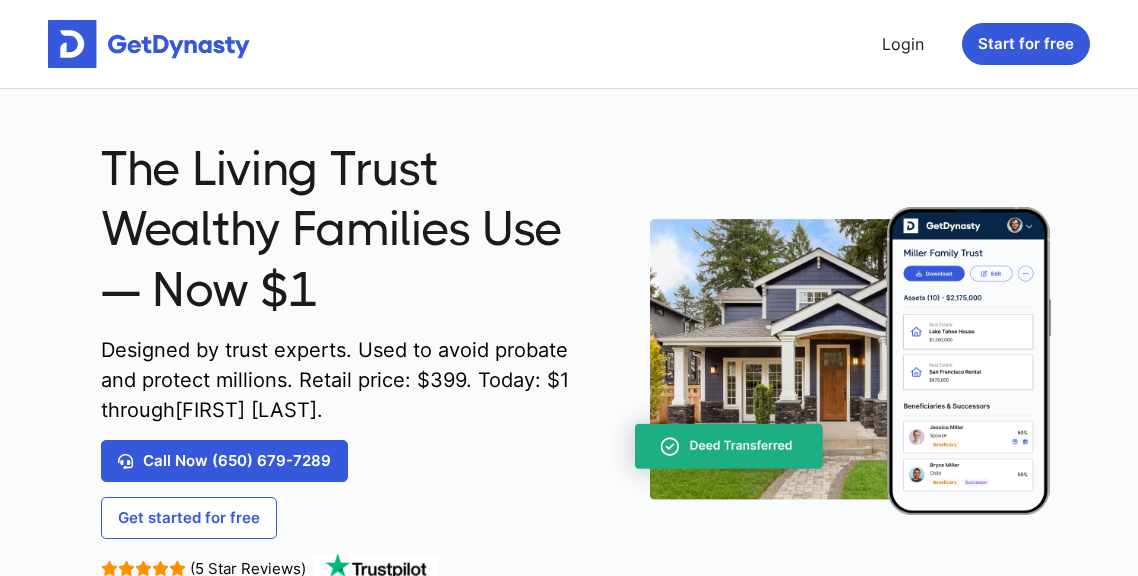 scroll, scrollTop: 0, scrollLeft: 0, axis: both 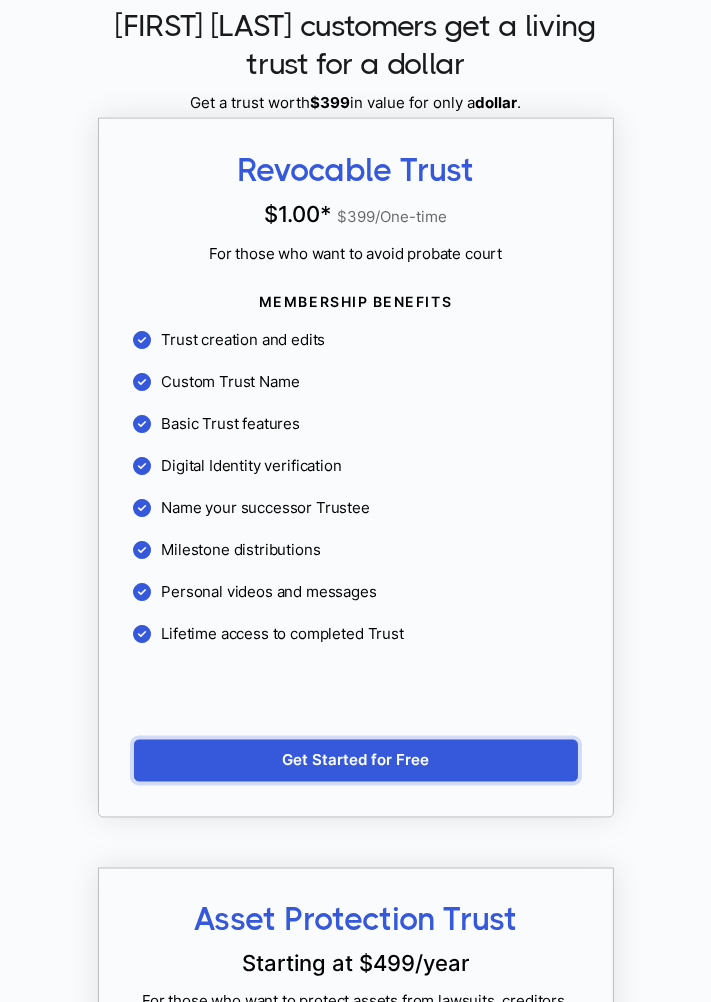 click on "Get Started for Free" at bounding box center (356, 761) 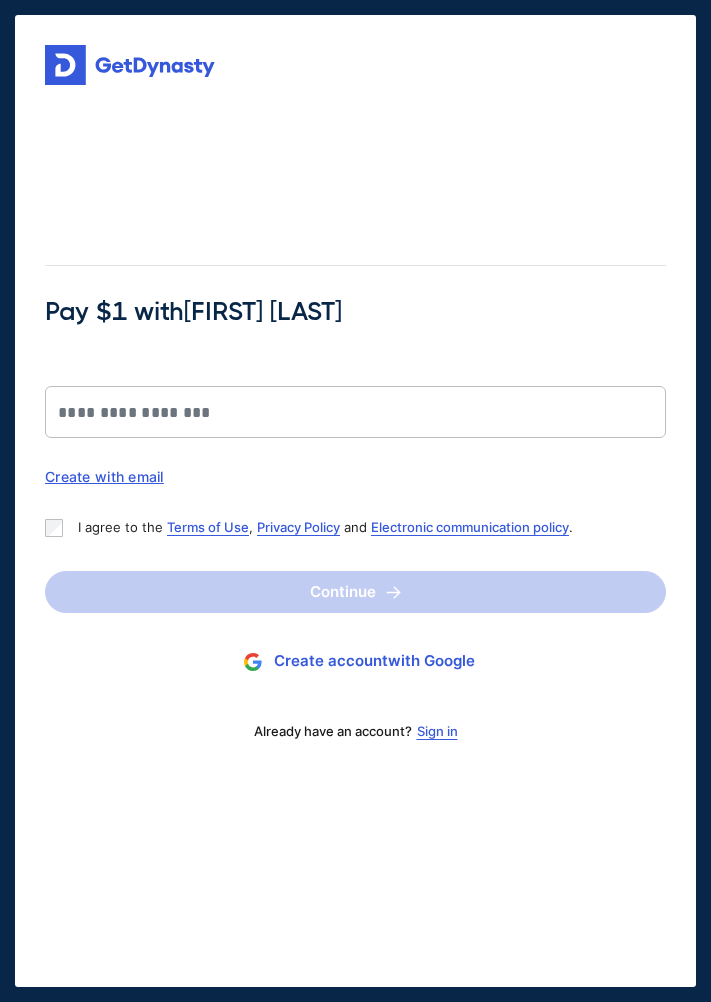 scroll, scrollTop: 0, scrollLeft: 0, axis: both 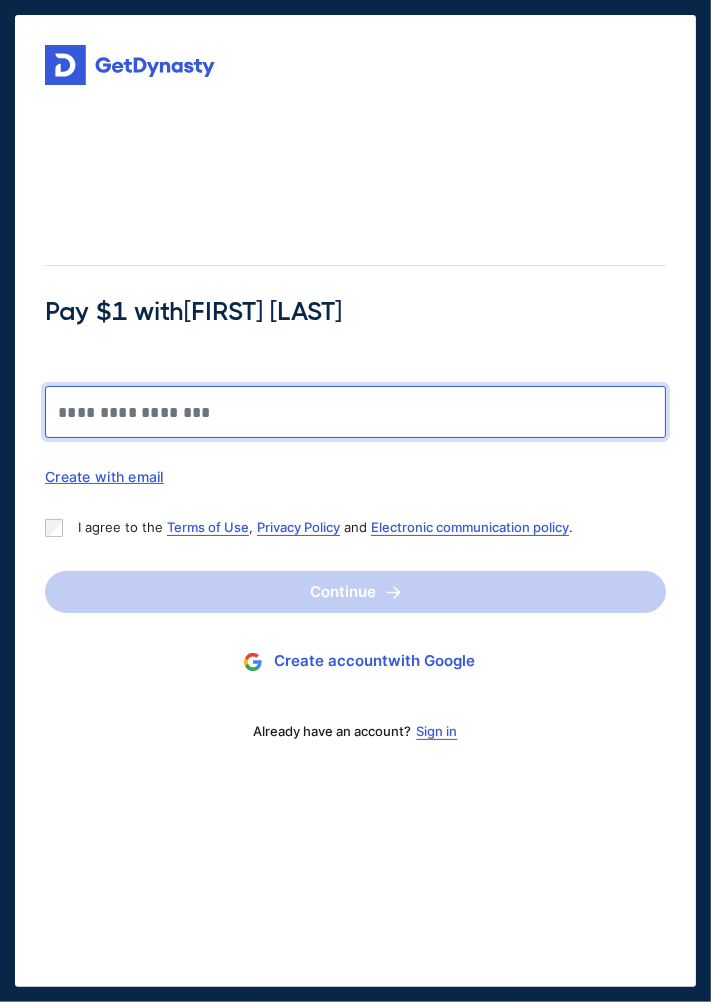 click on "Pay $[MONEY] with [FIRST] [LAST]" at bounding box center (355, 412) 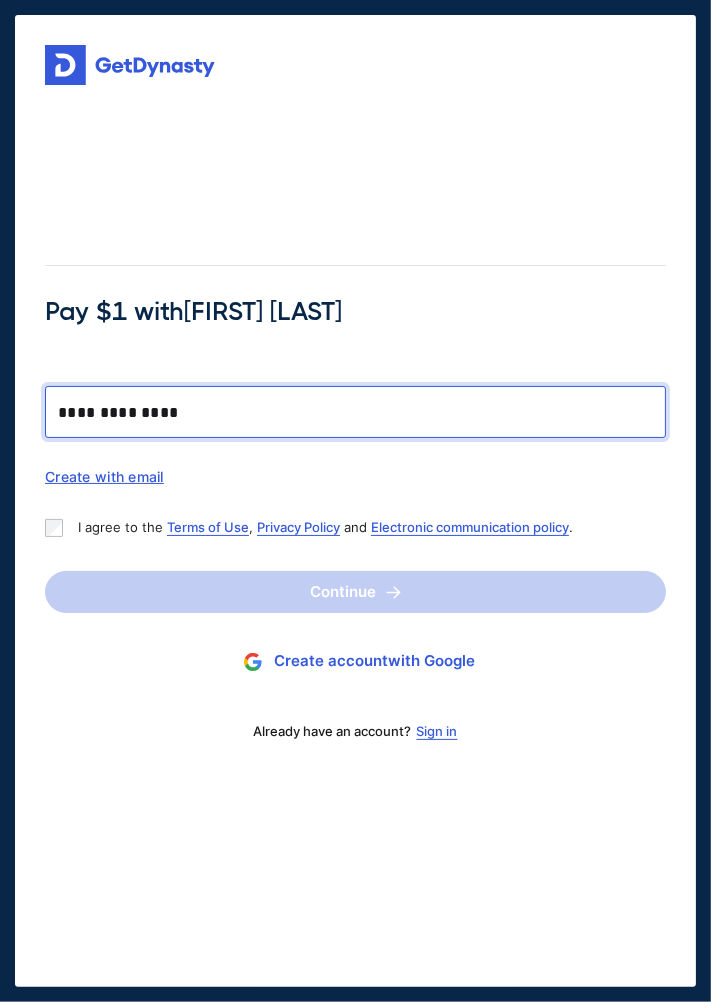 type on "**********" 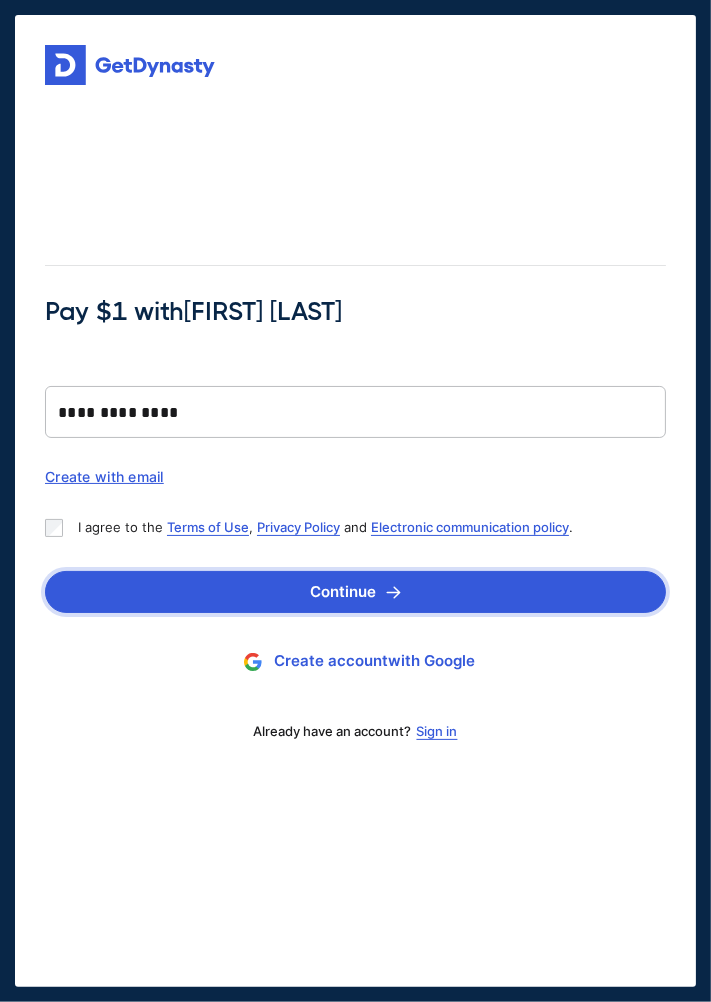 click on "Continue" at bounding box center [355, 592] 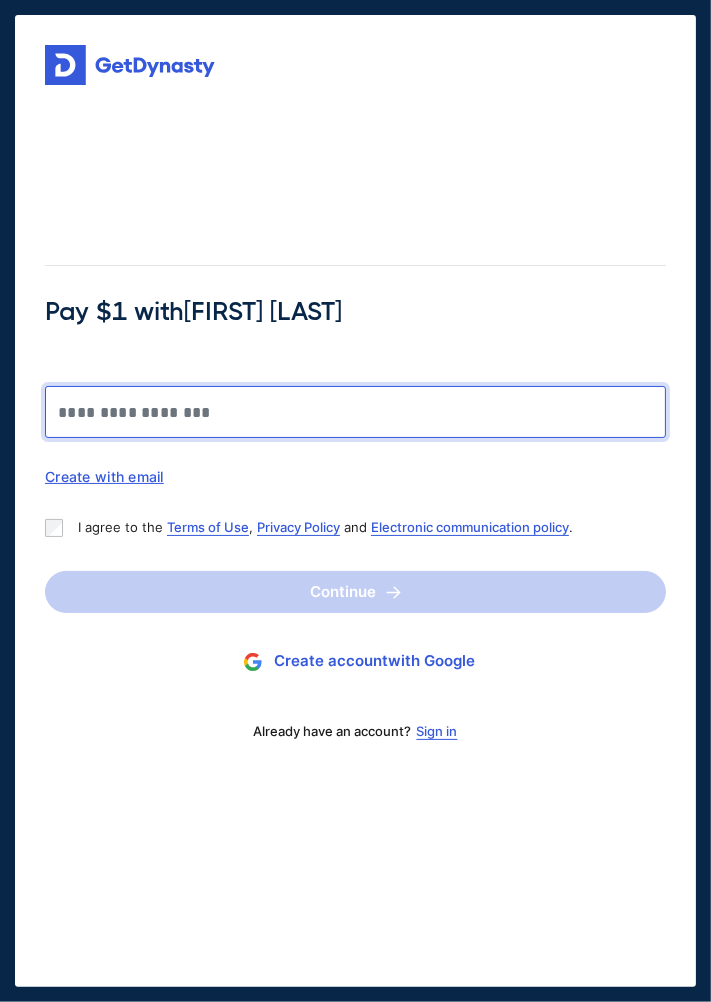click on "Pay $[MONEY] with [FIRST] [LAST]" at bounding box center [355, 412] 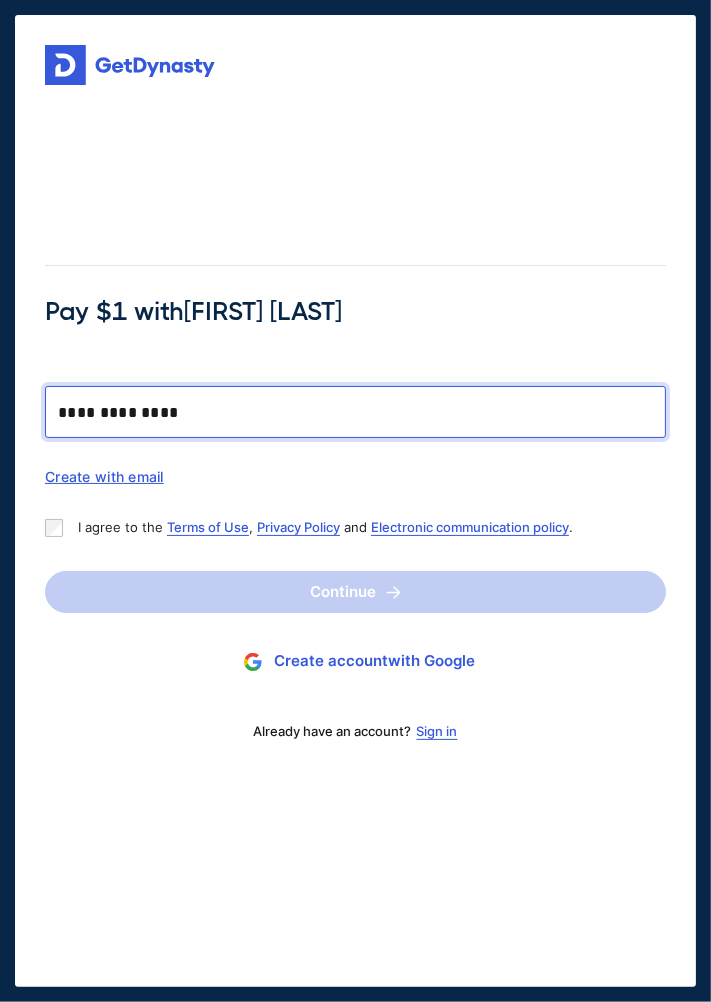 type on "**********" 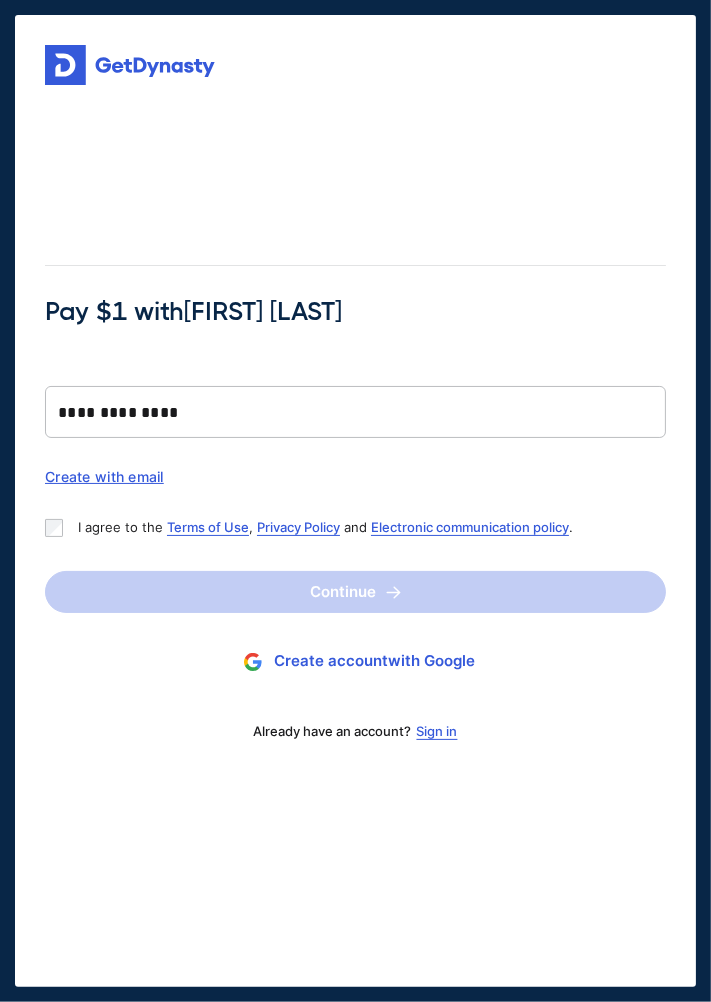 click on "Continue" at bounding box center [355, 592] 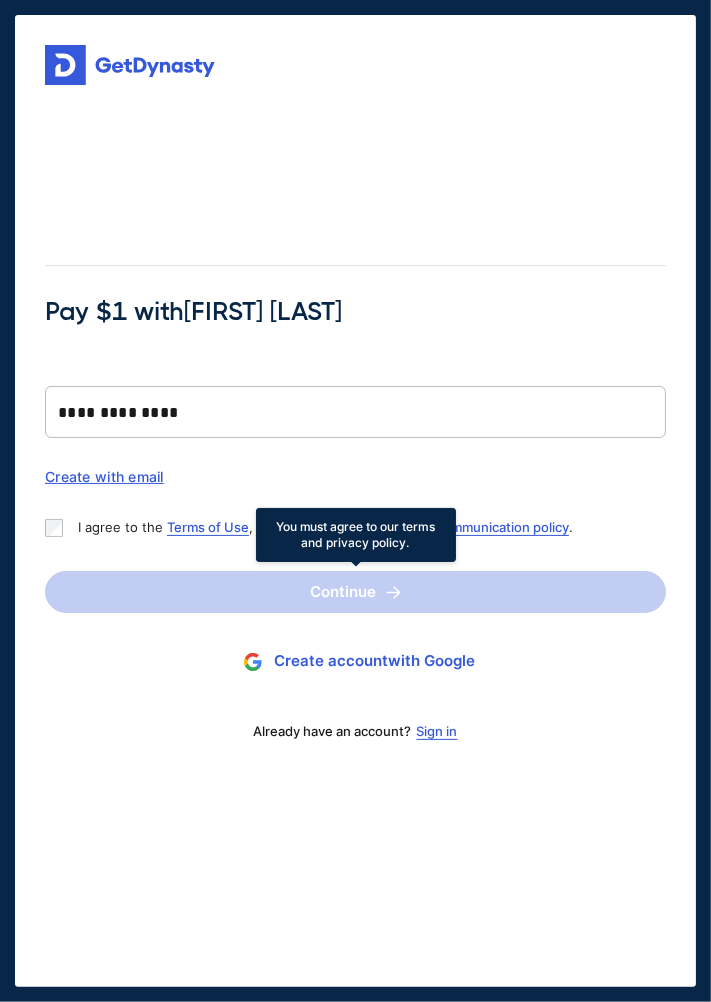 click on "Terms of Use" at bounding box center [208, 527] 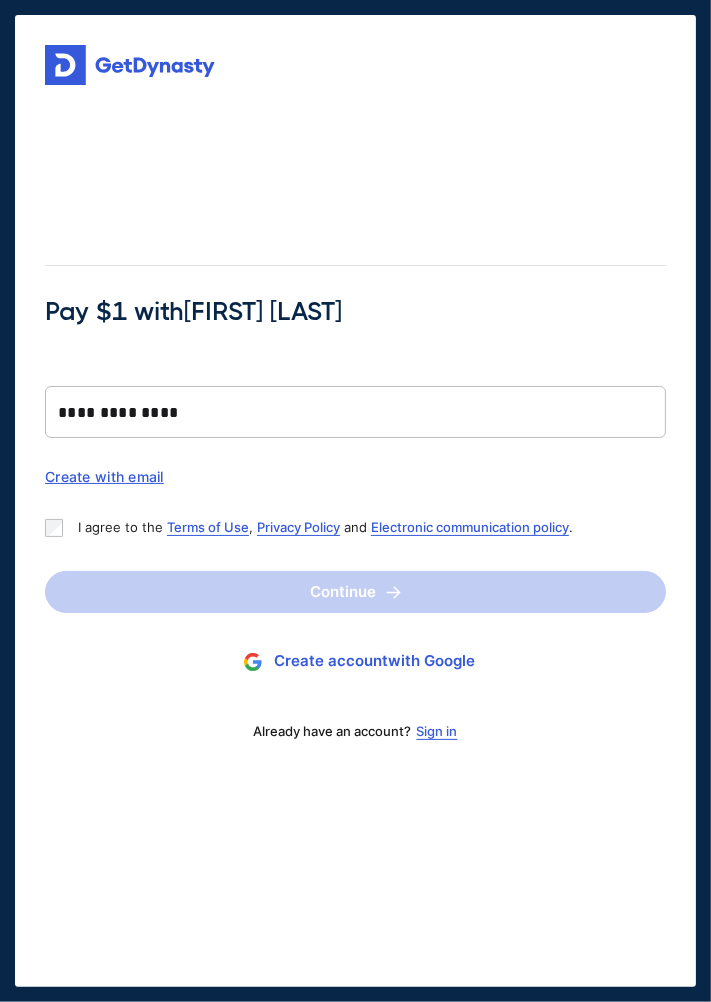 click on "Continue" at bounding box center (355, 592) 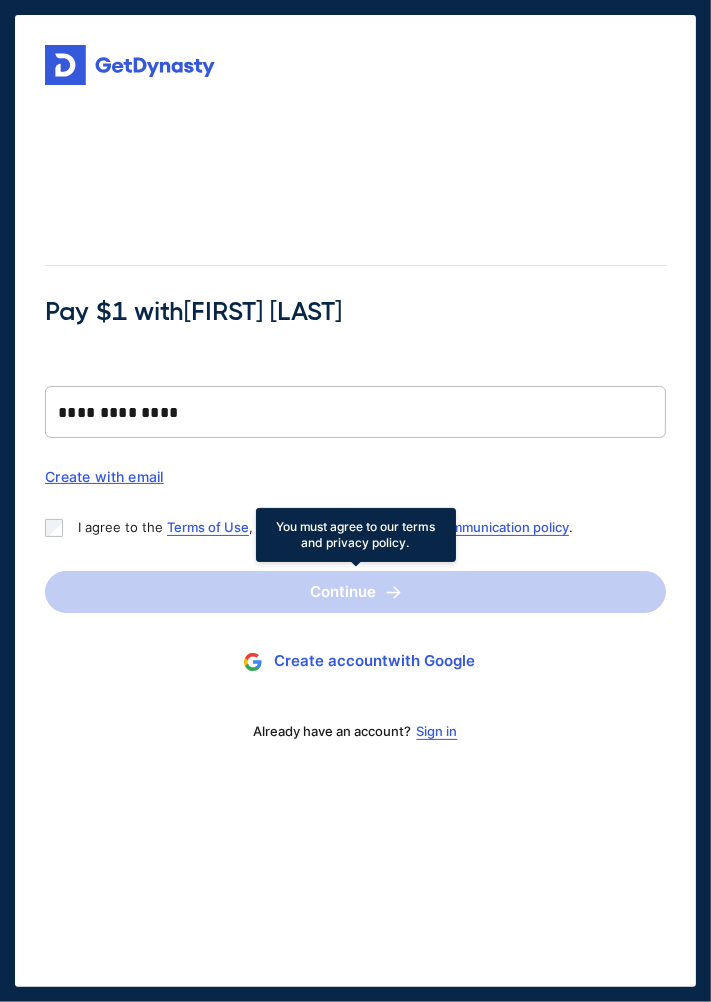 click on "Continue" at bounding box center [355, 592] 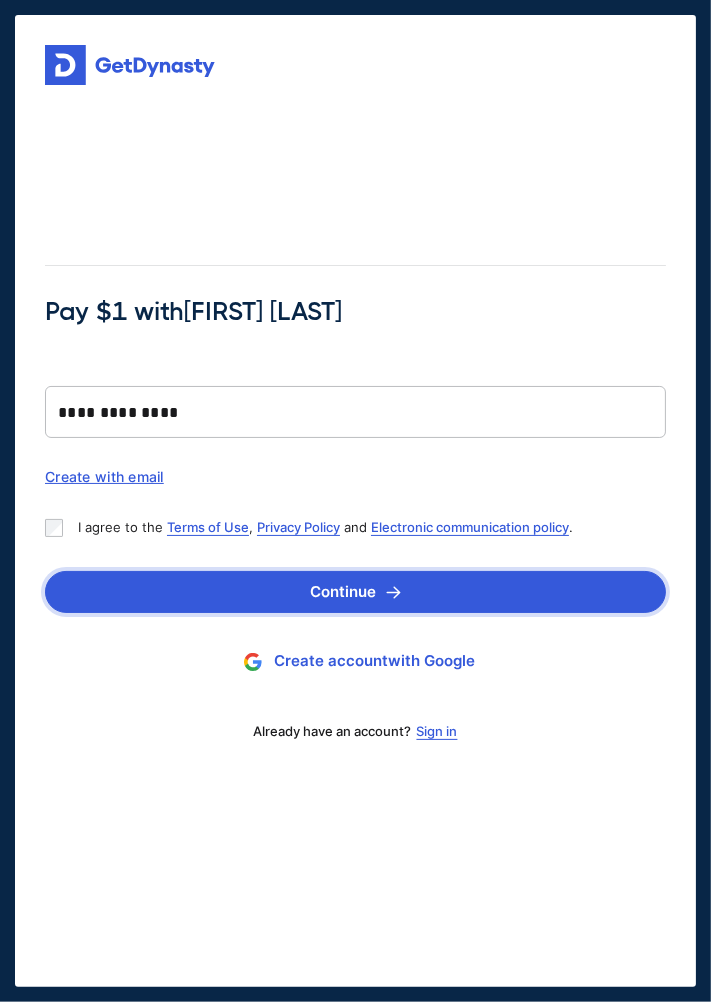 click at bounding box center [393, 592] 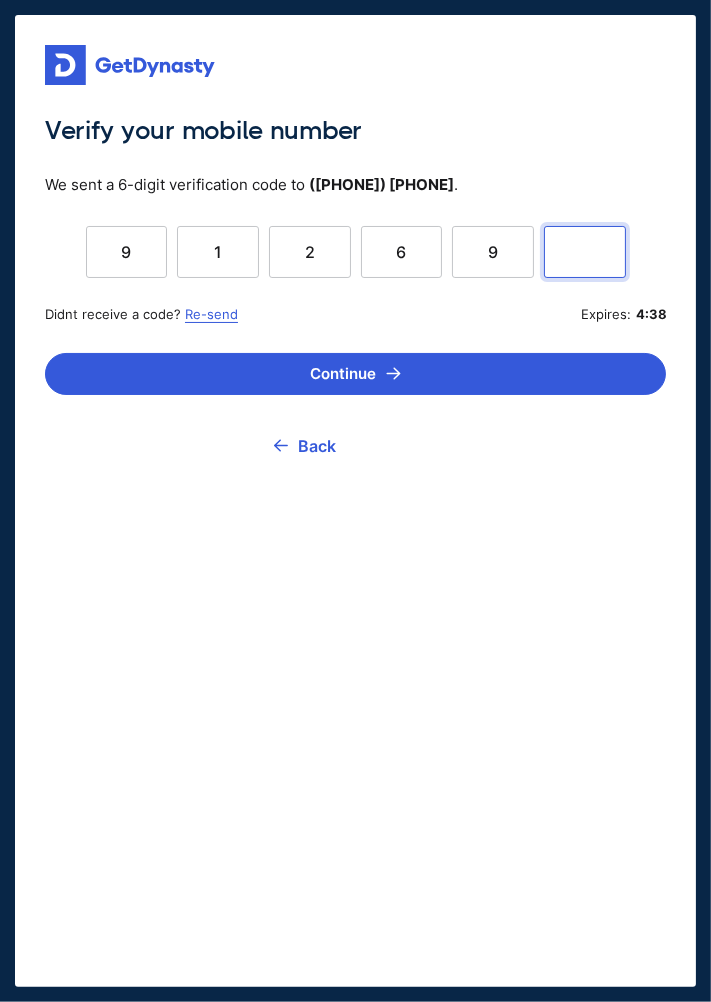 type on "******" 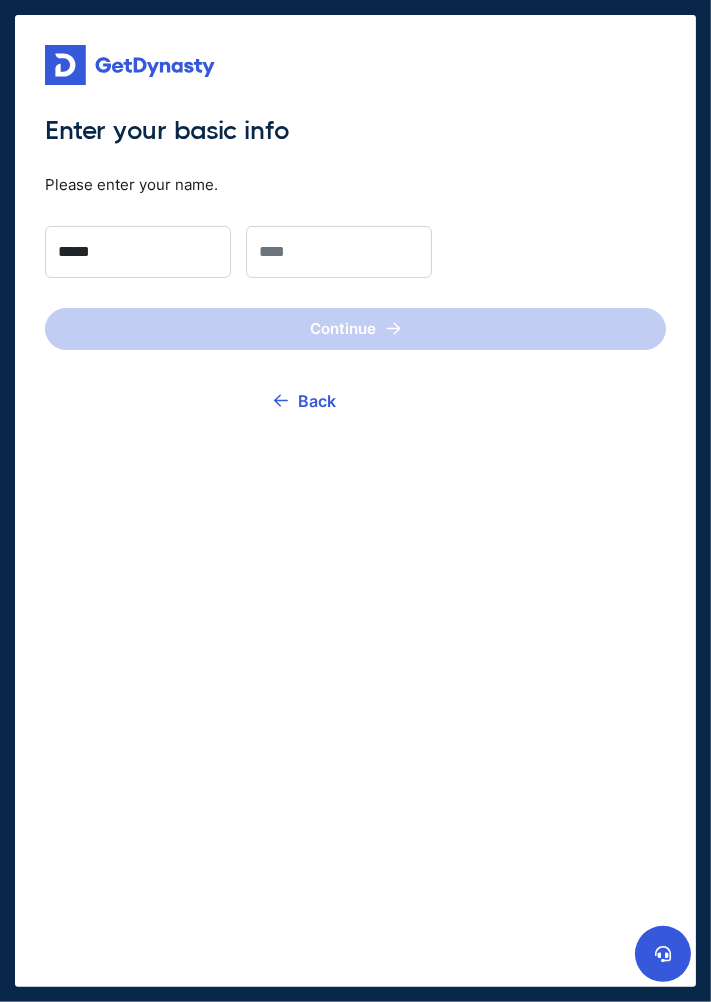 type on "*****" 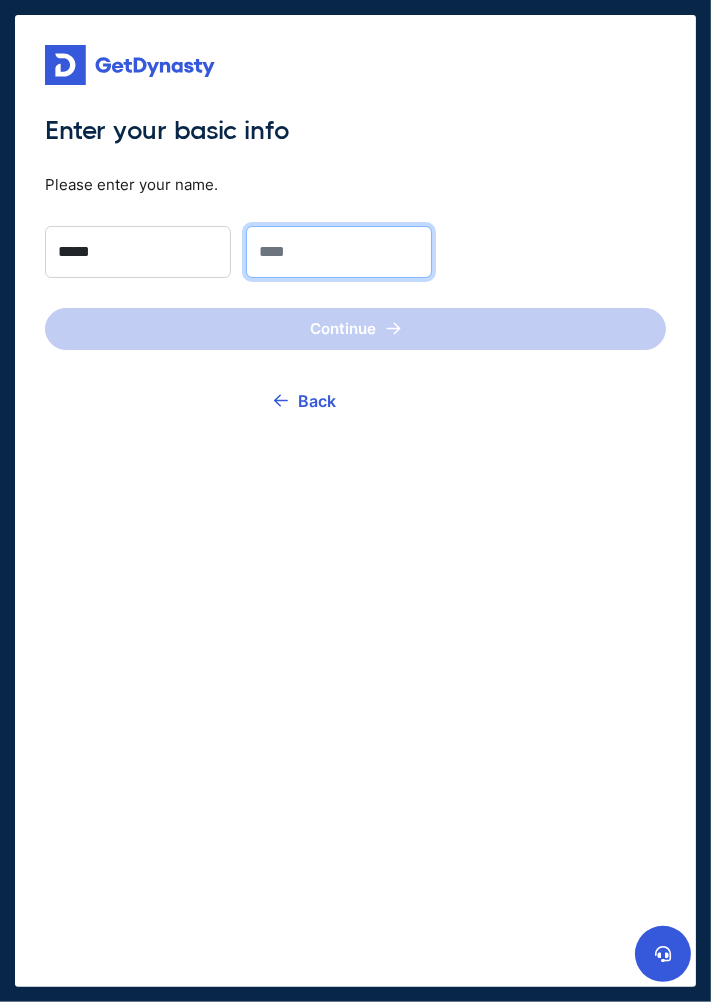 click at bounding box center (339, 252) 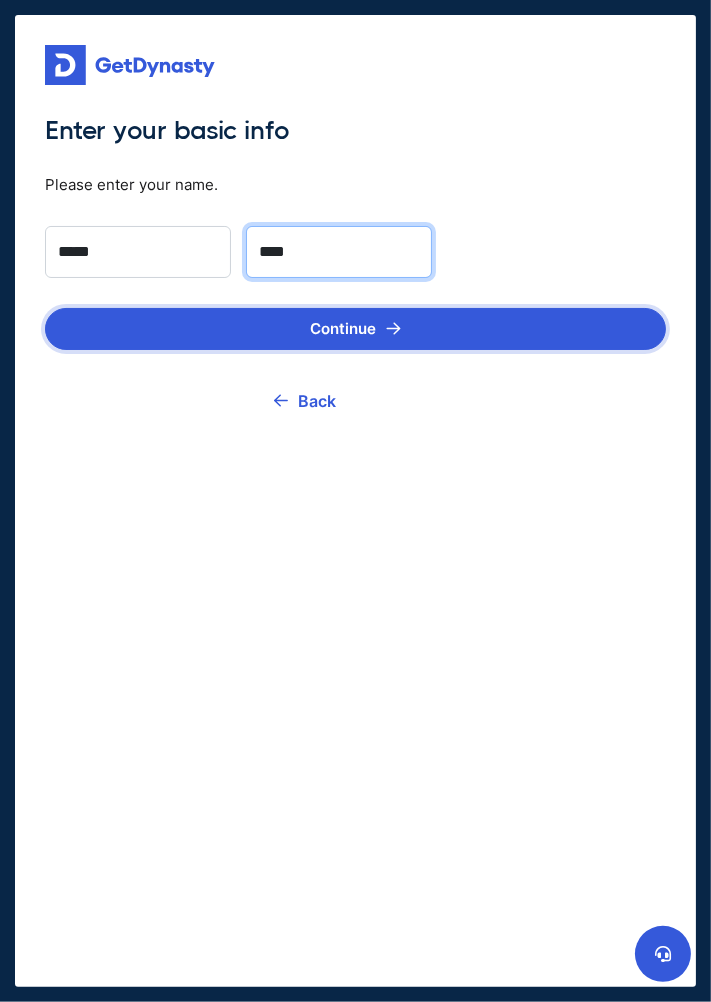 type on "****" 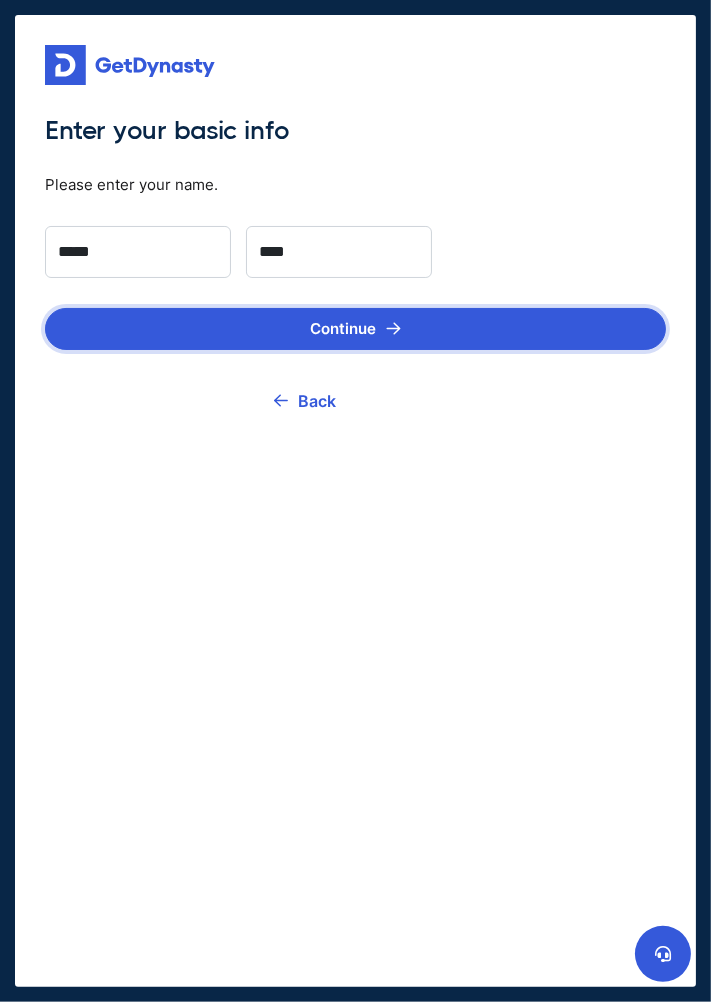 click on "Continue" at bounding box center (355, 329) 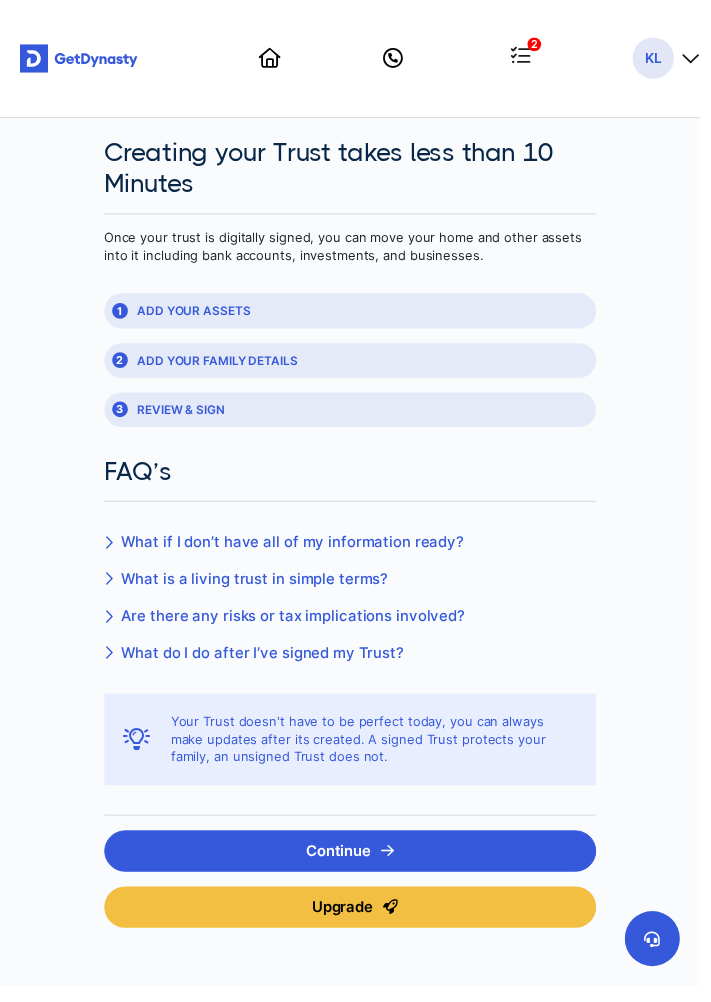 click on "What if I don’t have all of my information ready?" at bounding box center (289, 551) 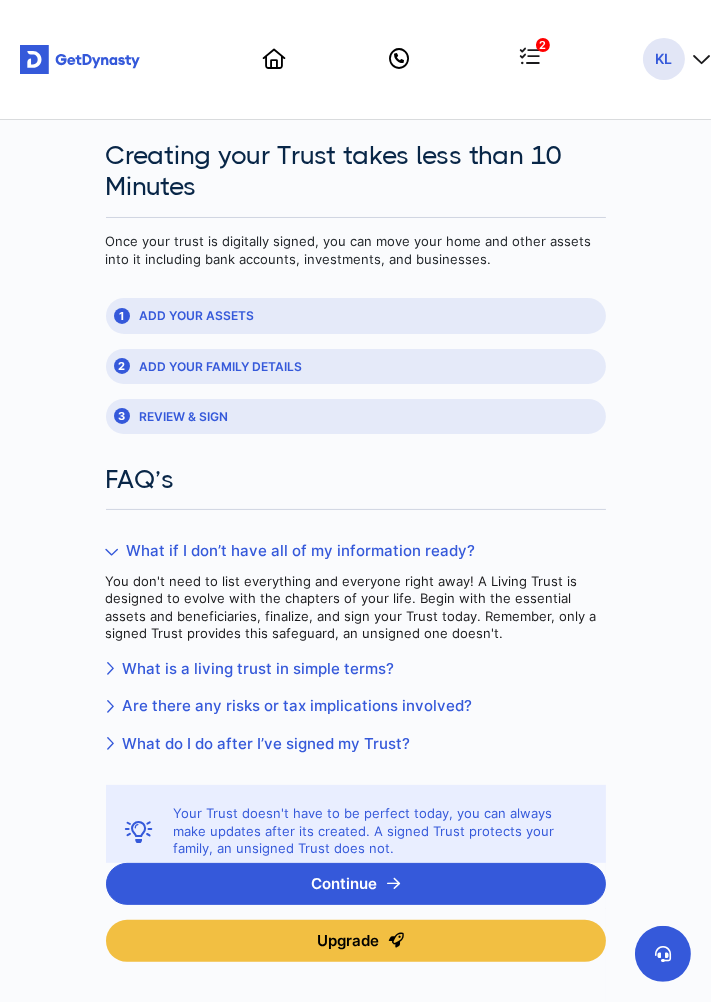 click on "Are there any risks or tax implications involved?" at bounding box center [356, 706] 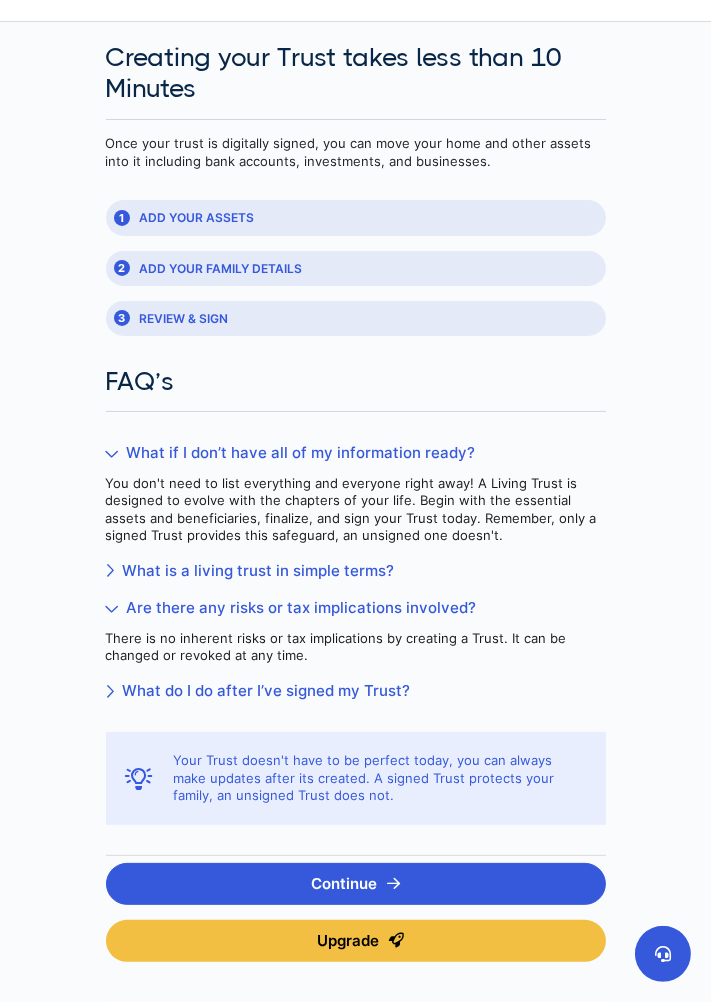 scroll, scrollTop: 99, scrollLeft: 0, axis: vertical 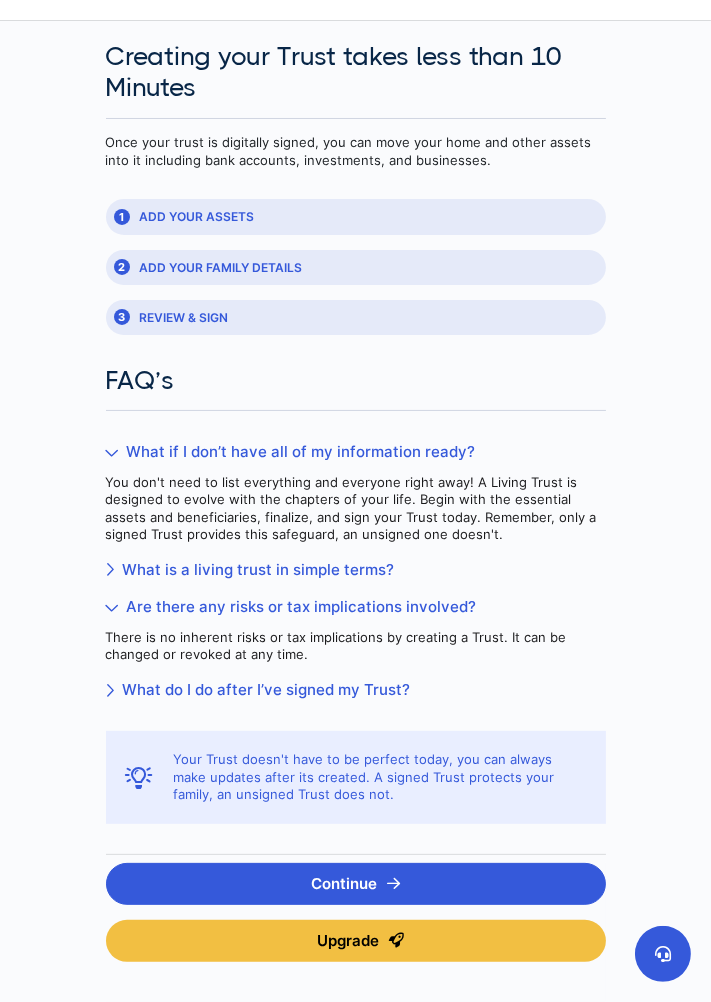 click on "What do I do after I’ve signed my Trust?" at bounding box center [356, 690] 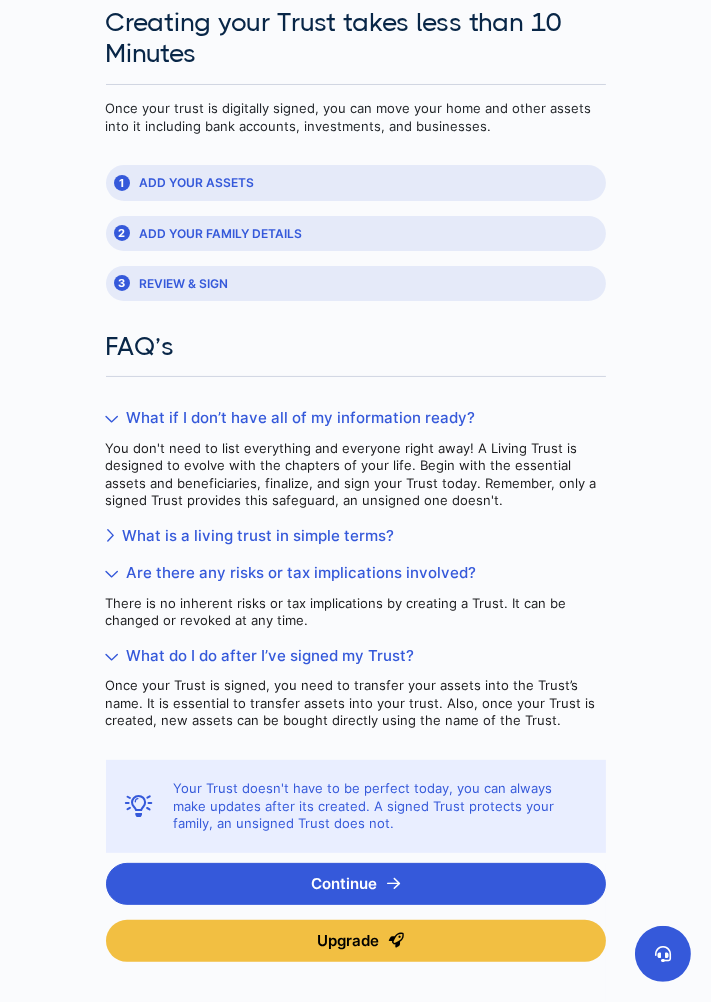 scroll, scrollTop: 161, scrollLeft: 0, axis: vertical 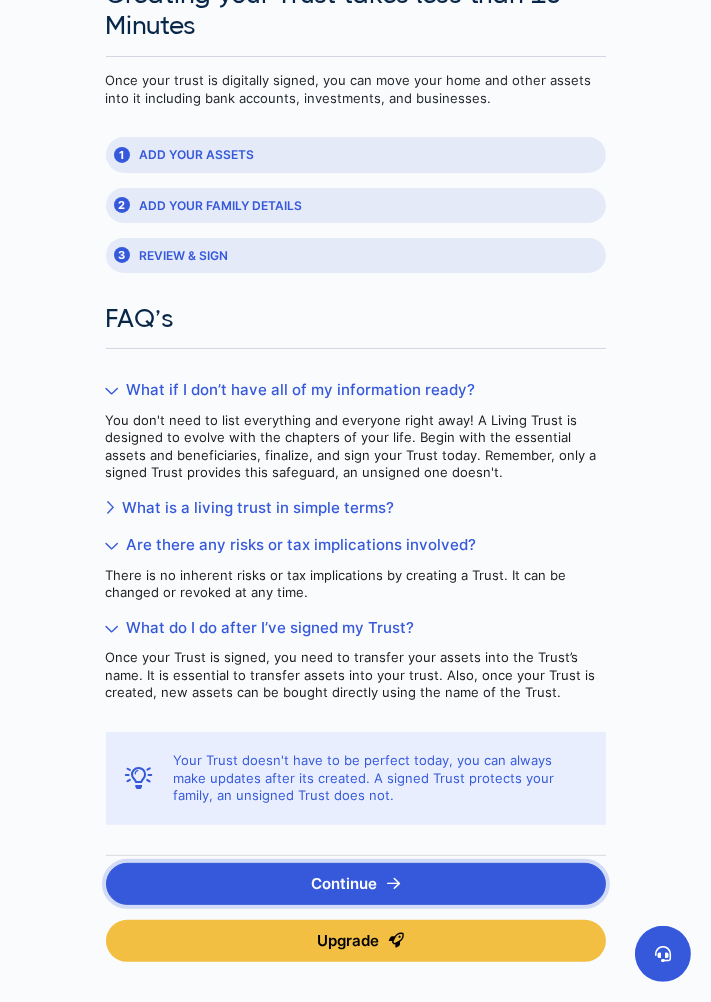 click on "Continue" at bounding box center (356, 884) 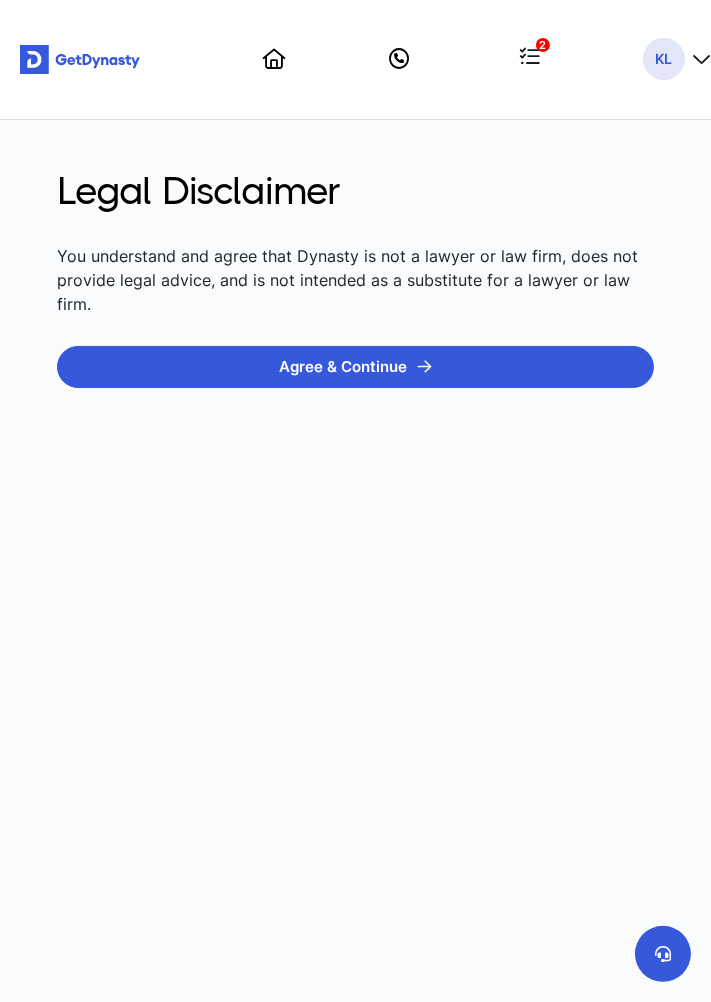 scroll, scrollTop: 0, scrollLeft: 0, axis: both 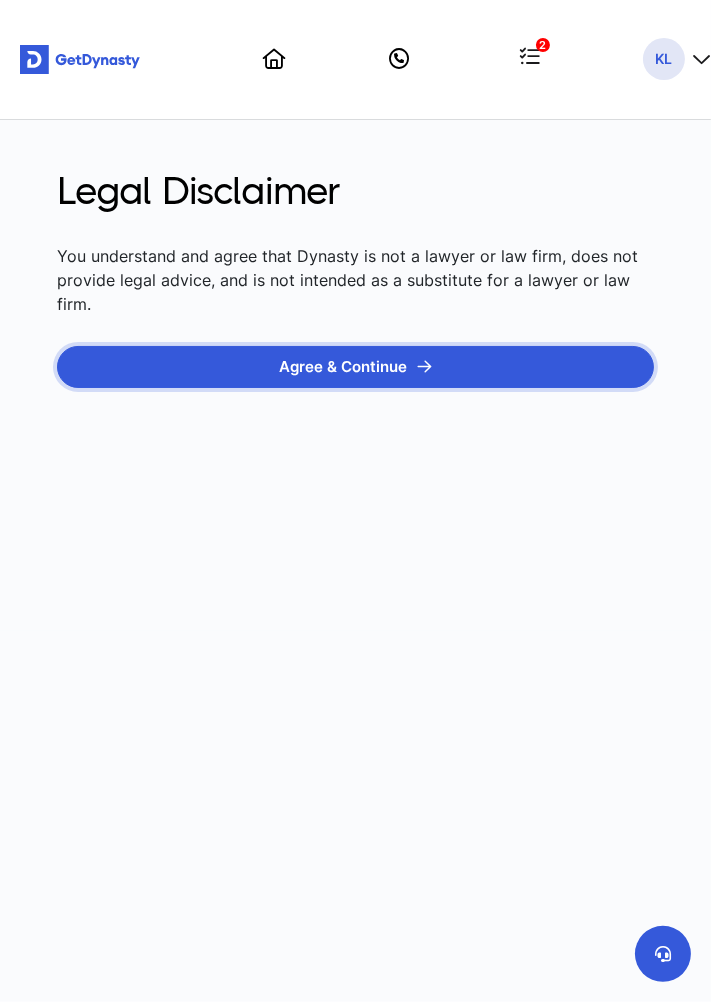 click on "Agree & Continue" at bounding box center (355, 367) 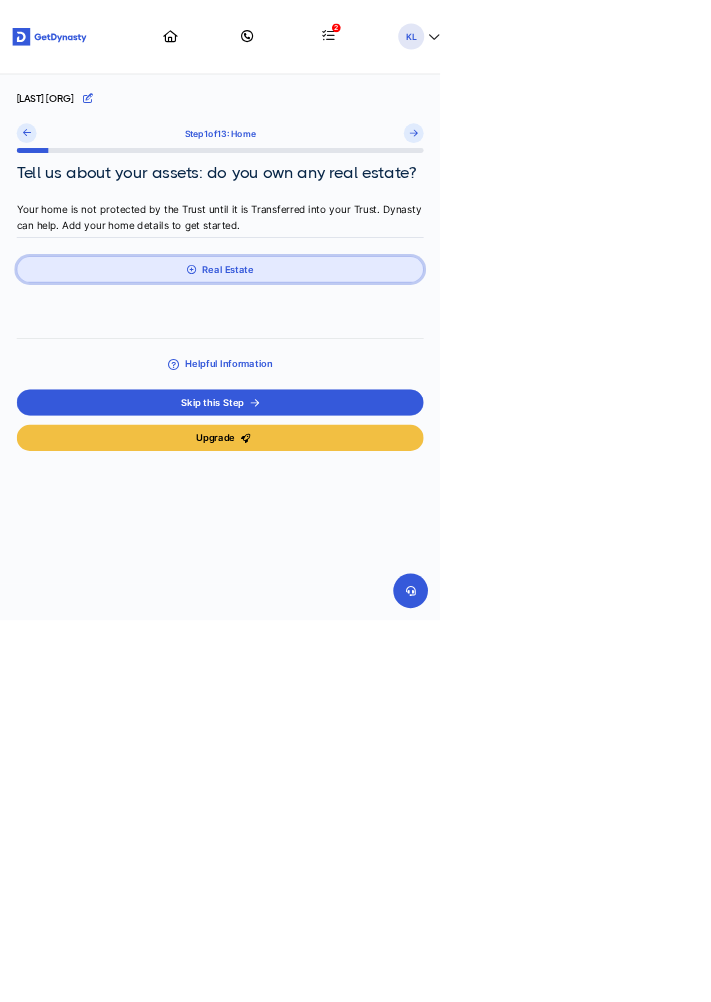 click on "Real Estate" at bounding box center (355, 435) 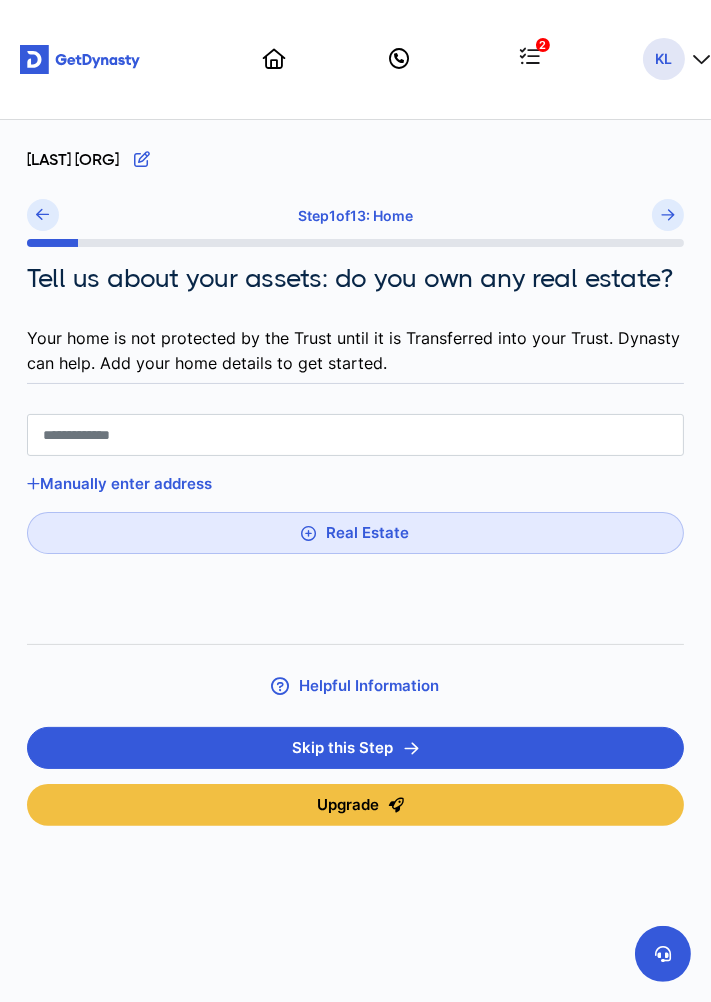 click at bounding box center (355, 435) 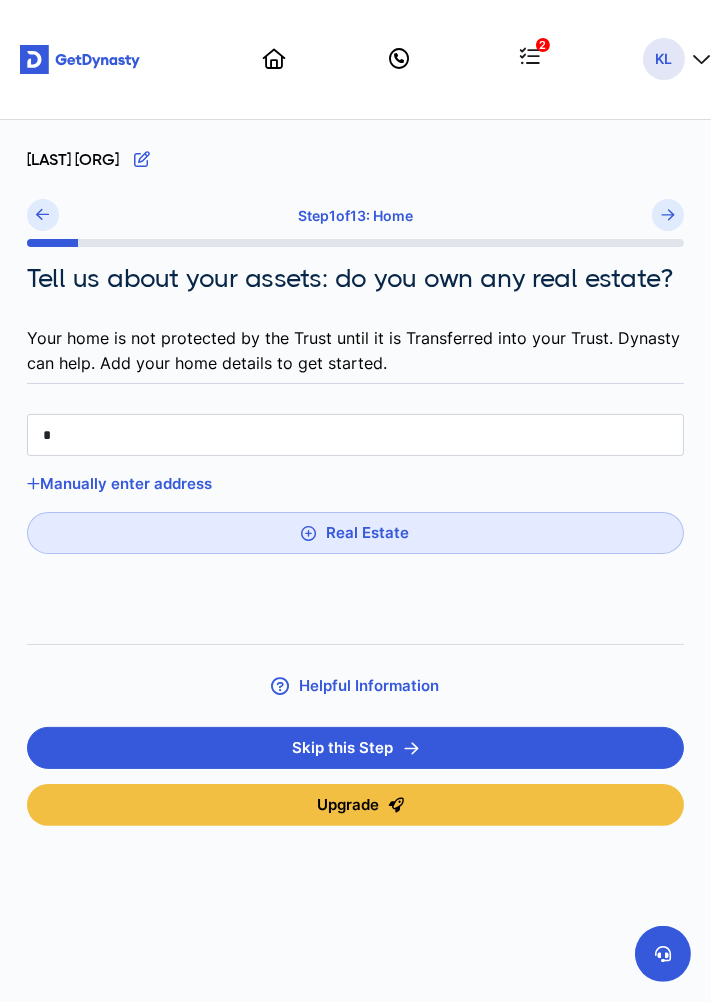 type on "*" 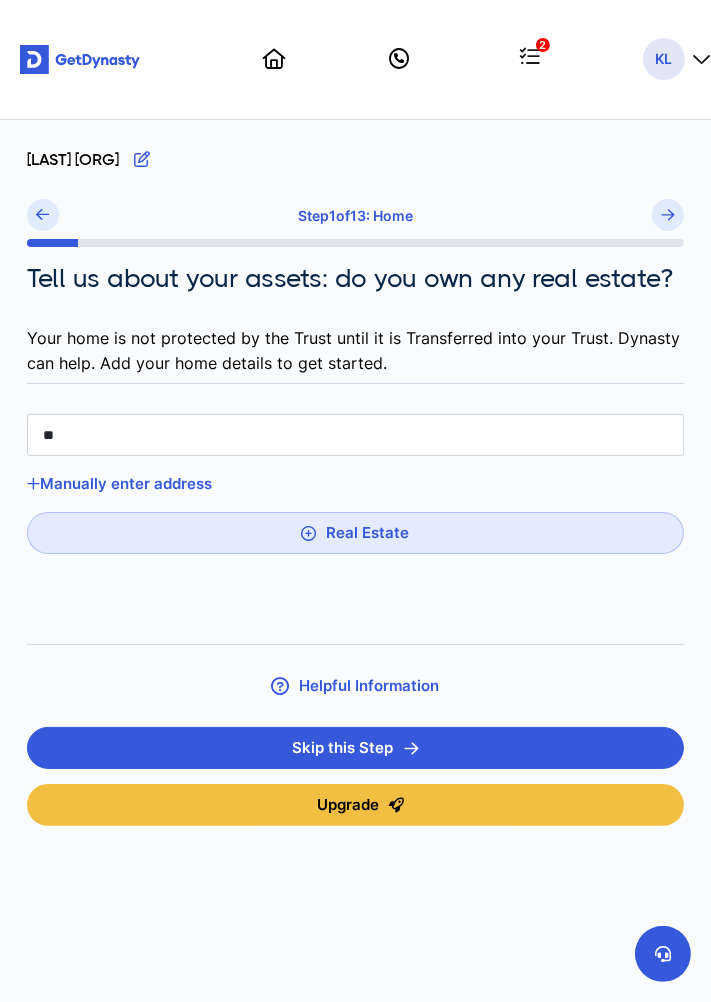 type on "**" 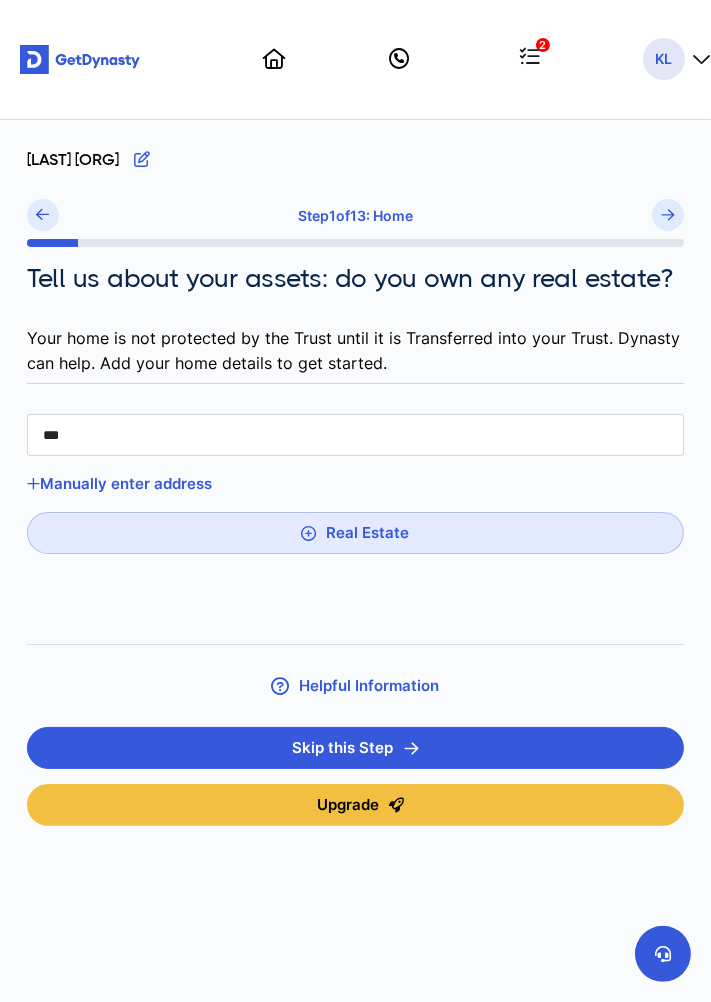 type on "***" 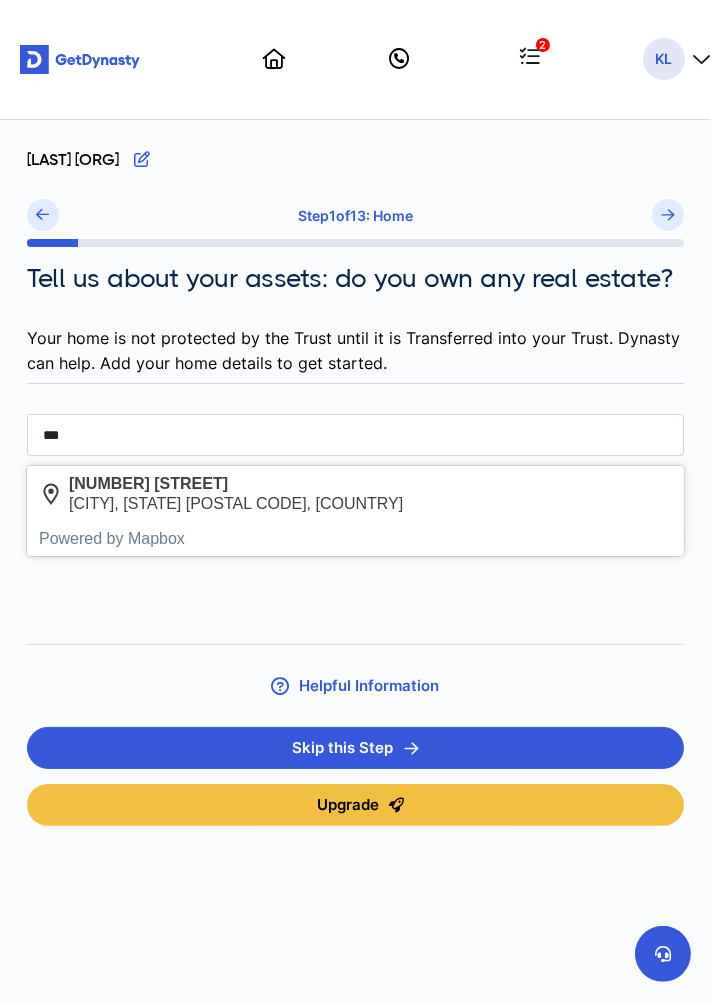 type on "****" 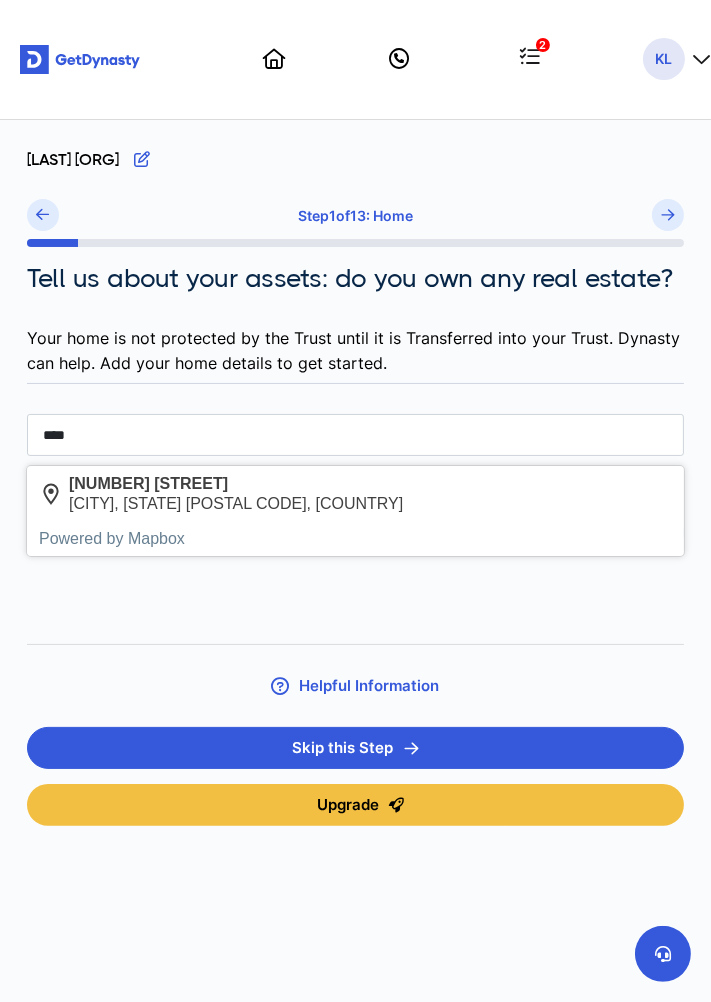 type on "****" 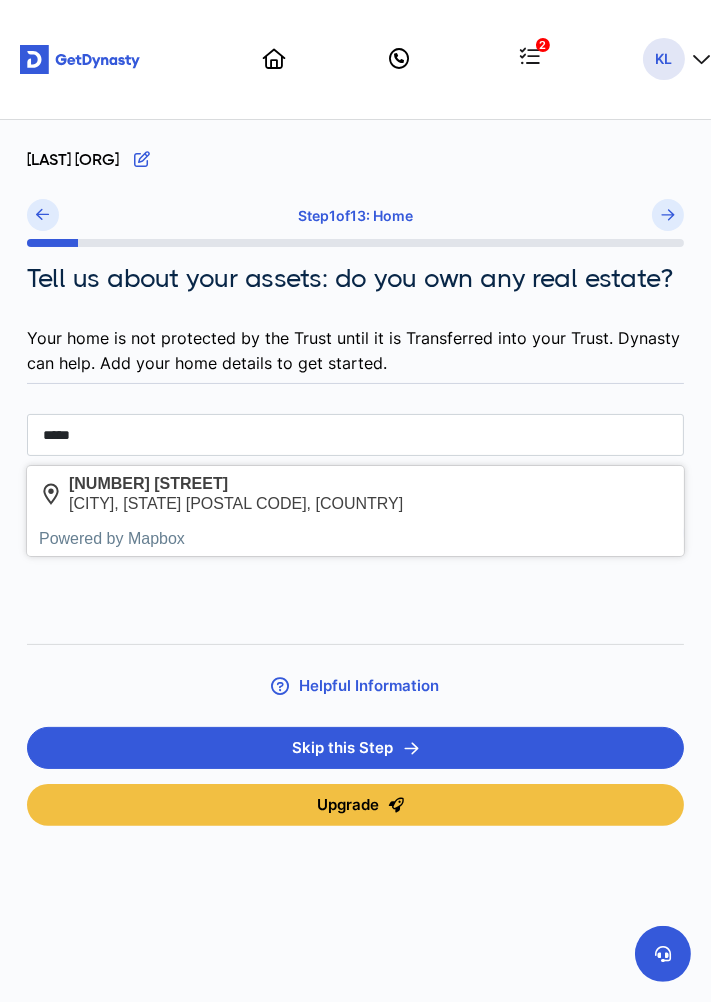 type on "****" 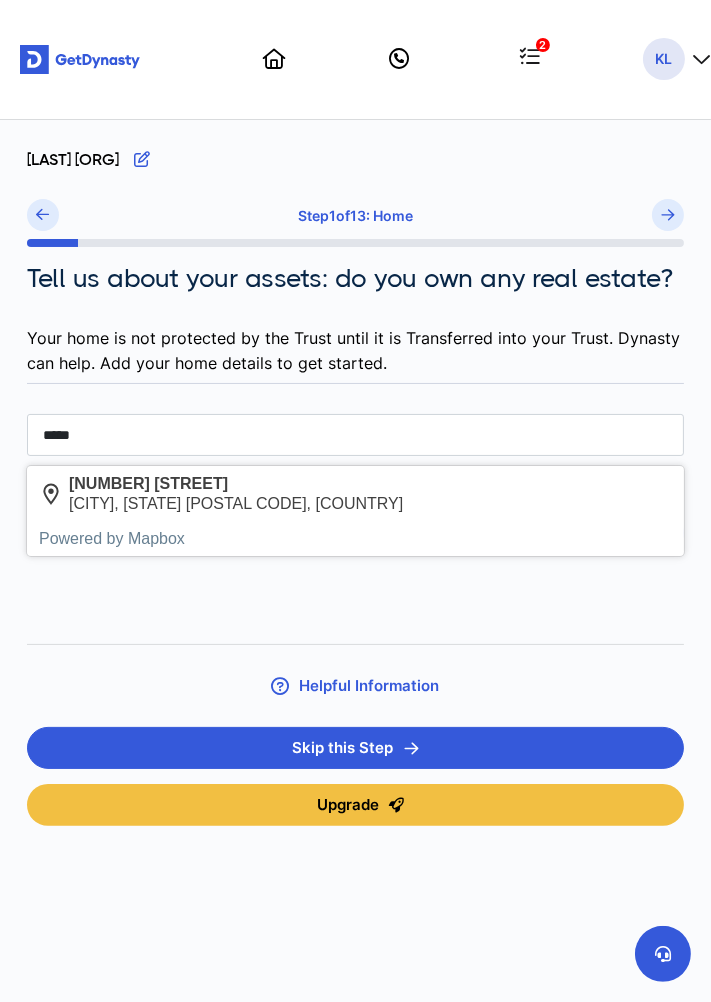 type on "******" 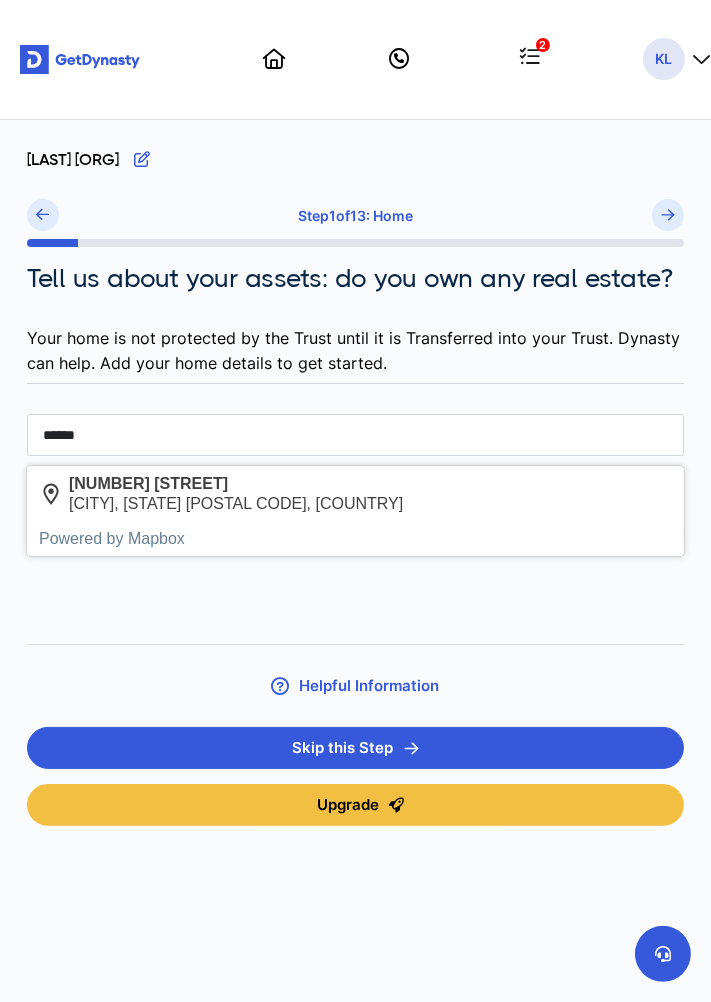 type on "******" 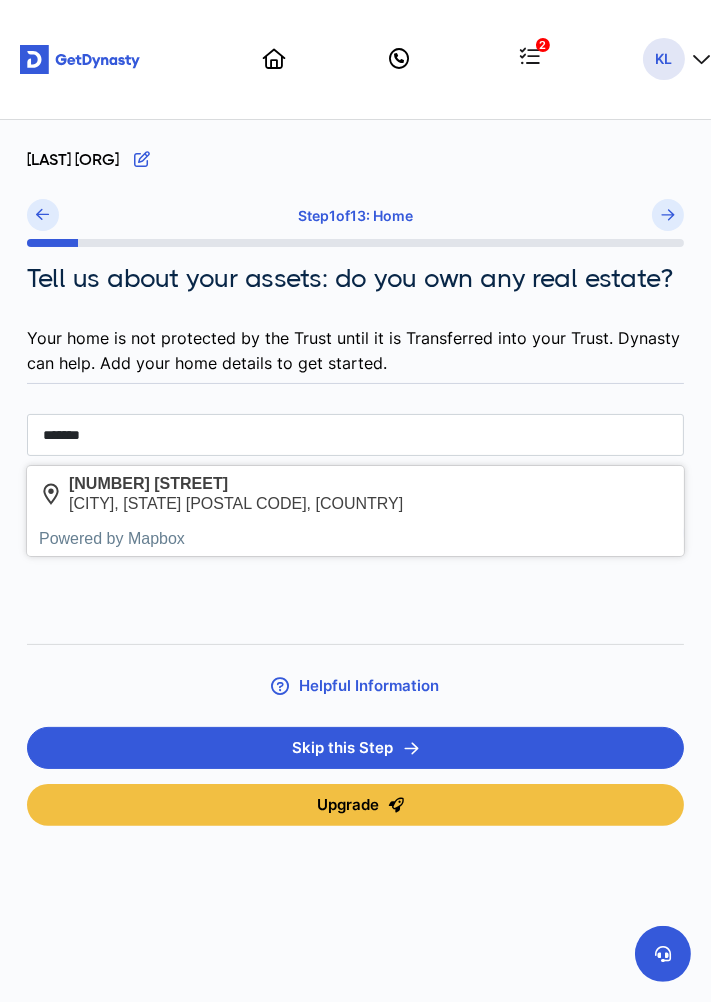 type on "*******" 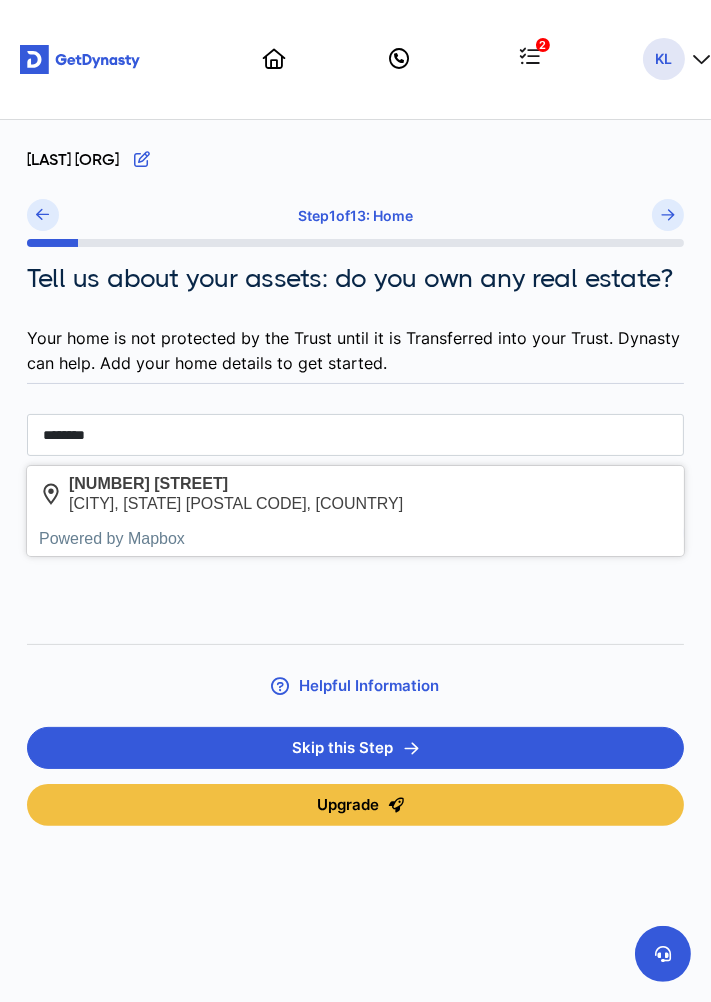 type on "********" 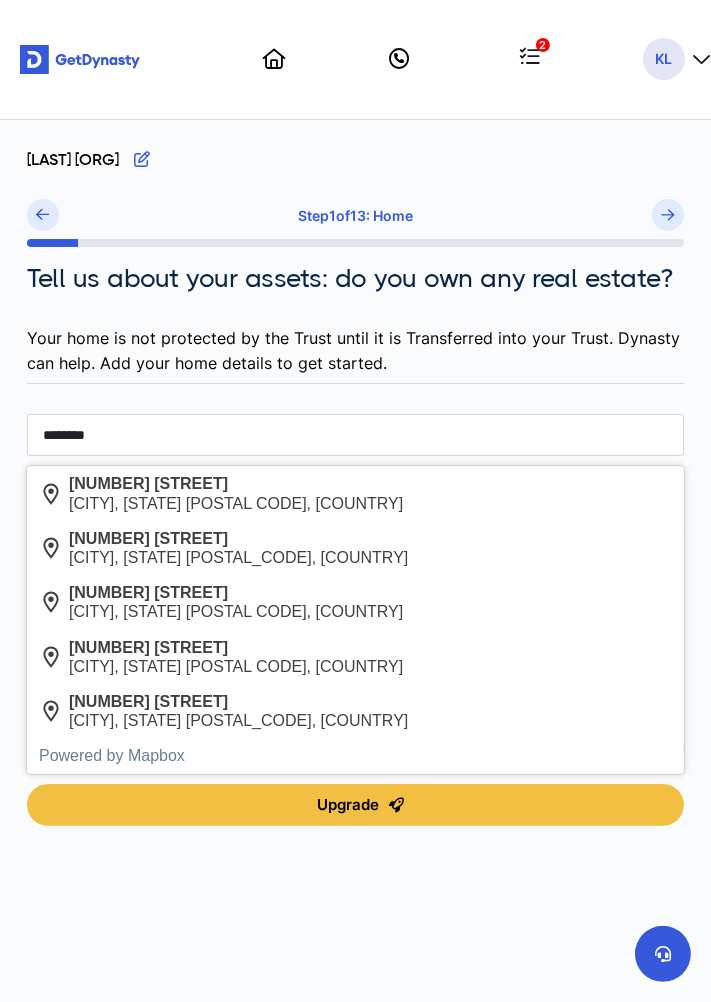 type on "*********" 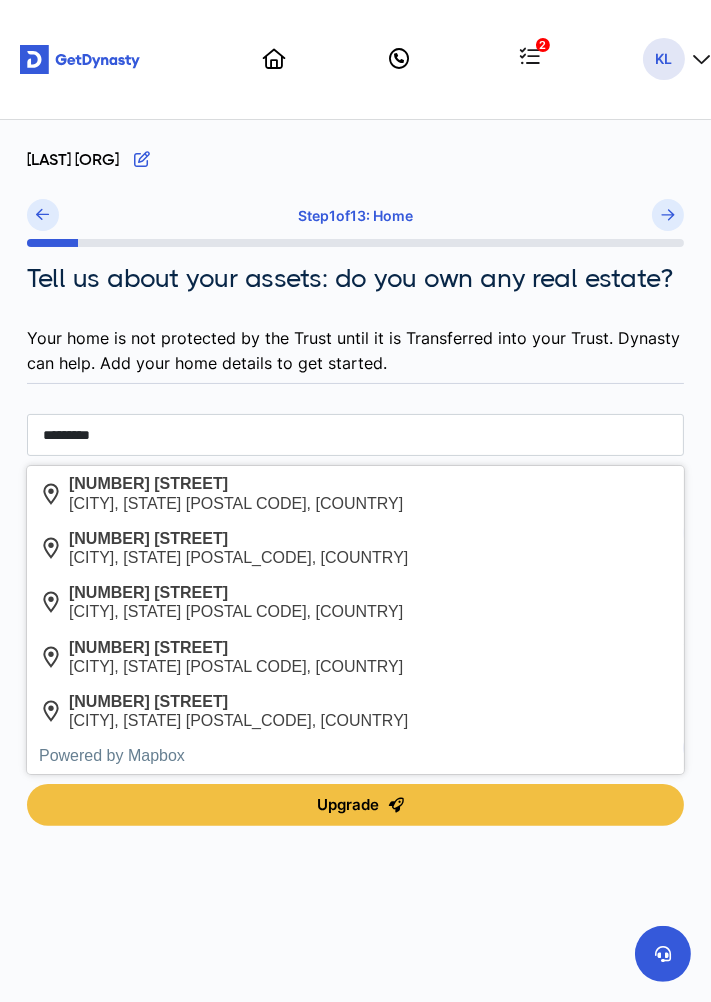 type on "*********" 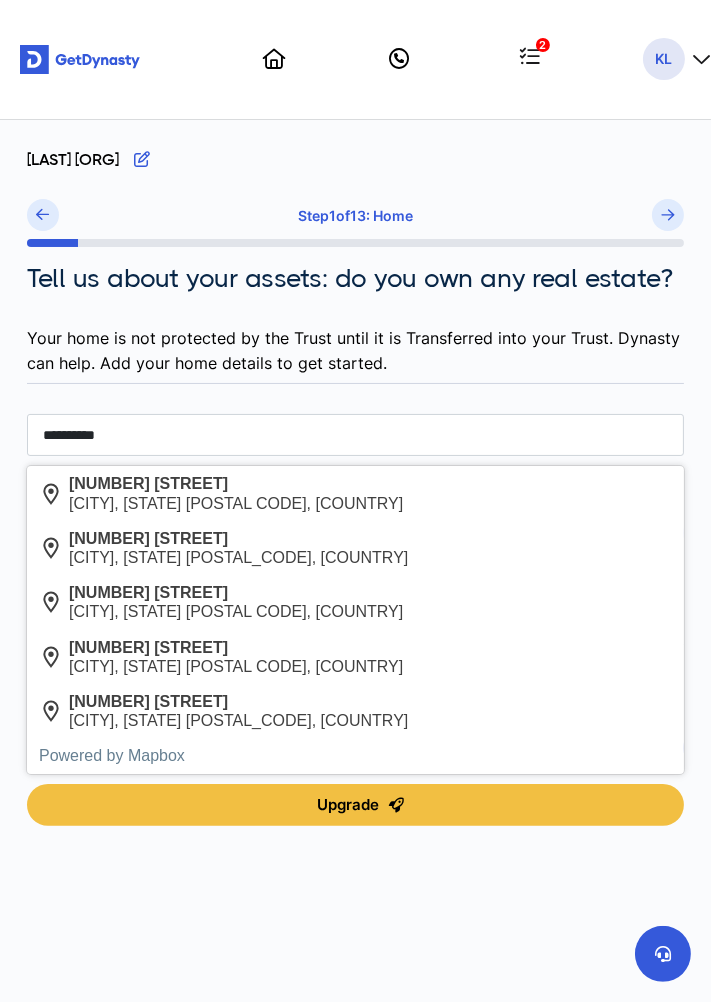 type on "**********" 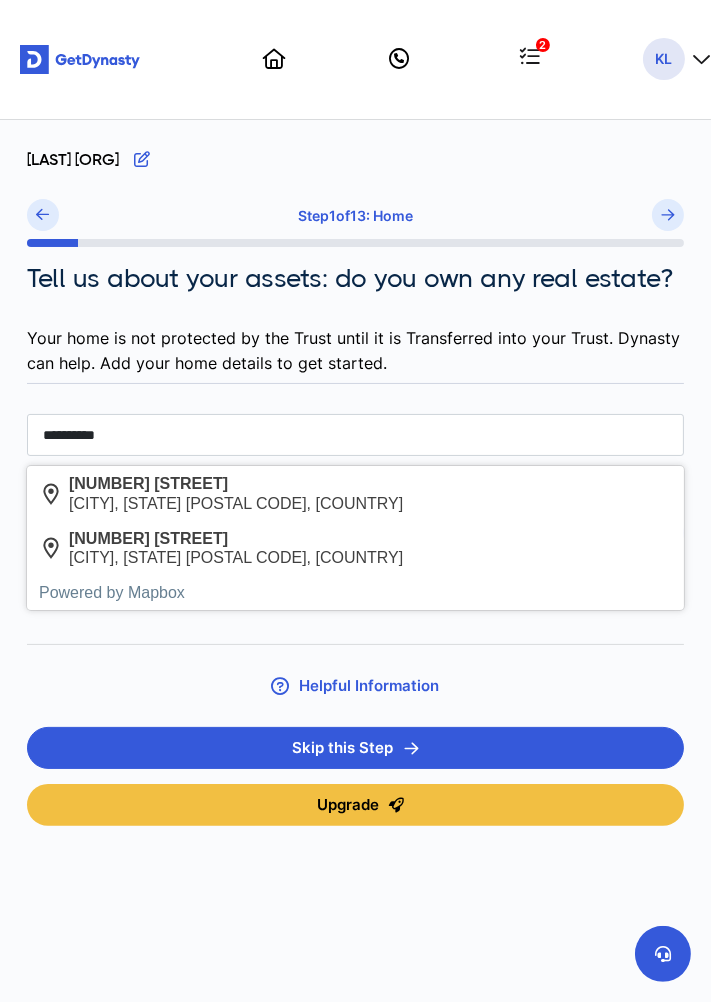 click on "[NUMBER] [STREET]
[CITY], [STATE] [POSTAL CODE], [COUNTRY]" at bounding box center [355, 493] 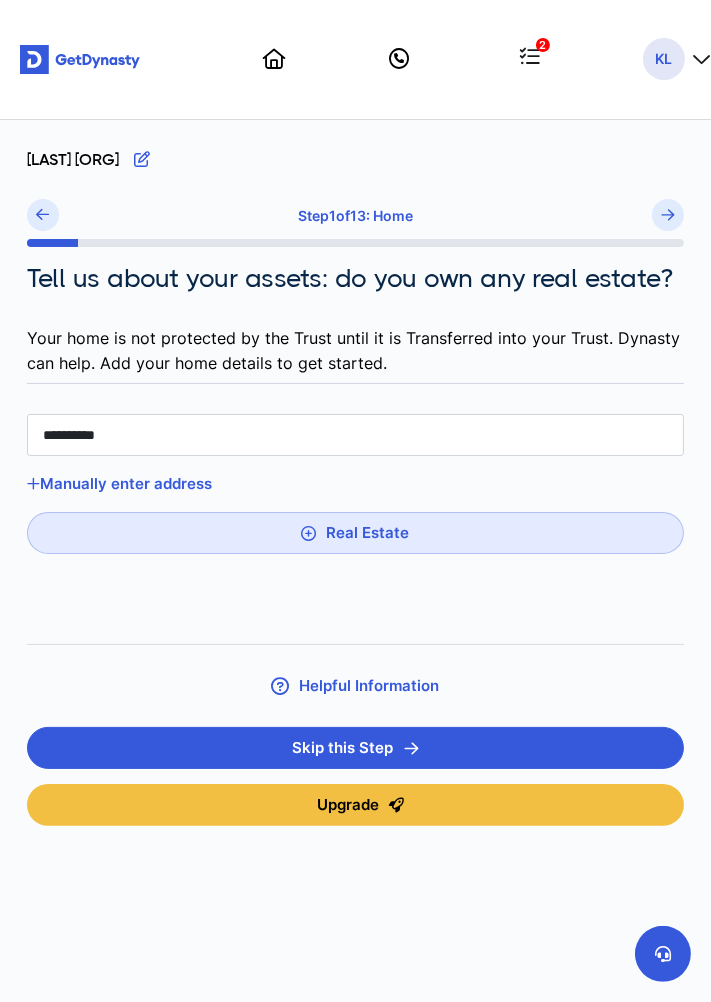 type on "**********" 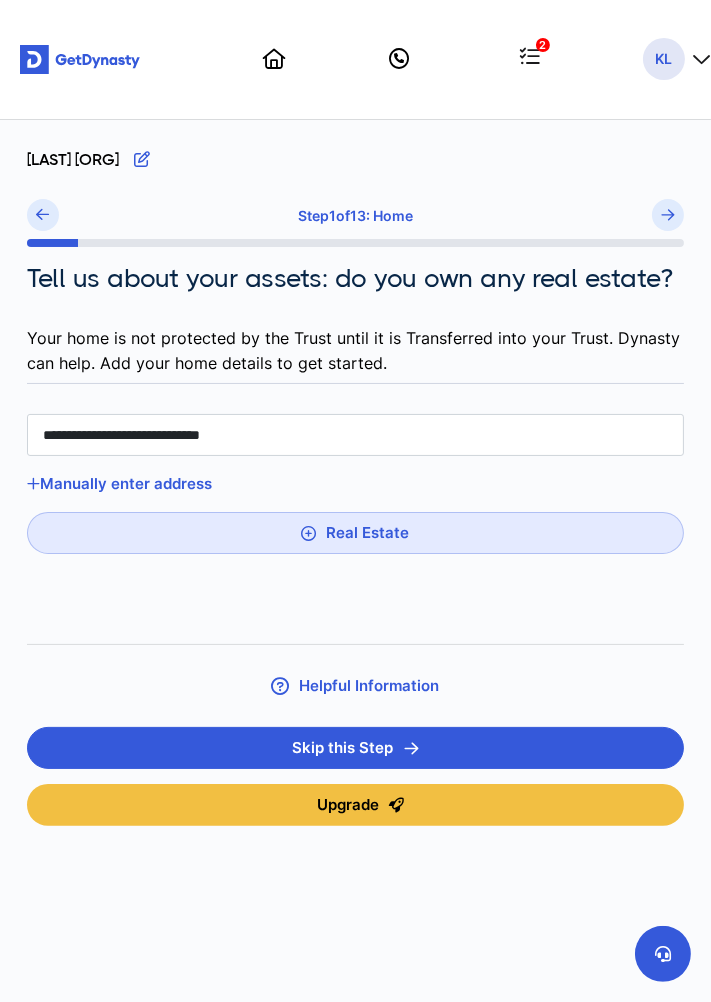 type on "**" 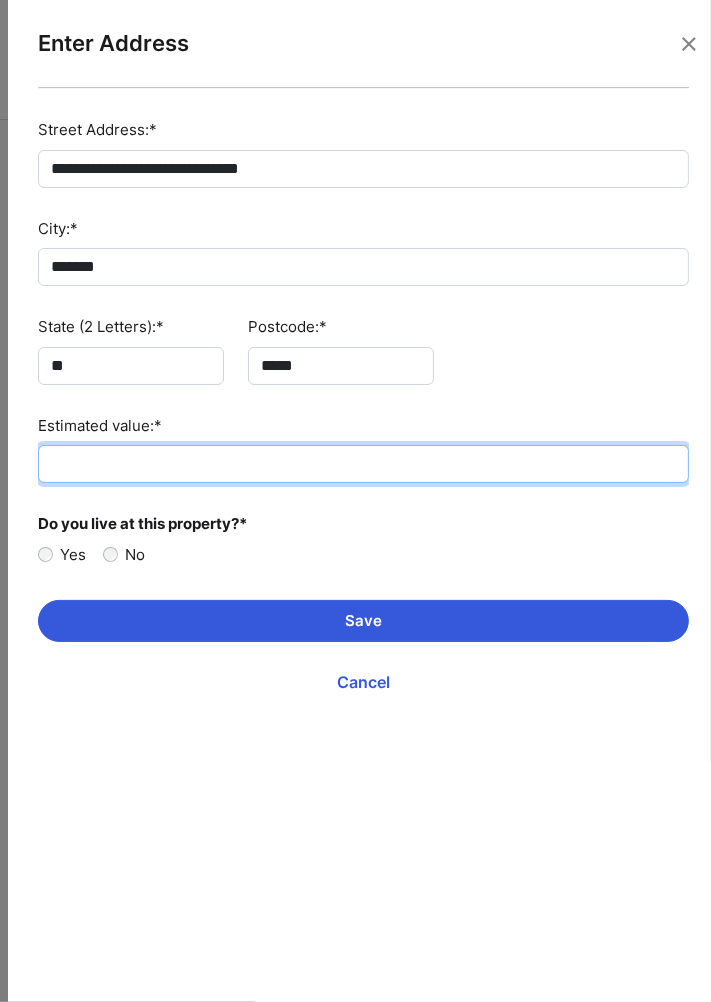 click on "Estimated value:*" at bounding box center [363, 464] 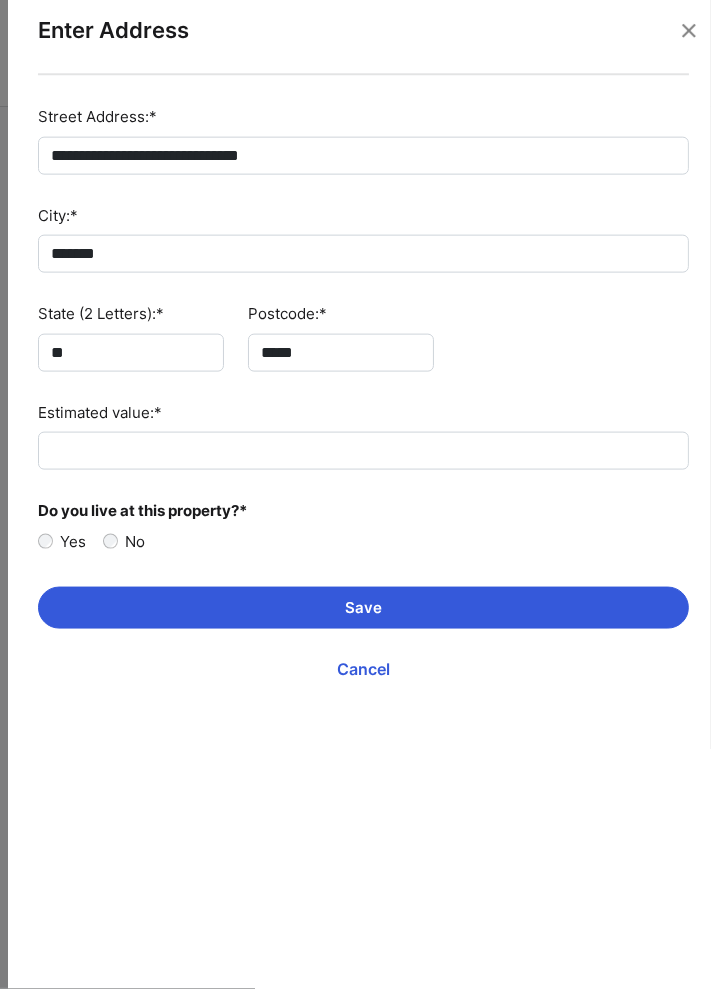click on "Estimated value:*" at bounding box center [100, 426] 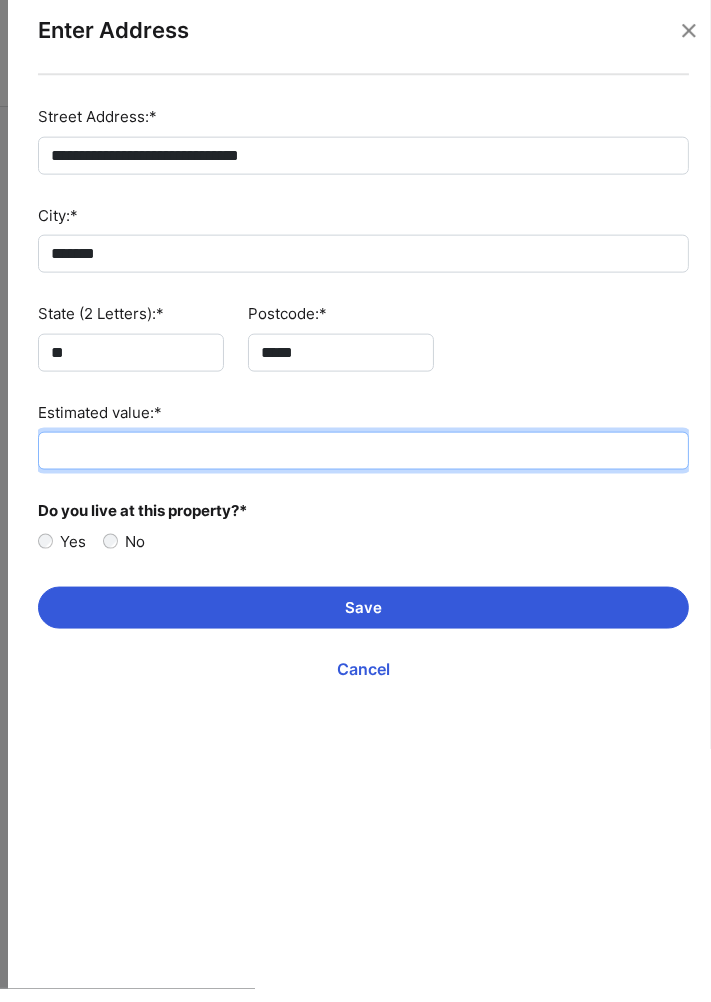 click on "Estimated value:*" at bounding box center (363, 464) 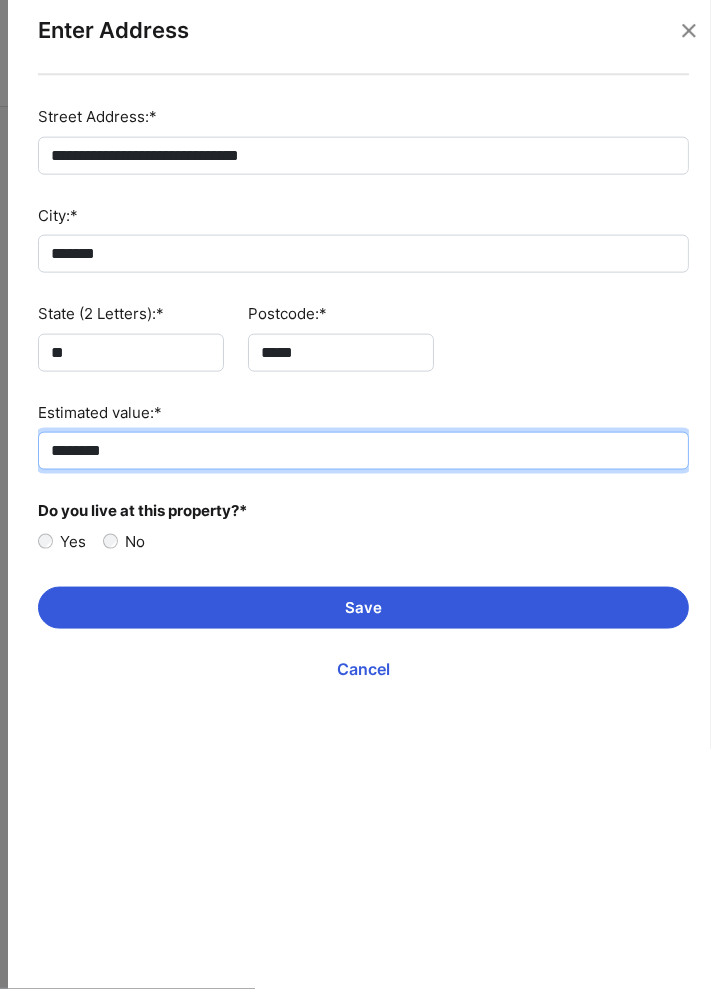 type on "********" 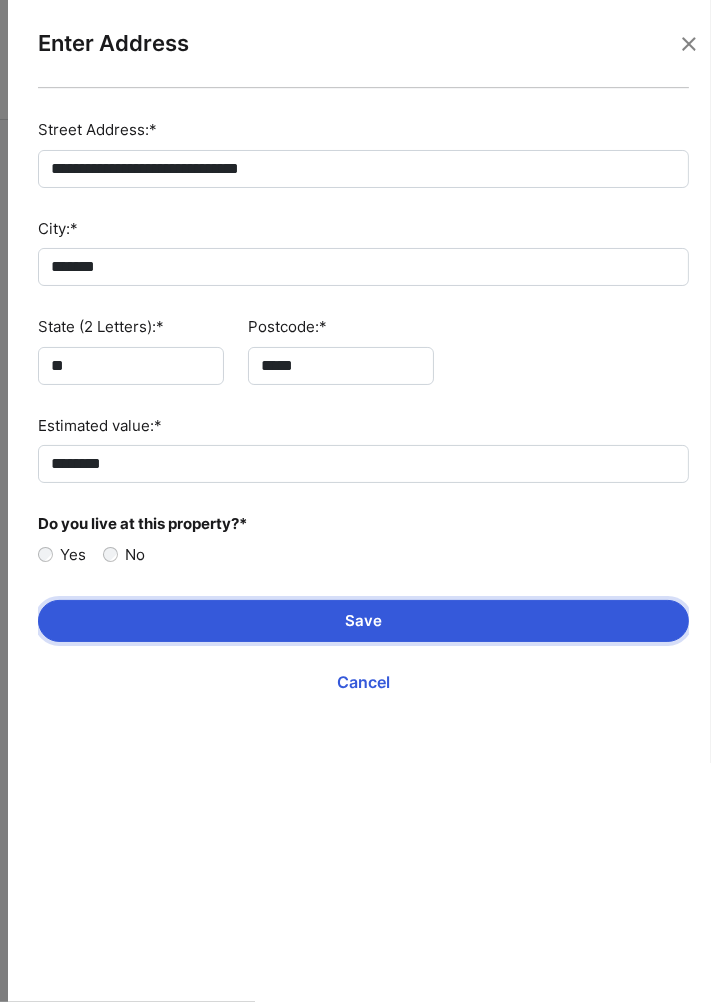 click on "Save" at bounding box center (363, 621) 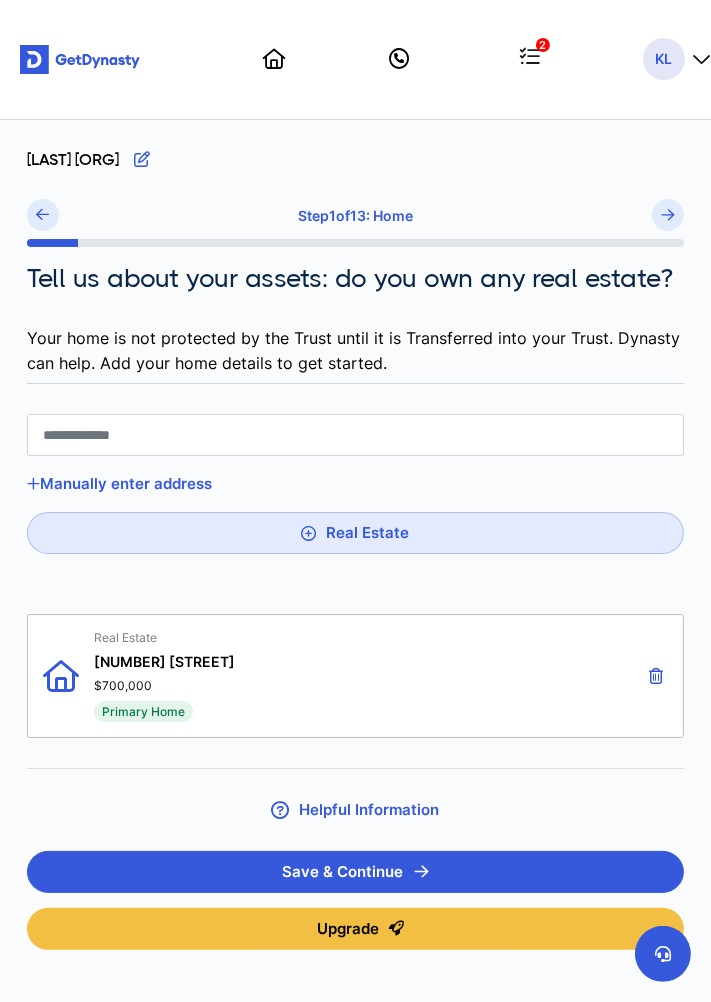 click at bounding box center [355, 435] 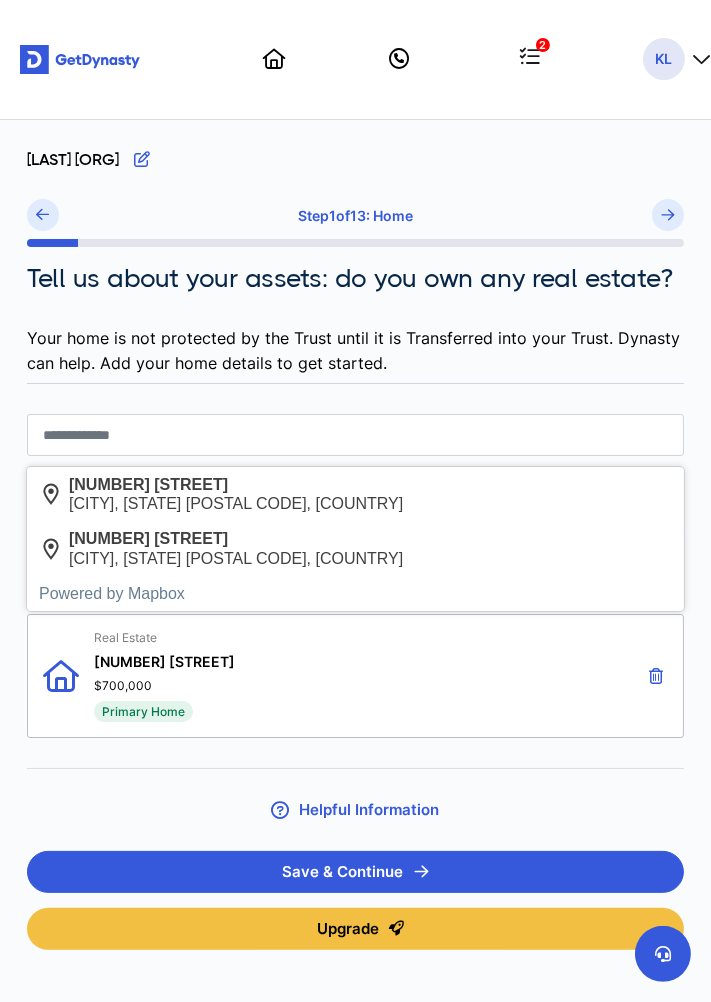 click on "[CITY], [STATE] [POSTAL CODE], [COUNTRY]" at bounding box center [236, 503] 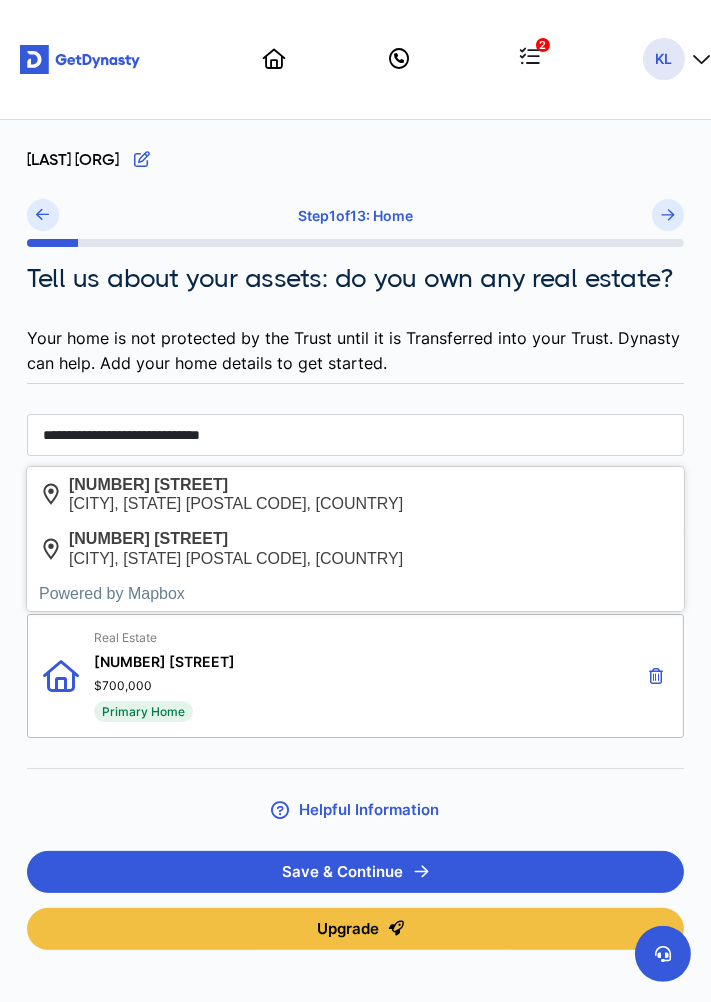 type on "**" 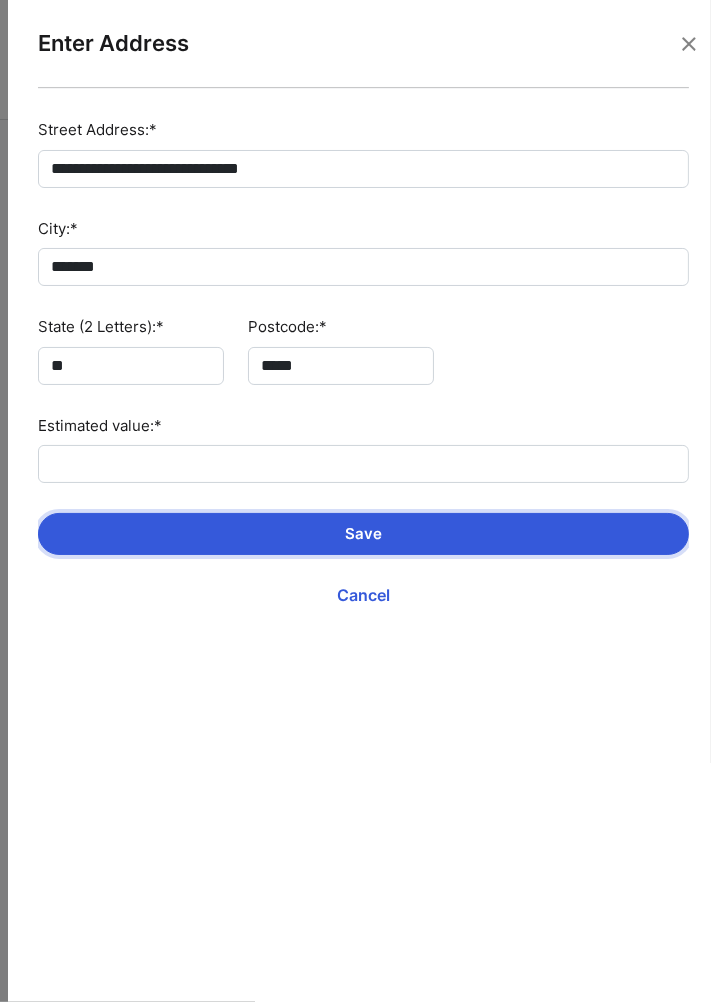 click on "Save" at bounding box center (363, 534) 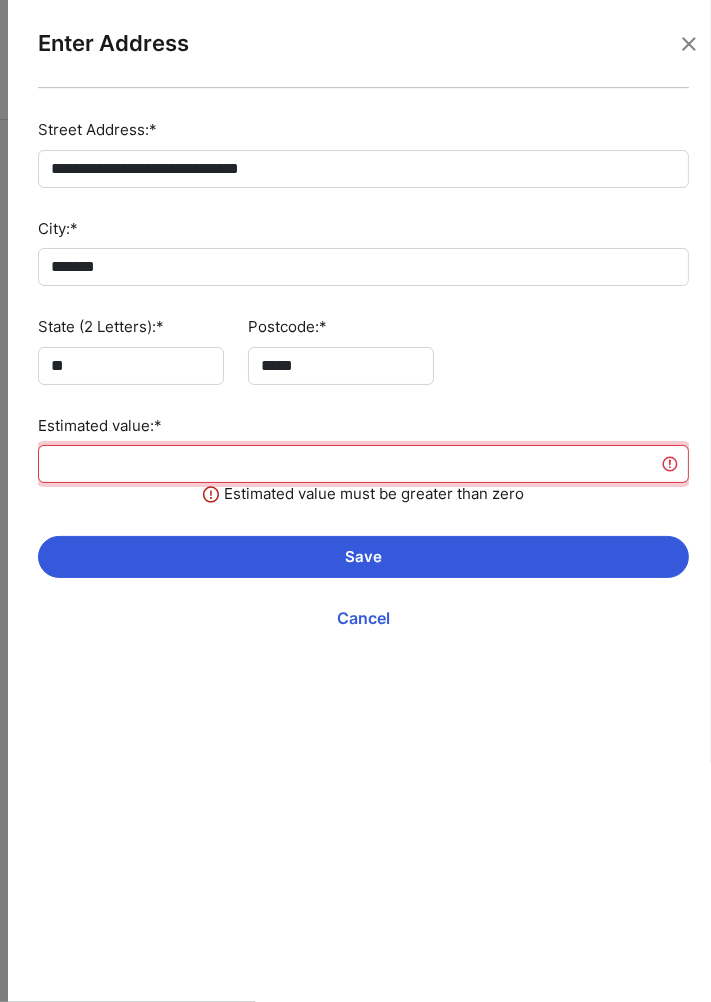 click on "Estimated value:*" at bounding box center (363, 464) 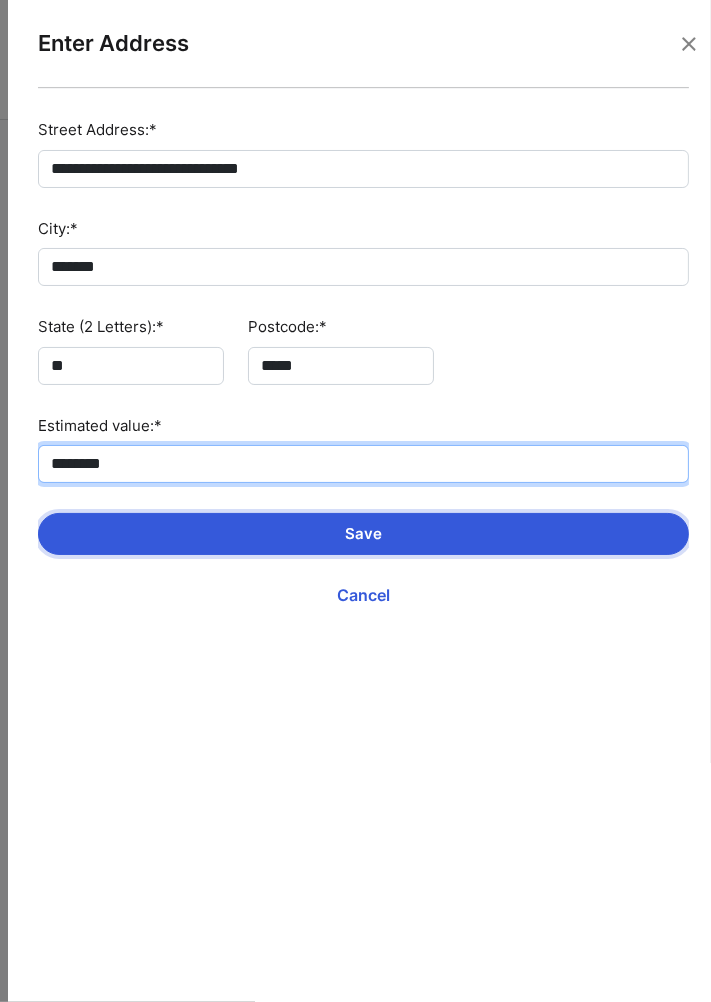 type on "********" 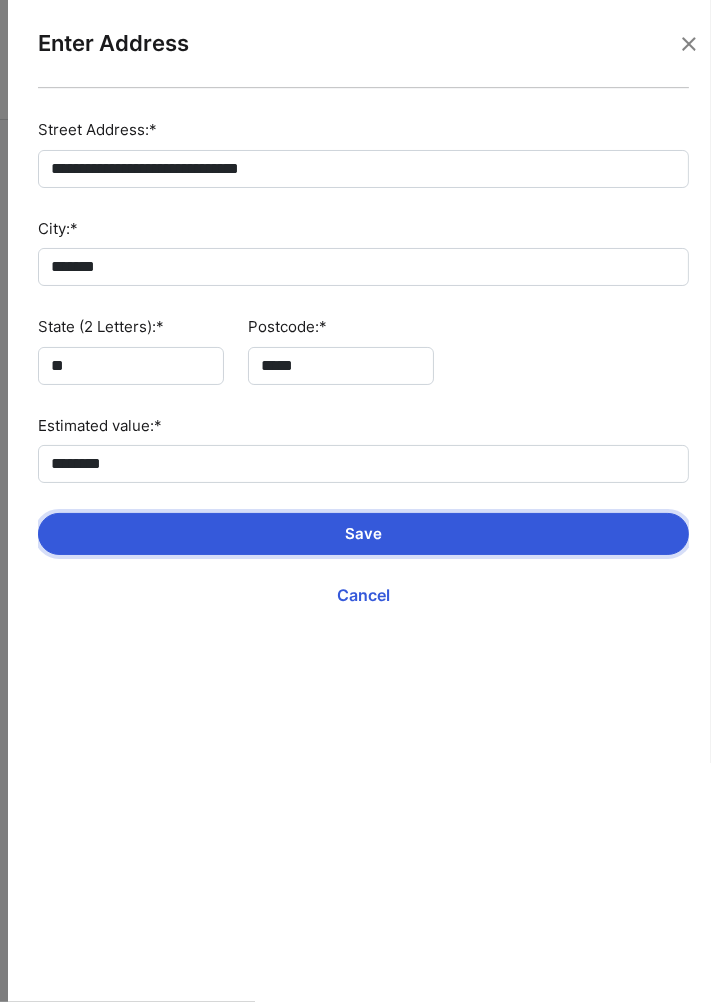click on "Save" at bounding box center [363, 534] 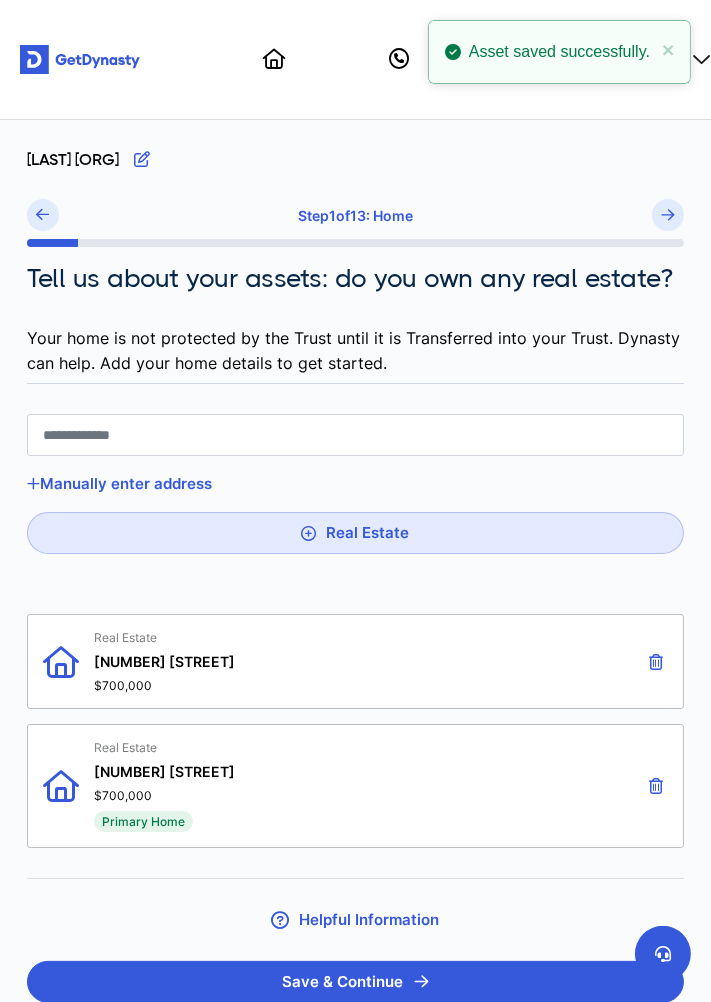 click at bounding box center [656, 662] 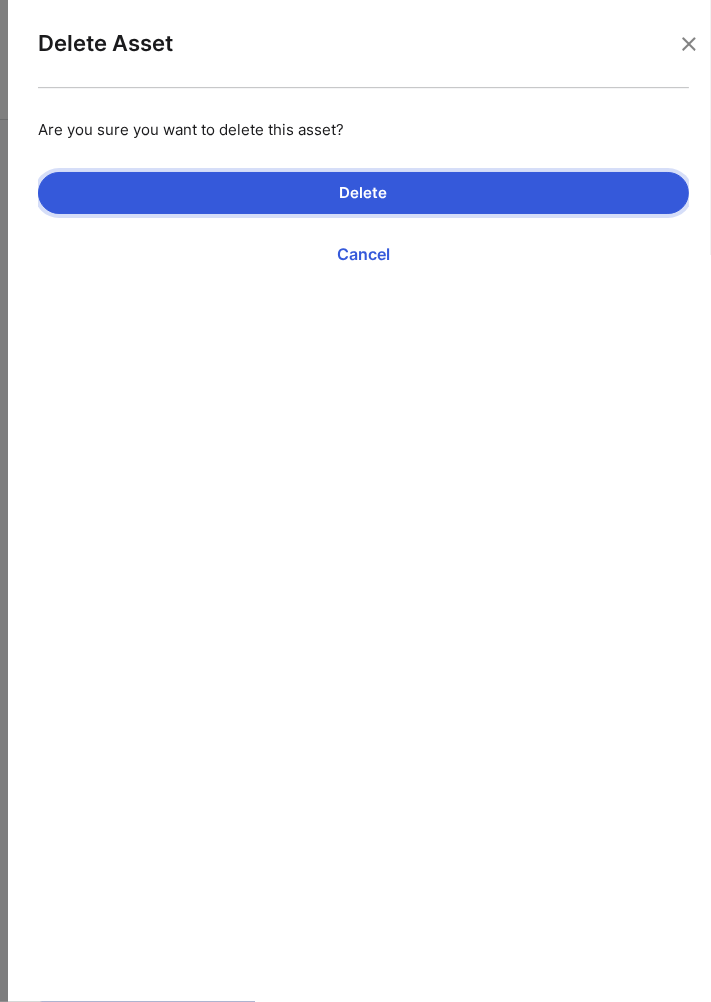 click on "Delete" at bounding box center (363, 193) 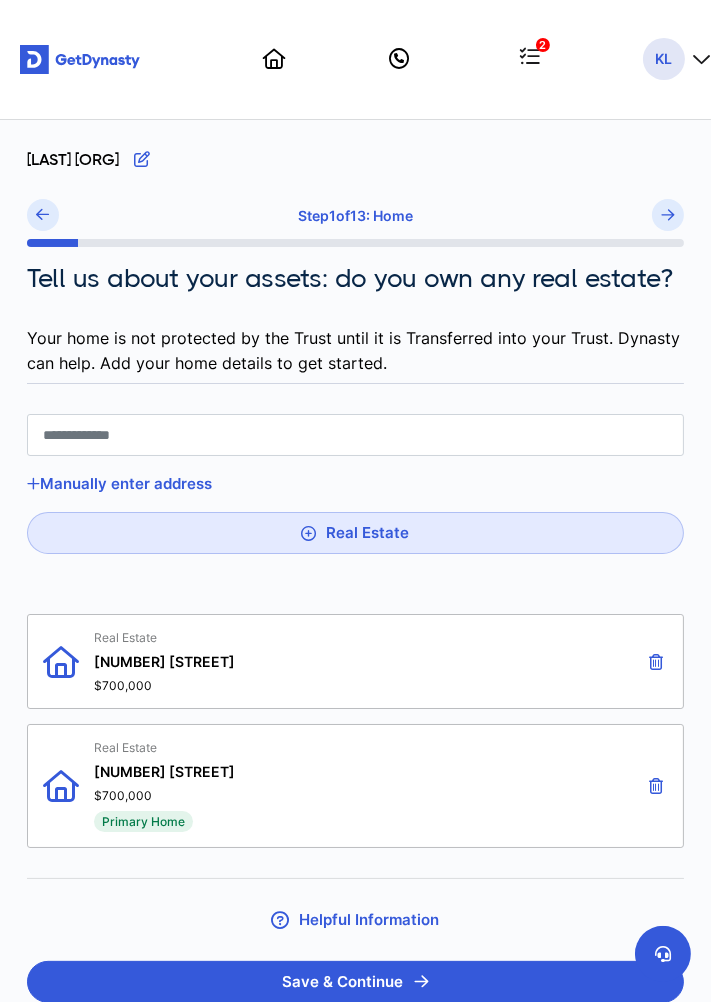 type on "**********" 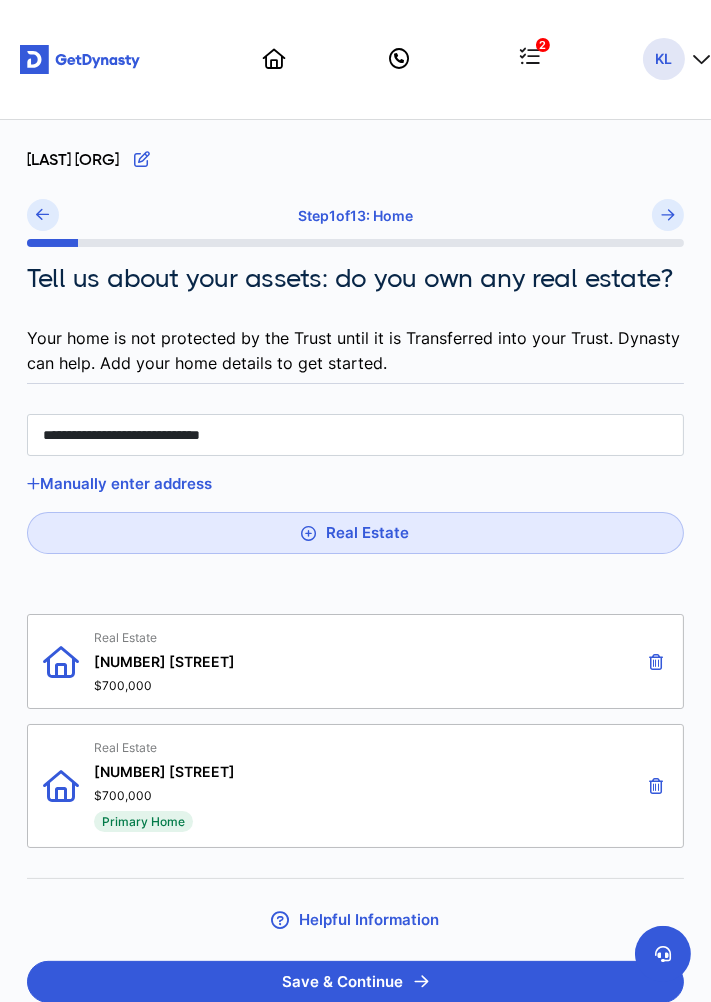 type 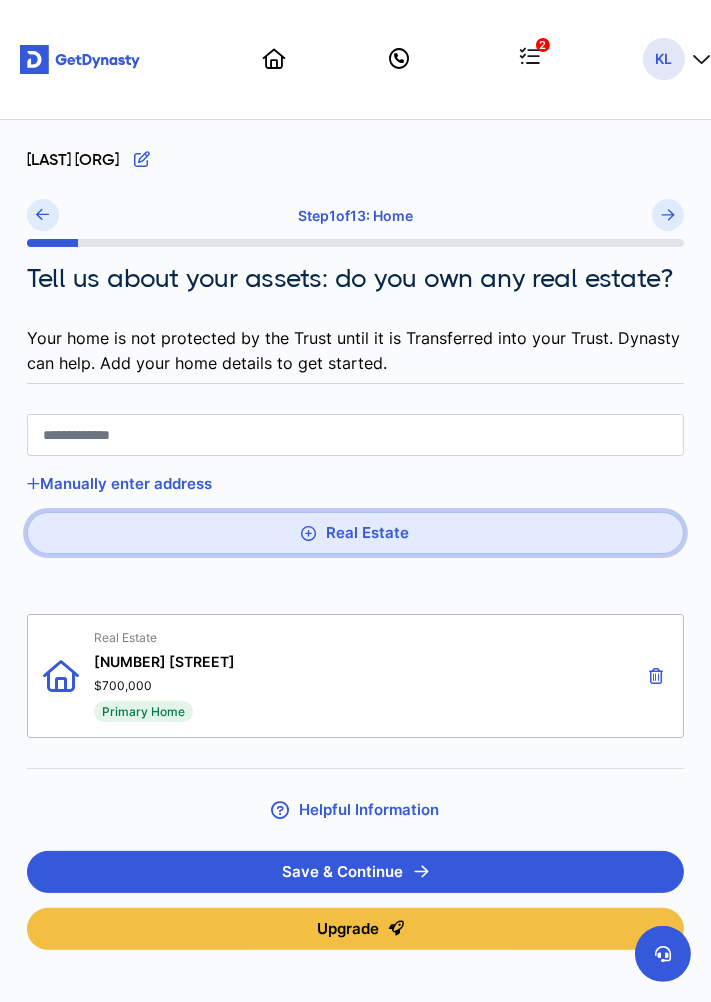 click on "Real Estate" at bounding box center (355, 533) 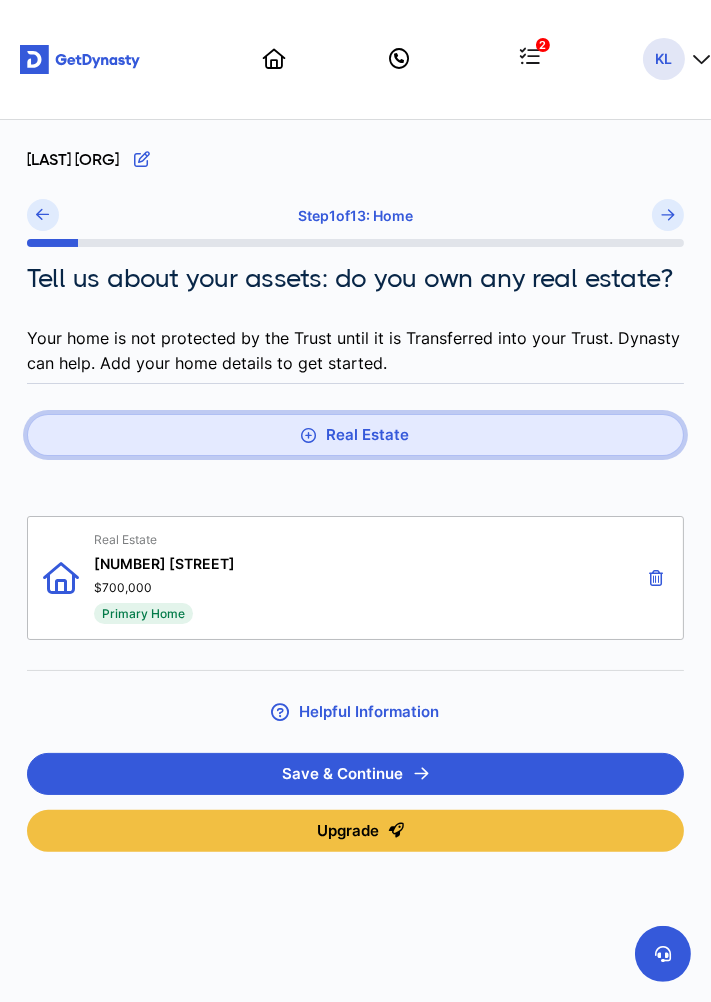 click on "Real Estate" at bounding box center [355, 435] 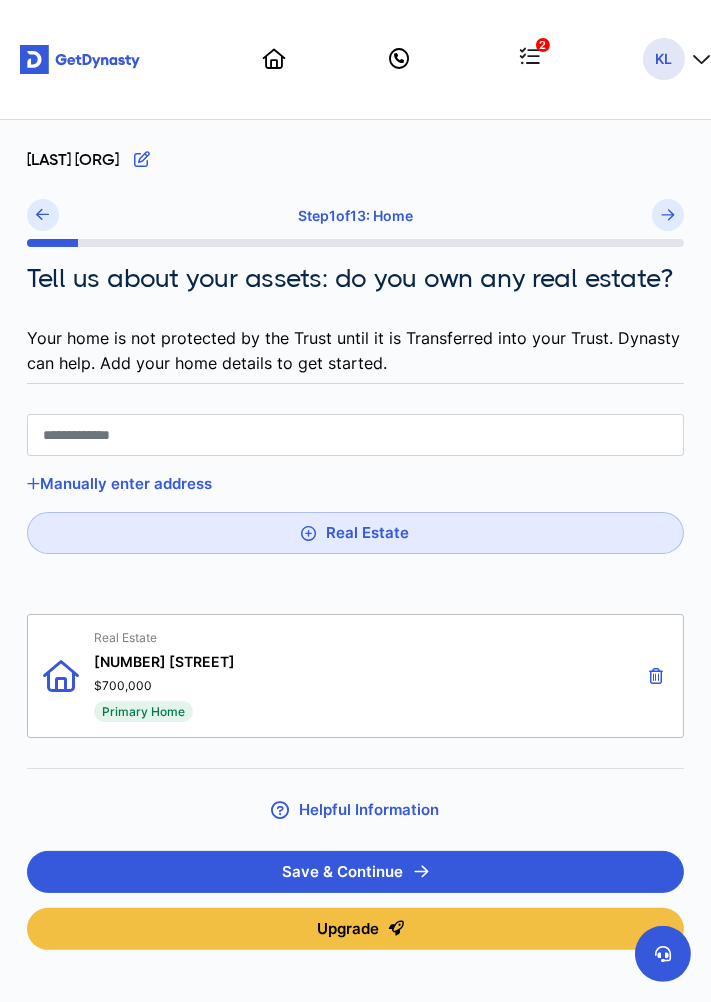 click at bounding box center [355, 435] 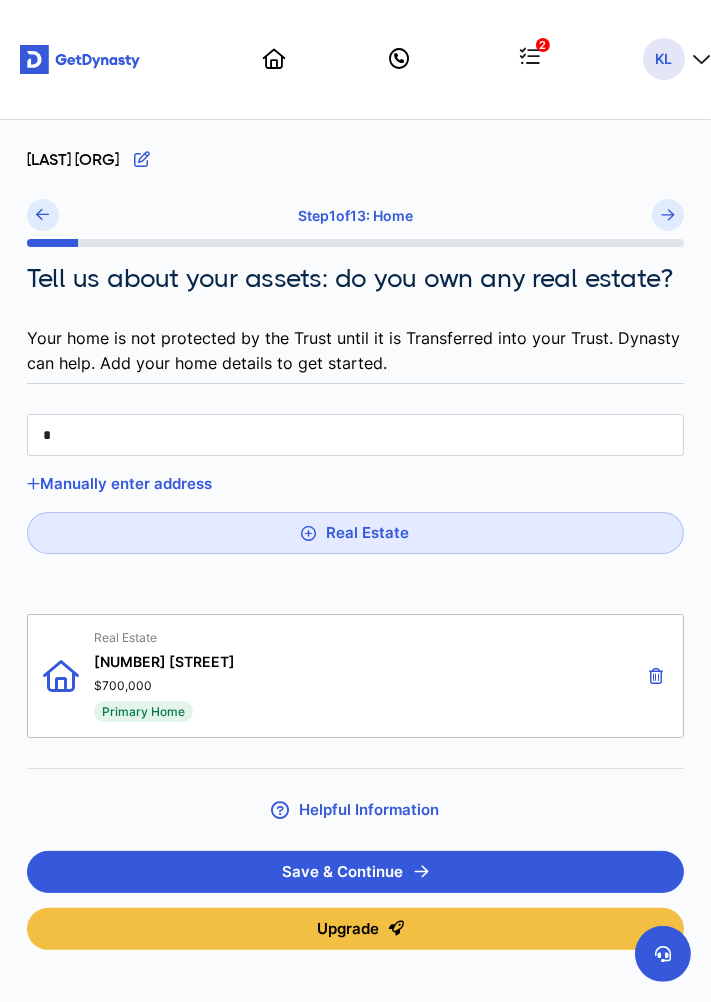 type on "*" 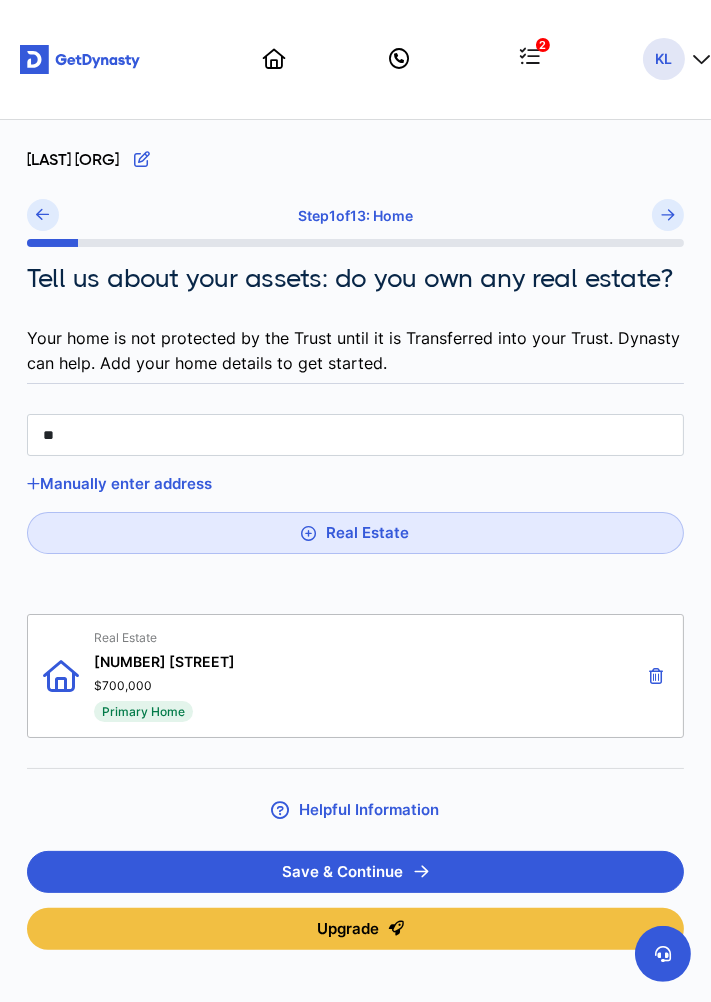 type on "**" 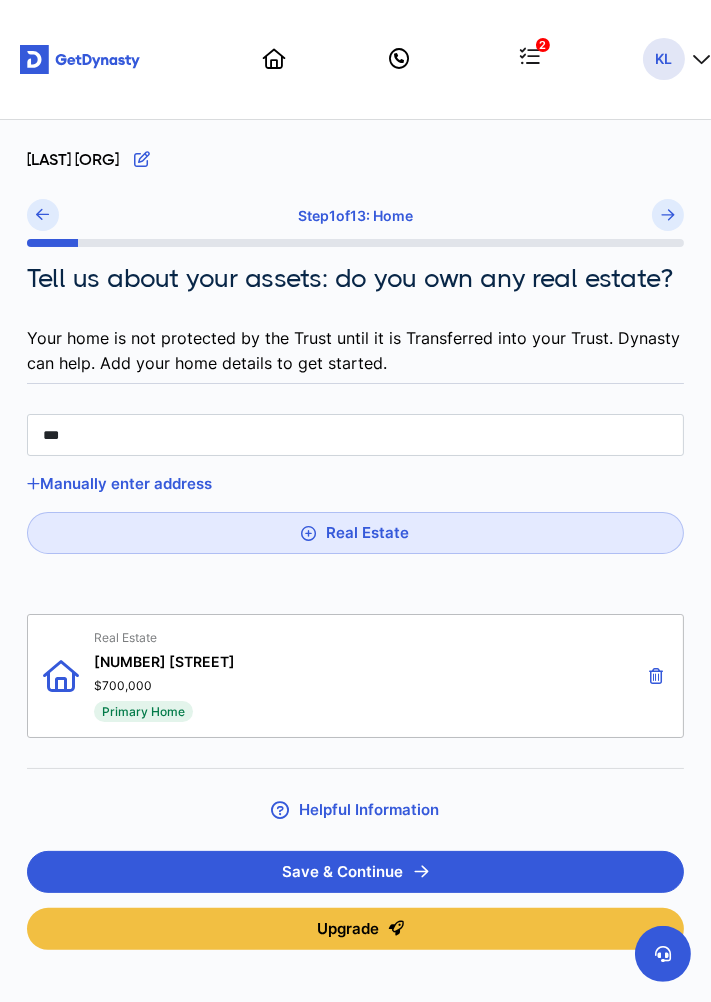 type on "***" 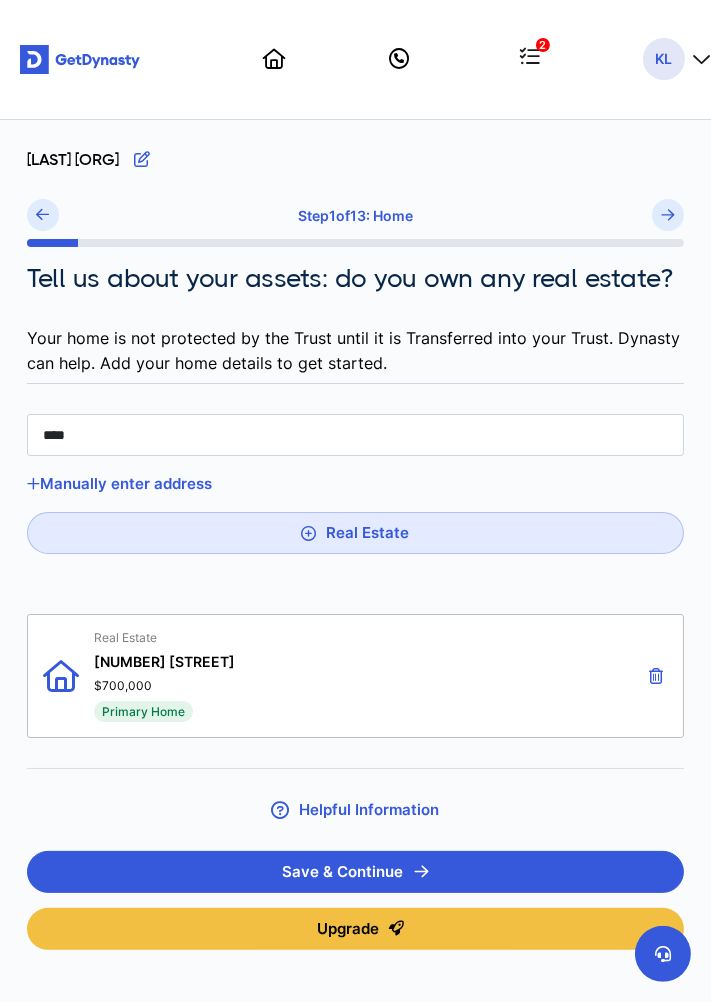 type on "****" 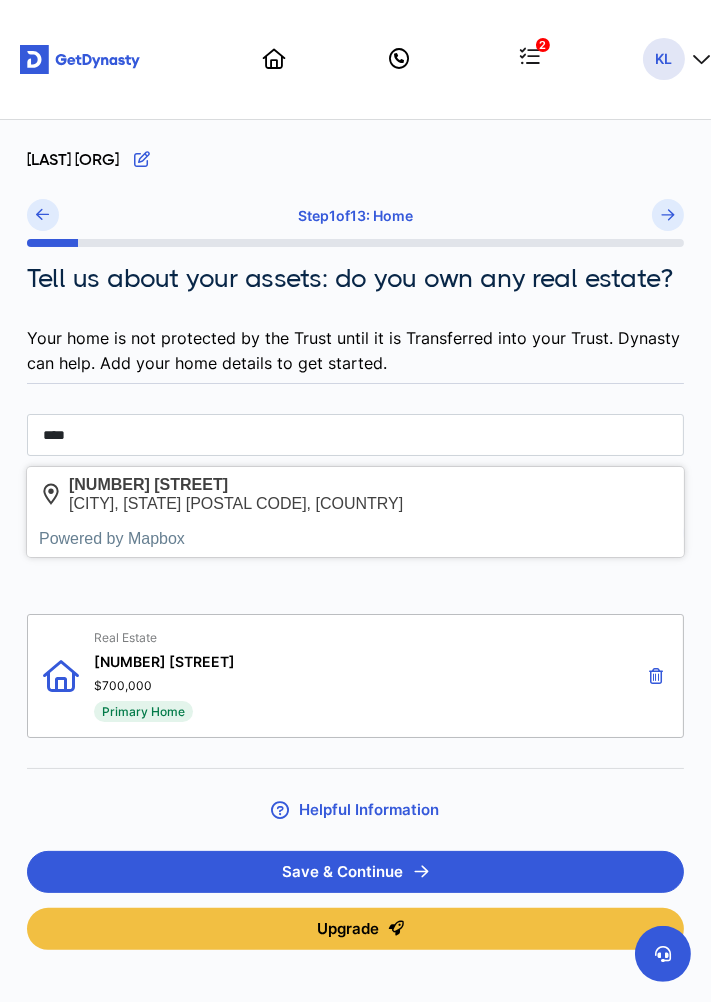 click on "[CITY], [STATE] [POSTAL CODE], [COUNTRY]" at bounding box center (236, 503) 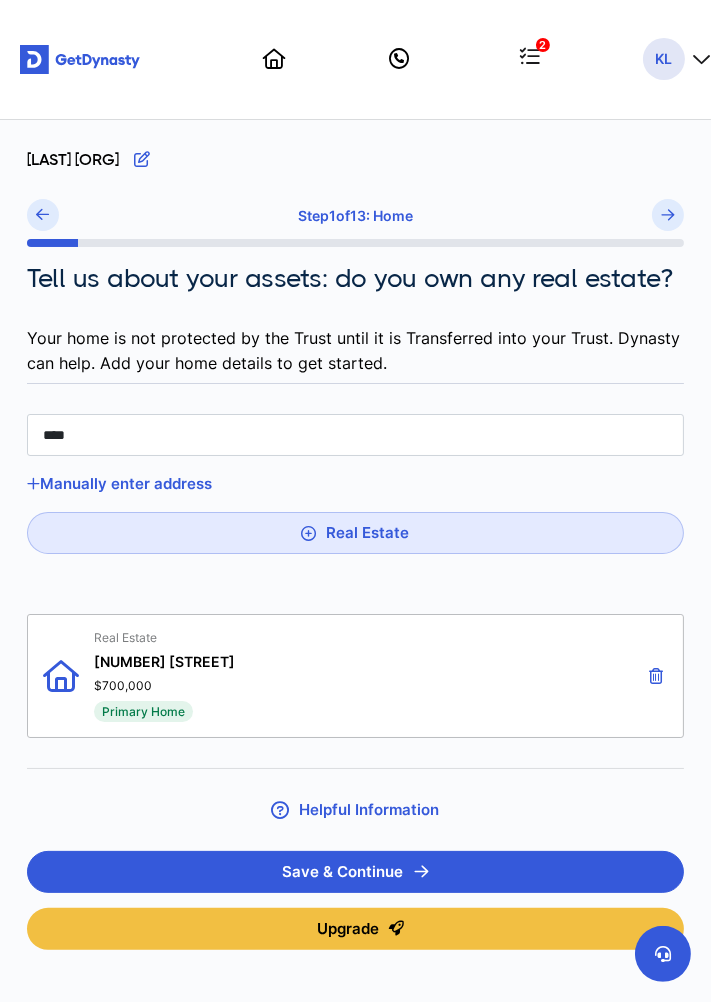 type on "**********" 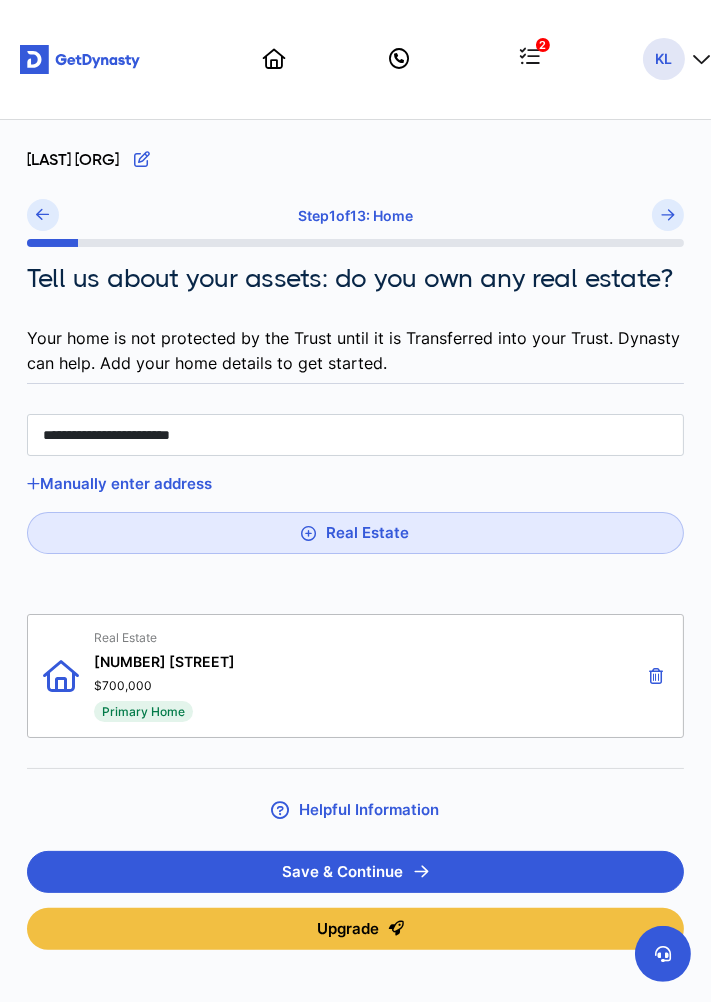 type on "**" 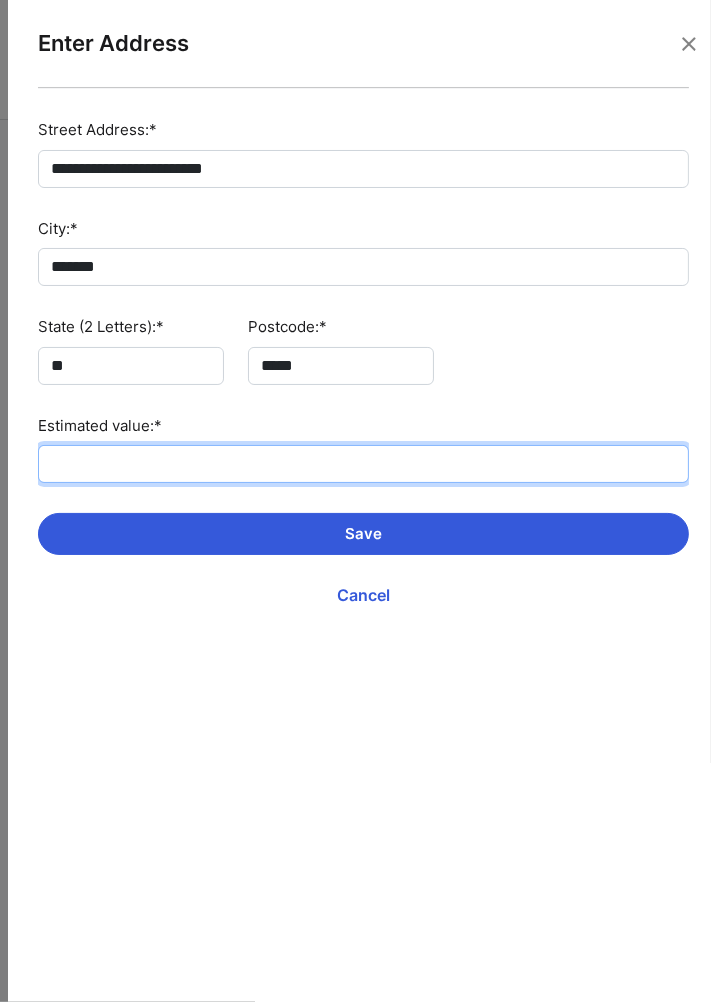 click on "Estimated value:*" at bounding box center (363, 464) 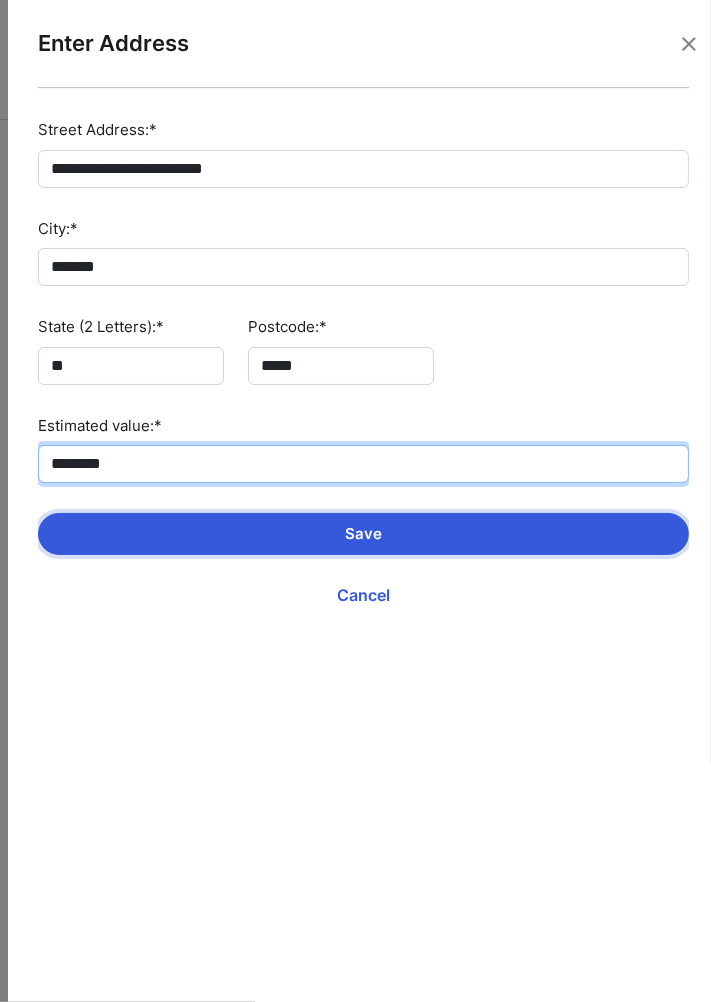 type on "********" 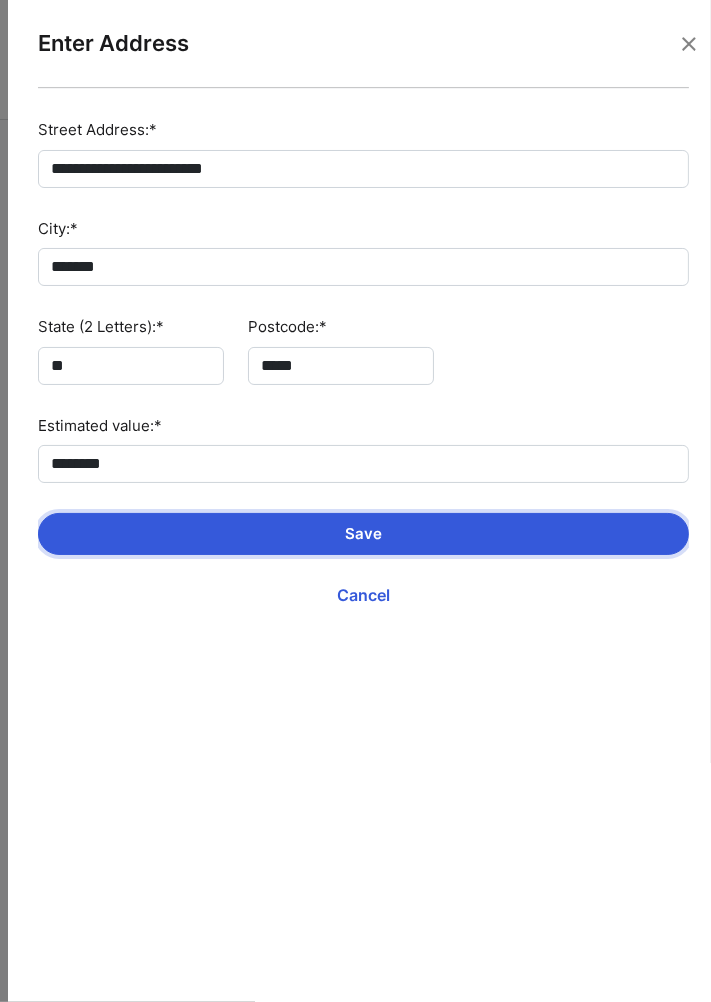 click on "Save" at bounding box center [363, 534] 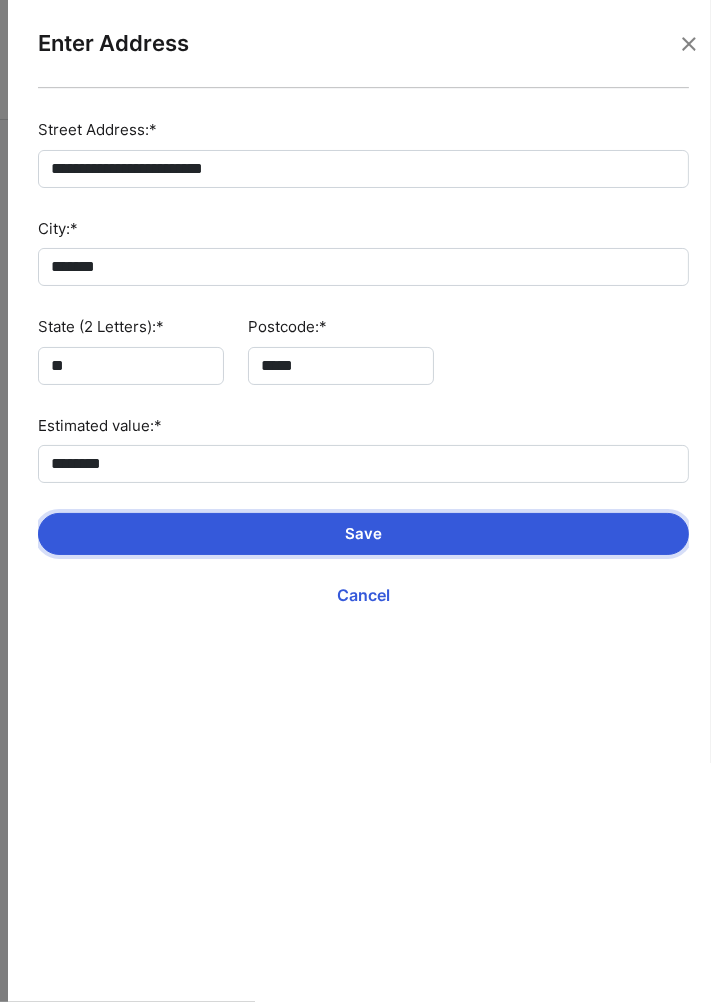 type 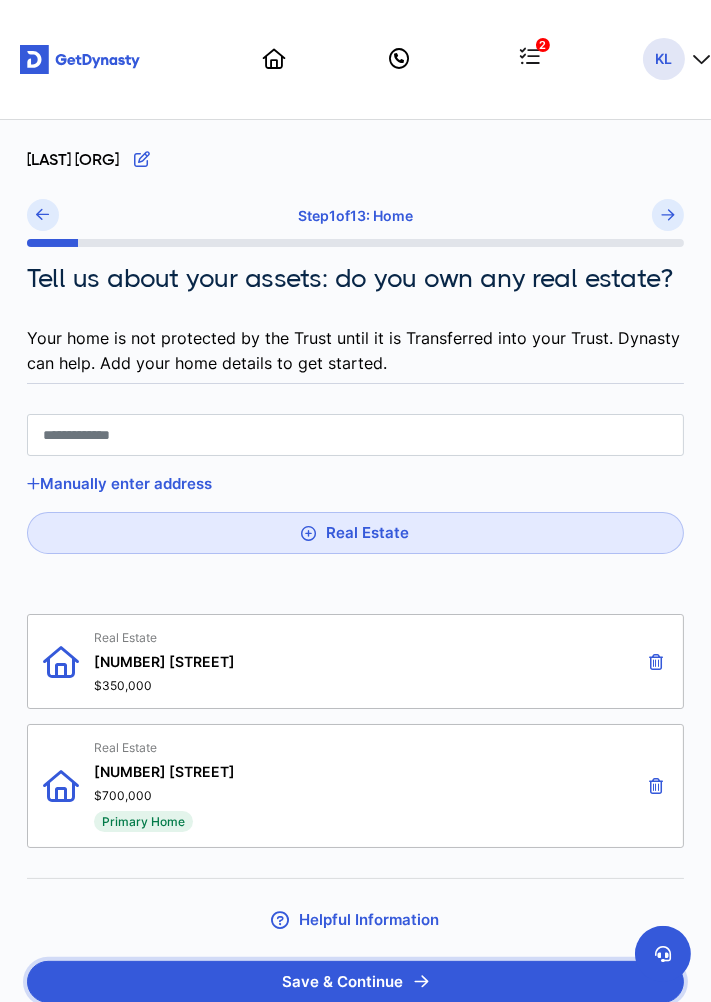 click on "Save & Continue" at bounding box center (355, 982) 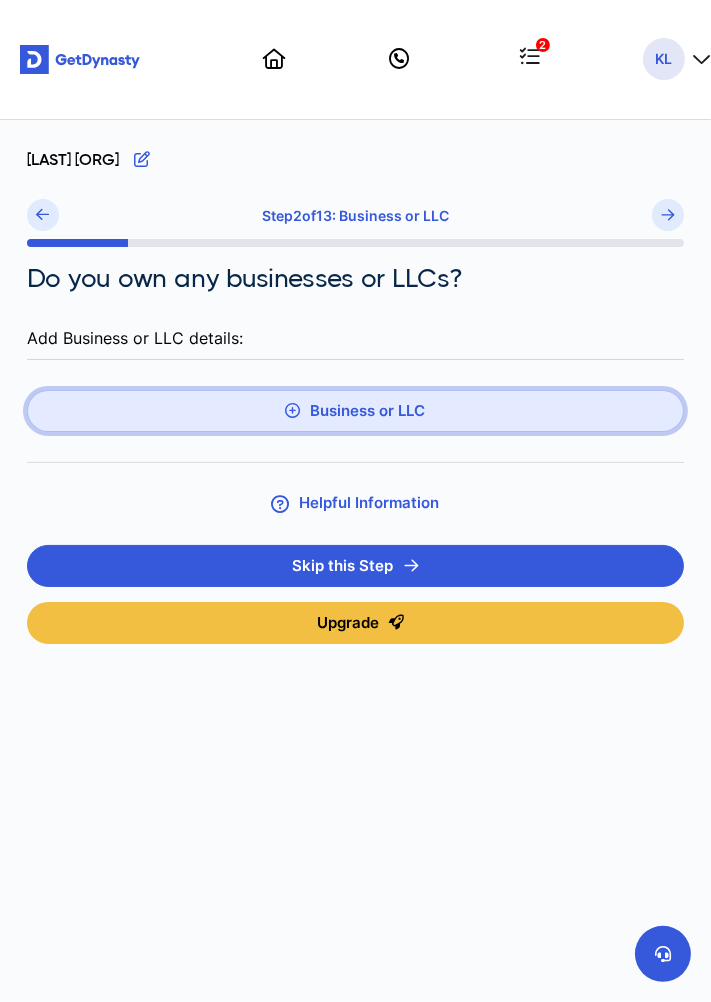 click on "Business or LLC" at bounding box center [355, 411] 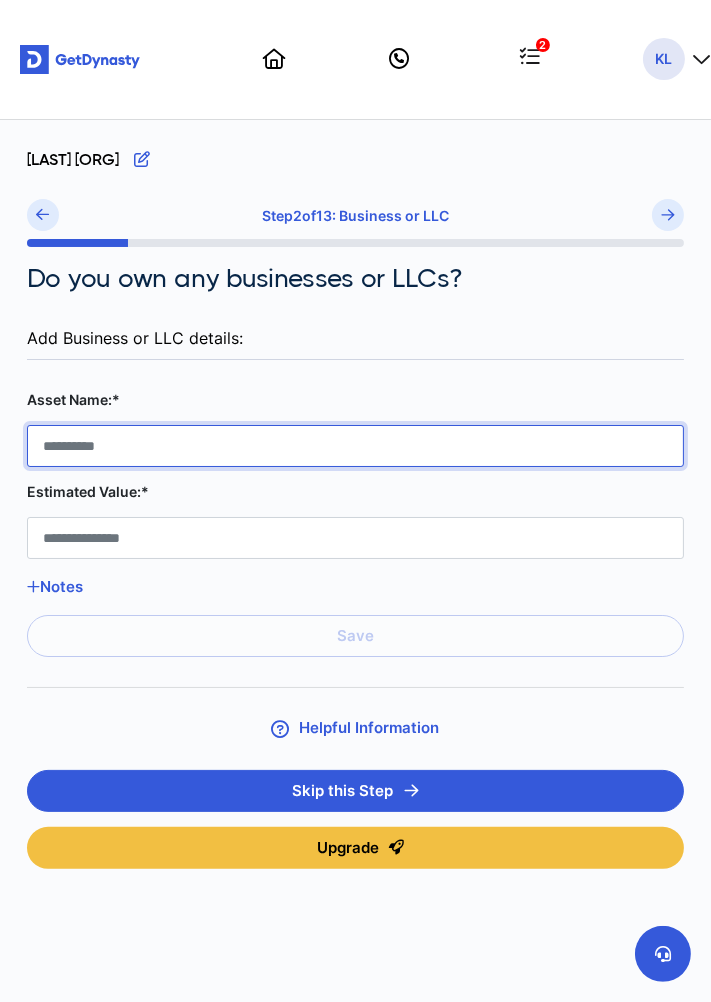 click on "Asset Name:*" at bounding box center [355, 446] 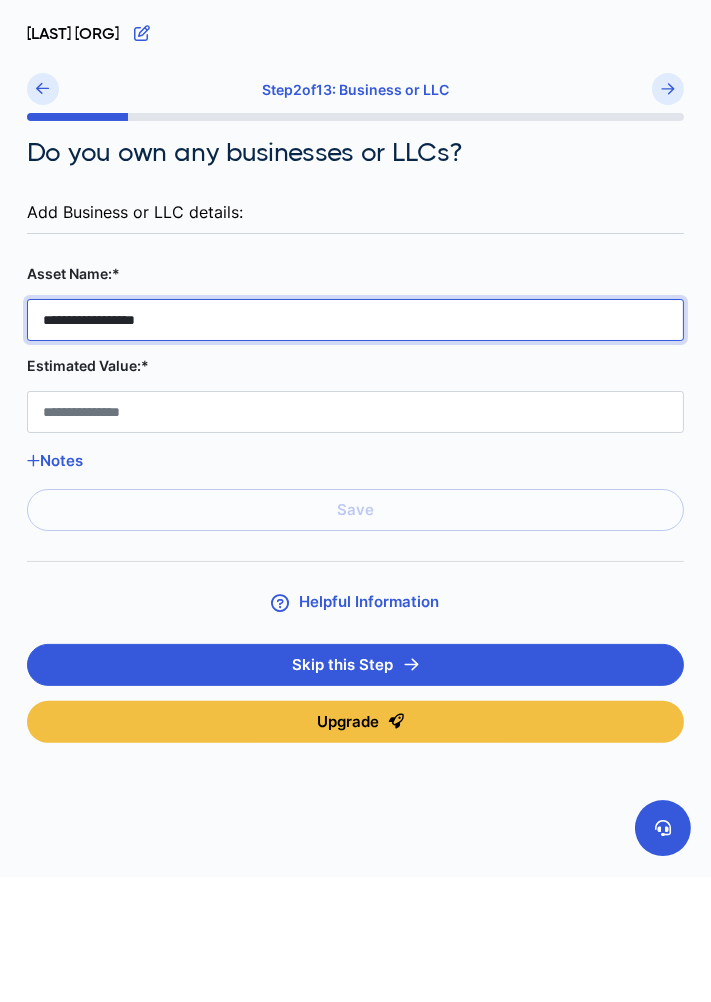 type on "**********" 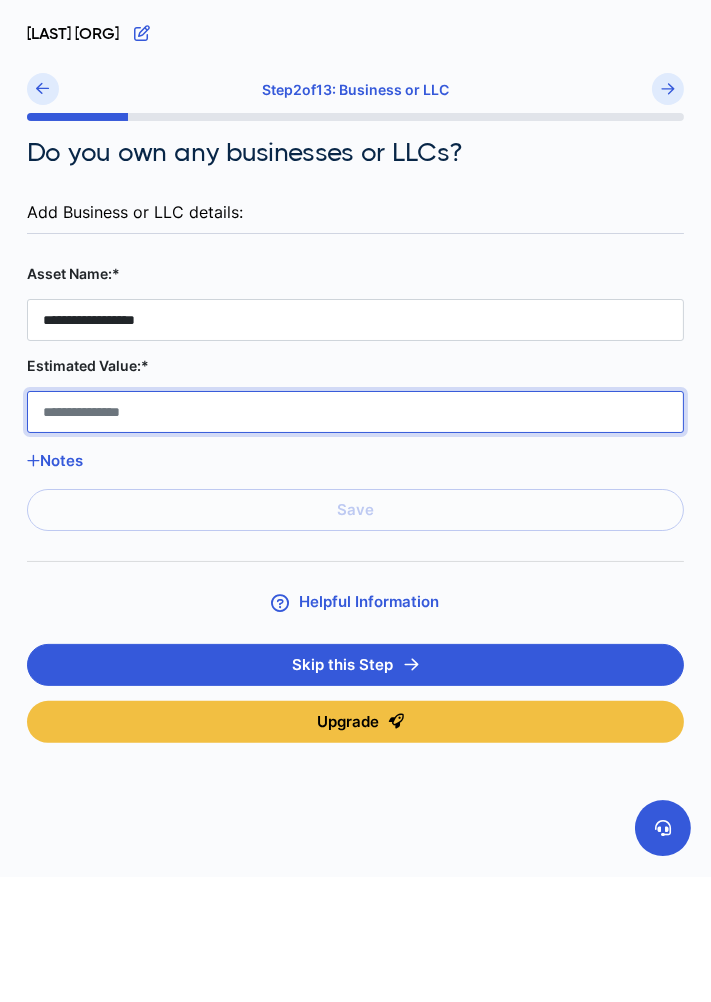 click on "Estimated Value:*" at bounding box center [355, 538] 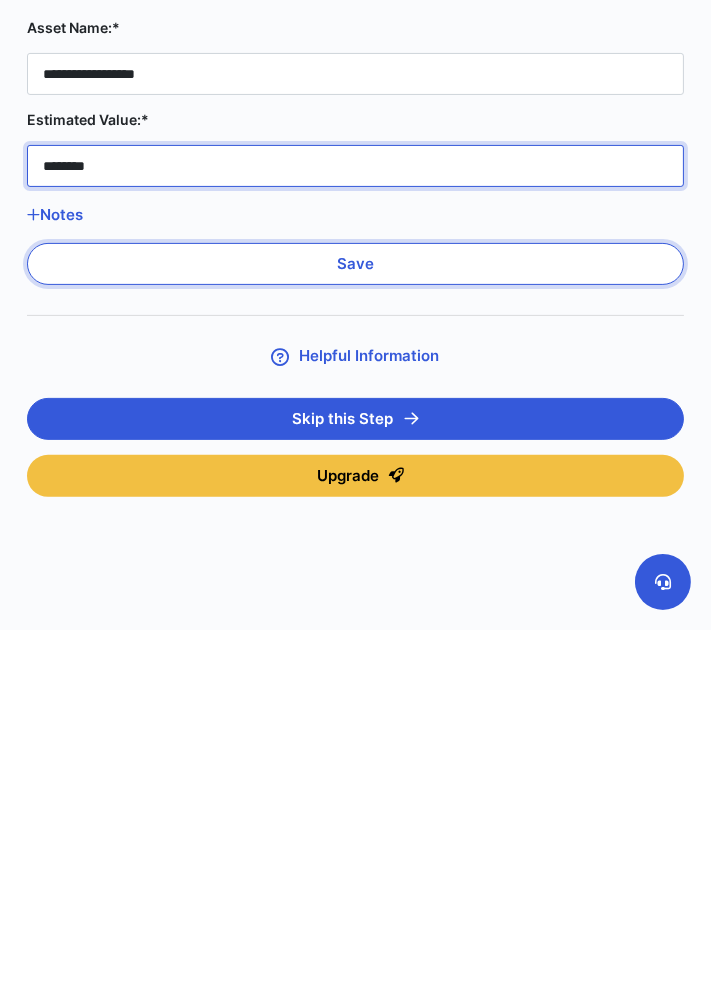 type on "********" 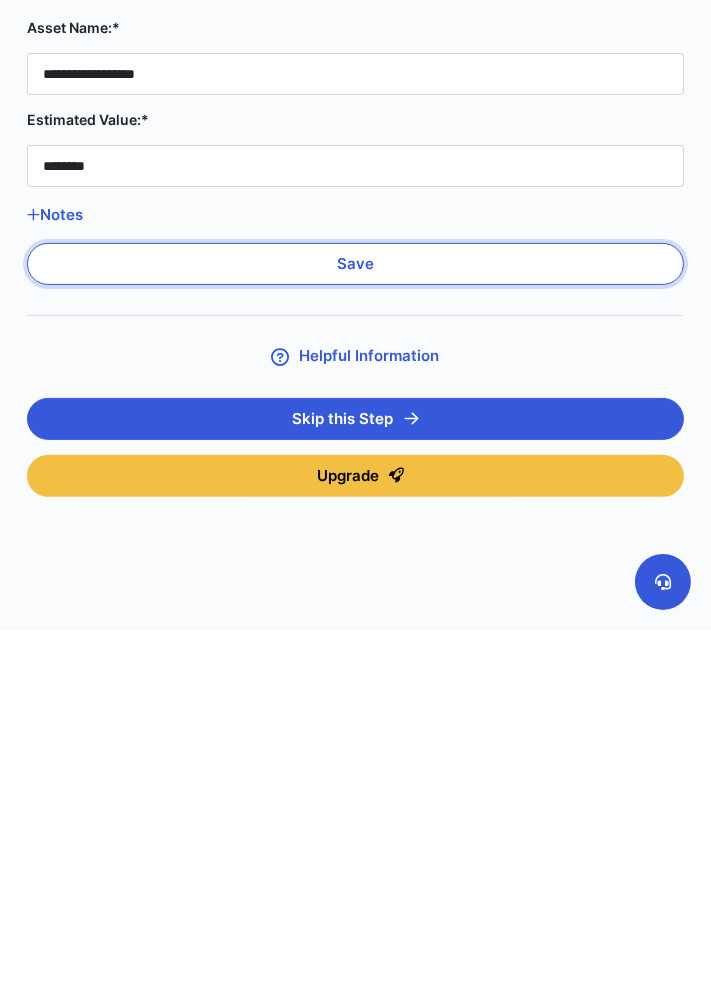 click on "Save" at bounding box center (355, 636) 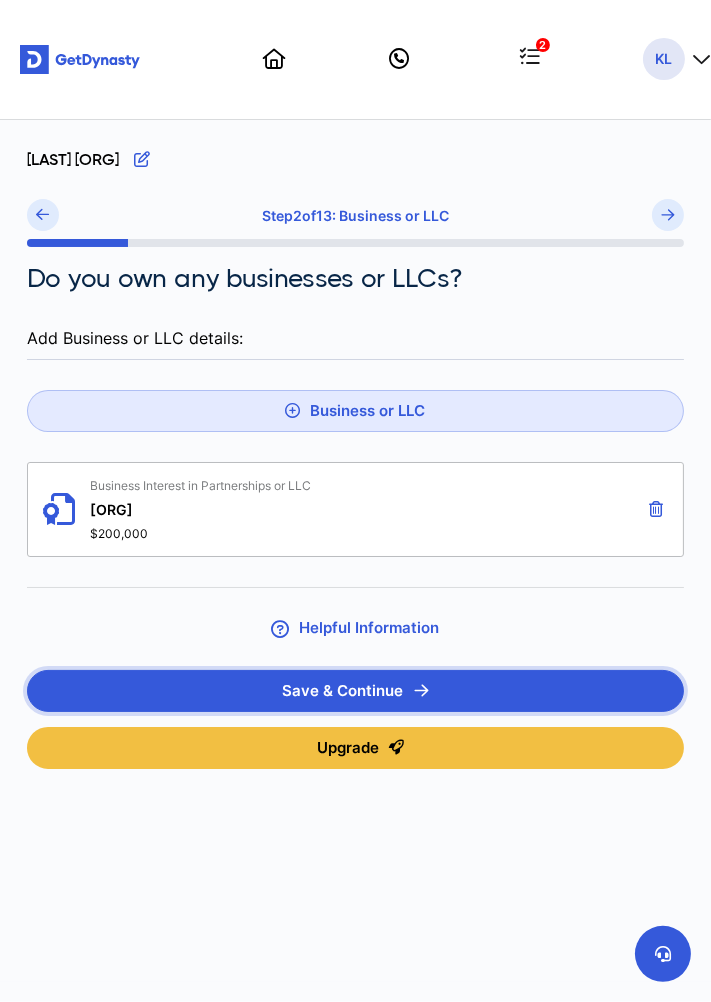 click at bounding box center [421, 690] 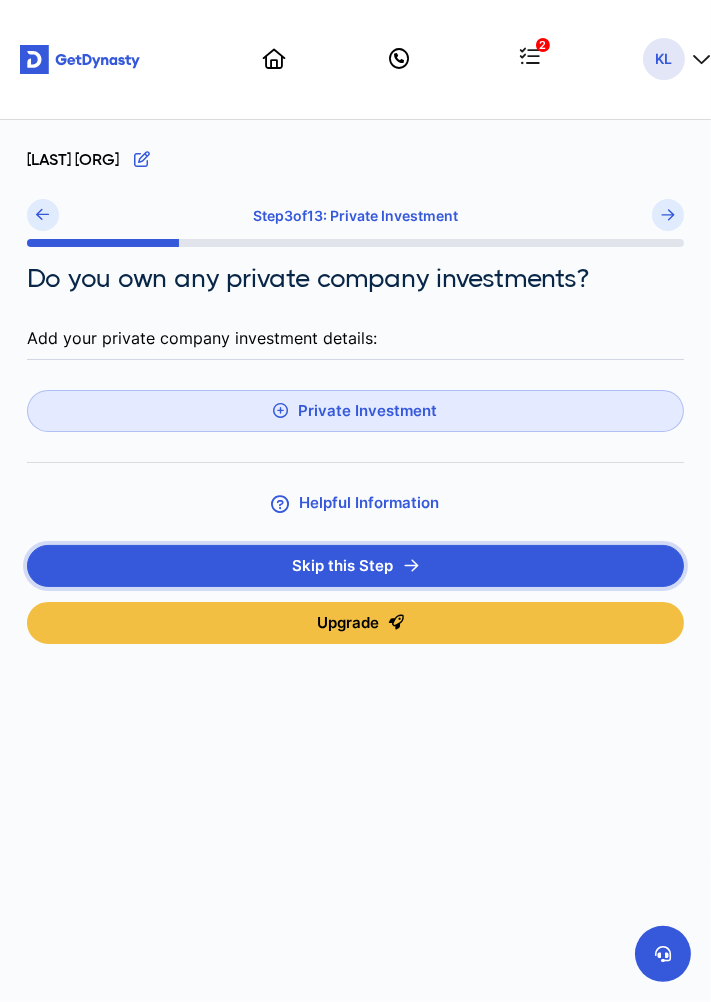 click on "Skip this Step" at bounding box center [355, 566] 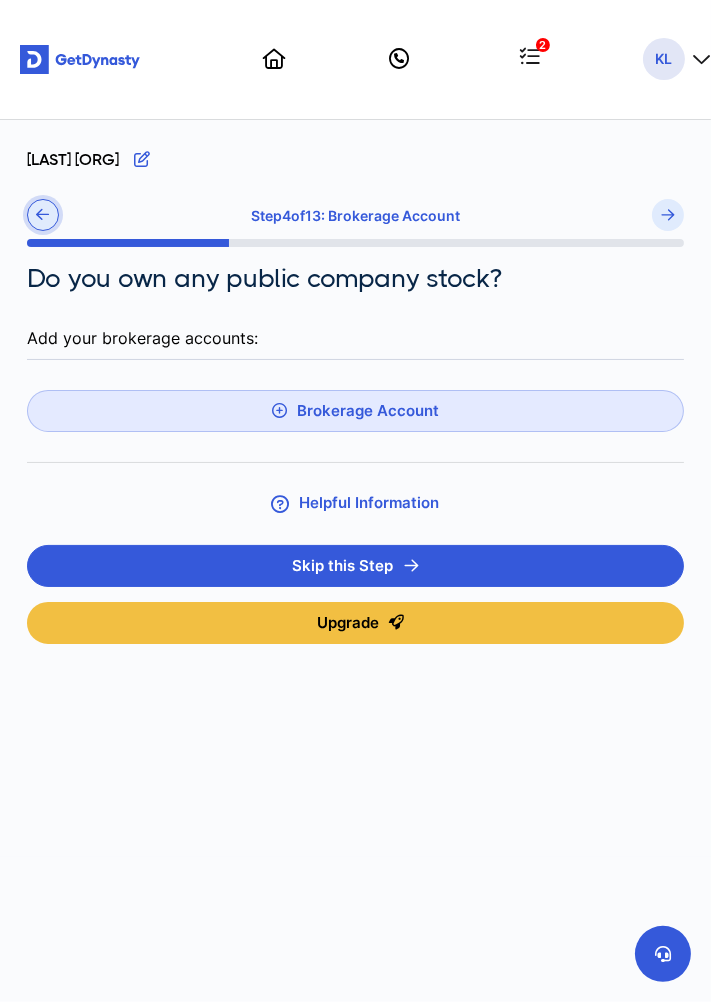click at bounding box center (43, 215) 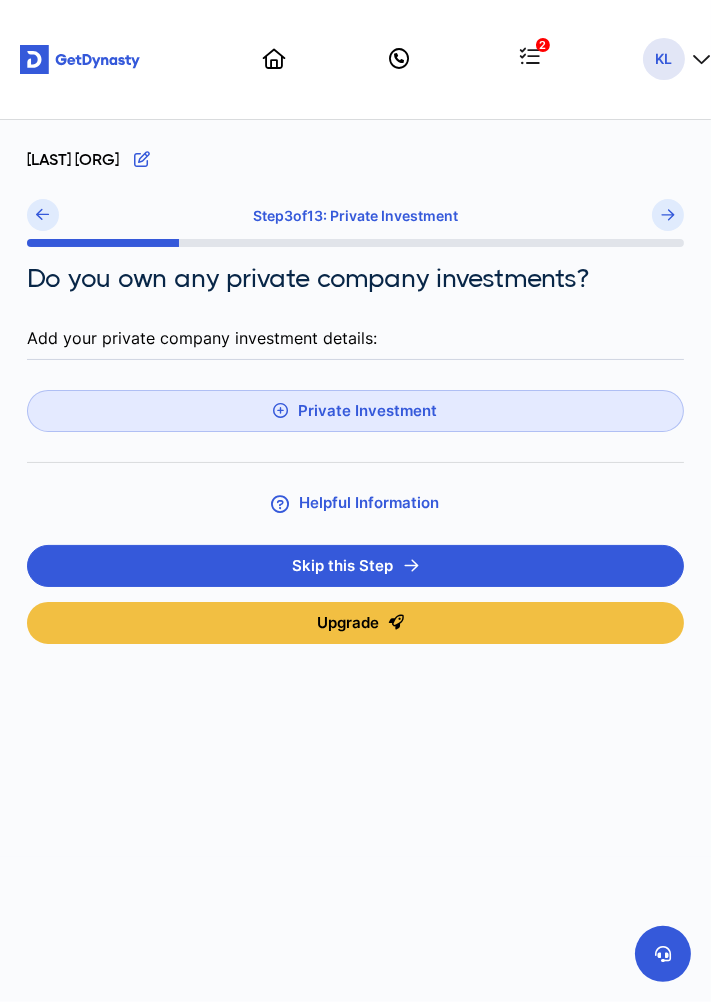 click on "Helpful Information" at bounding box center (356, 503) 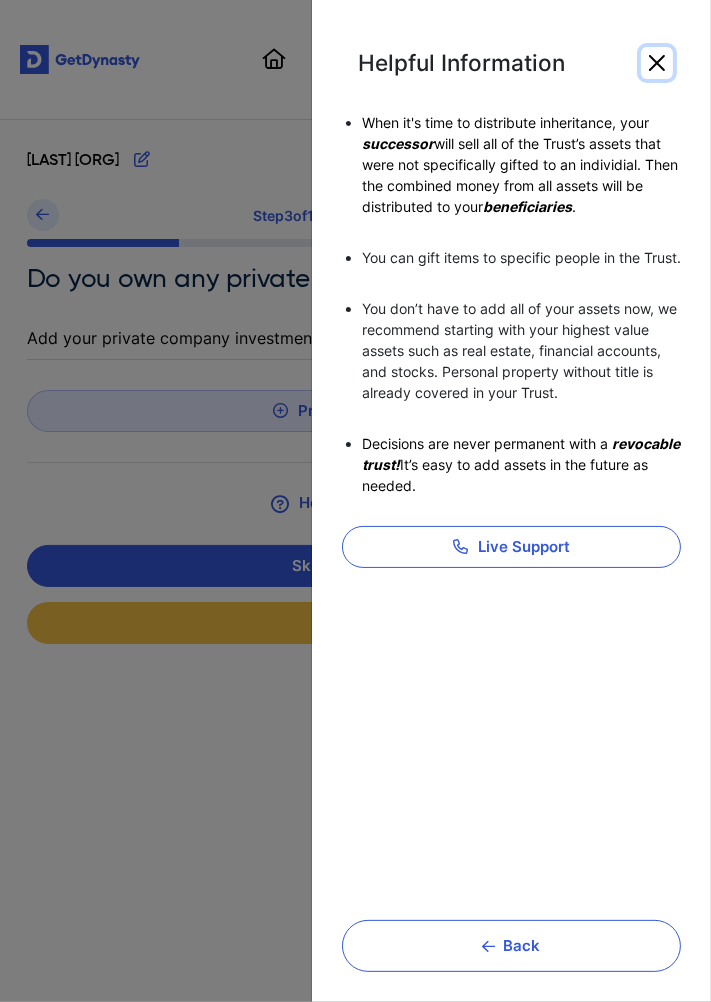 click at bounding box center (657, 63) 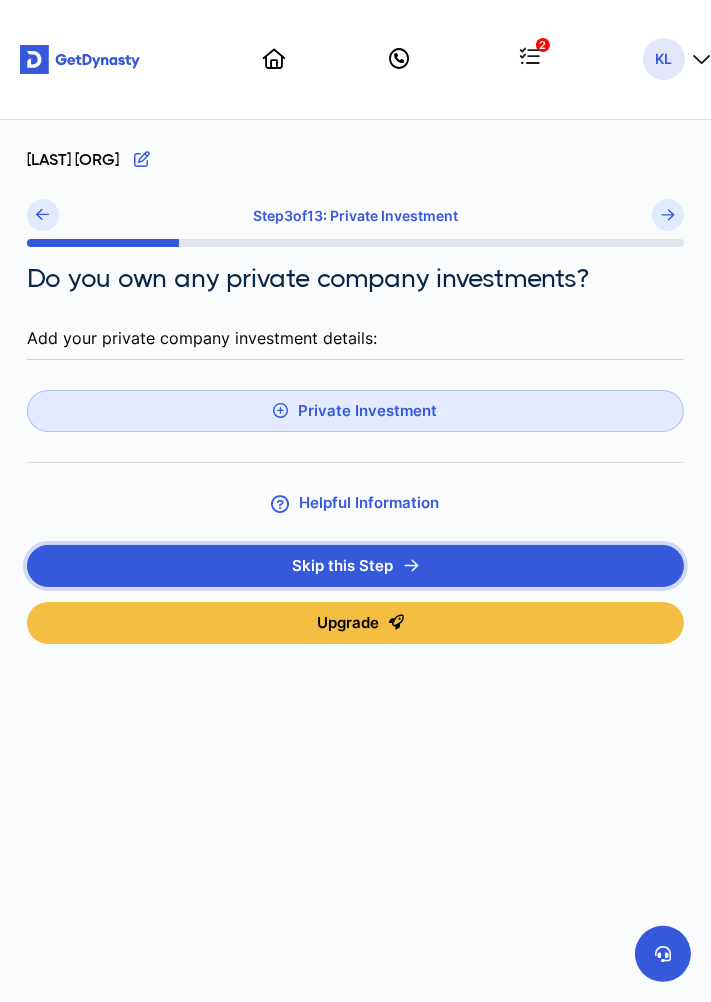 click on "Skip this Step" at bounding box center (355, 566) 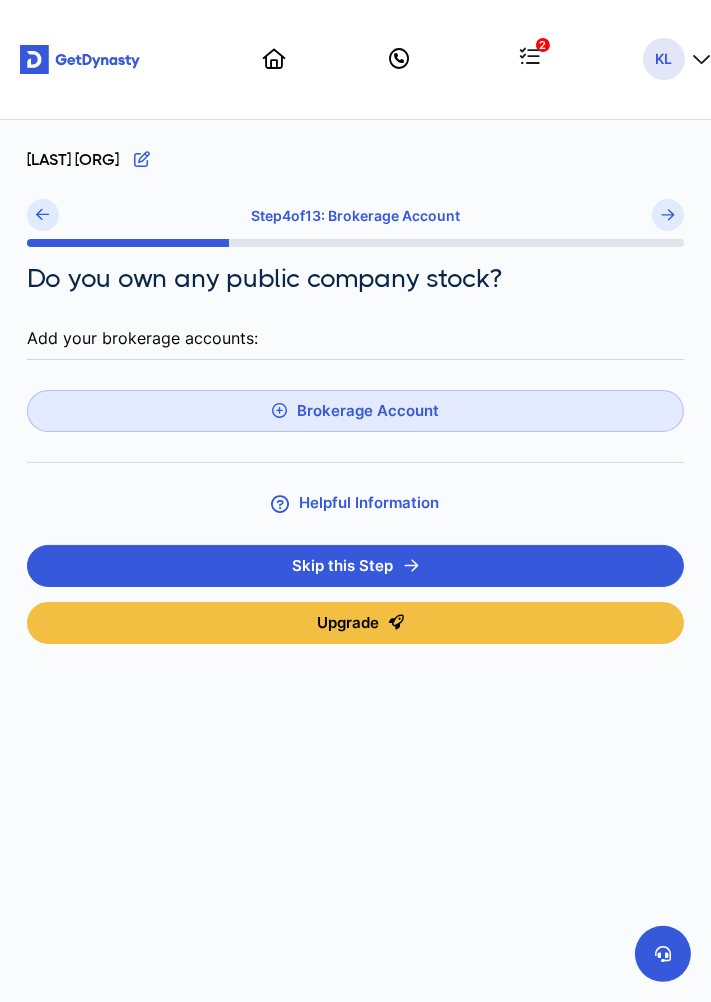 click on "Helpful Information" at bounding box center [356, 503] 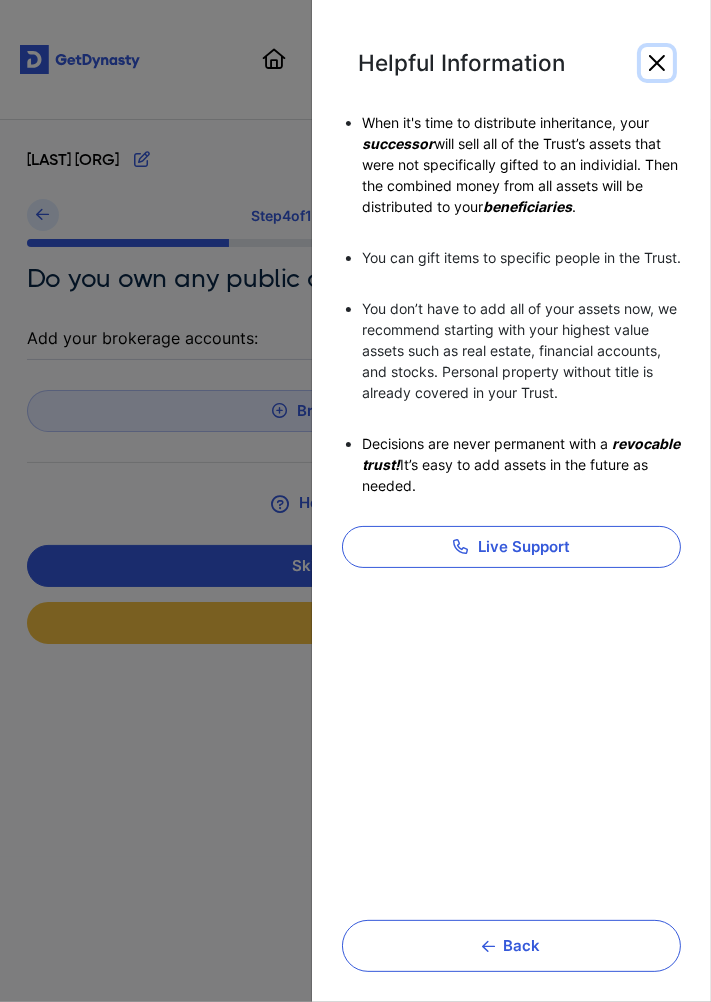 click at bounding box center [657, 63] 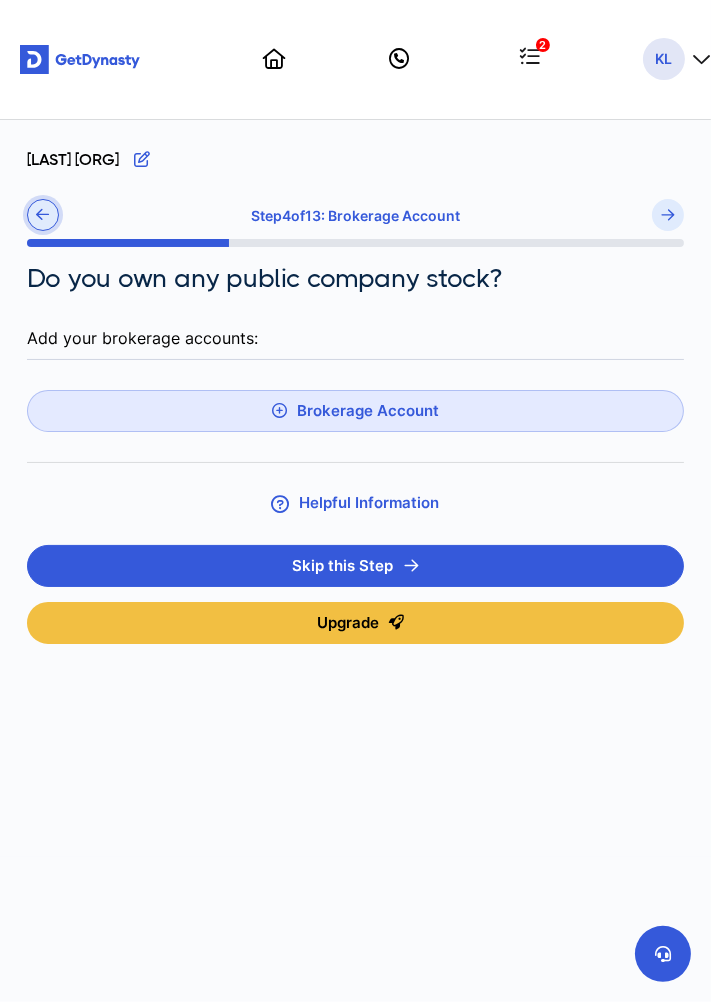 click at bounding box center (43, 214) 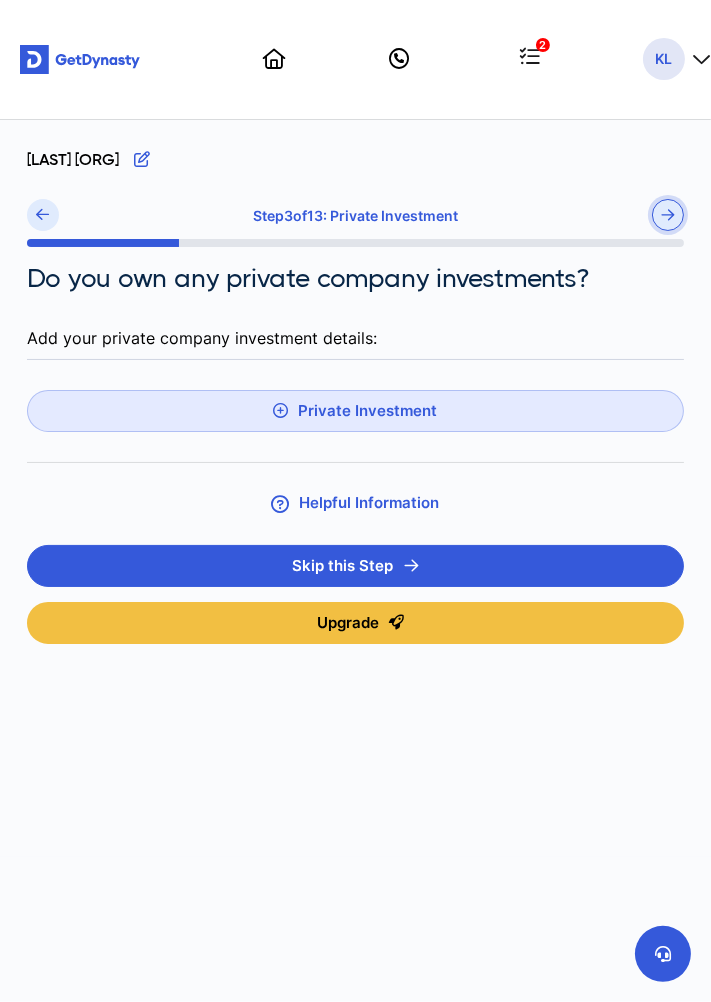 click at bounding box center [668, 215] 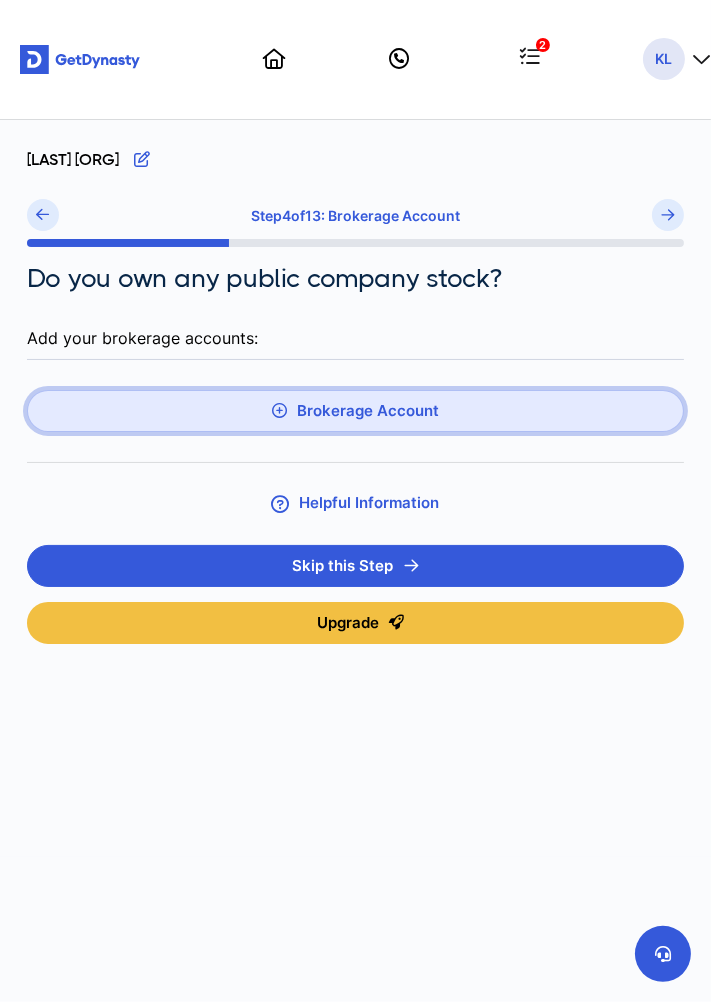 click on "Brokerage Account" at bounding box center (355, 411) 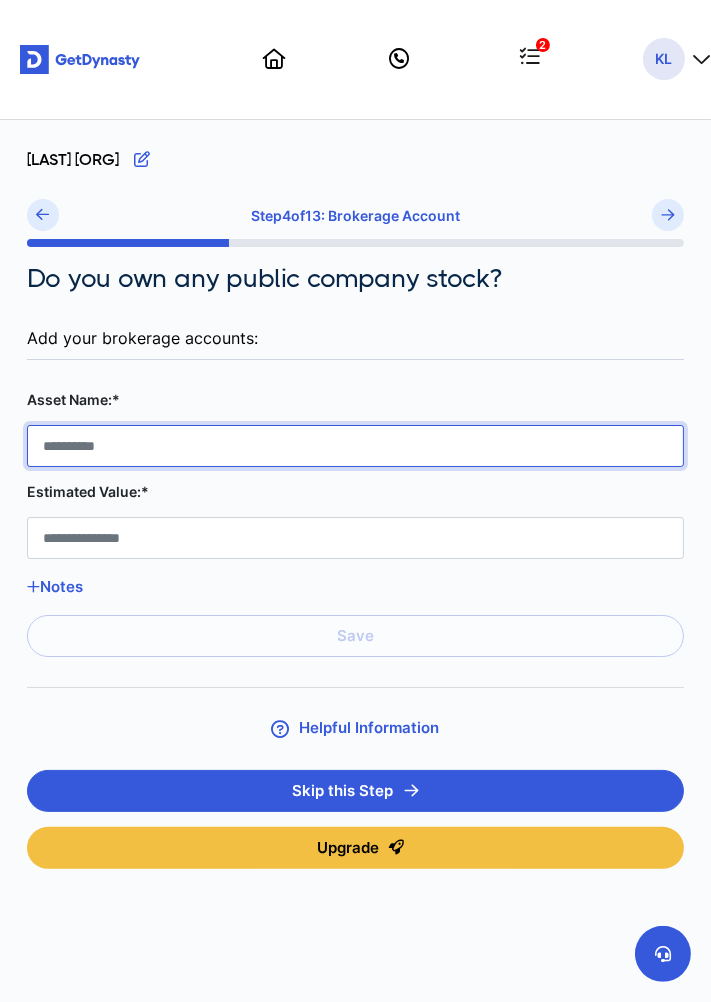 click on "Asset Name:*" at bounding box center [355, 446] 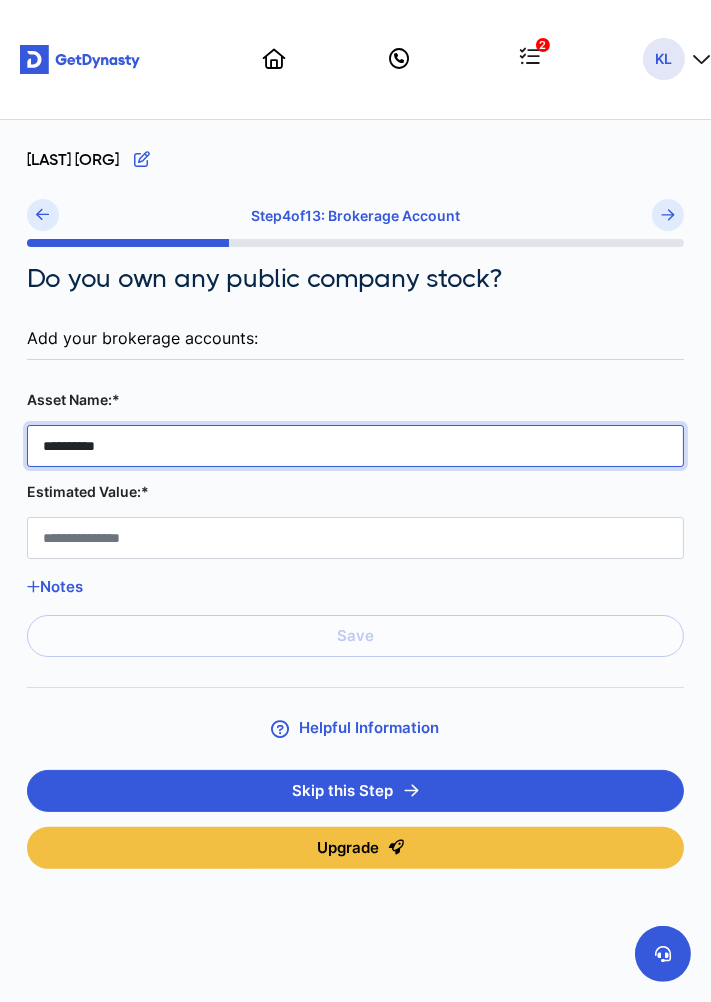 type on "*********" 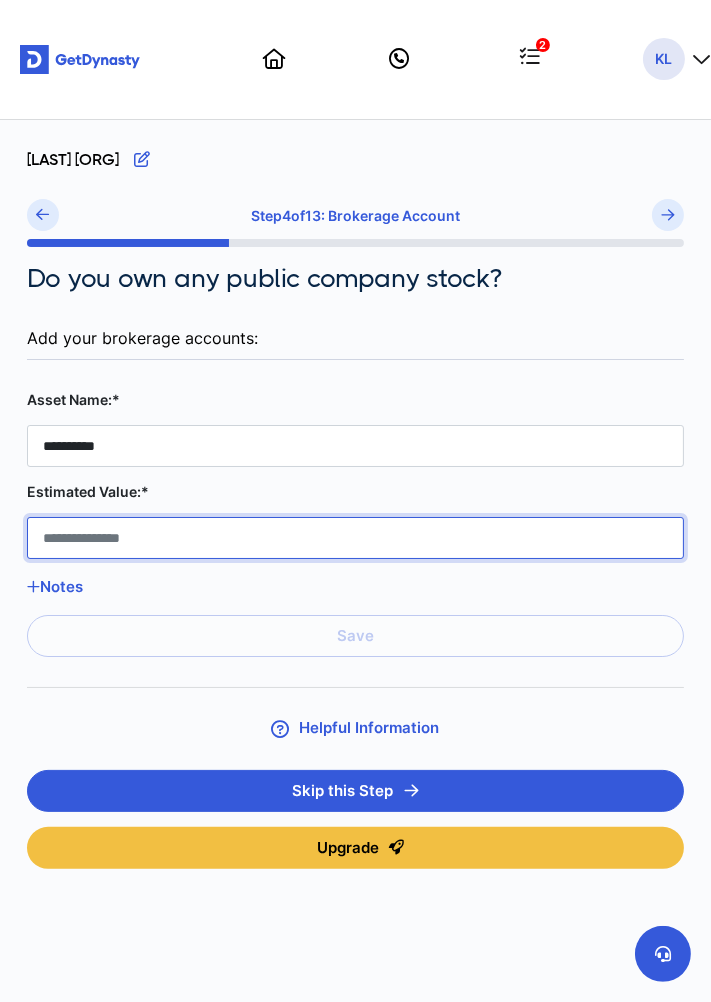 click on "Estimated Value:*" at bounding box center (355, 538) 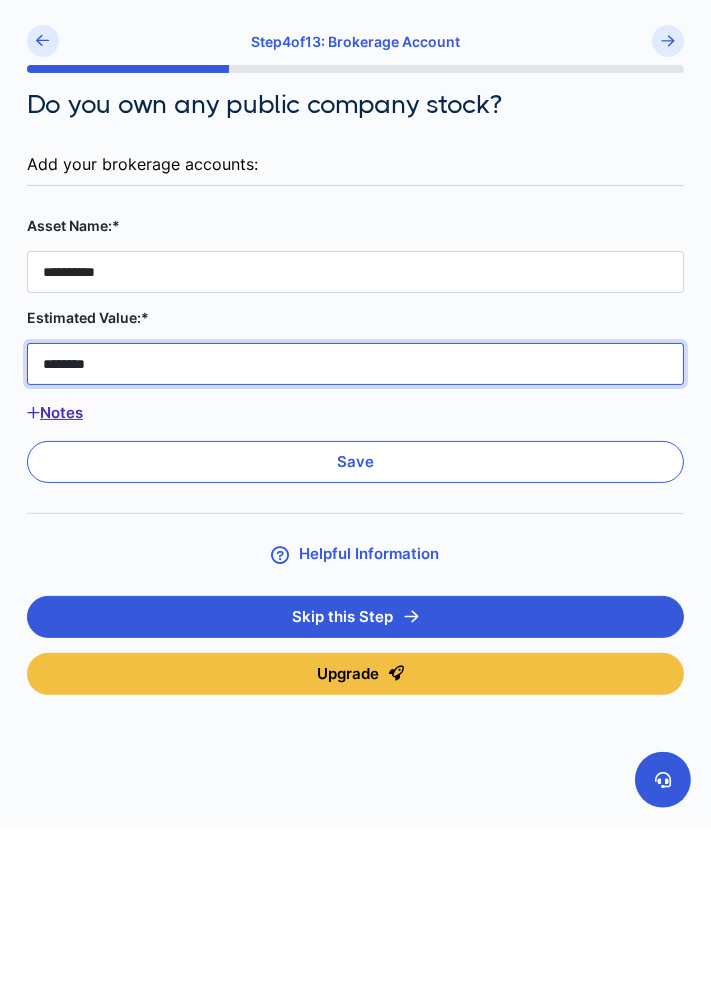 type on "********" 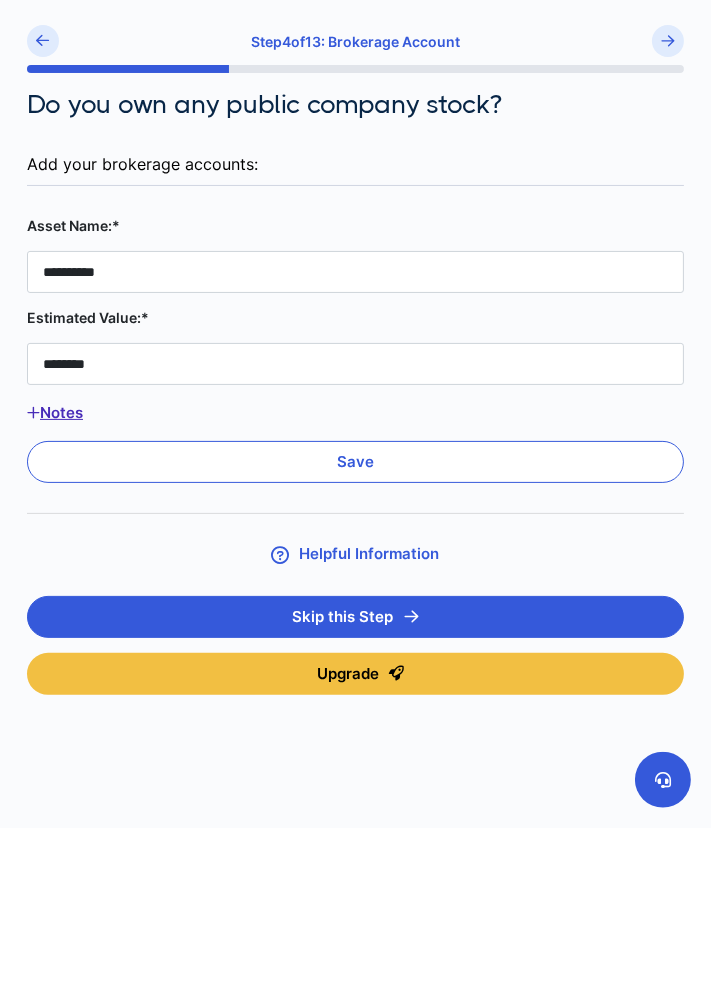 click on "Notes" at bounding box center (355, 587) 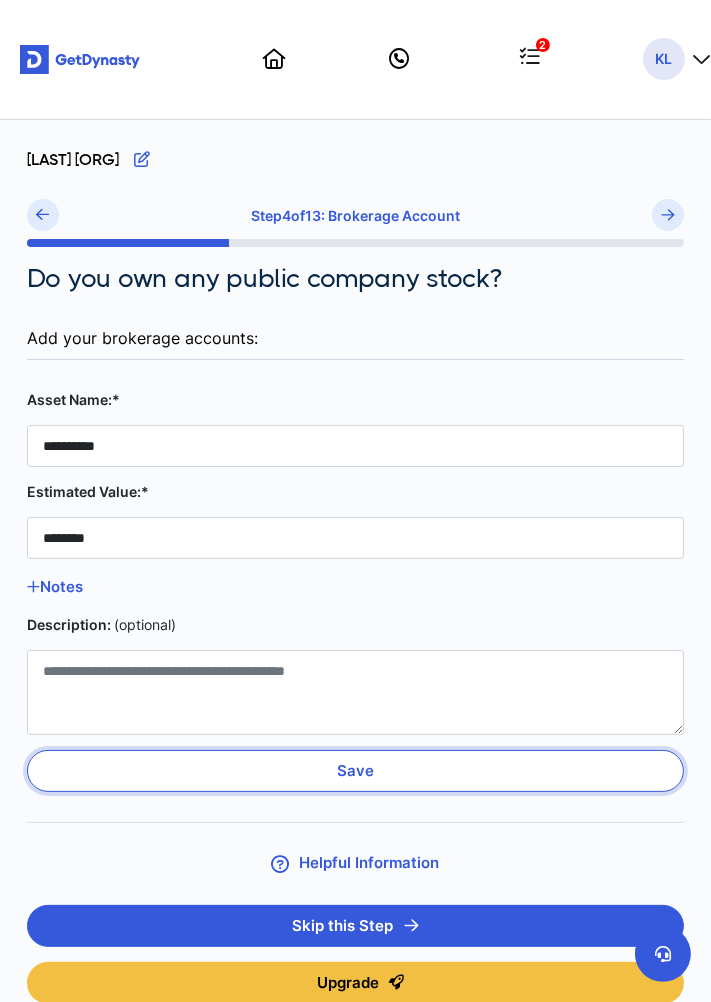 click on "Save" at bounding box center [355, 771] 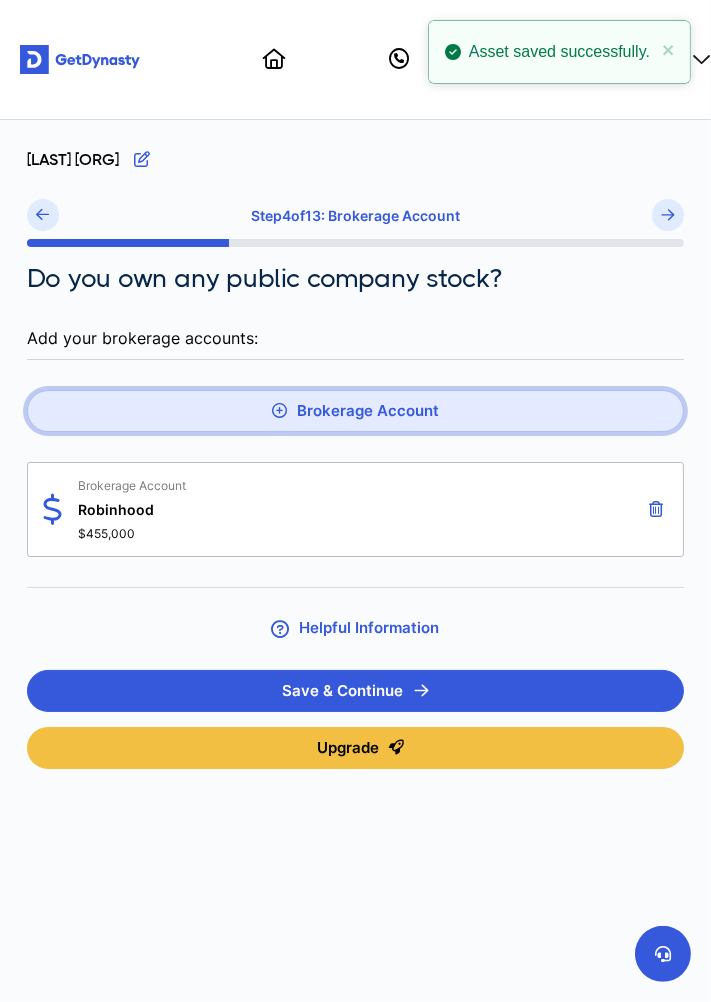 click on "Brokerage Account" at bounding box center [355, 411] 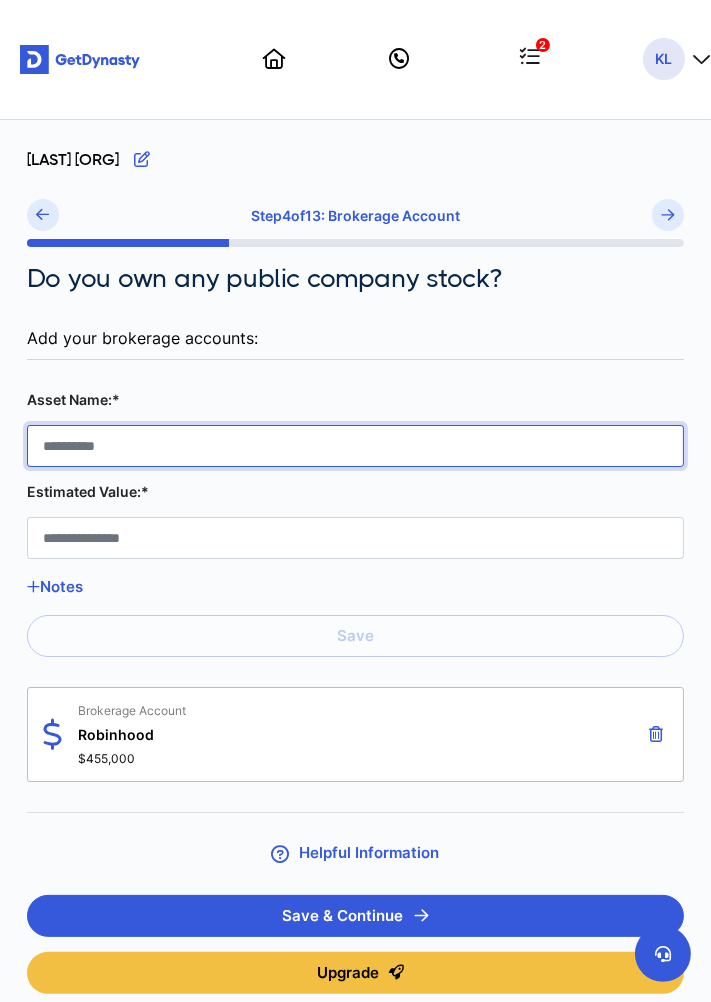 click on "Asset Name:*" at bounding box center [355, 446] 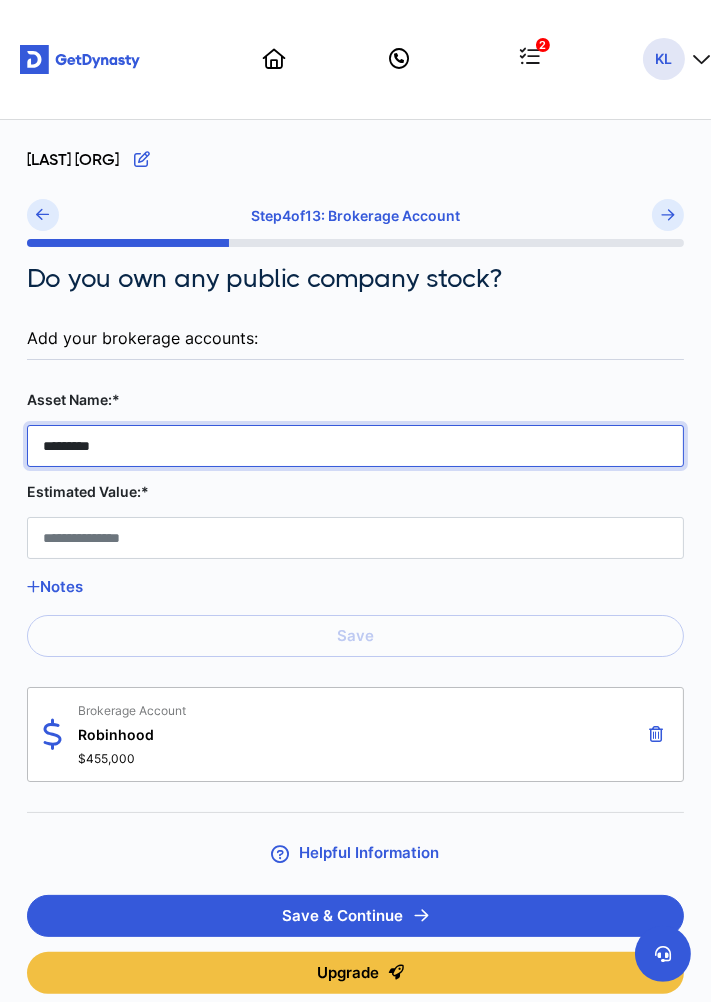 type on "********" 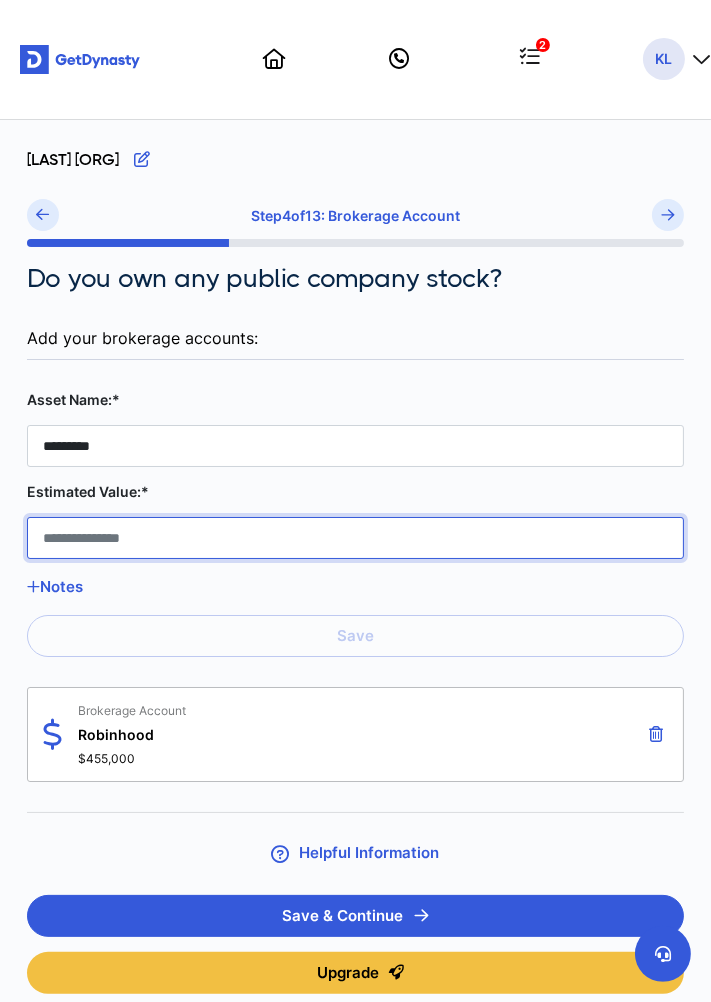 click on "Estimated Value:*" at bounding box center [355, 538] 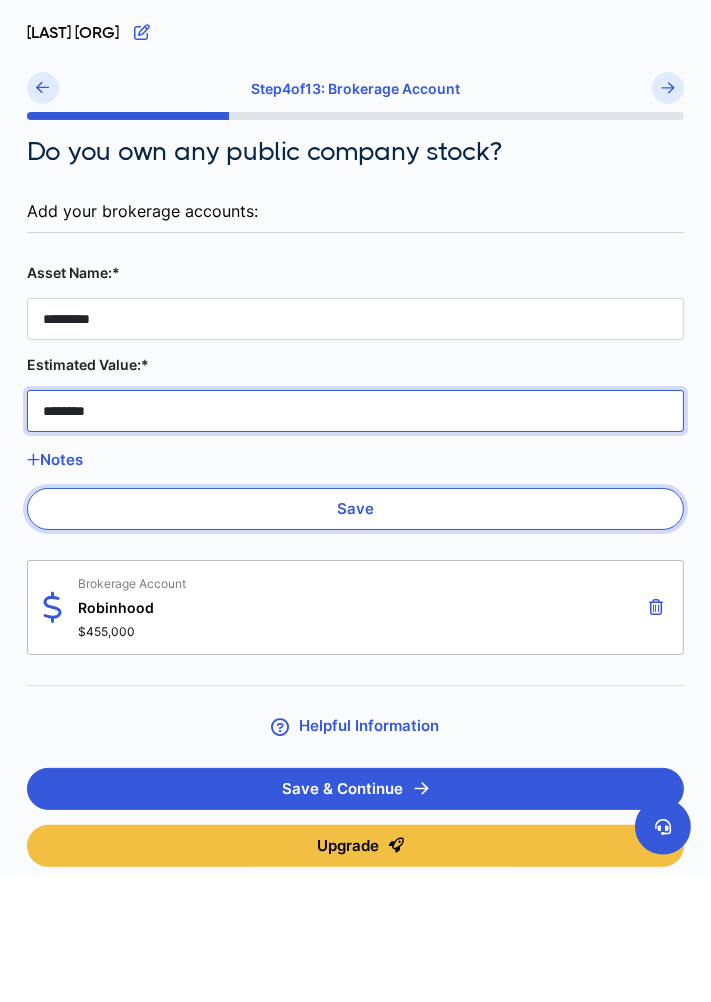 type on "********" 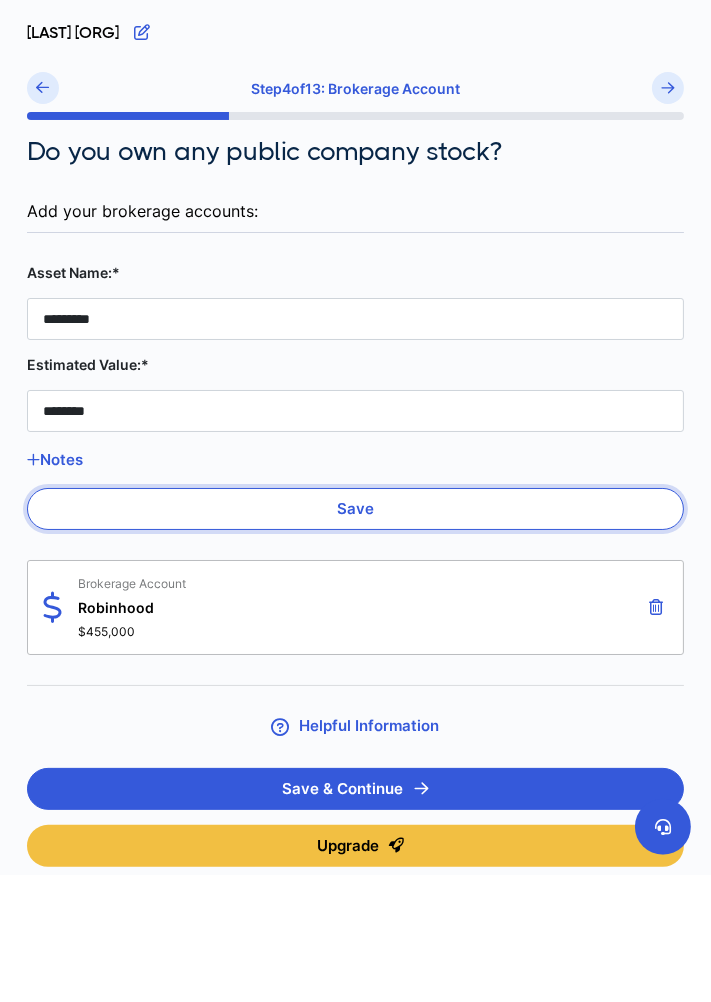 click on "Save" at bounding box center (355, 636) 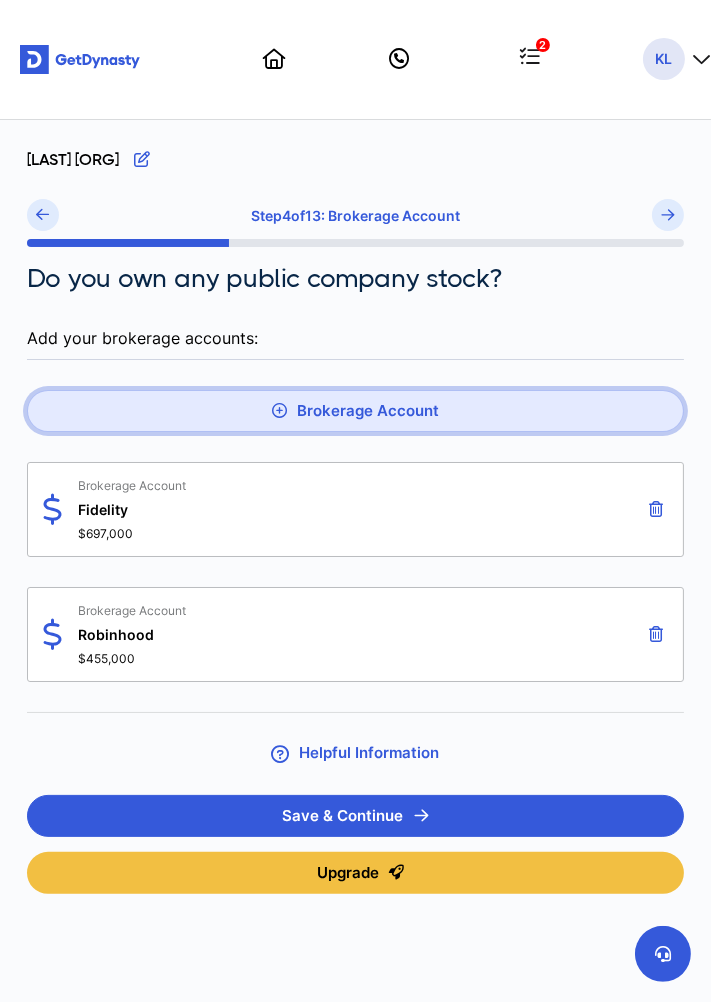 click on "Brokerage Account" at bounding box center (355, 411) 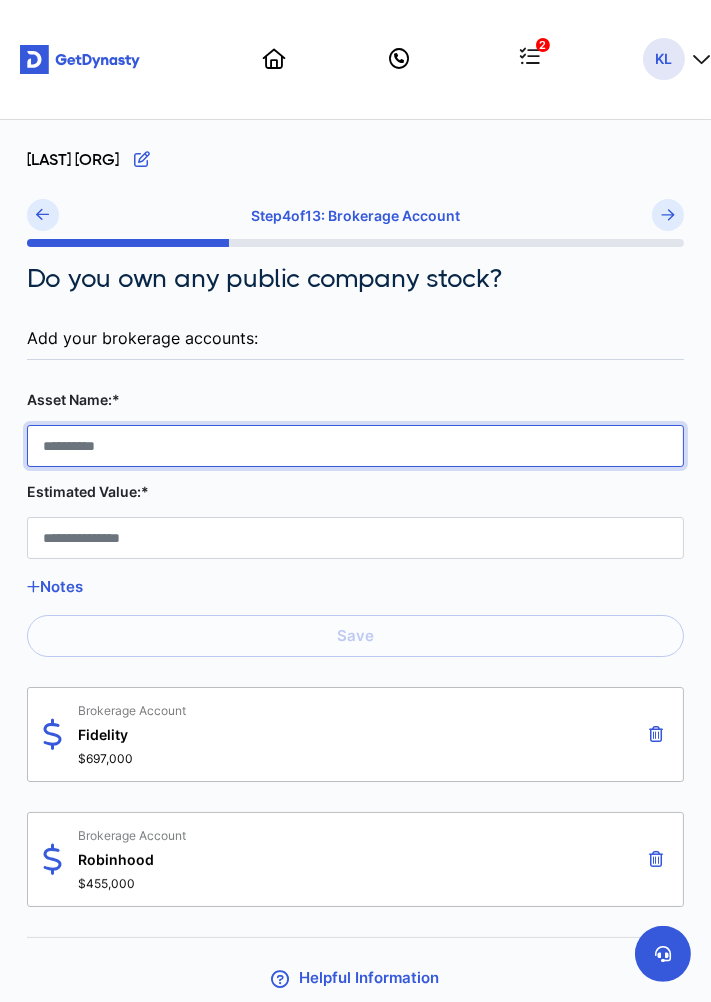 click on "Asset Name:*" at bounding box center (355, 446) 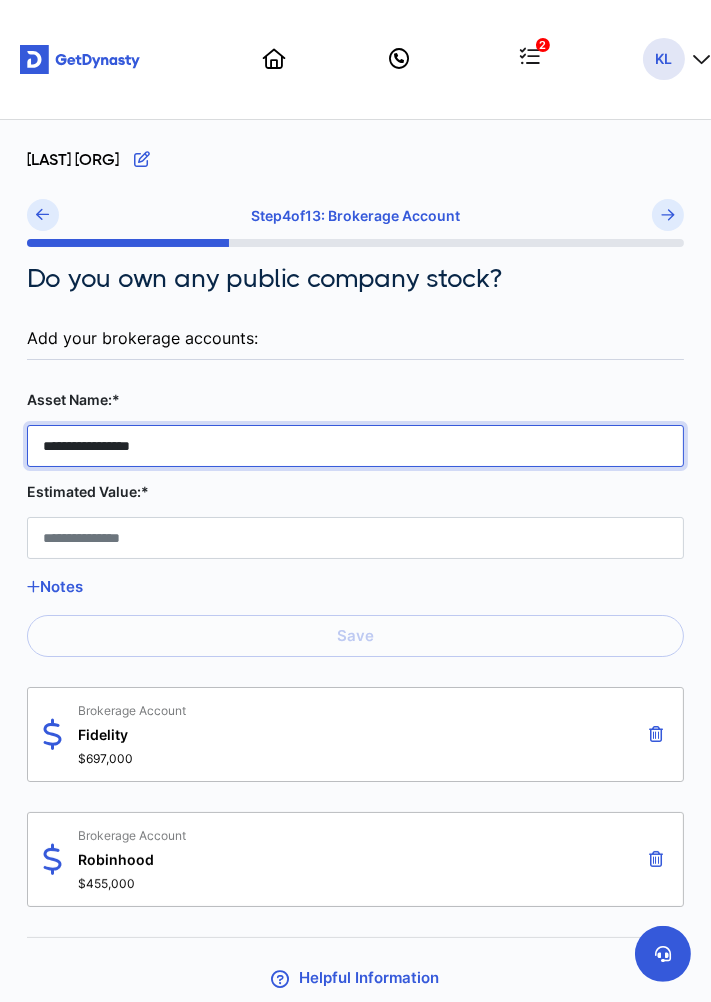 type on "**********" 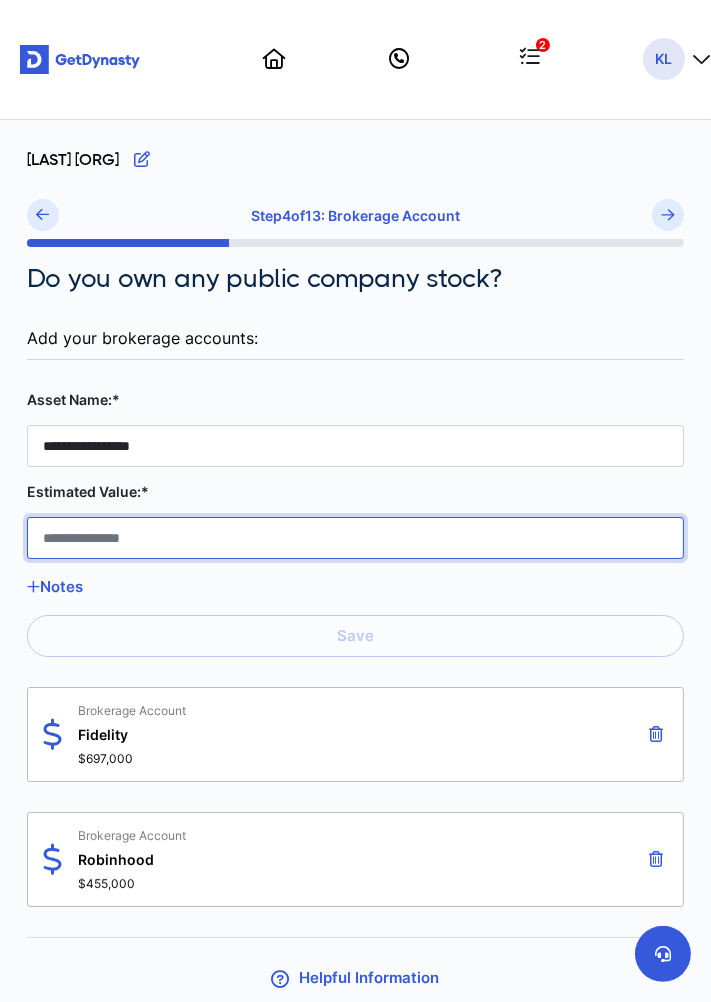 click on "Estimated Value:*" at bounding box center [355, 538] 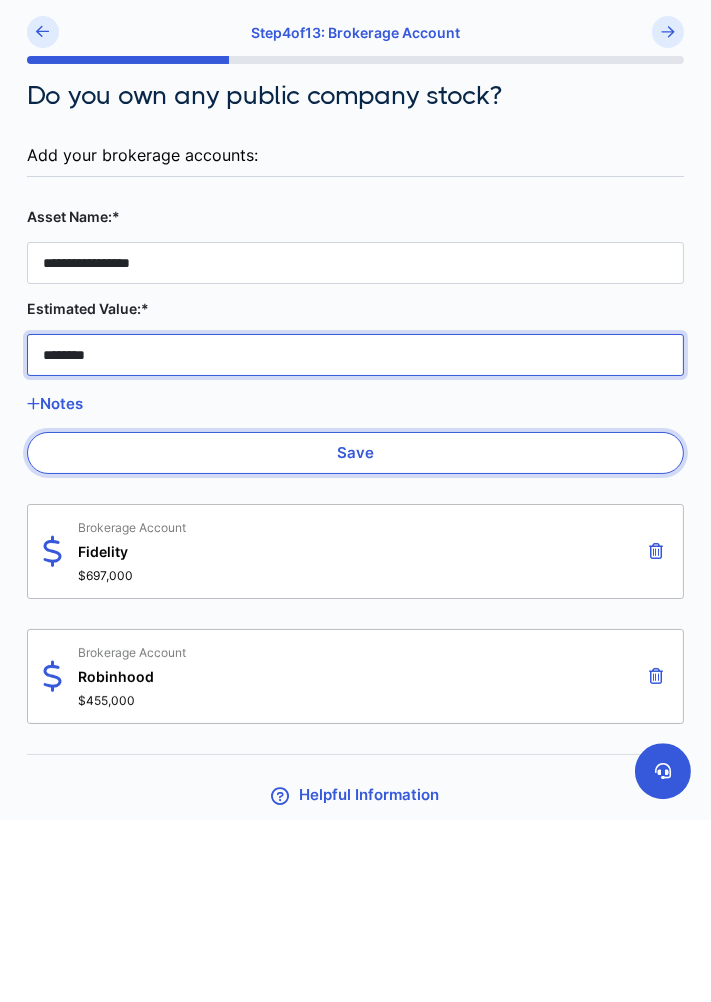 type on "********" 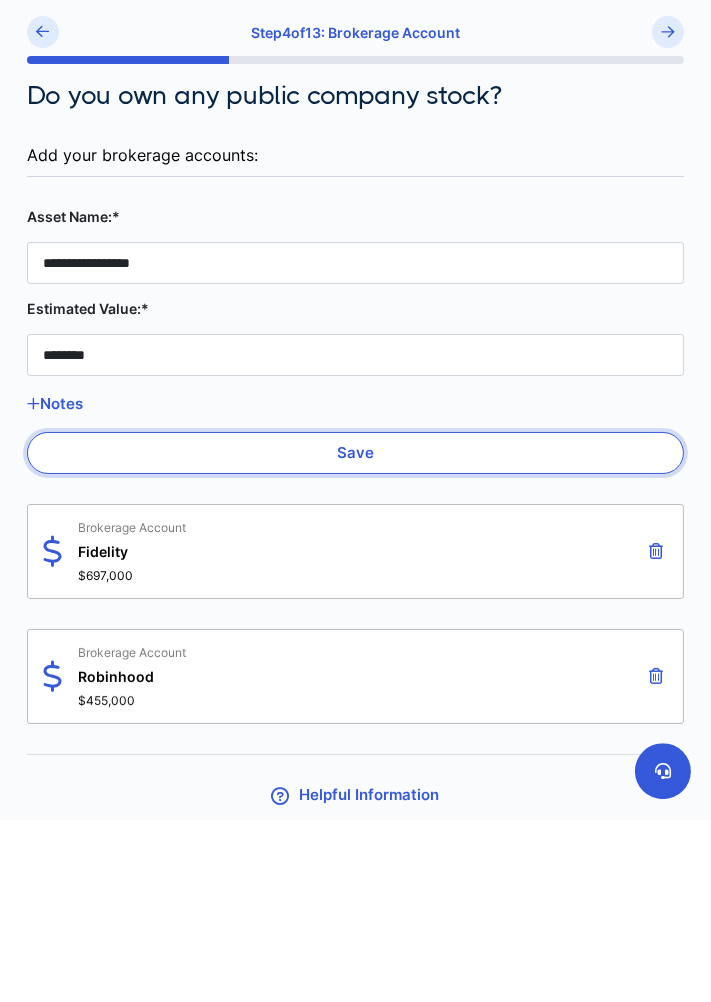 click on "Save" at bounding box center (355, 636) 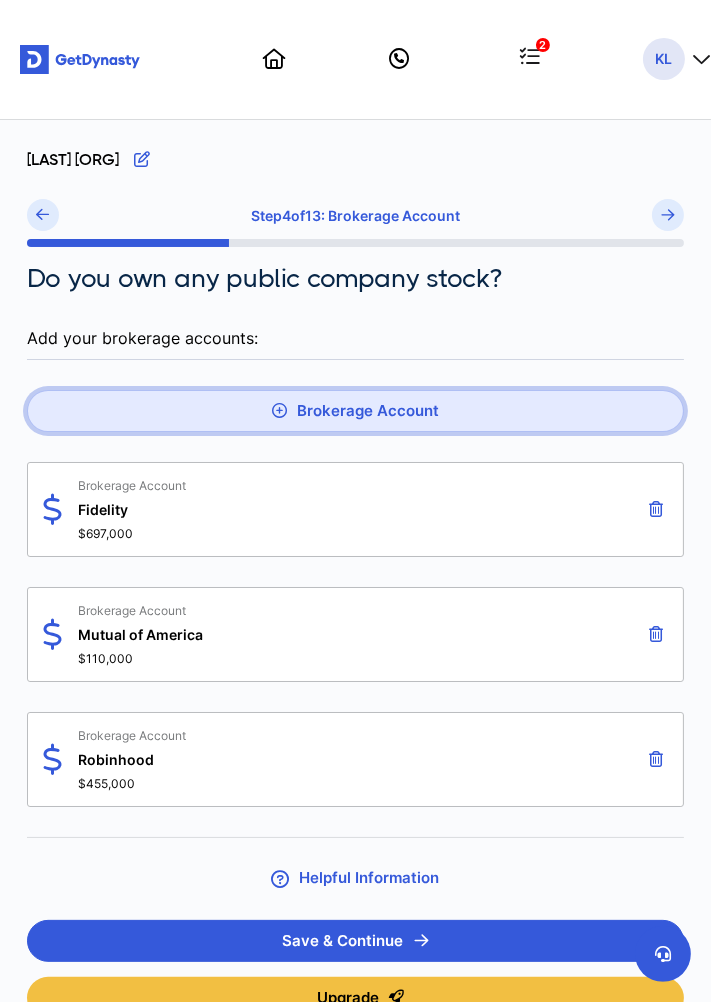 click on "Brokerage Account" at bounding box center [355, 411] 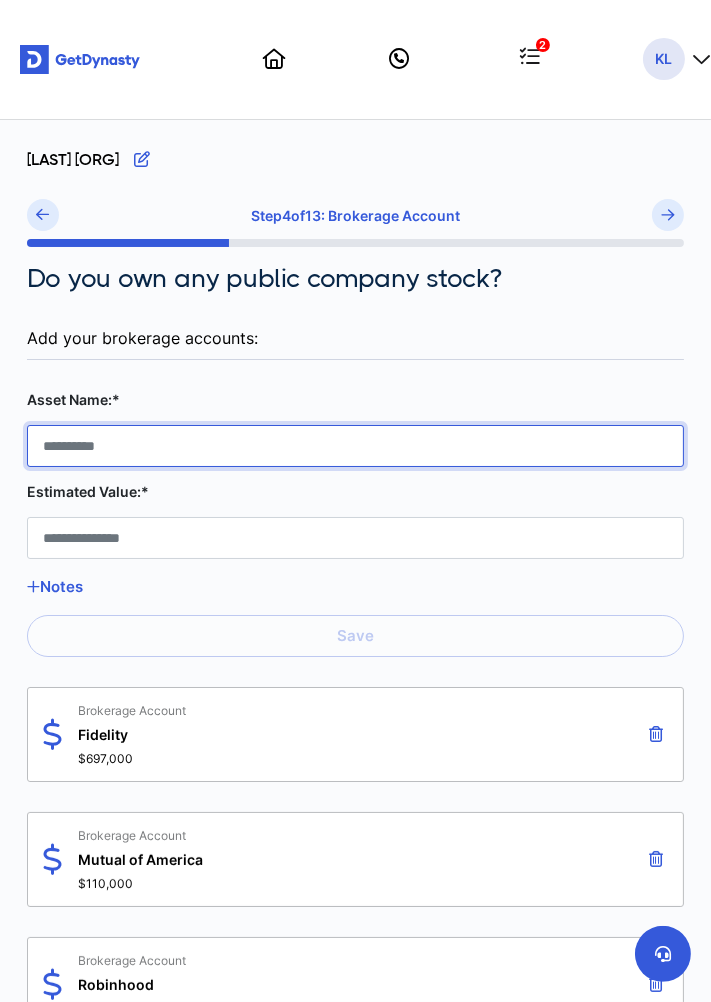 click on "Asset Name:*" at bounding box center [355, 446] 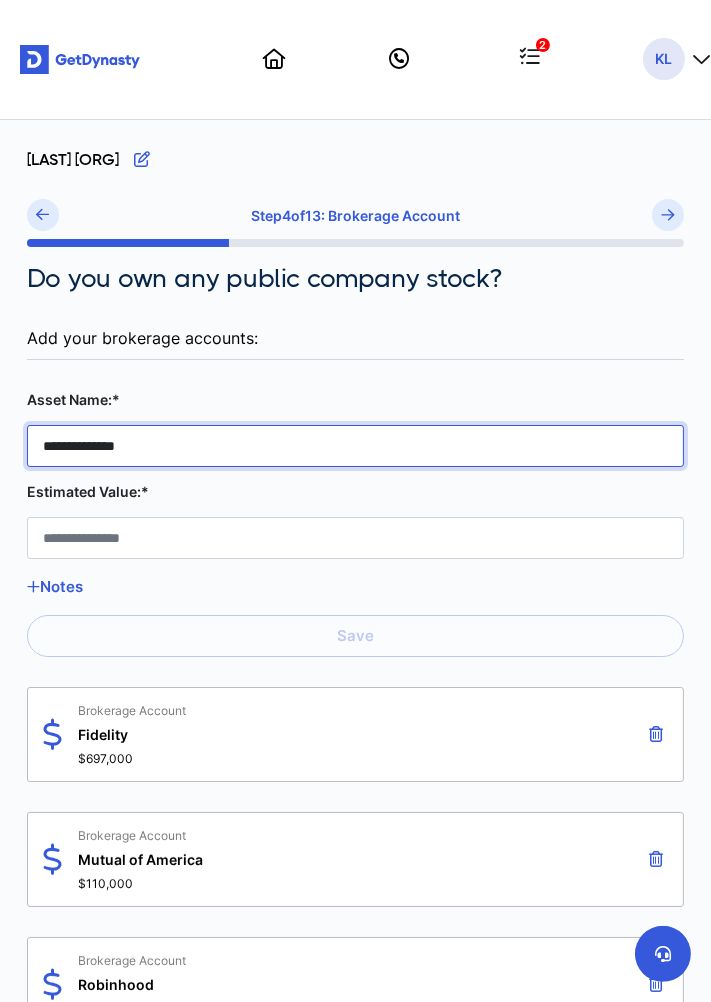 type on "**********" 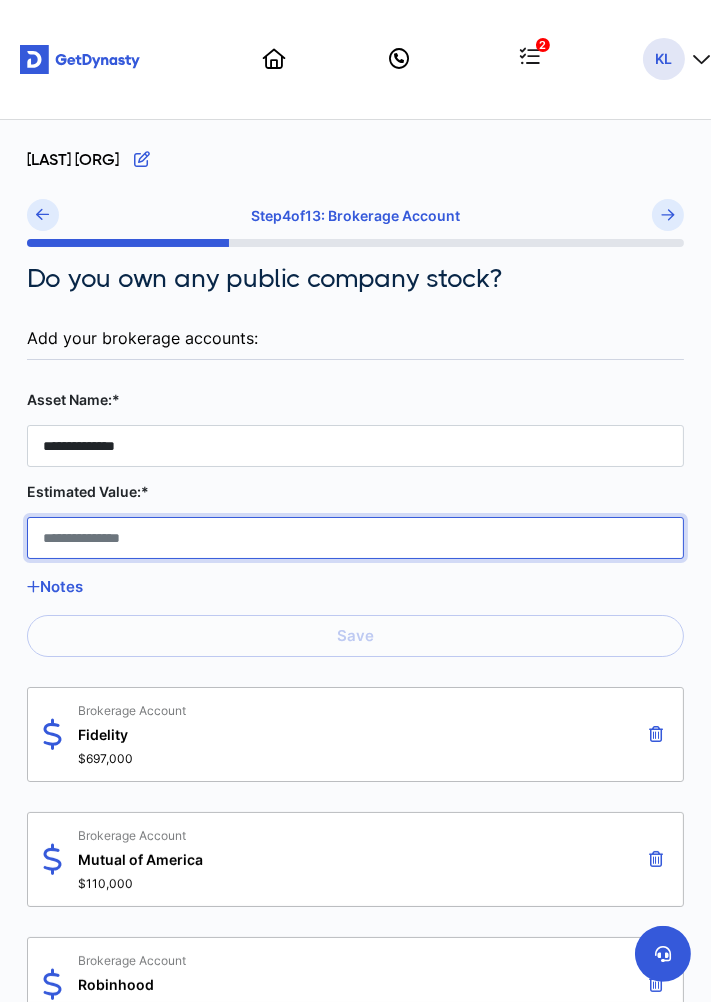 click on "Estimated Value:*" at bounding box center (355, 538) 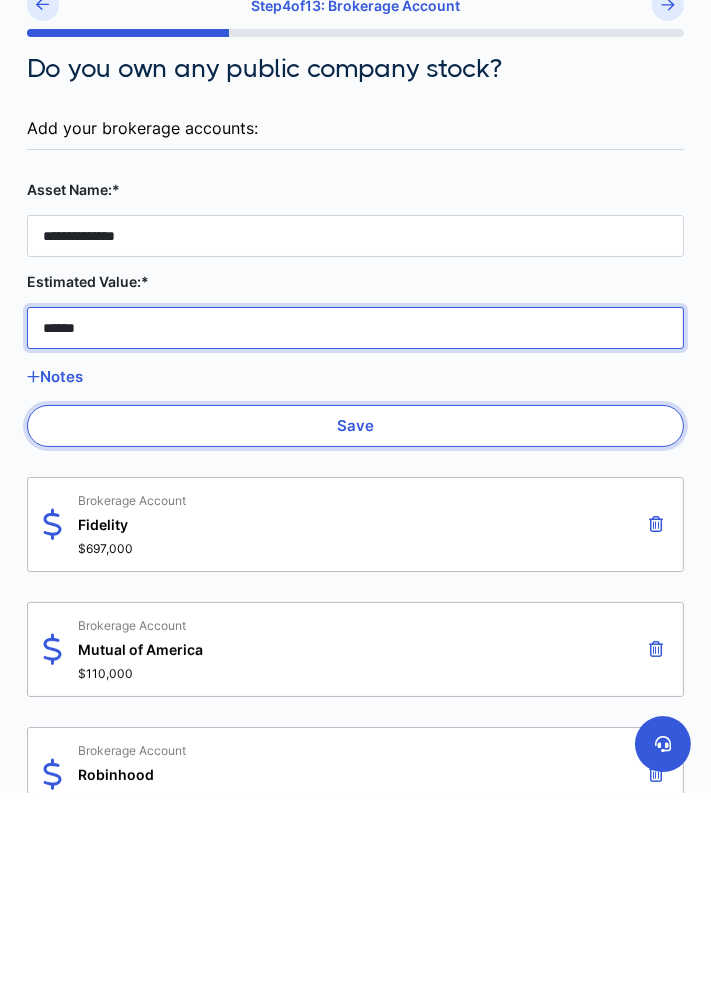 type on "******" 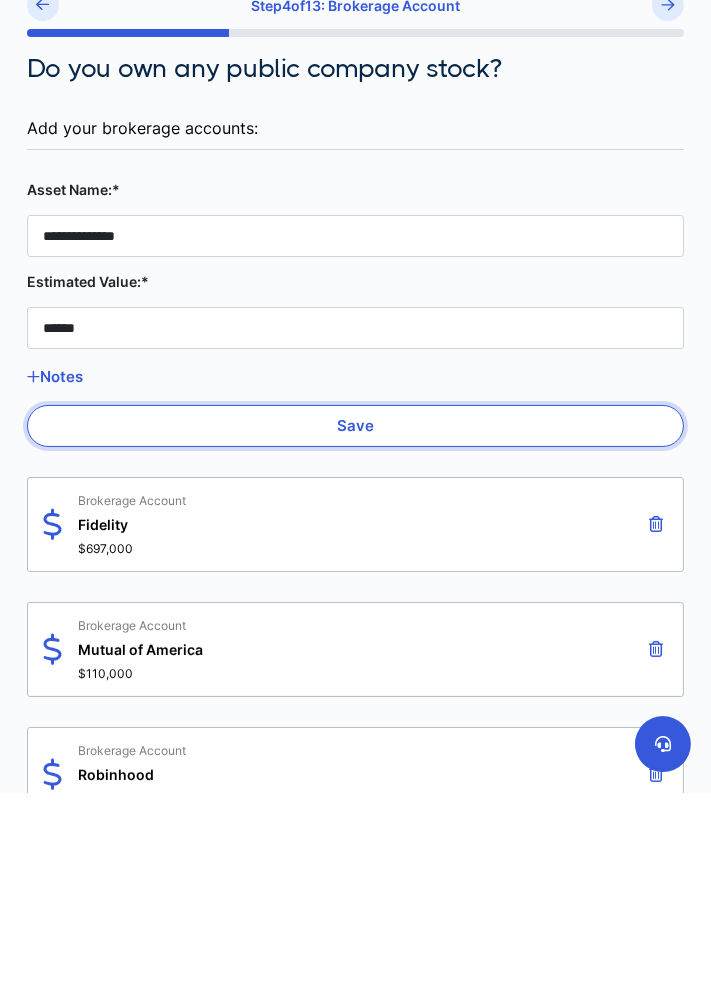 click on "Save" at bounding box center [355, 636] 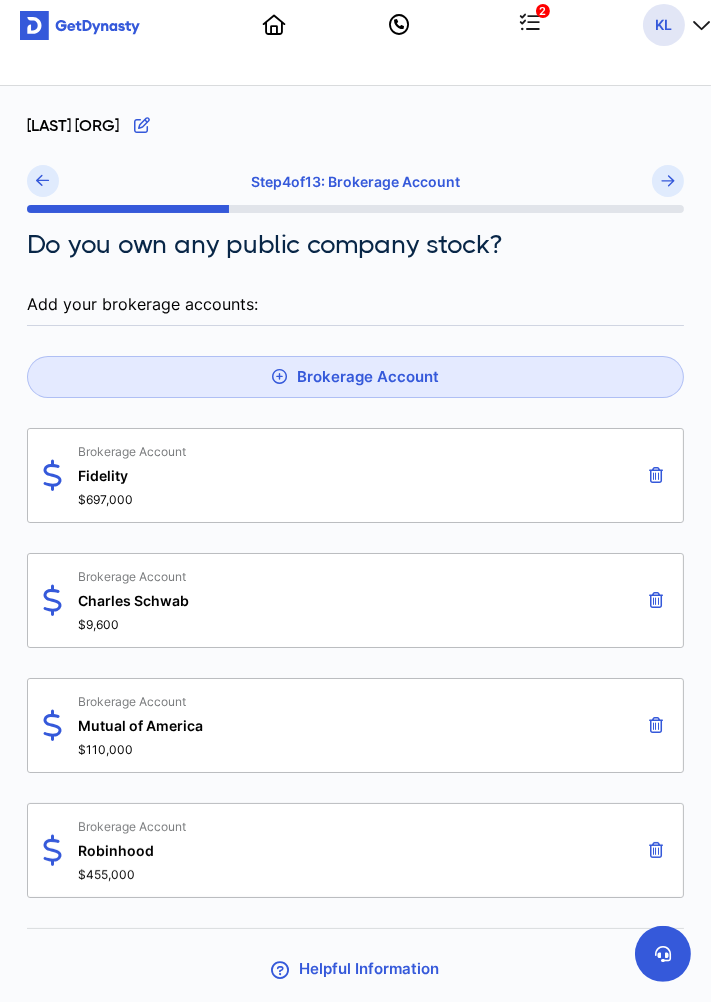 scroll, scrollTop: 35, scrollLeft: 0, axis: vertical 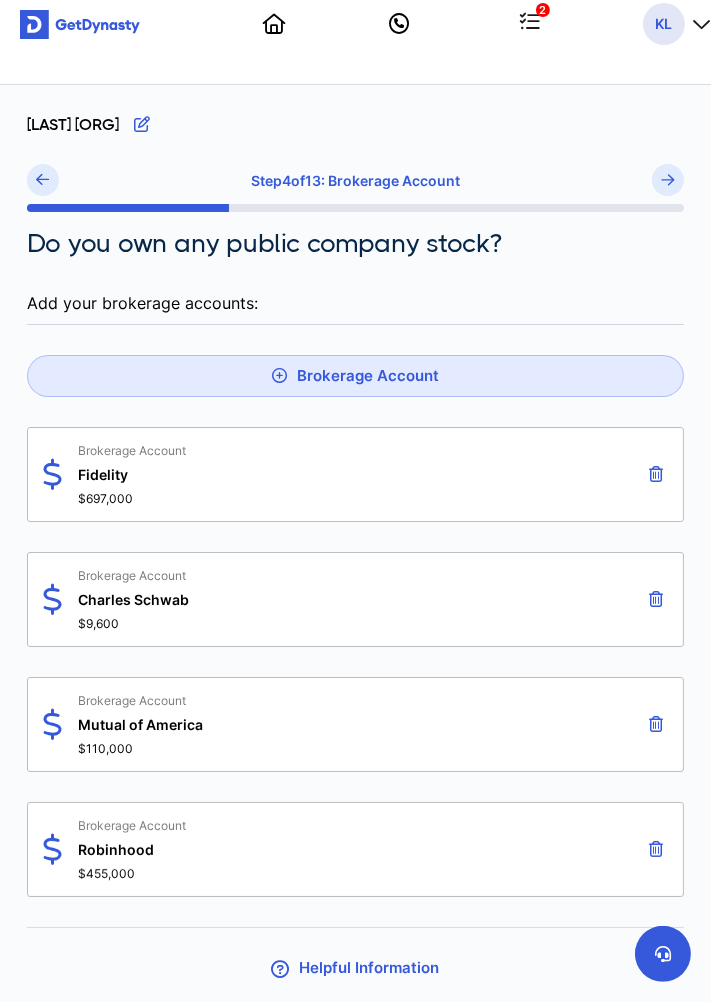click on "Mutual of America" at bounding box center [140, 724] 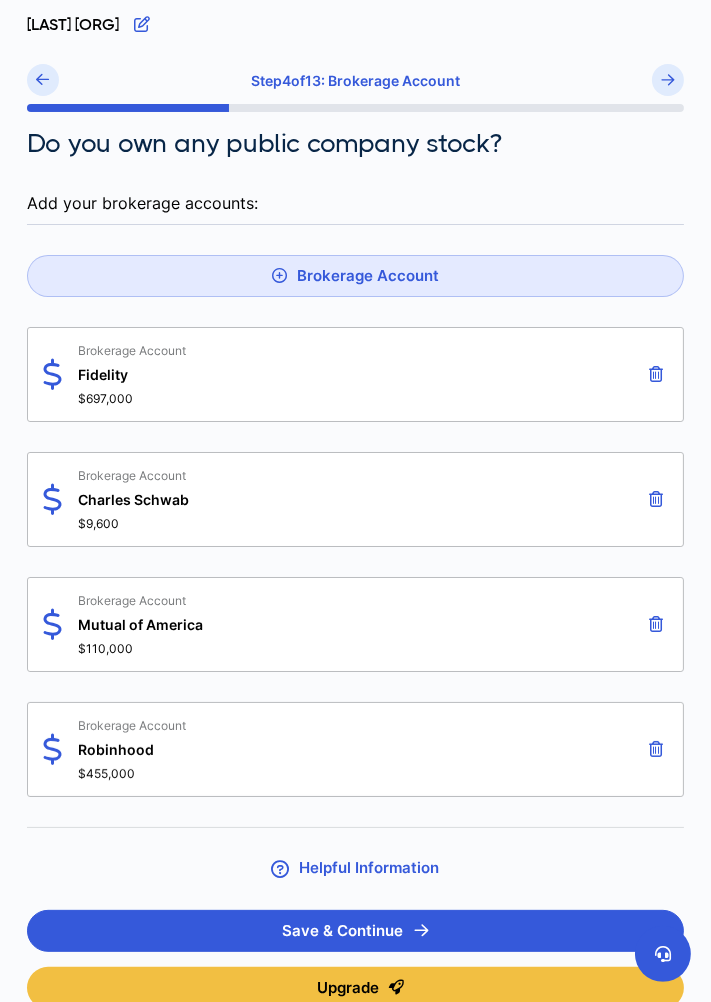 scroll, scrollTop: 136, scrollLeft: 0, axis: vertical 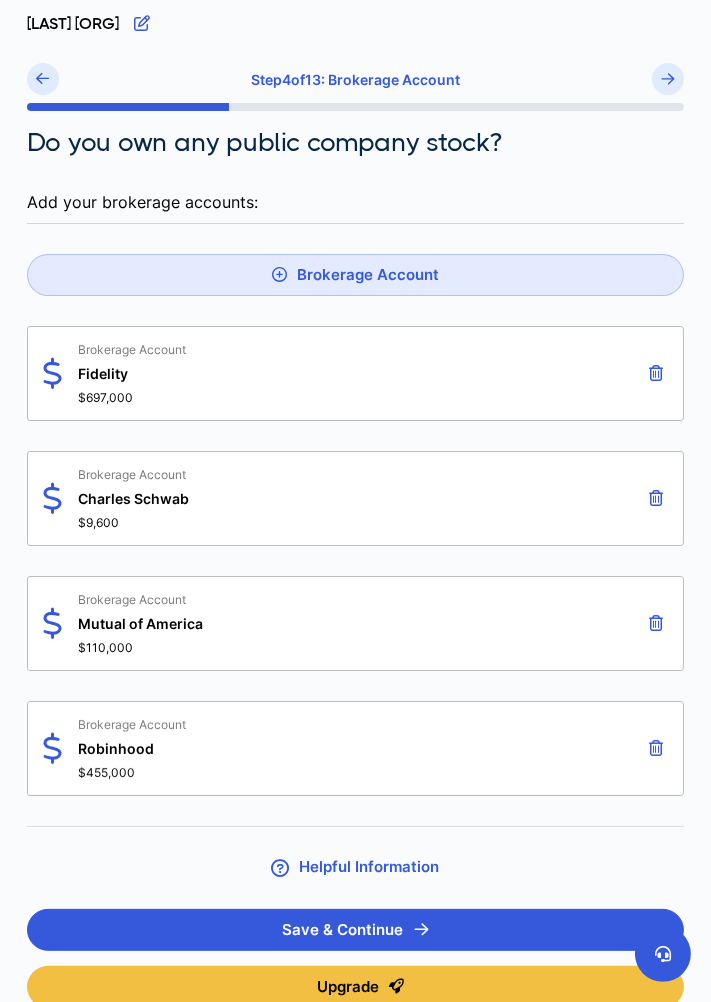 click on "Brokerage Account Mutual of America $[MONEY]" at bounding box center [355, 623] 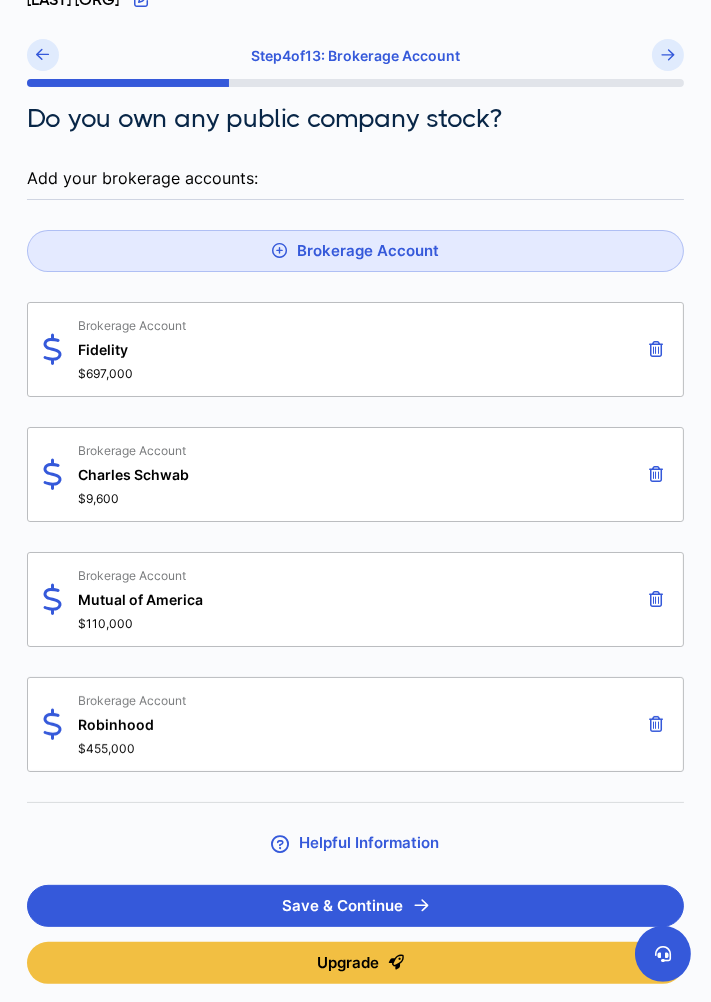 scroll, scrollTop: 164, scrollLeft: 0, axis: vertical 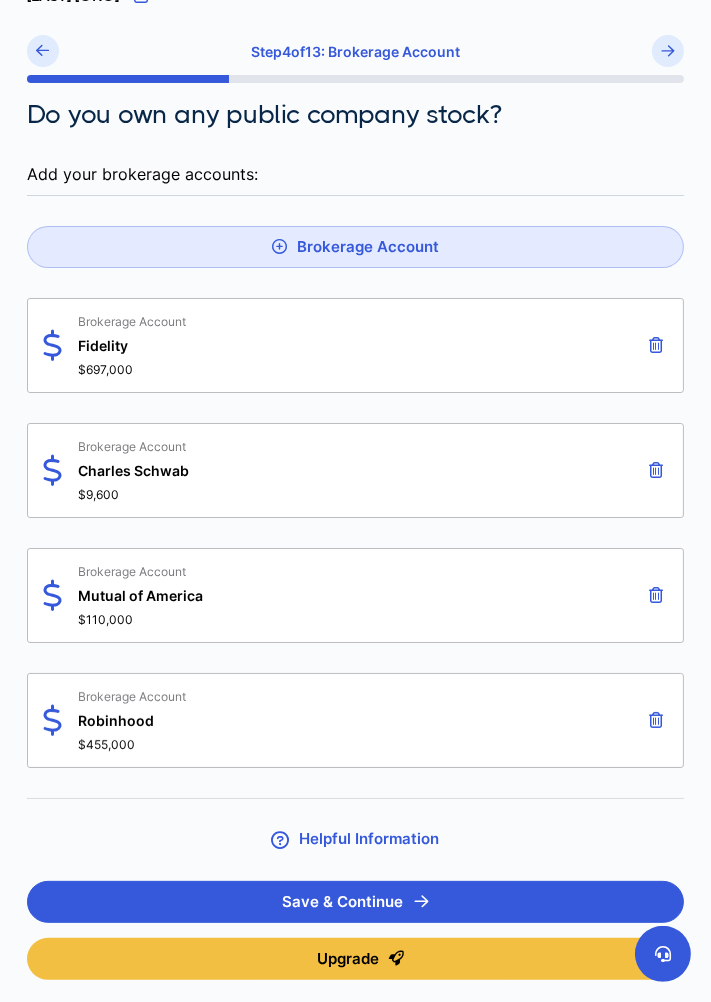 click on "[LAST] [ORG] Step 4 of 13 : Brokerage Account Do you own any public company stock? Add your brokerage accounts: Brokerage Account Brokerage Account Fidelity $[MONEY] Brokerage Account Charles Schwab $[MONEY] Brokerage Account Mutual of America $[MONEY] Brokerage Account Robinhood $[MONEY] Helpful Information When it's time to distribute inheritance, your successor will sell all of the Trust’s assets that were not specifically gifted to an individial. Then the combined money from all assets will be distributed to your beneficiaries . You can gift items to specific people in the Trust. You don’t have to add all of your assets now, we recommend starting with your highest value assets such as real estate, financial accounts, and stocks. Personal property without title is already covered in your Trust. Decisions are never permanent with a revocable trust! It’s easy to add assets in the future as needed. Live Support Helpful Information Save & Continue Upgrade" at bounding box center [355, 574] 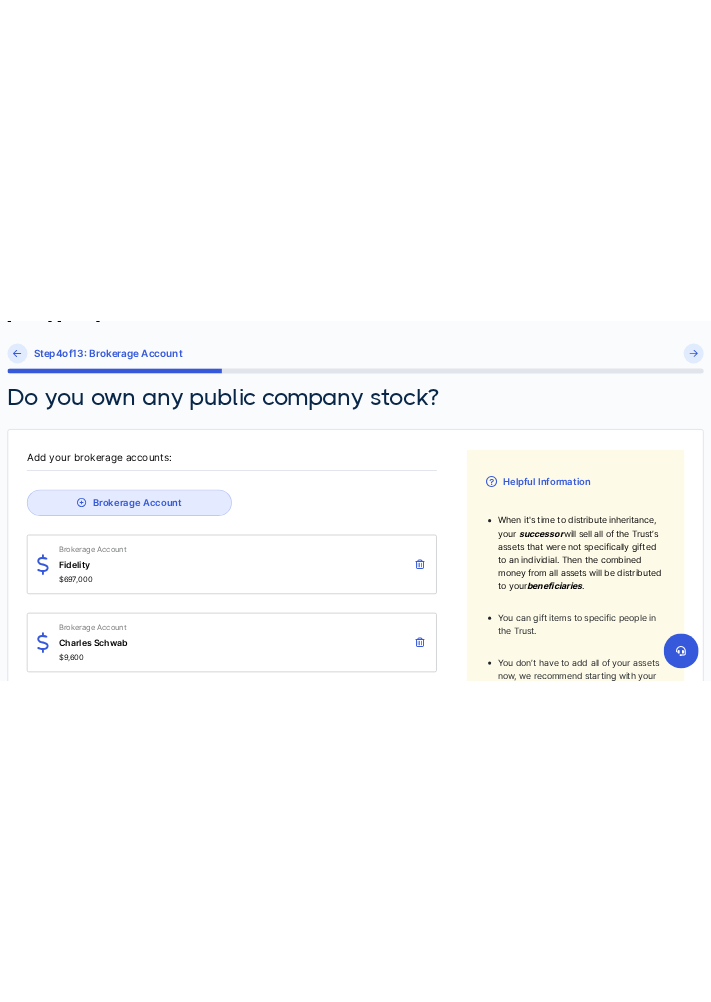 scroll, scrollTop: 169, scrollLeft: 0, axis: vertical 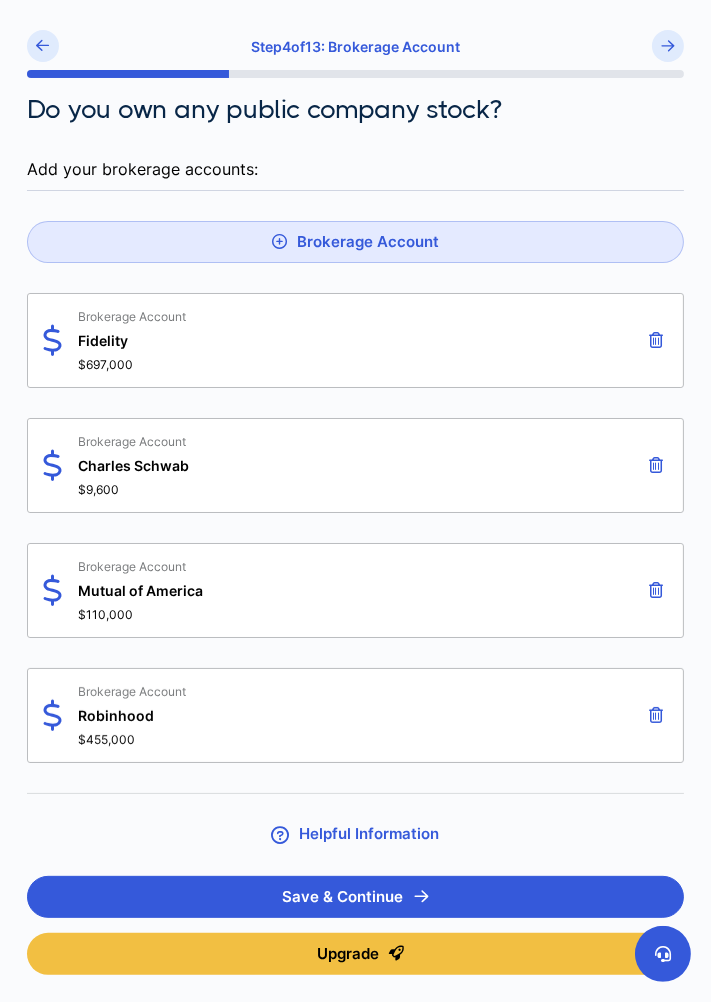 click at bounding box center [656, 590] 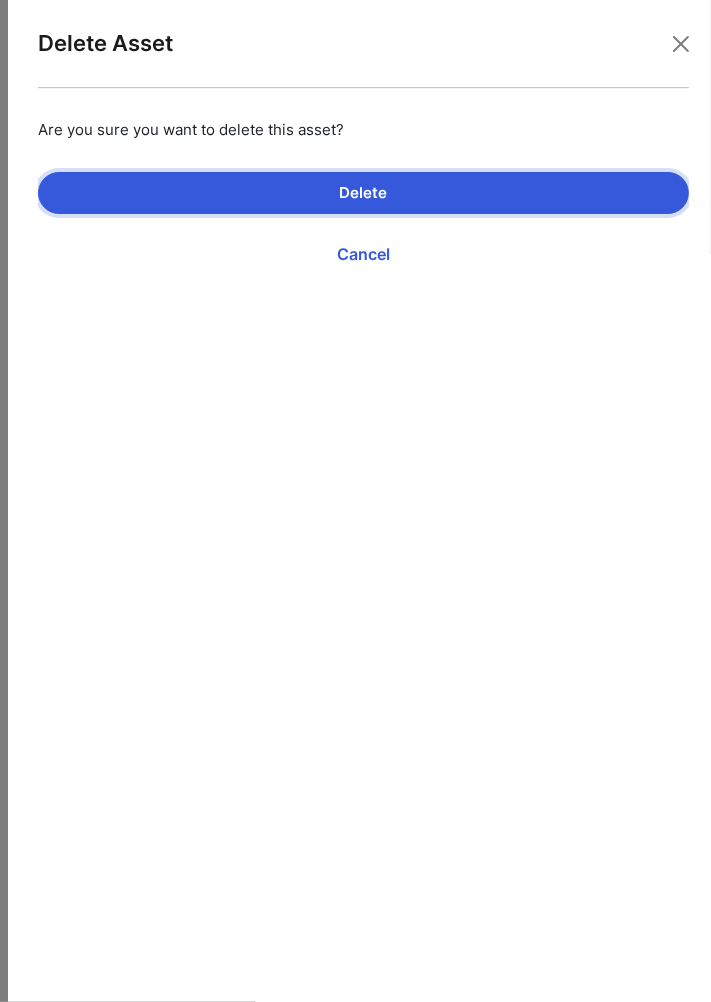 click on "Delete" at bounding box center (363, 193) 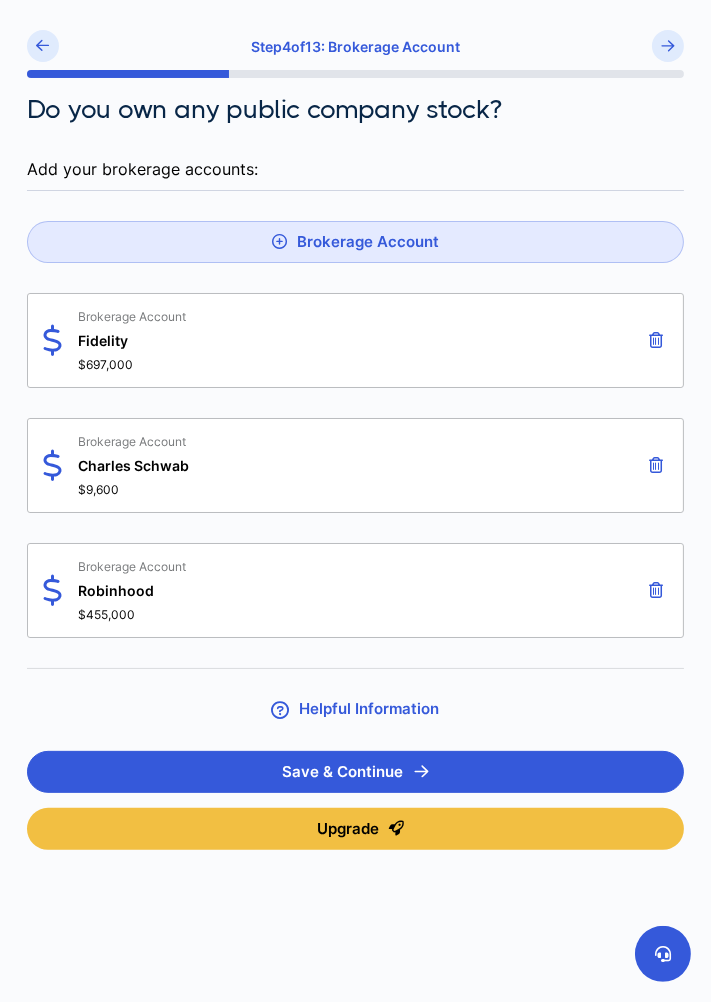 scroll, scrollTop: 130, scrollLeft: 0, axis: vertical 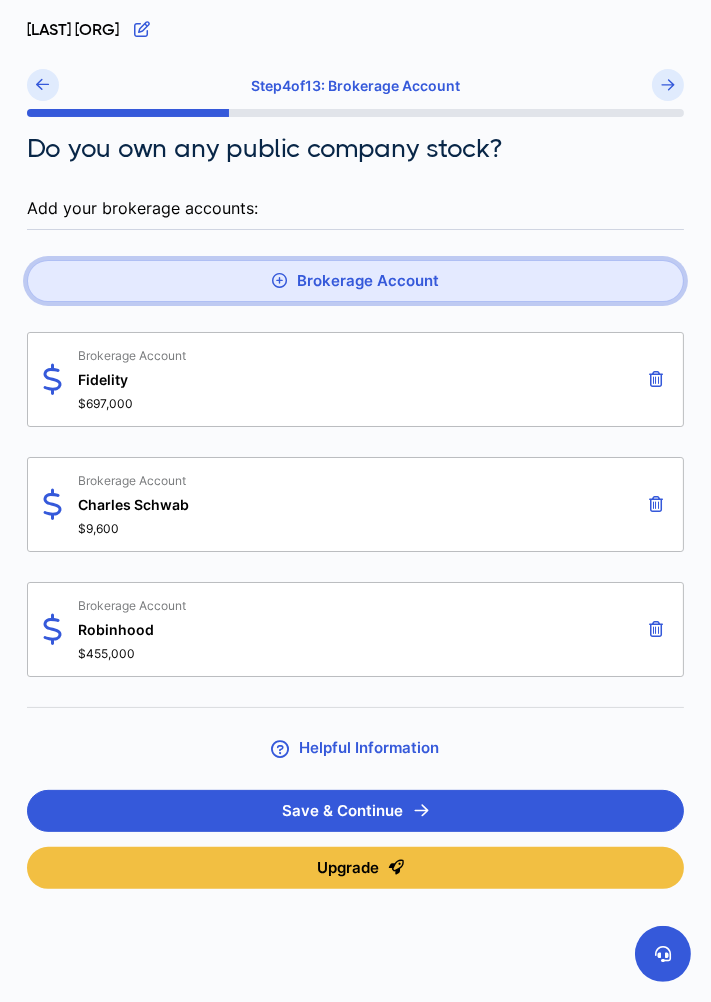 click on "Brokerage Account" at bounding box center [355, 281] 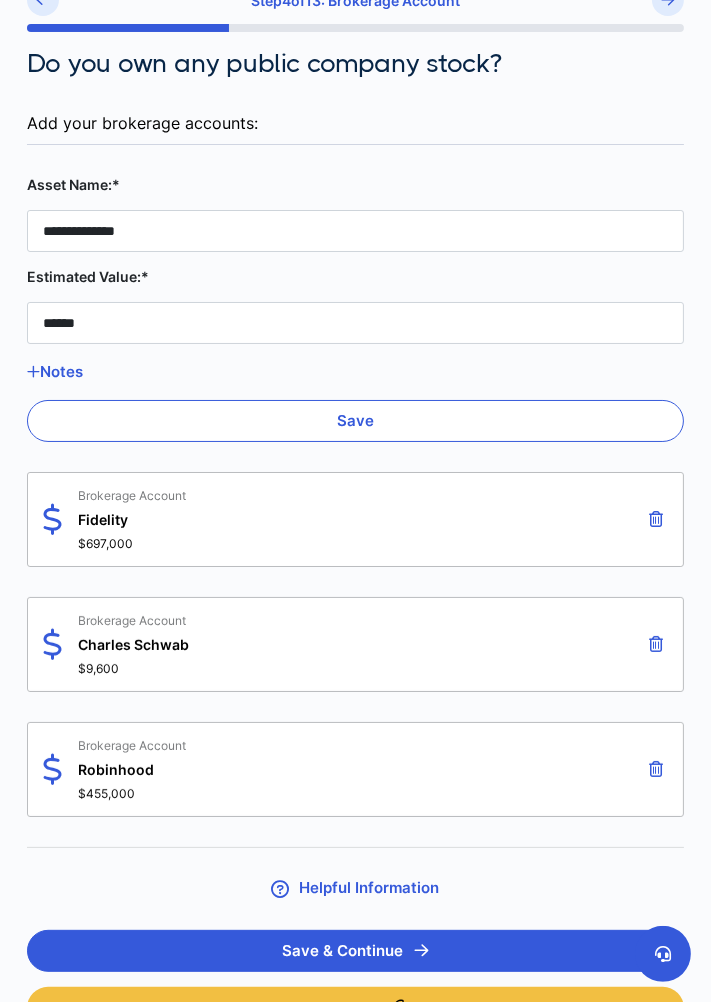 scroll, scrollTop: 197, scrollLeft: 0, axis: vertical 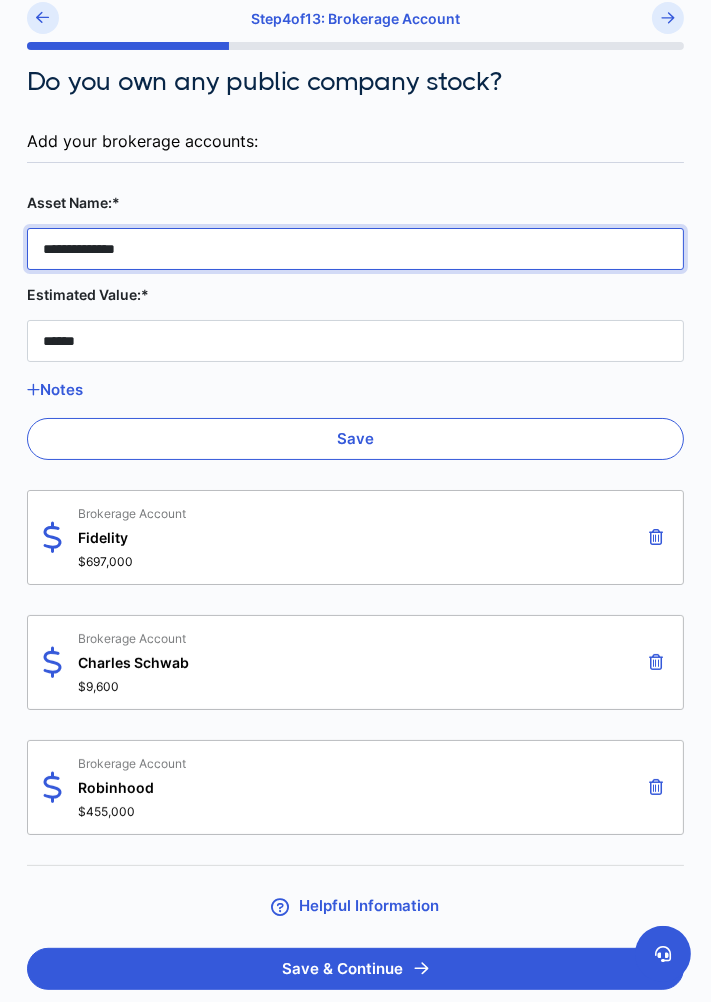click on "**********" at bounding box center [355, 249] 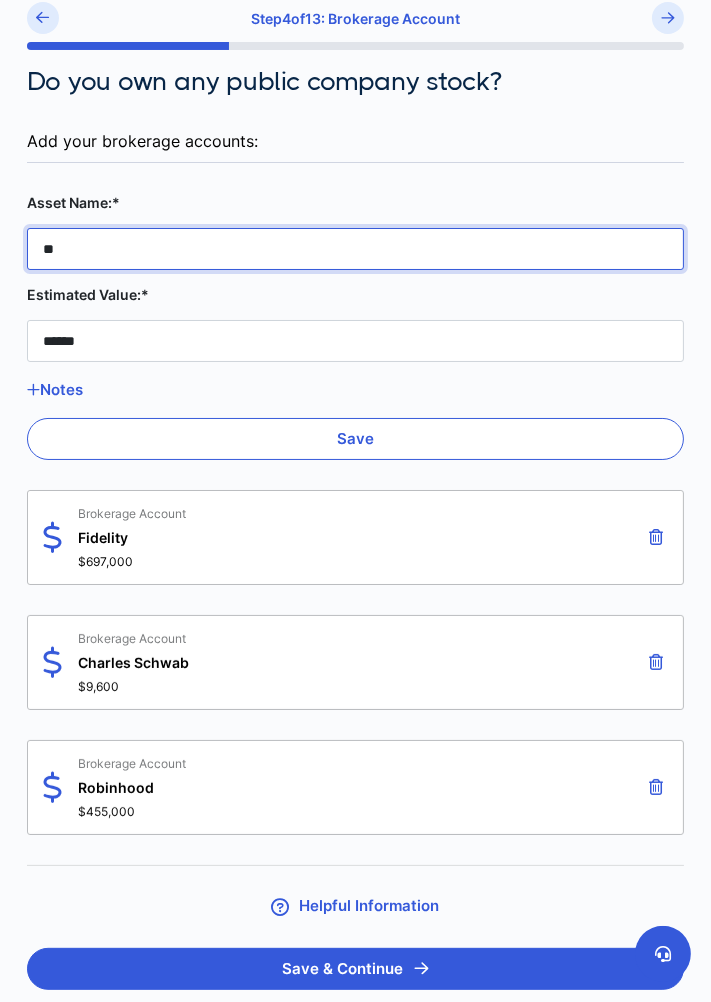 type on "*" 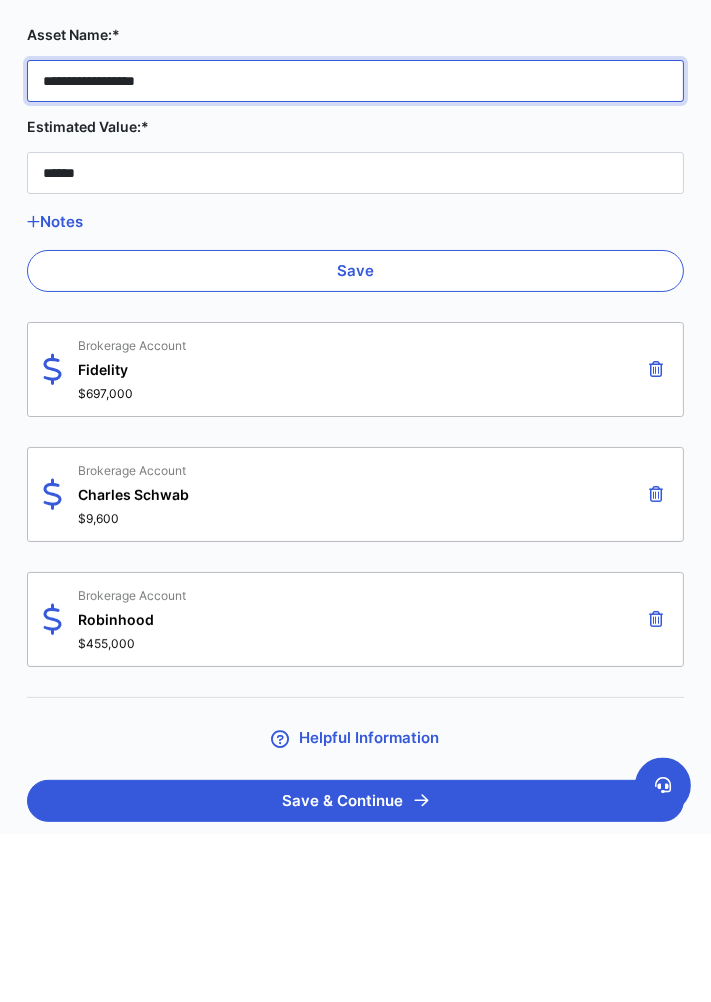 scroll, scrollTop: 197, scrollLeft: 0, axis: vertical 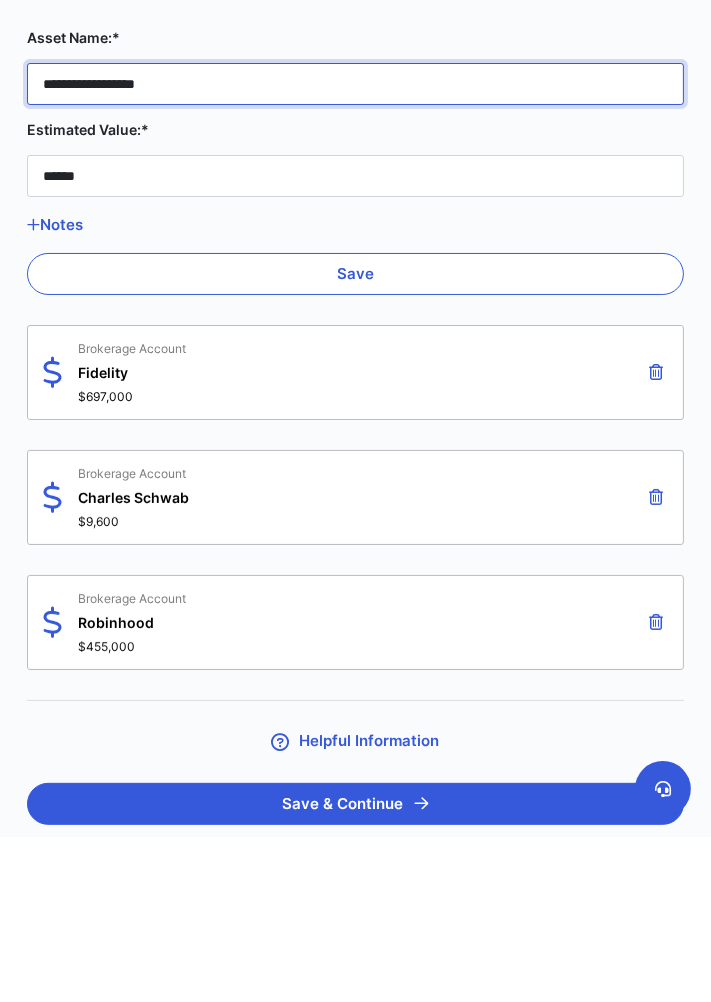 type on "**********" 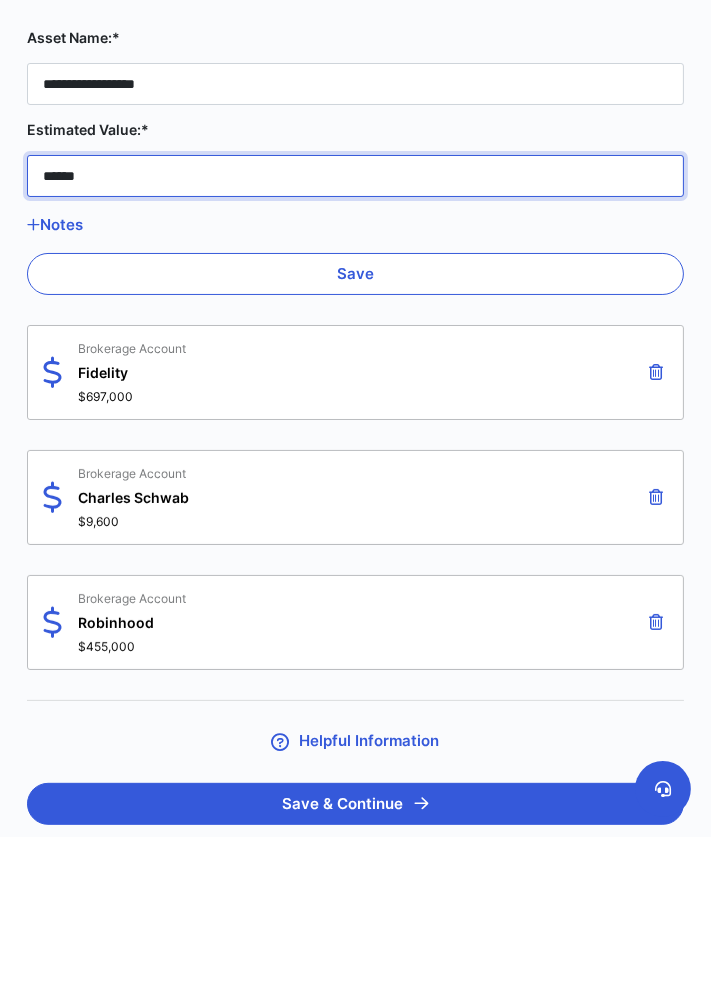 click on "******" at bounding box center [355, 341] 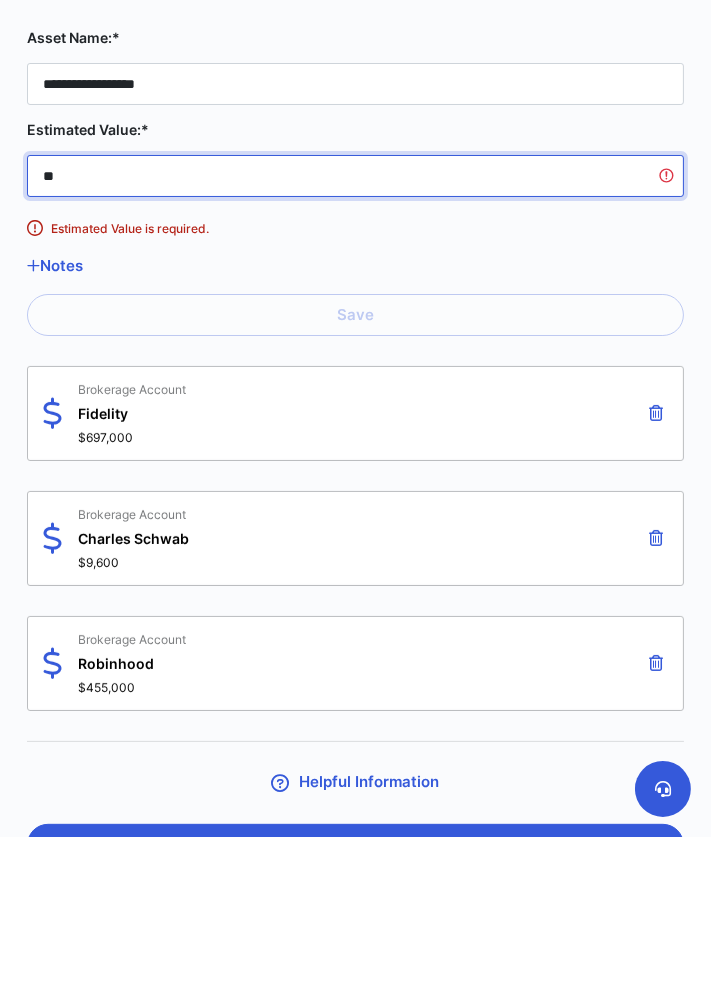 click on "**" at bounding box center (355, 341) 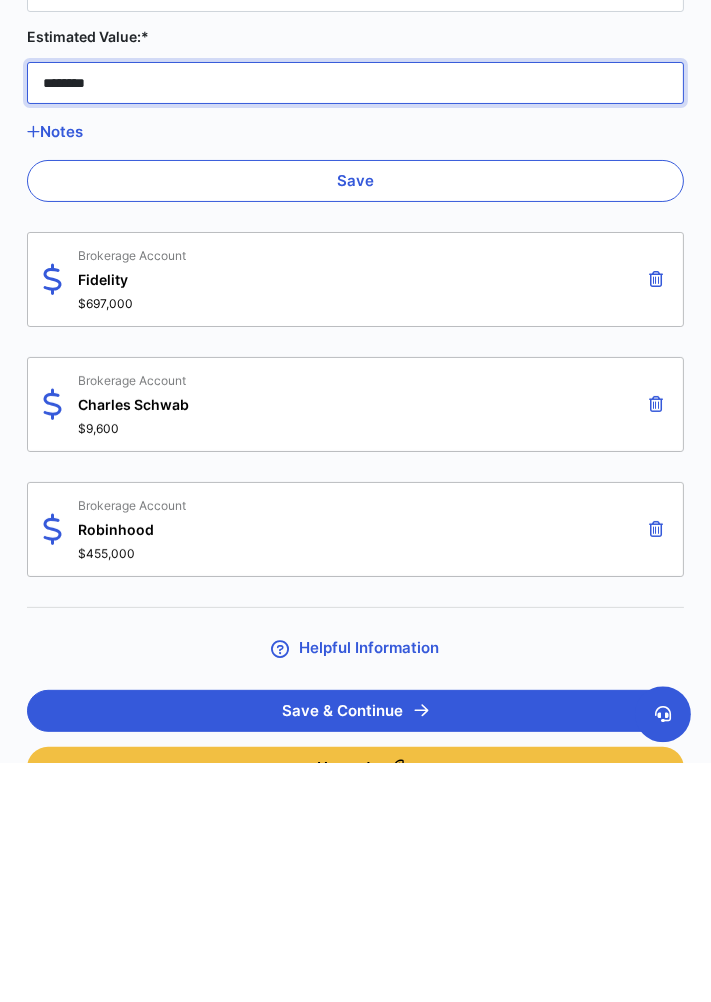 scroll, scrollTop: 215, scrollLeft: 0, axis: vertical 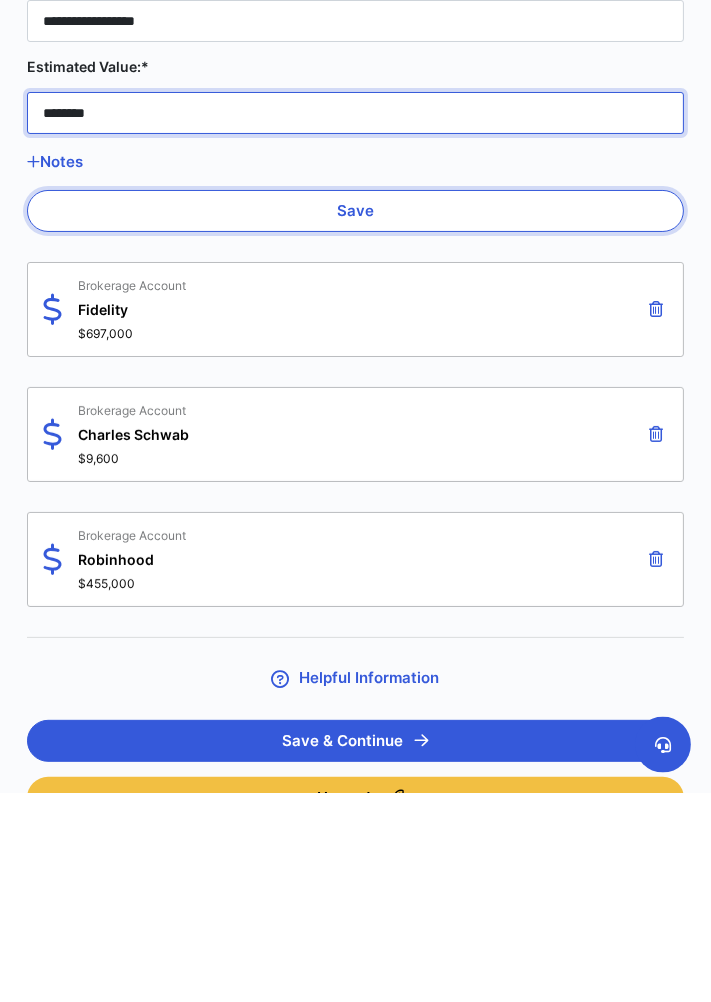 type on "********" 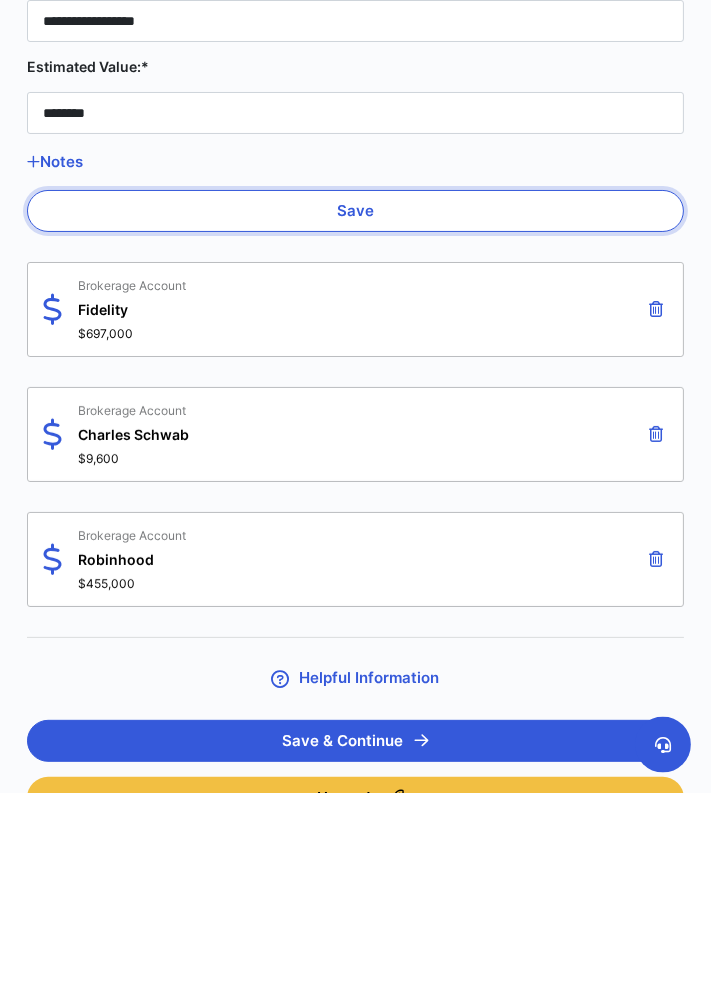 click on "Save" at bounding box center [355, 420] 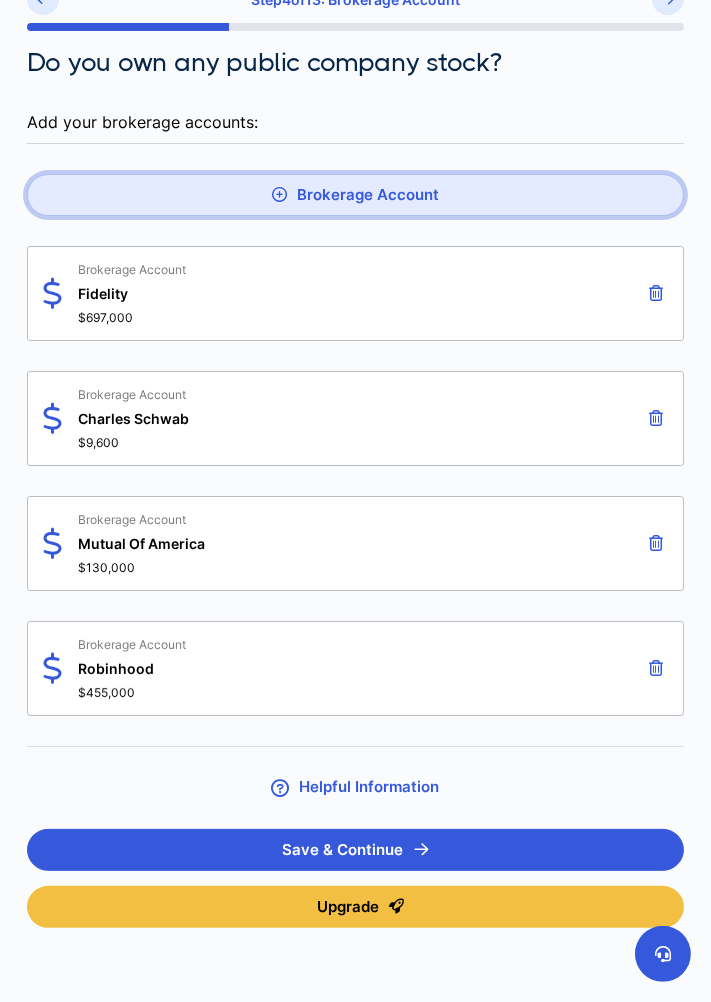 click on "Brokerage Account" at bounding box center [355, 195] 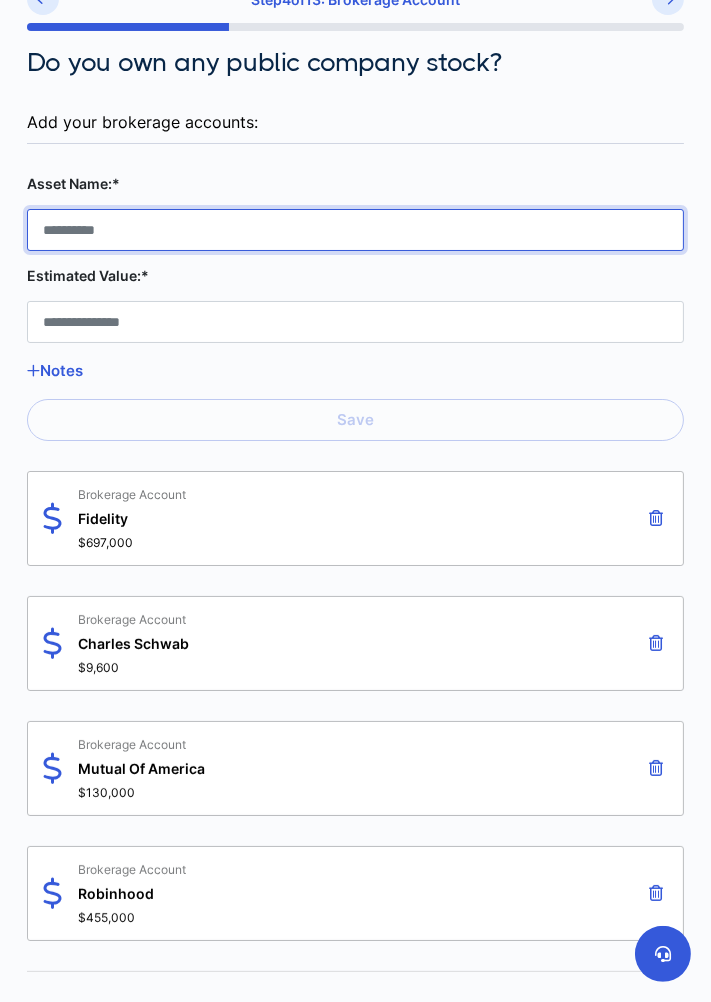 click on "Asset Name:*" at bounding box center [355, 230] 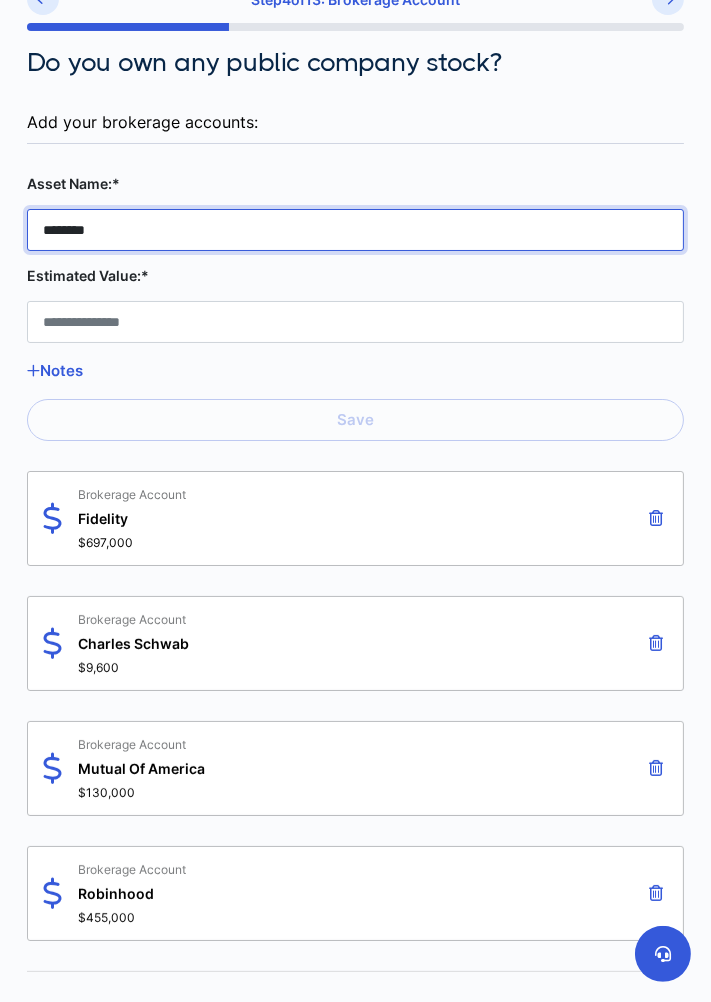 type on "********" 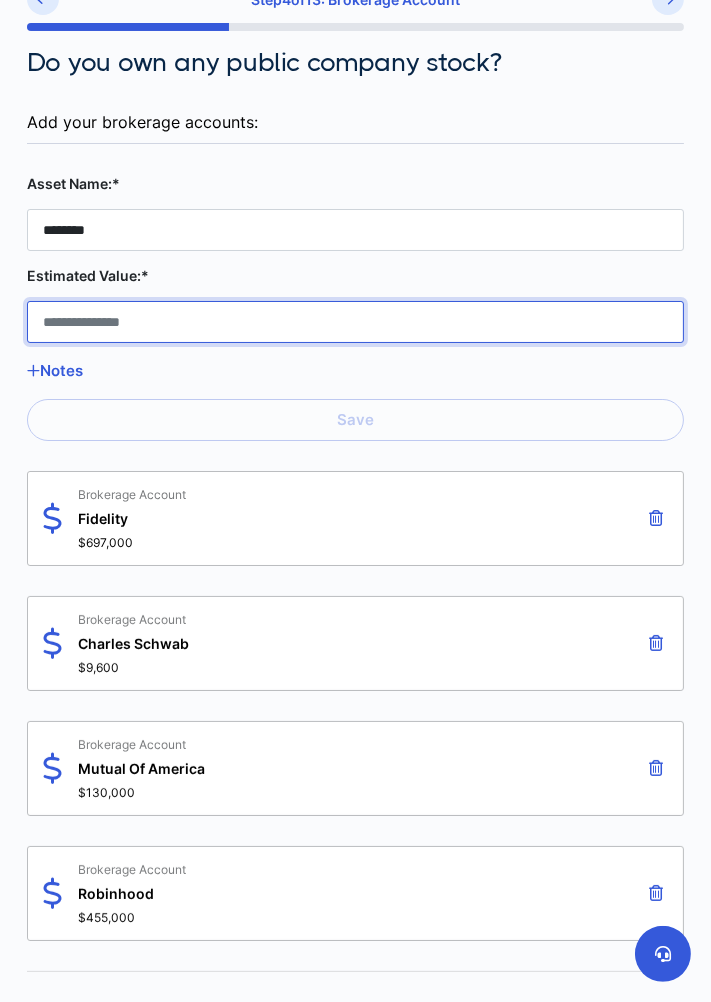 click on "Estimated Value:*" at bounding box center [355, 322] 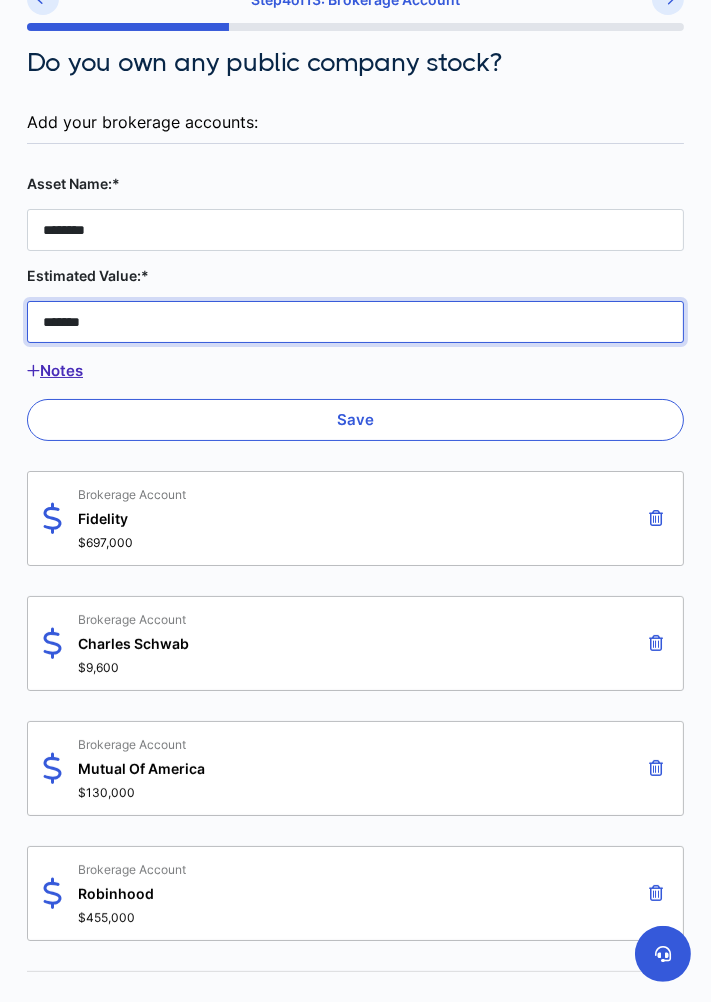 type on "*******" 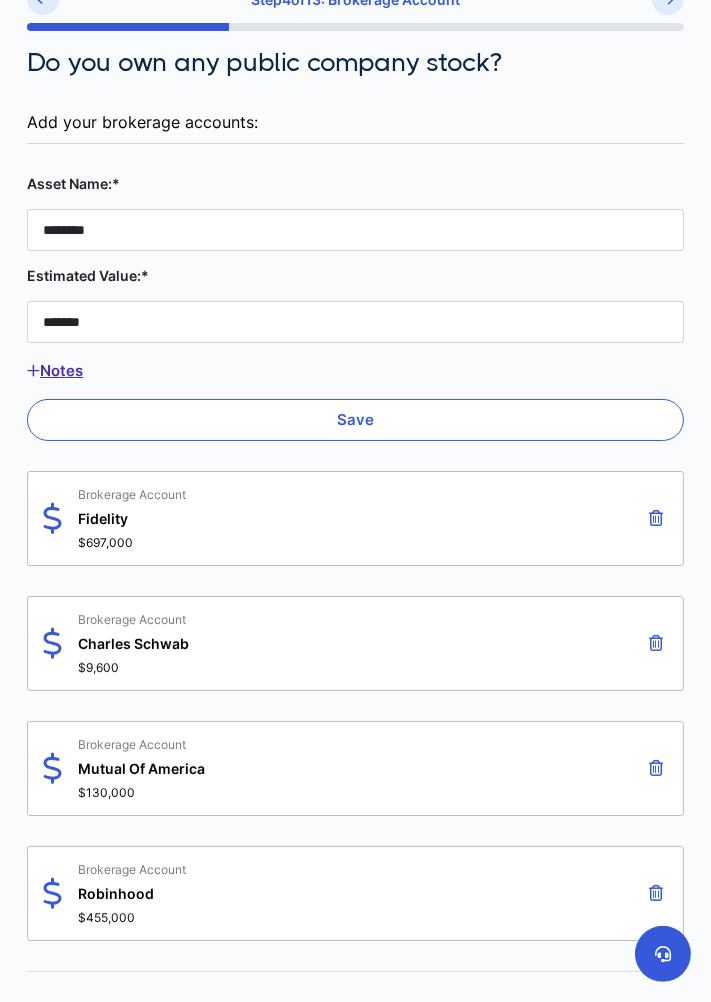 click on "Notes" at bounding box center [355, 371] 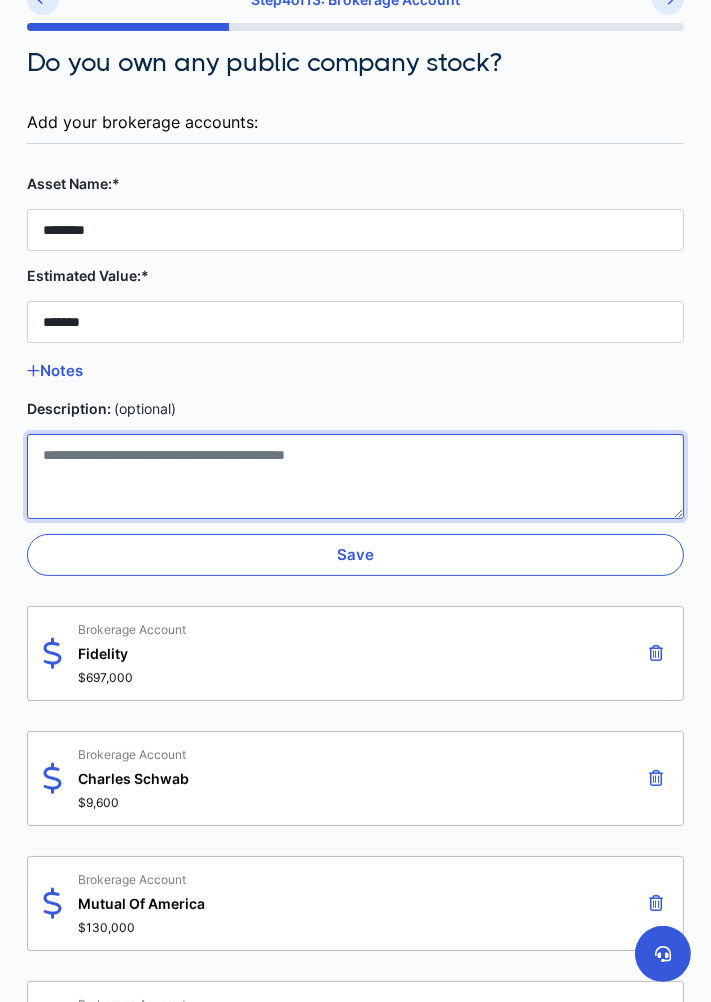 click on "Description:   (optional)" at bounding box center (355, 476) 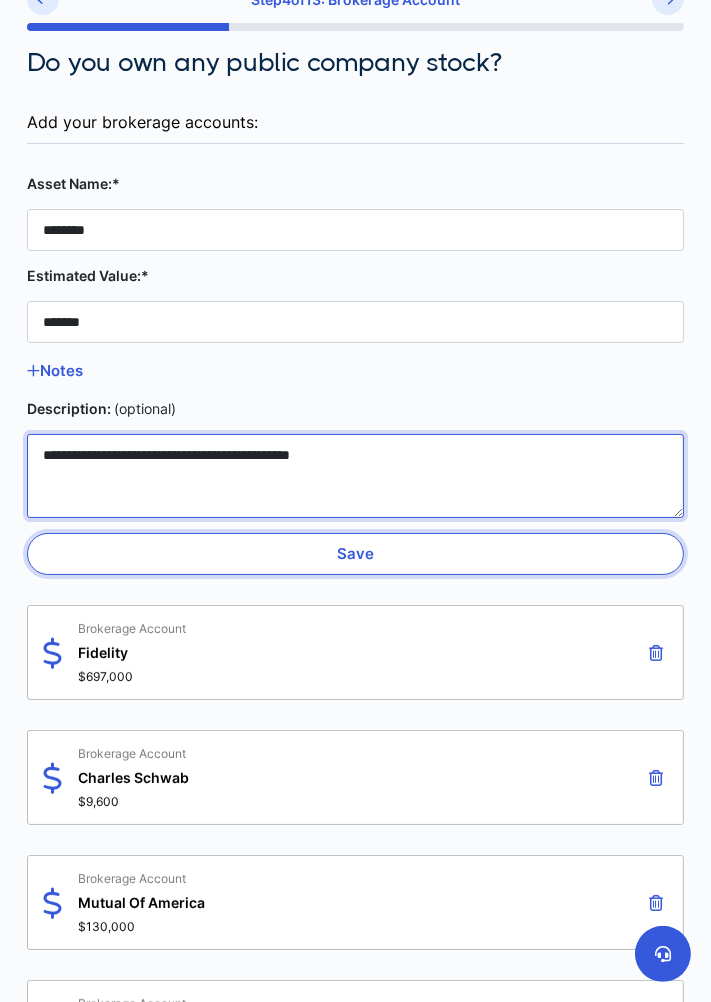 type on "**********" 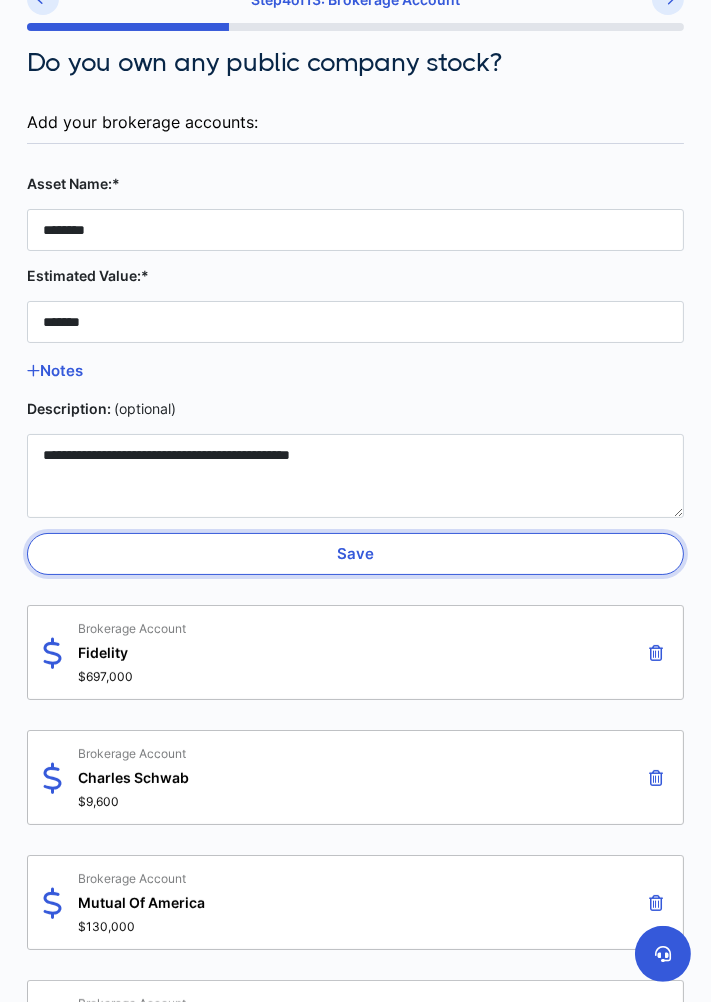 click on "Save" at bounding box center (355, 554) 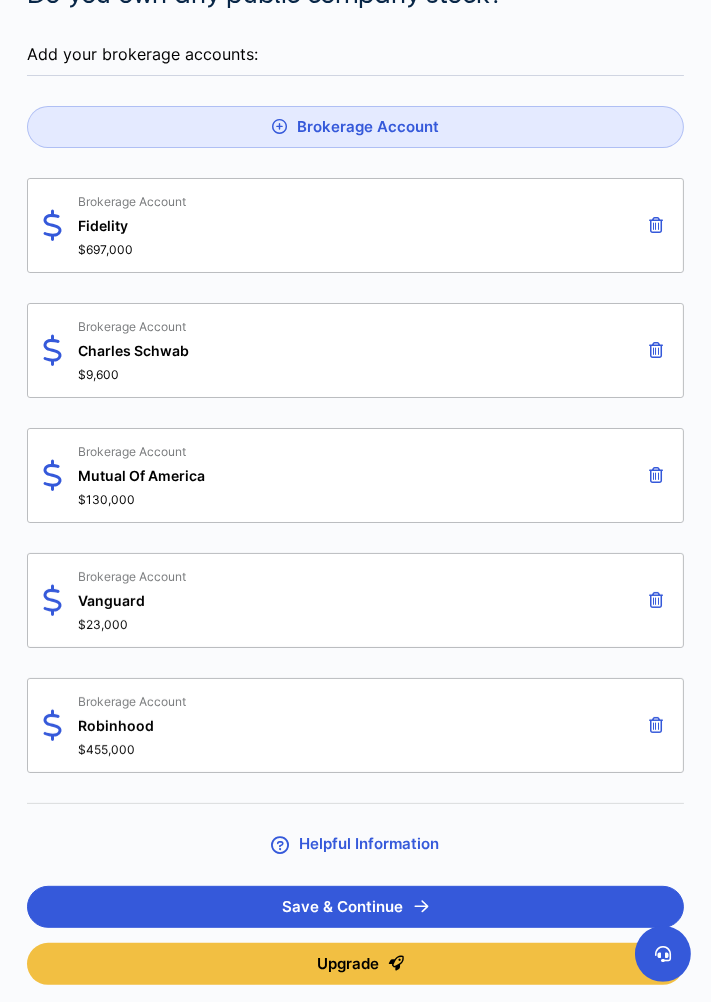 scroll, scrollTop: 293, scrollLeft: 0, axis: vertical 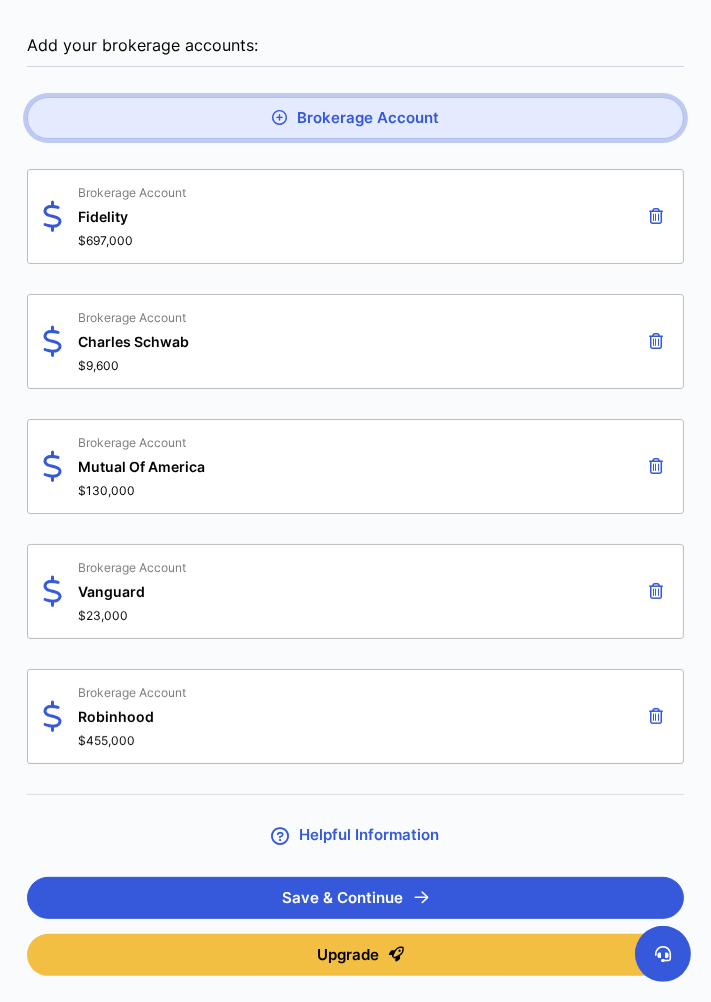 click on "Brokerage Account" at bounding box center [355, 118] 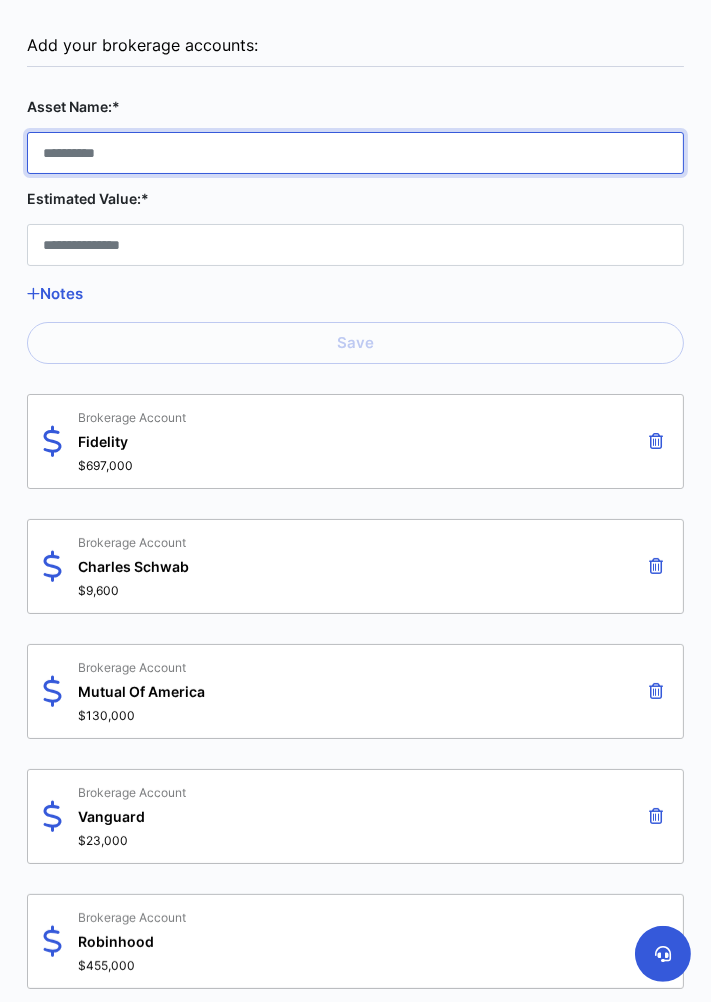 click on "Asset Name:*" at bounding box center [355, 153] 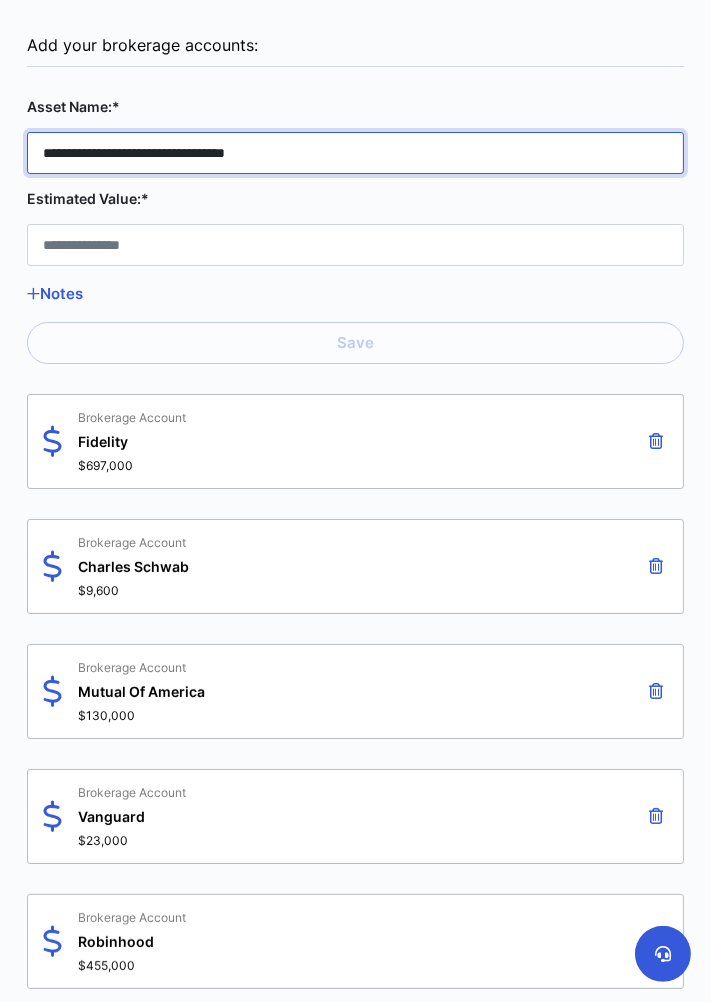 type on "**********" 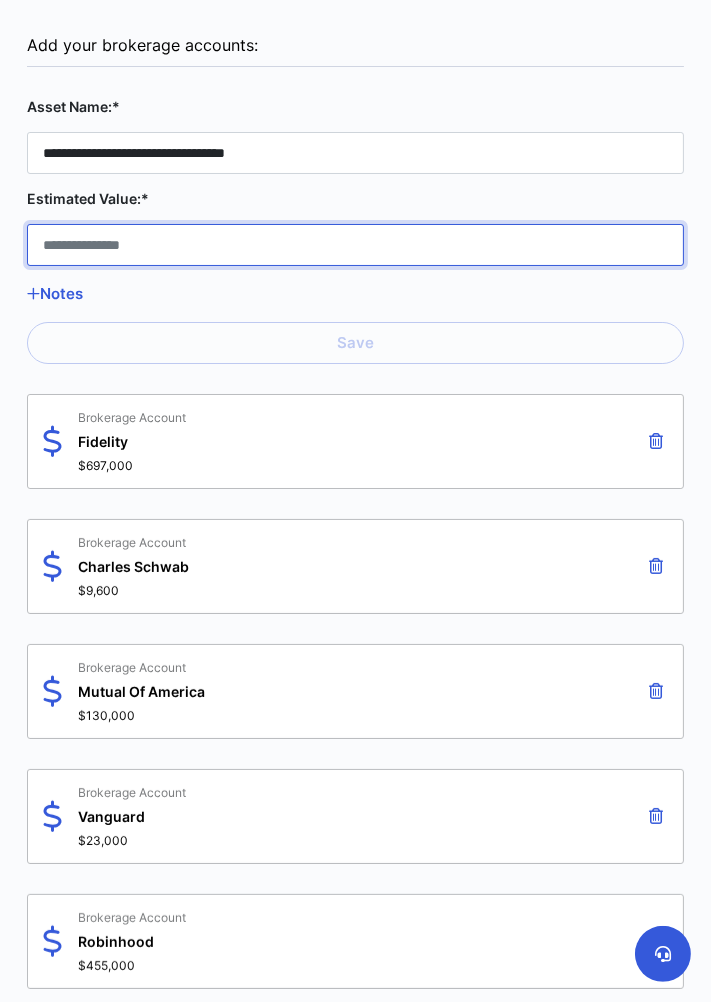 click on "Estimated Value:*" at bounding box center (355, 245) 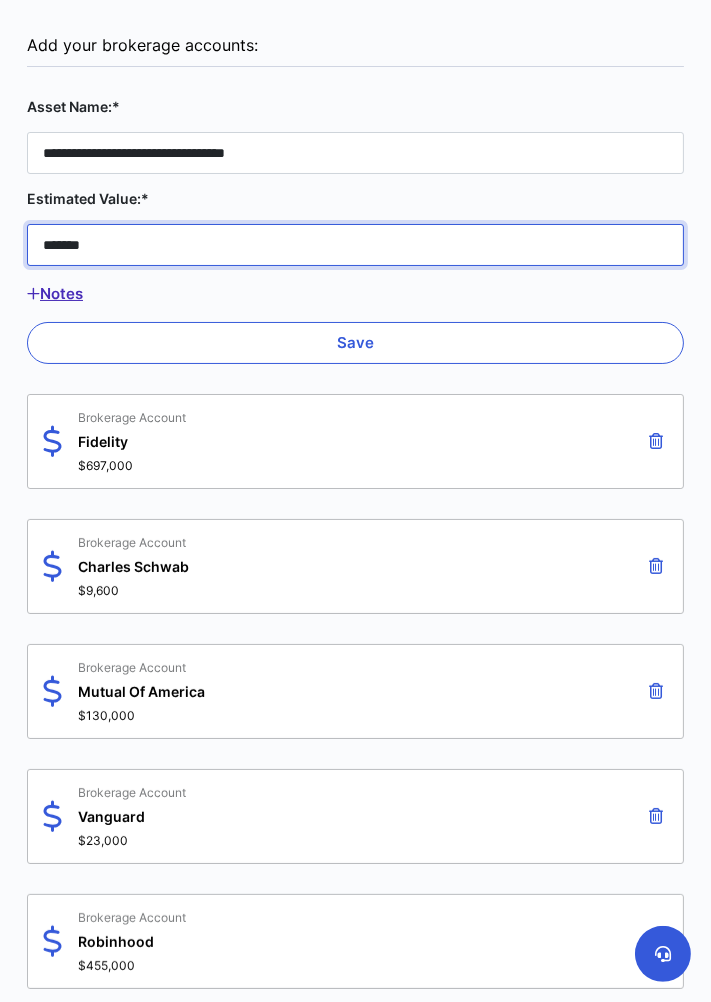 type on "*******" 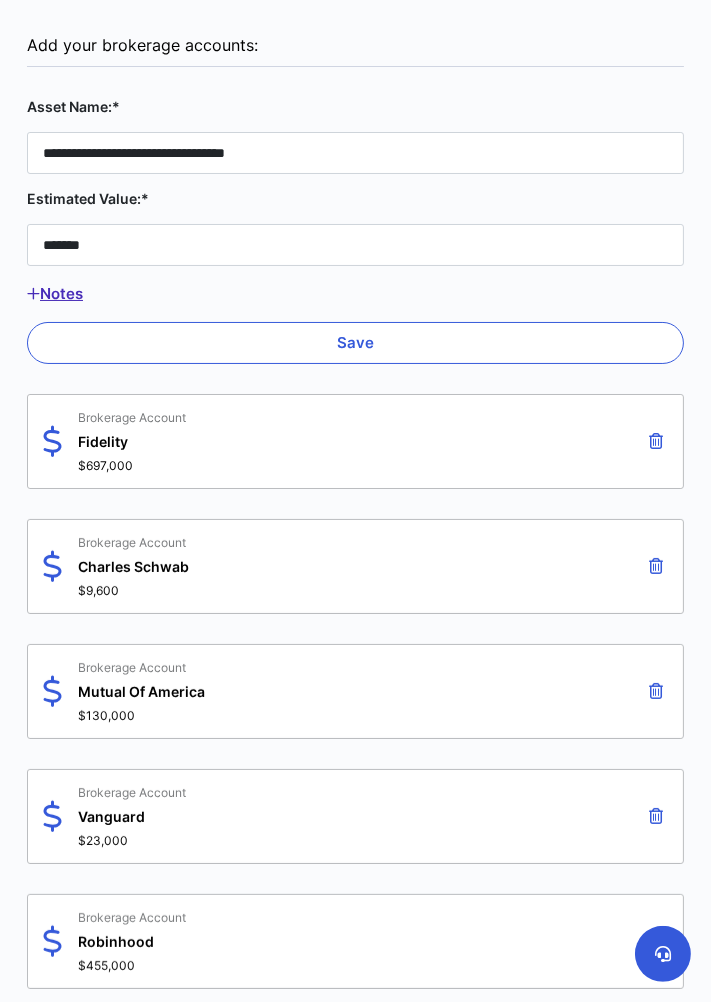 click on "Notes" at bounding box center [355, 294] 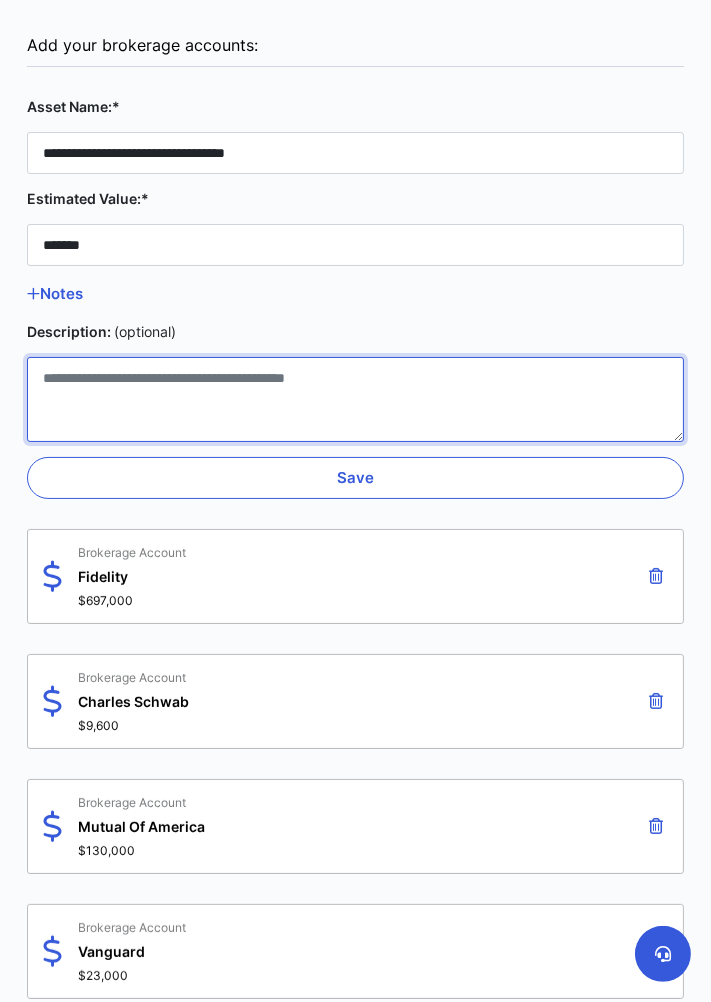 click on "Description:   (optional)" at bounding box center (355, 399) 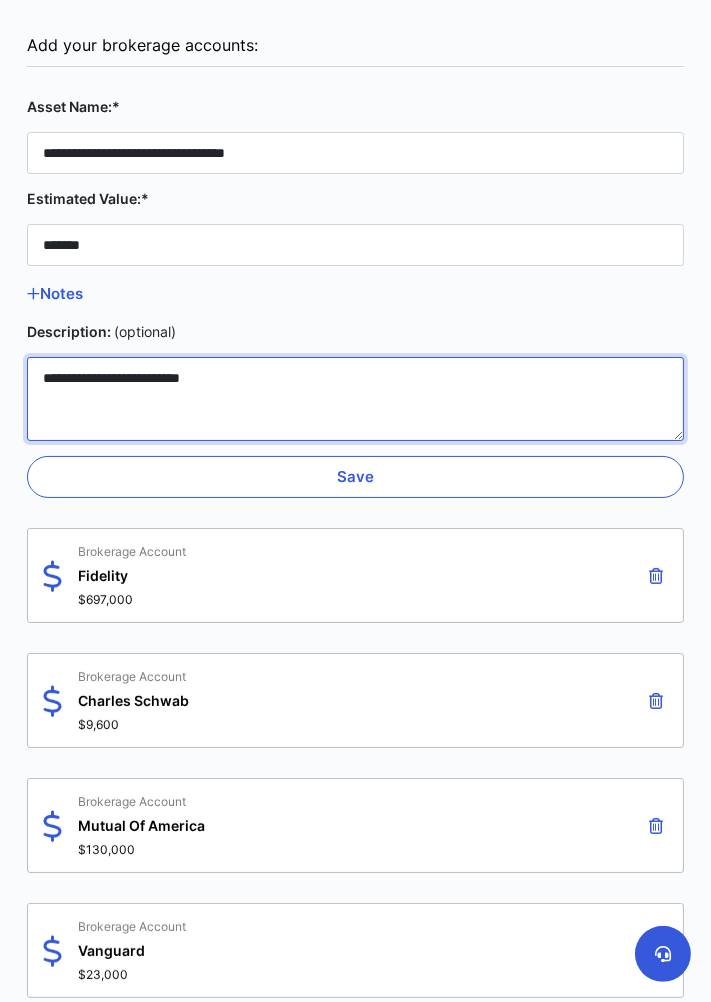 click on "**********" at bounding box center (355, 399) 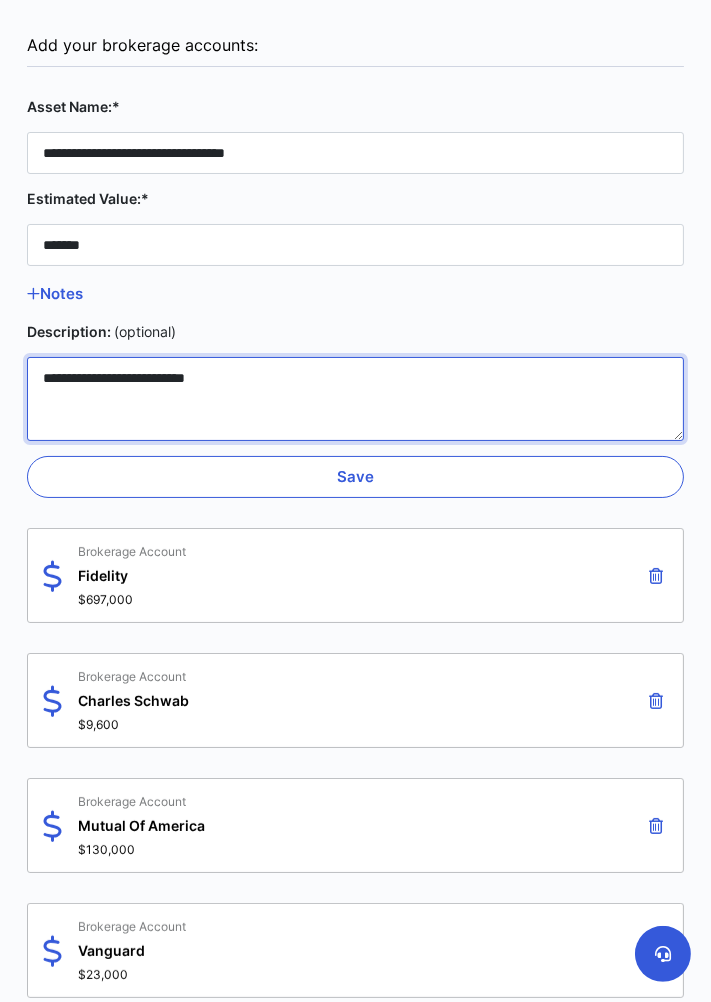 click on "**********" at bounding box center [355, 399] 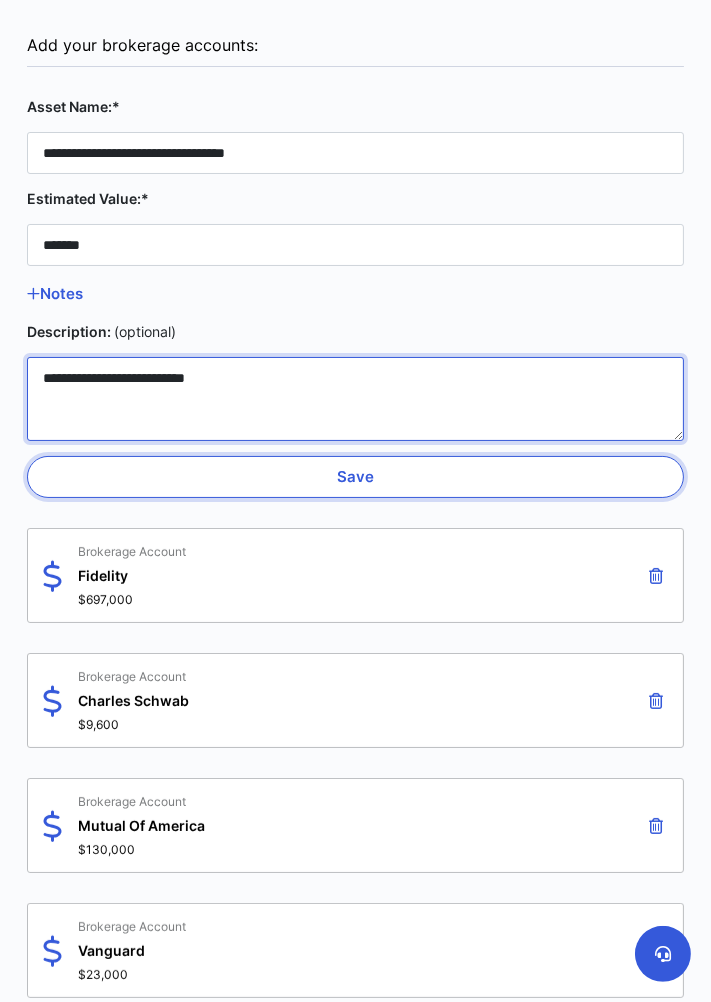 type on "**********" 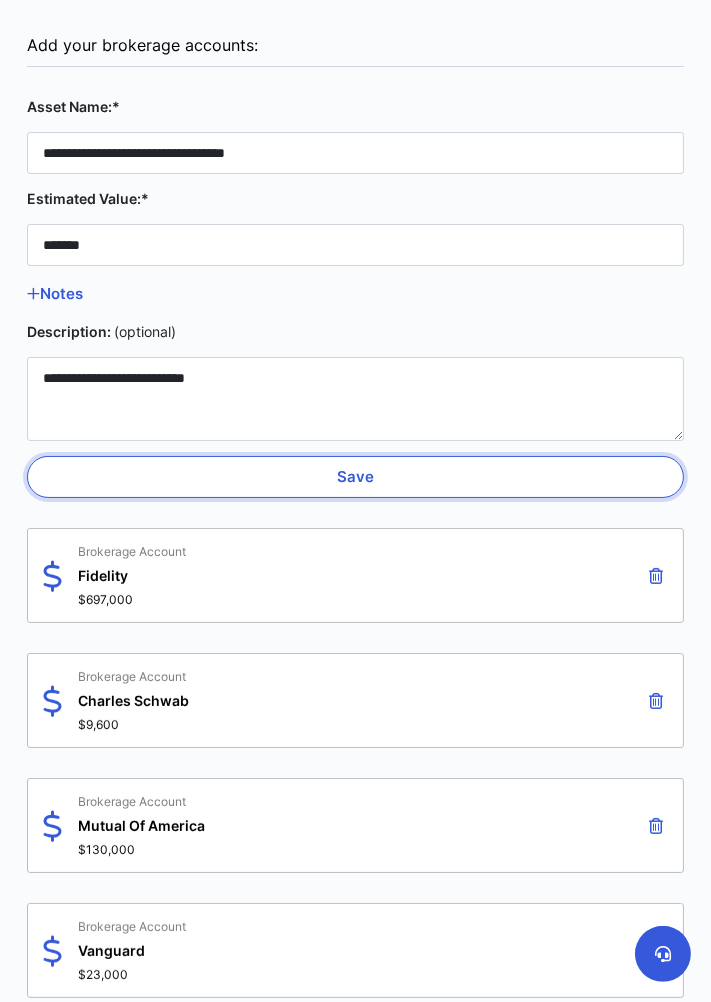 click on "Save" at bounding box center [355, 477] 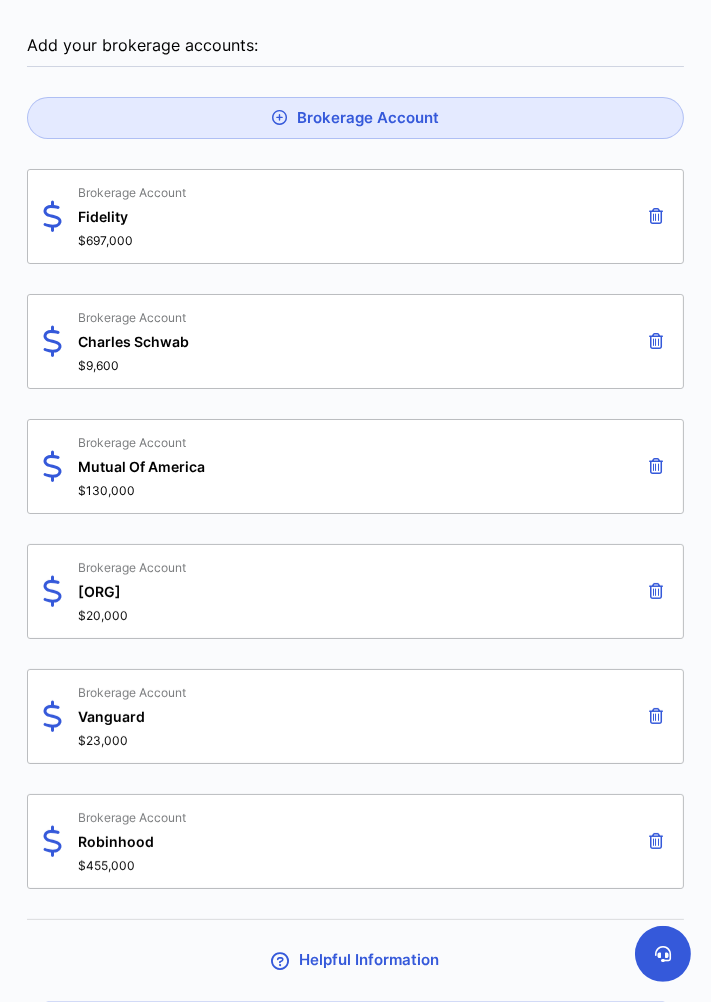 scroll, scrollTop: 251, scrollLeft: 0, axis: vertical 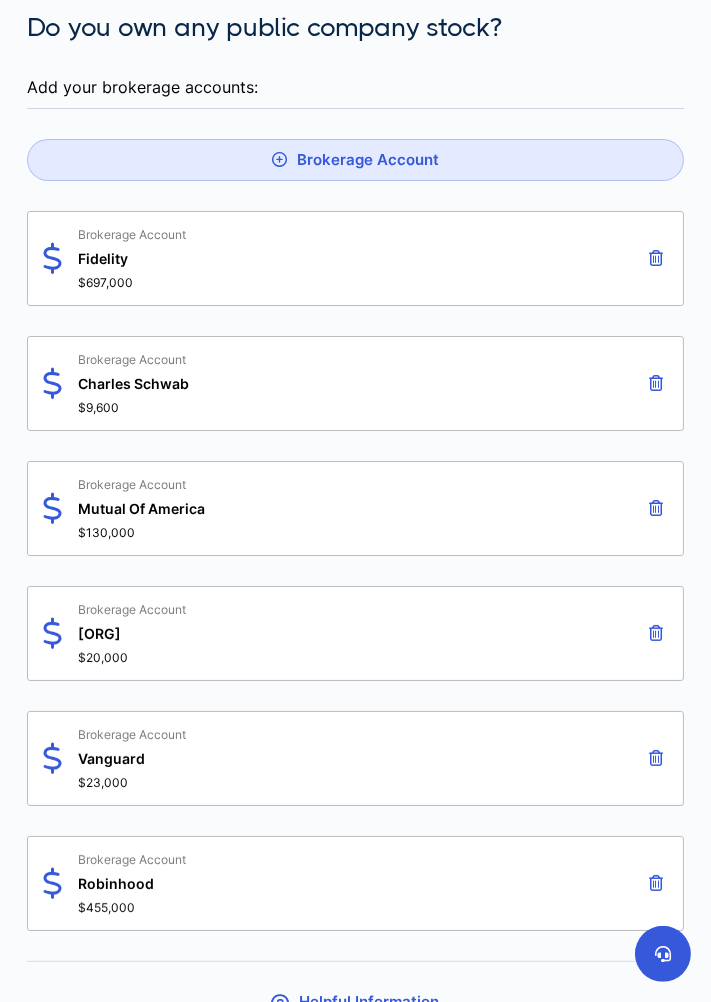 click on "Brokerage Account Vanguard $[MONEY]" at bounding box center (355, 758) 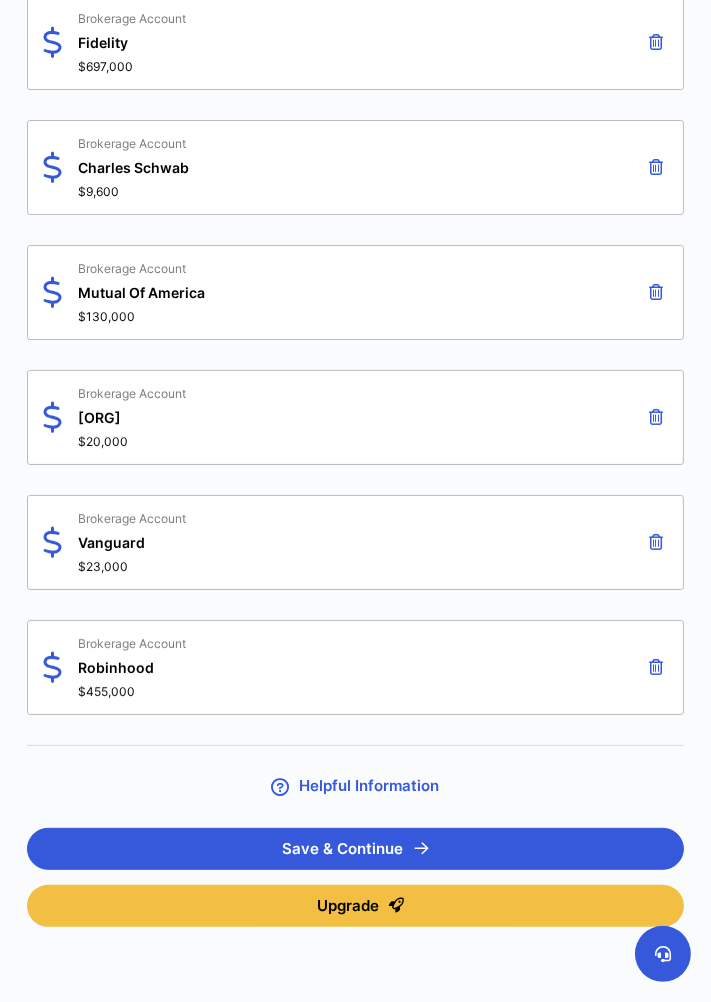 scroll, scrollTop: 471, scrollLeft: 0, axis: vertical 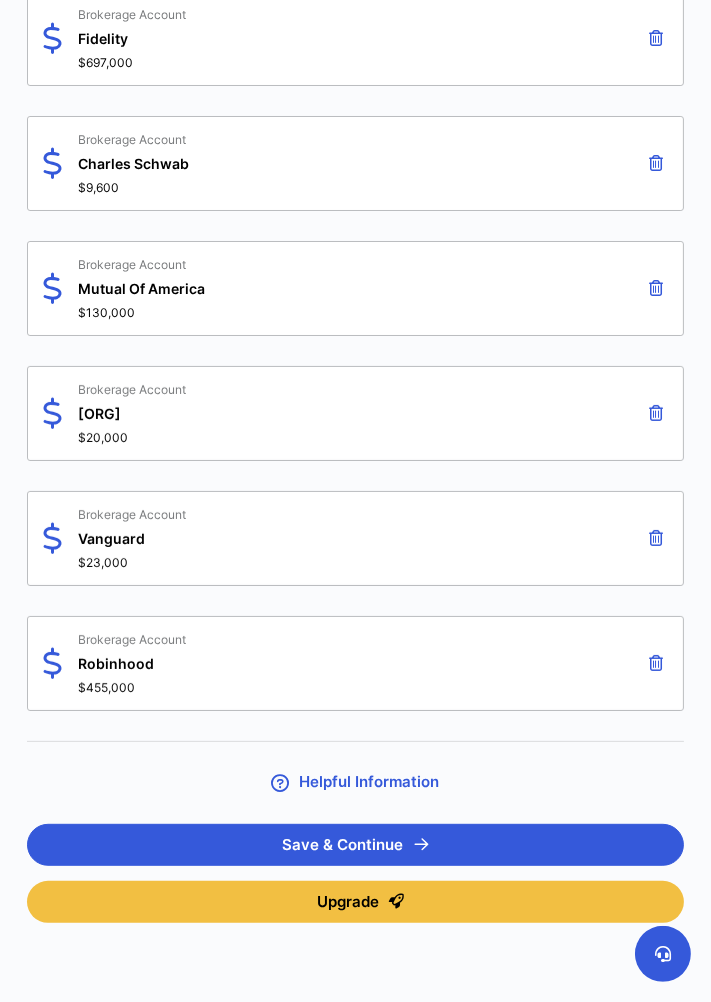 click on "Helpful Information" at bounding box center (356, 782) 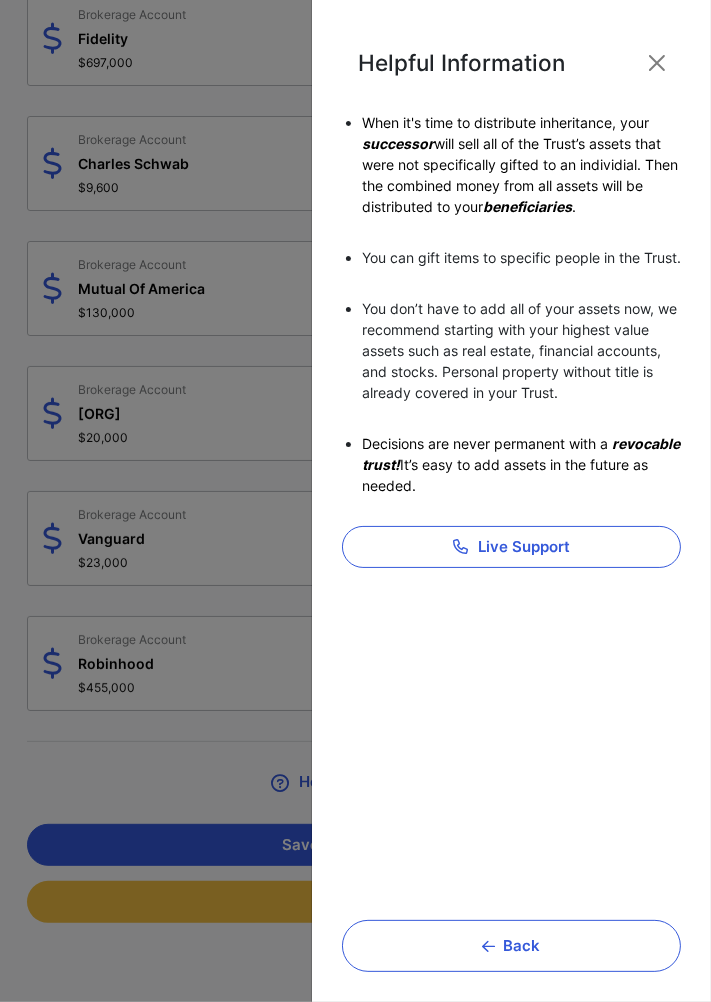 click at bounding box center [355, 501] 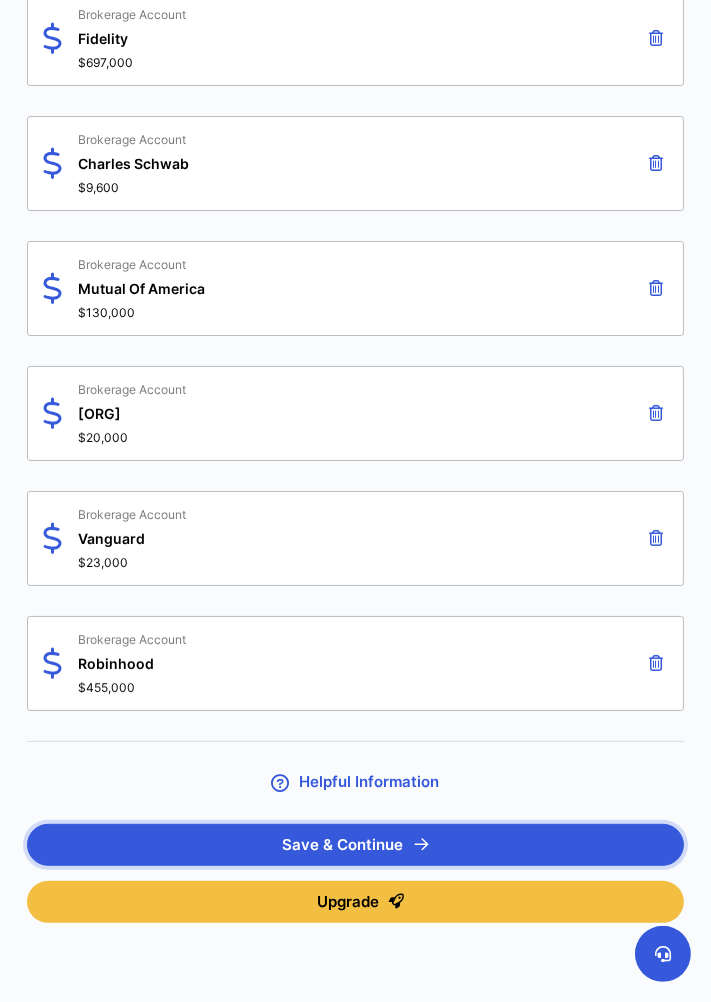 click on "Save & Continue" at bounding box center [355, 845] 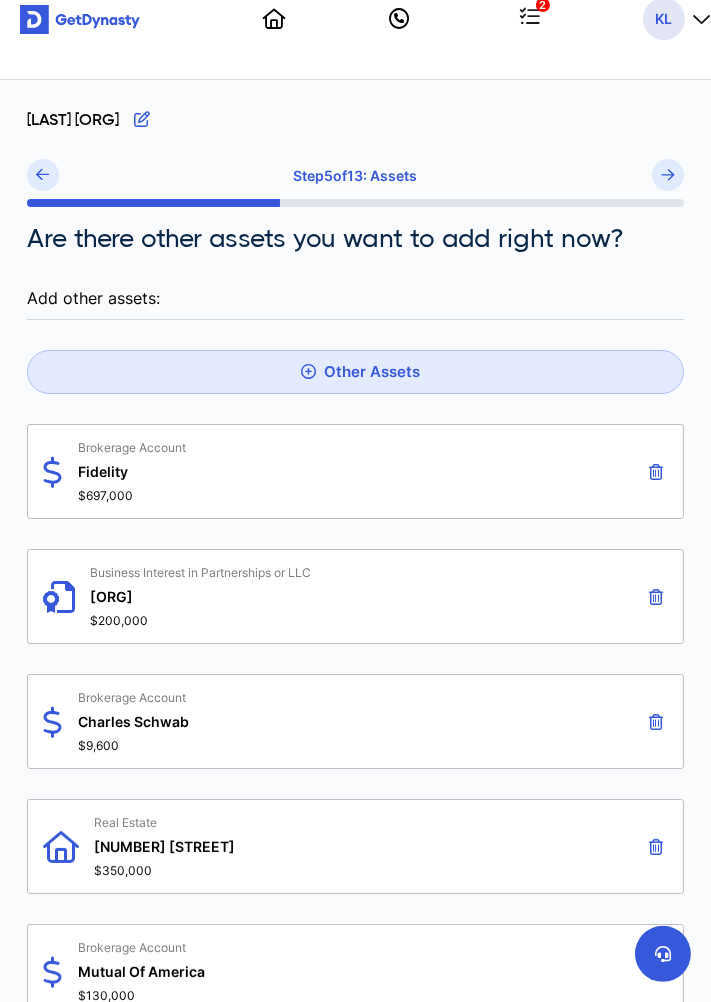 scroll, scrollTop: 39, scrollLeft: 0, axis: vertical 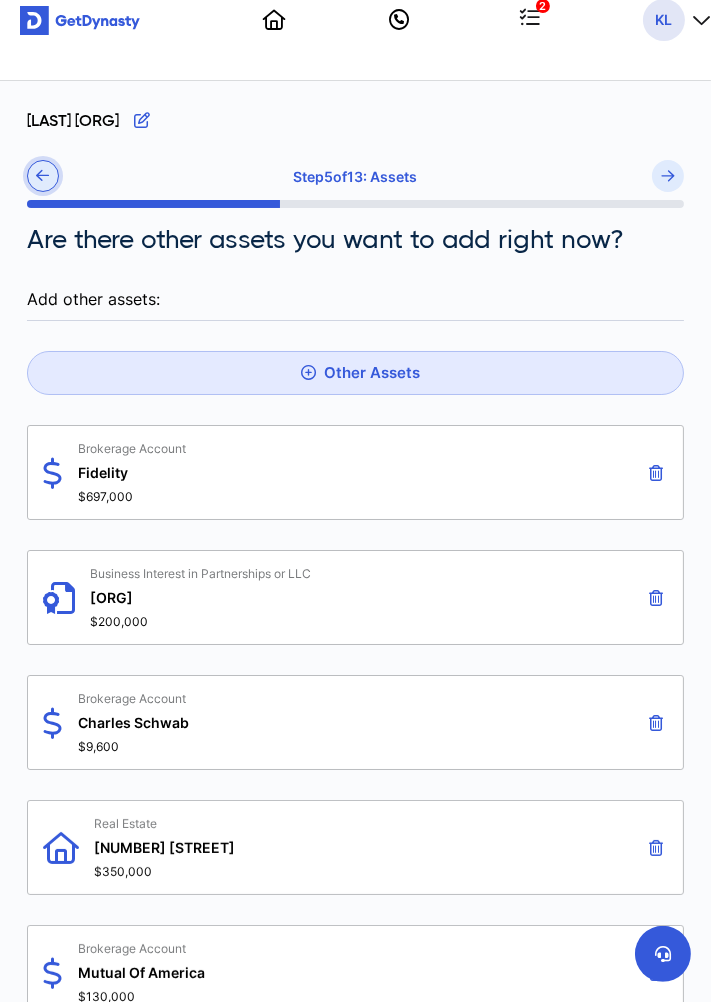 click at bounding box center [43, 176] 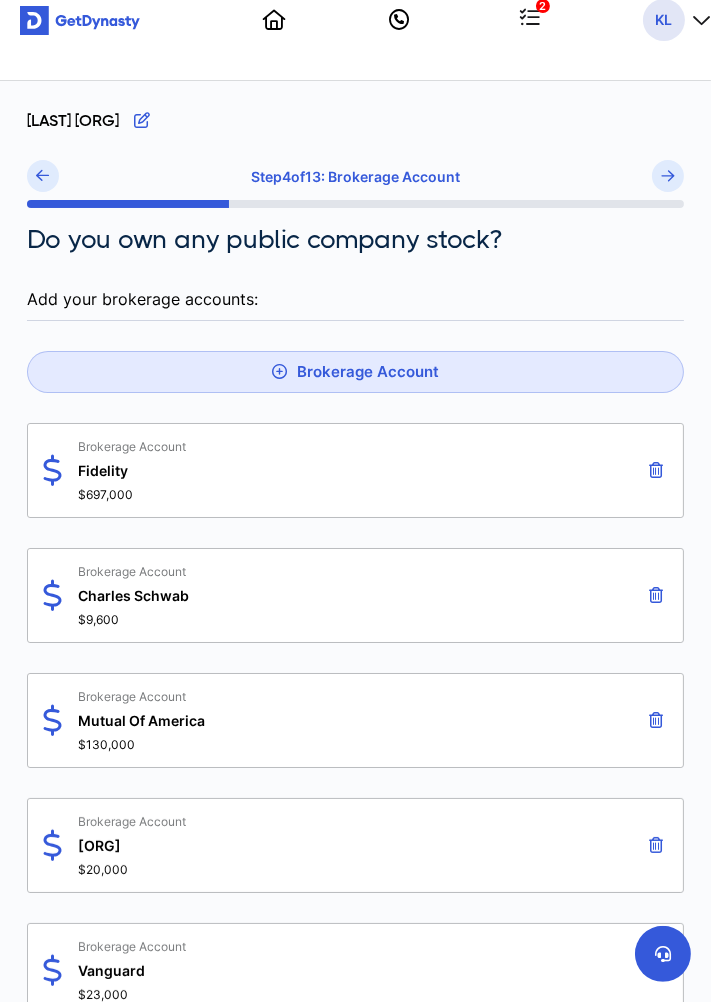 scroll, scrollTop: 0, scrollLeft: 0, axis: both 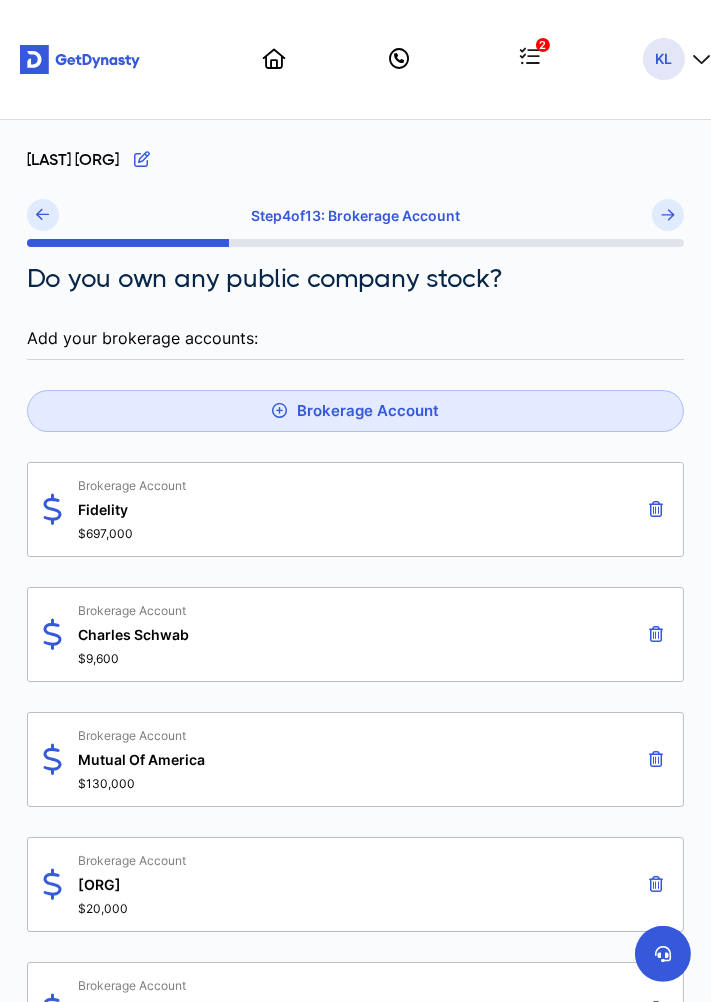 click on "Do you own any public company stock?" at bounding box center [264, 279] 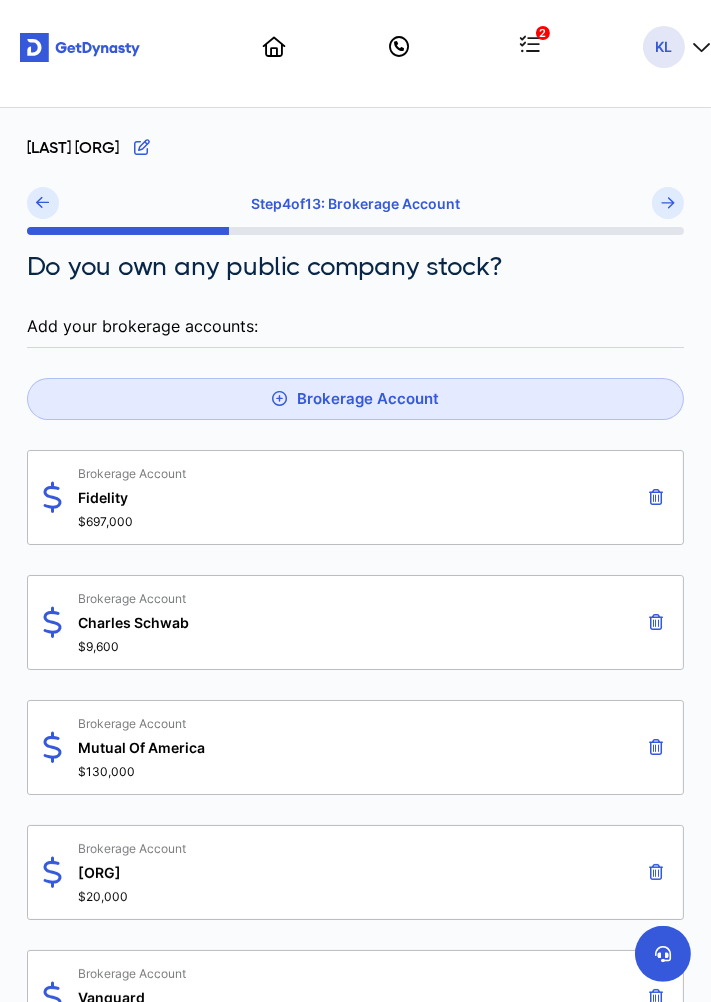 scroll, scrollTop: 0, scrollLeft: 0, axis: both 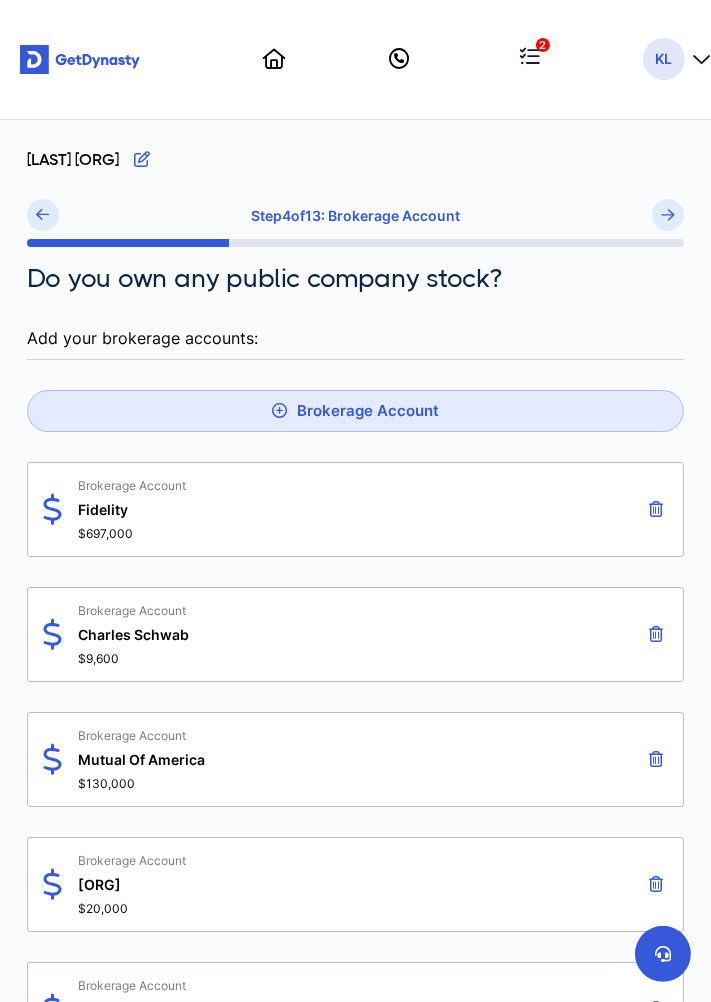 click on "Add your brokerage accounts:" at bounding box center (355, 338) 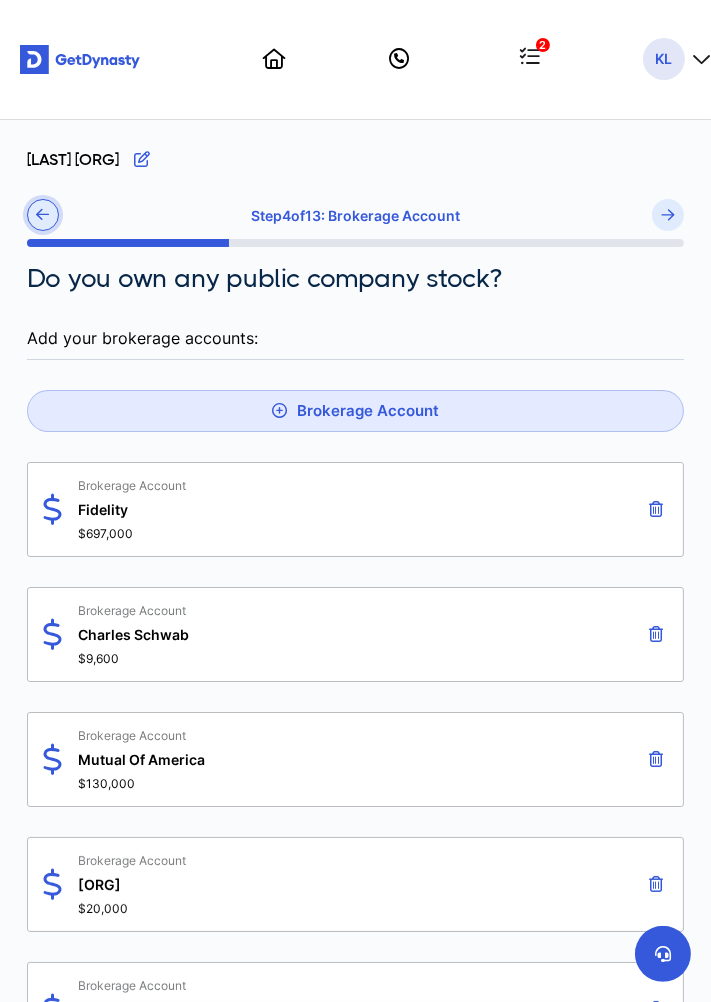 click at bounding box center [43, 215] 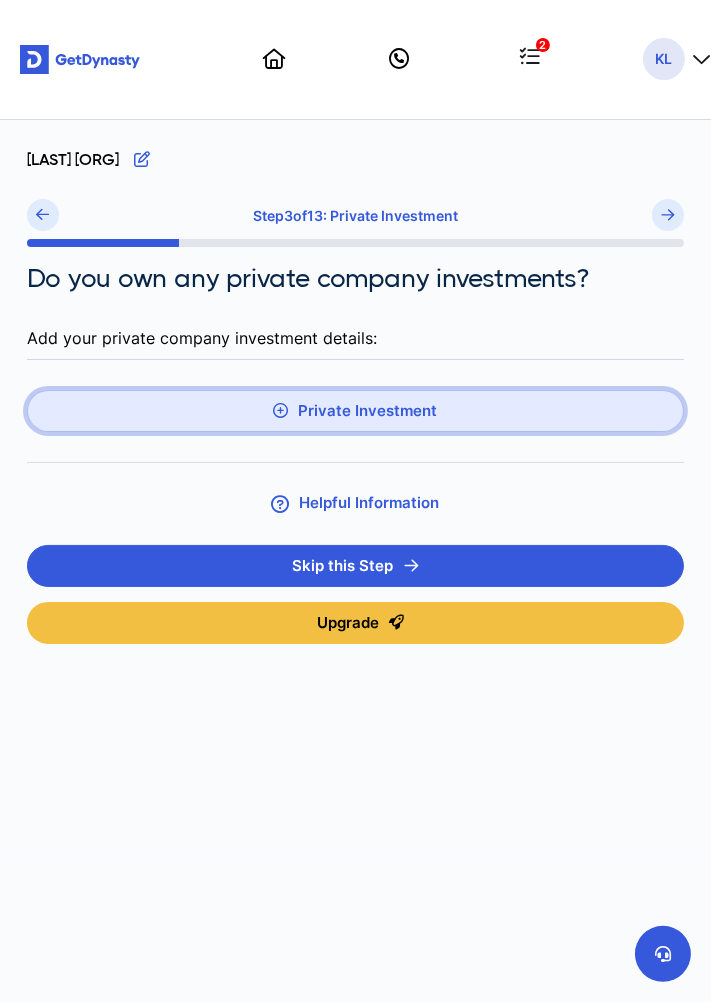 click on "Private Investment" at bounding box center [355, 411] 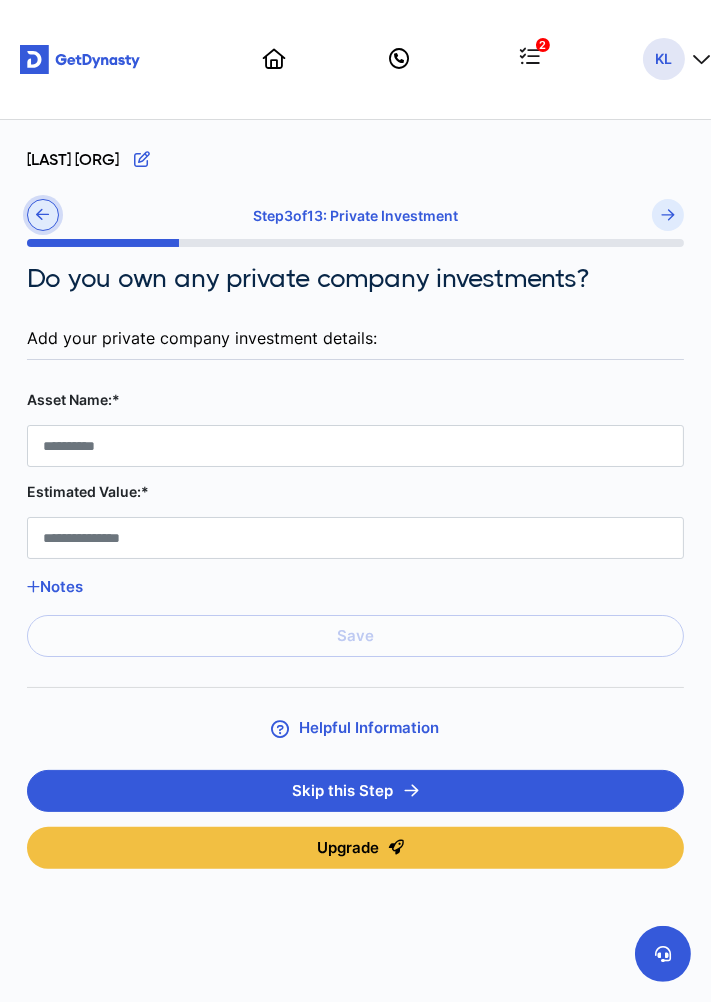 click at bounding box center (43, 215) 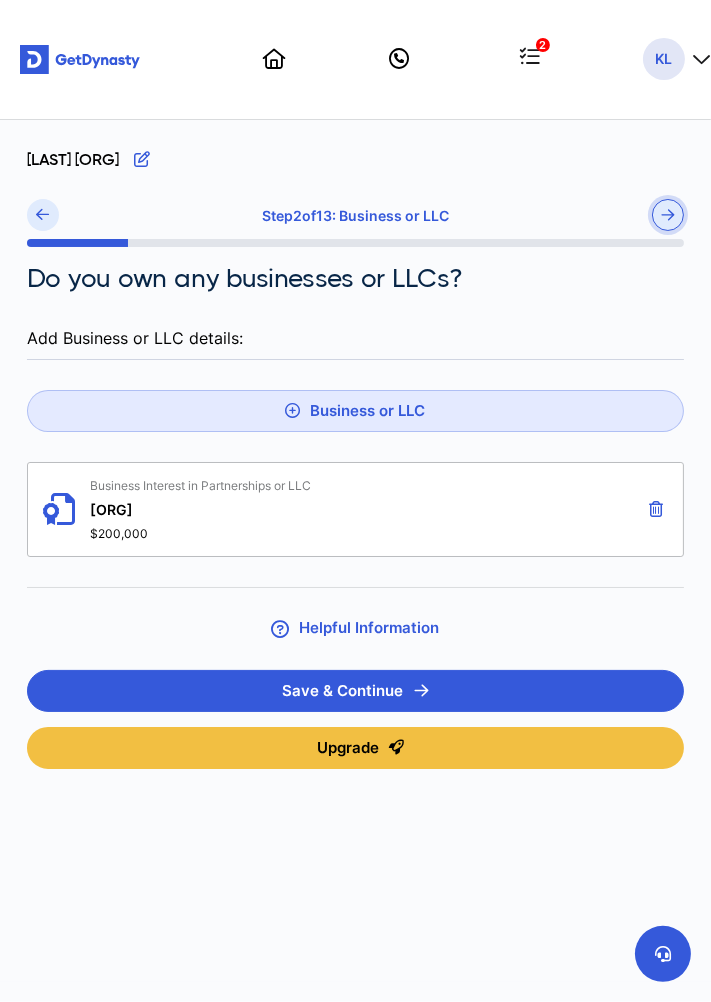 click at bounding box center (668, 215) 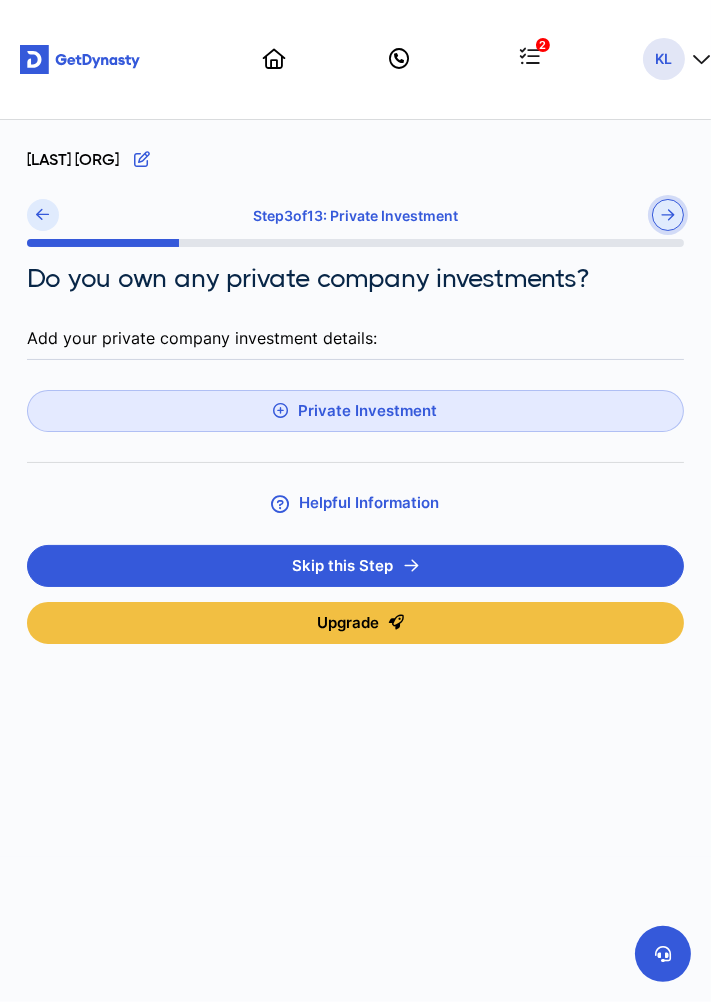 click at bounding box center [668, 215] 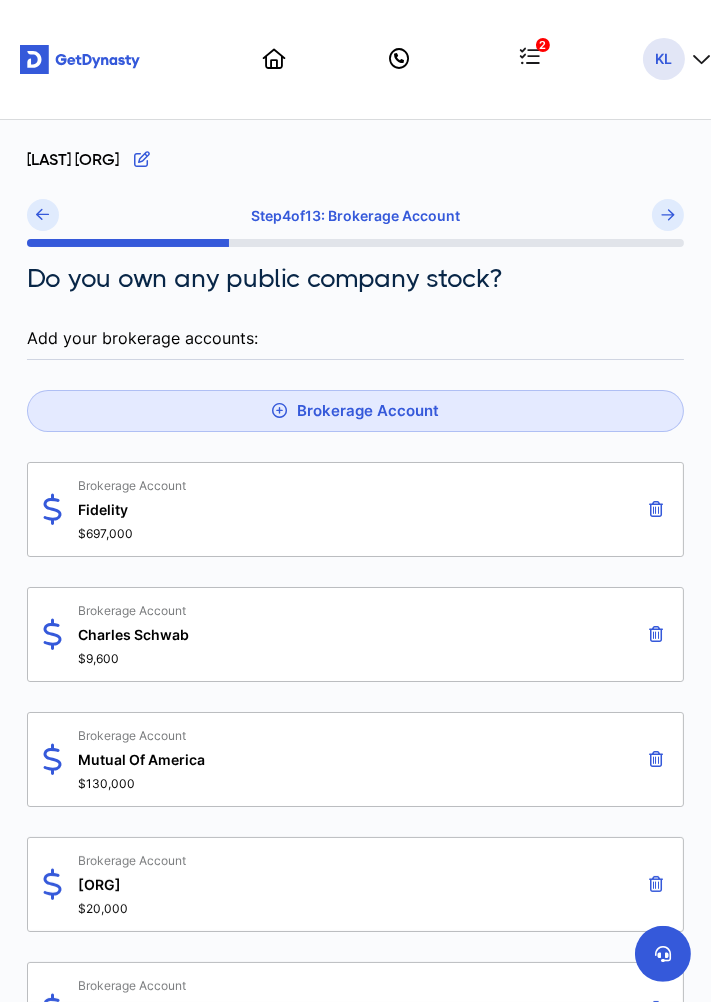 click on "Add your brokerage accounts:" at bounding box center [355, 338] 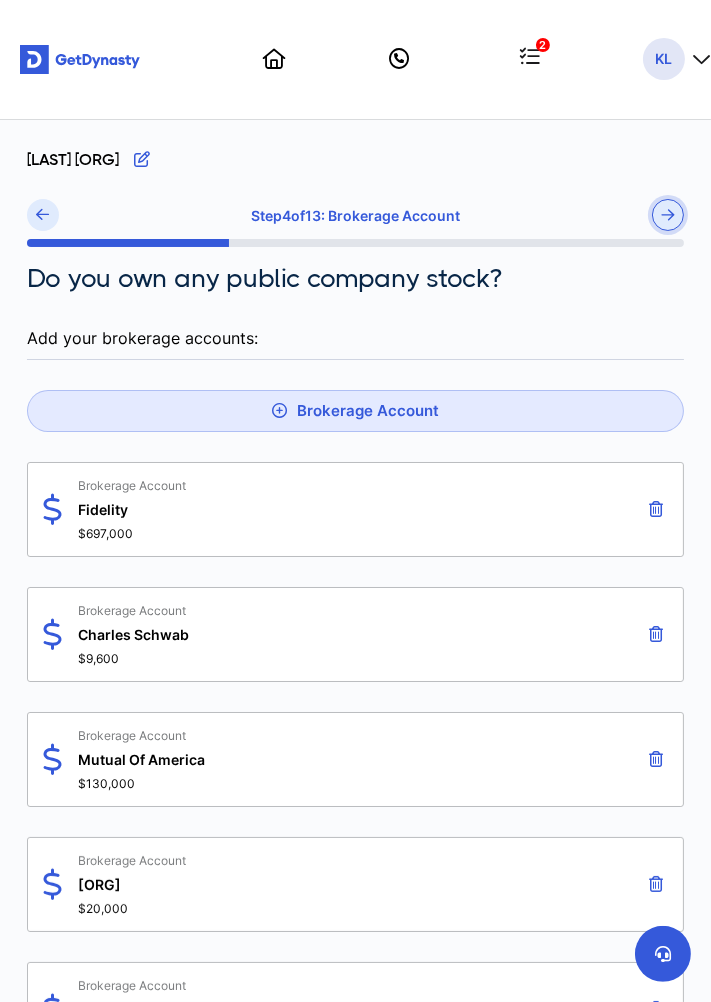 click at bounding box center (668, 215) 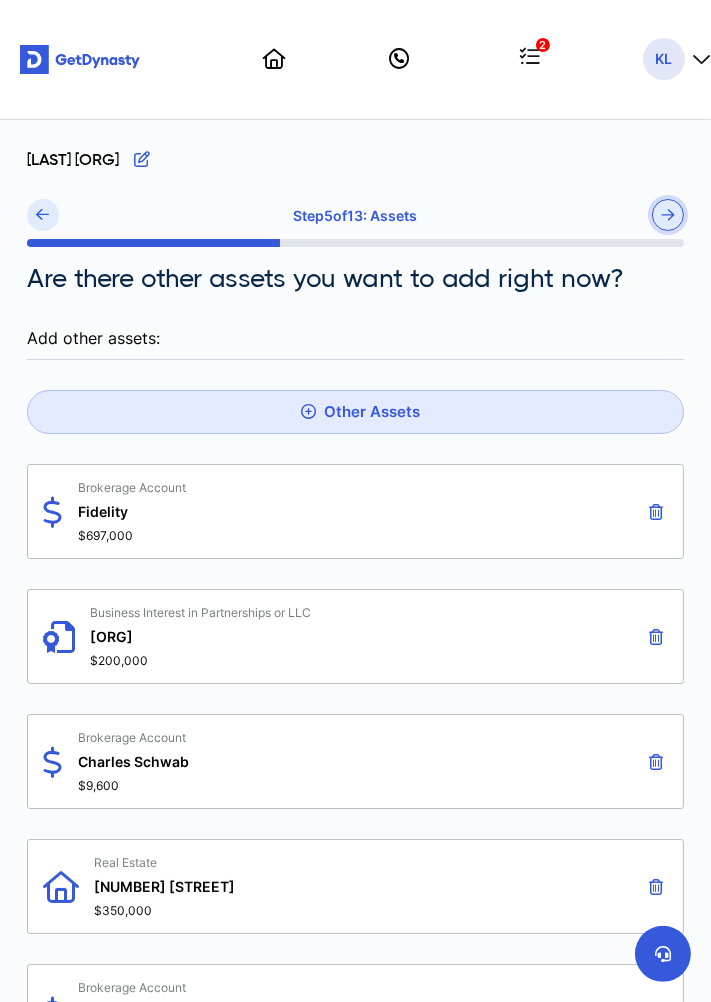 click at bounding box center [668, 215] 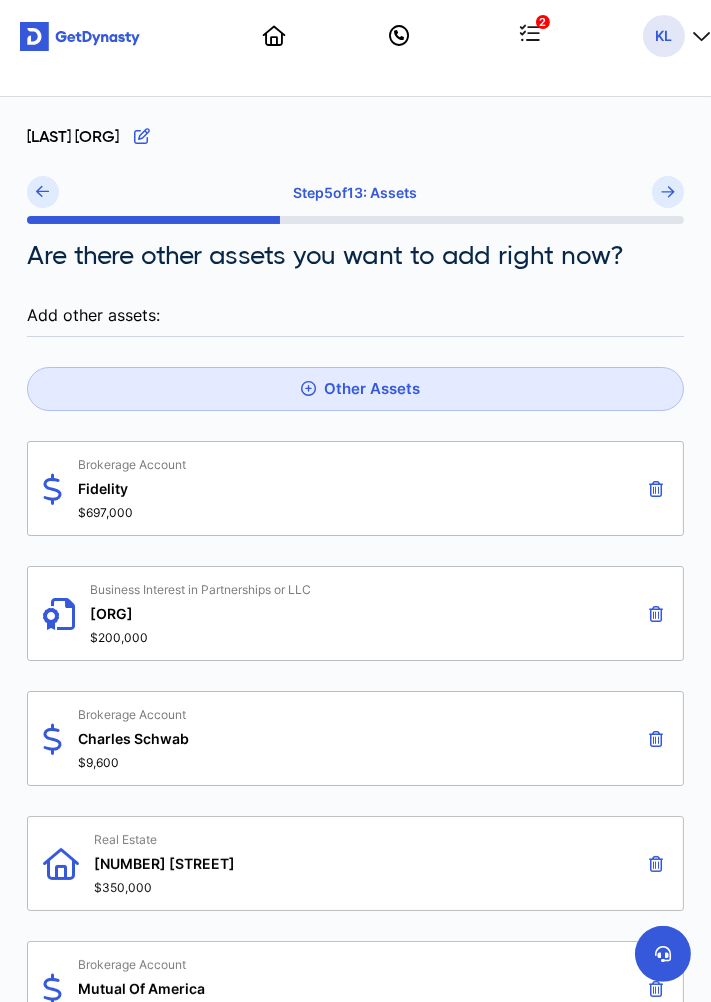 scroll, scrollTop: 0, scrollLeft: 0, axis: both 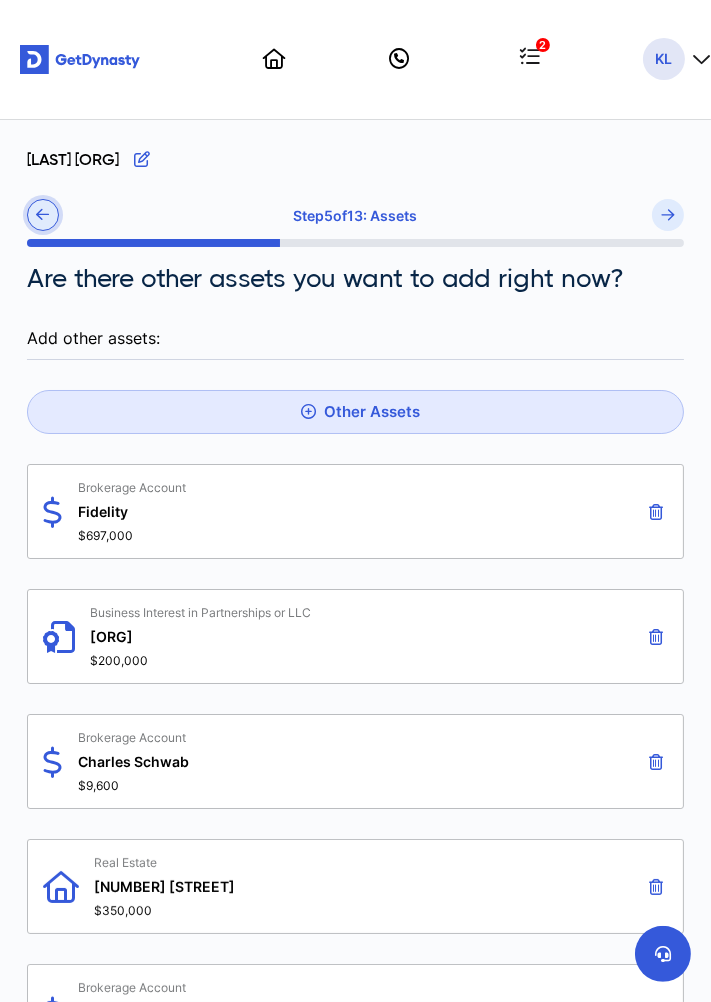 click at bounding box center [43, 214] 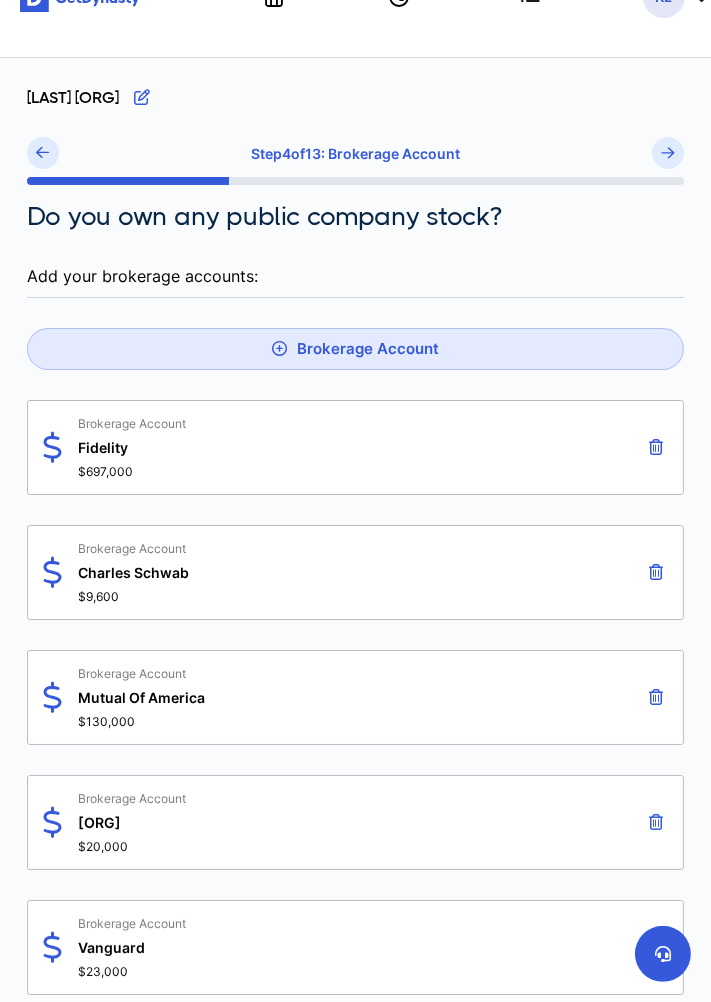 scroll, scrollTop: 66, scrollLeft: 0, axis: vertical 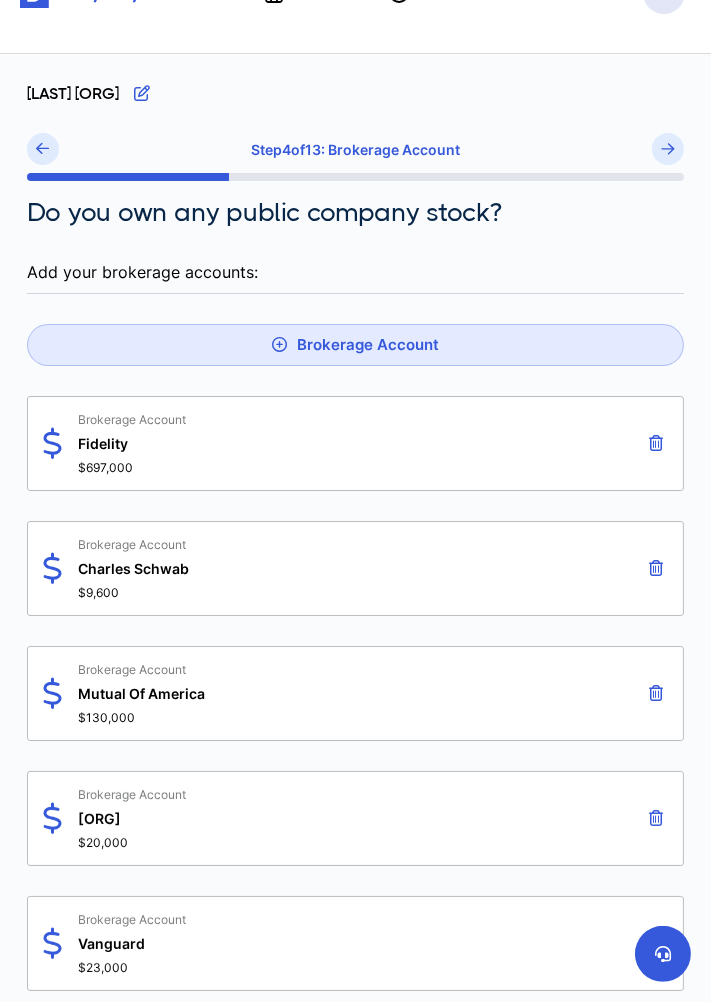 click on "Add your brokerage accounts:" at bounding box center [355, 272] 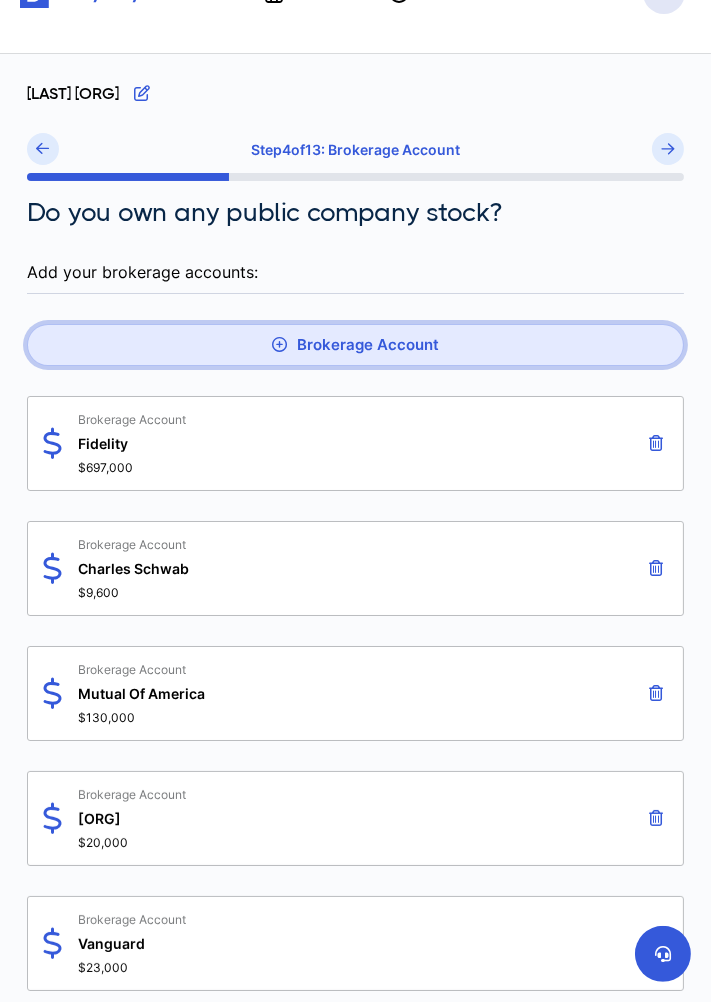 click on "Brokerage Account" at bounding box center [355, 345] 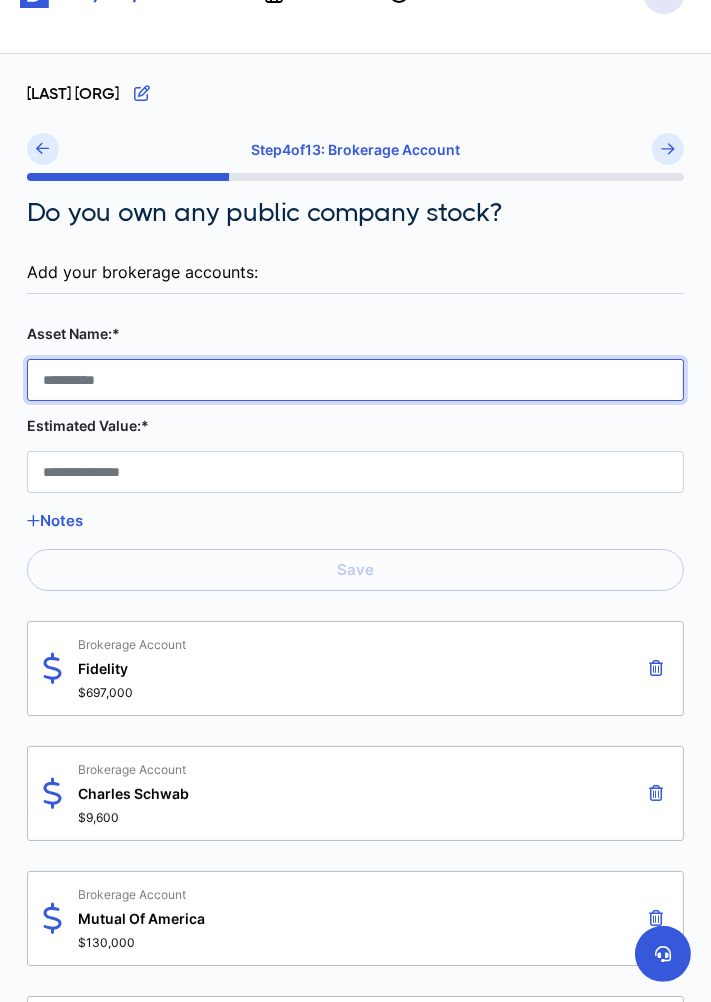 click on "Asset Name:*" at bounding box center [355, 380] 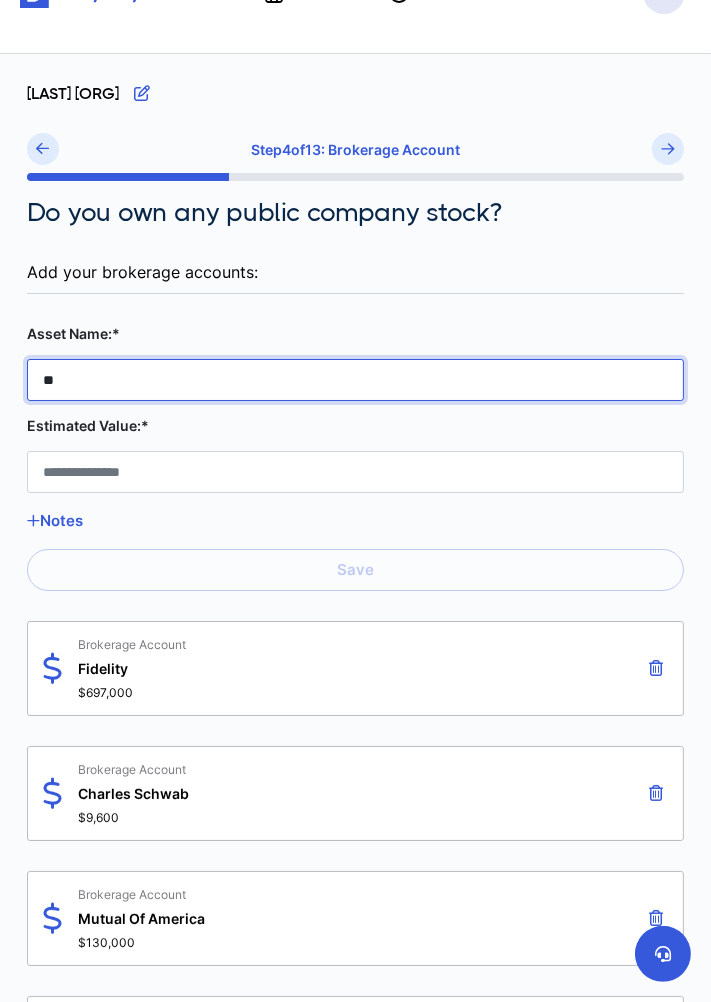type on "*" 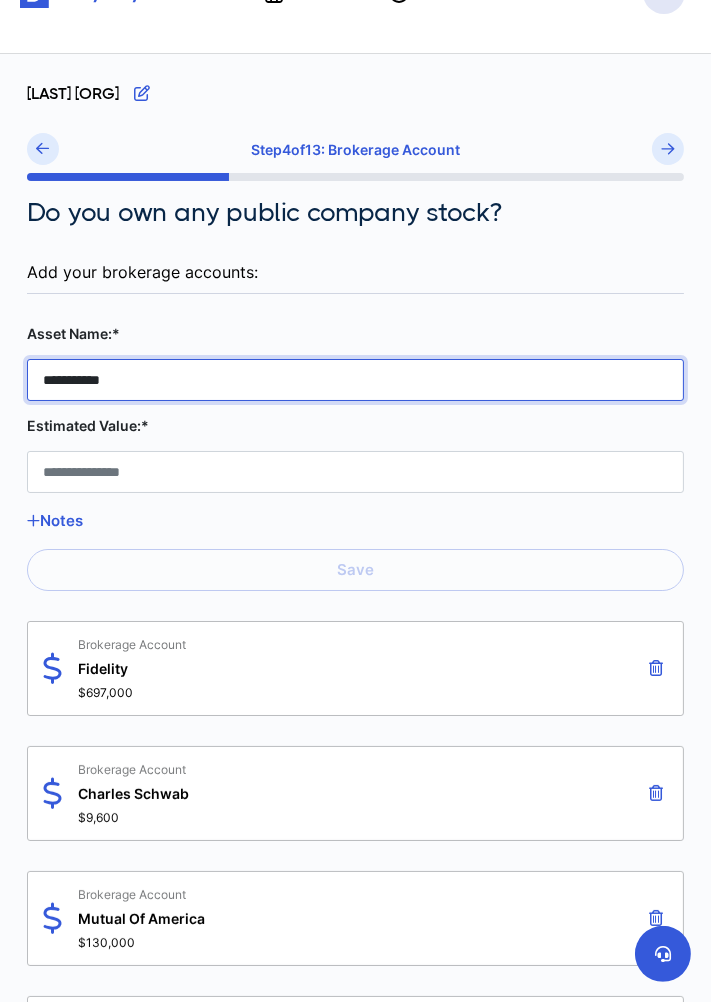 type on "**********" 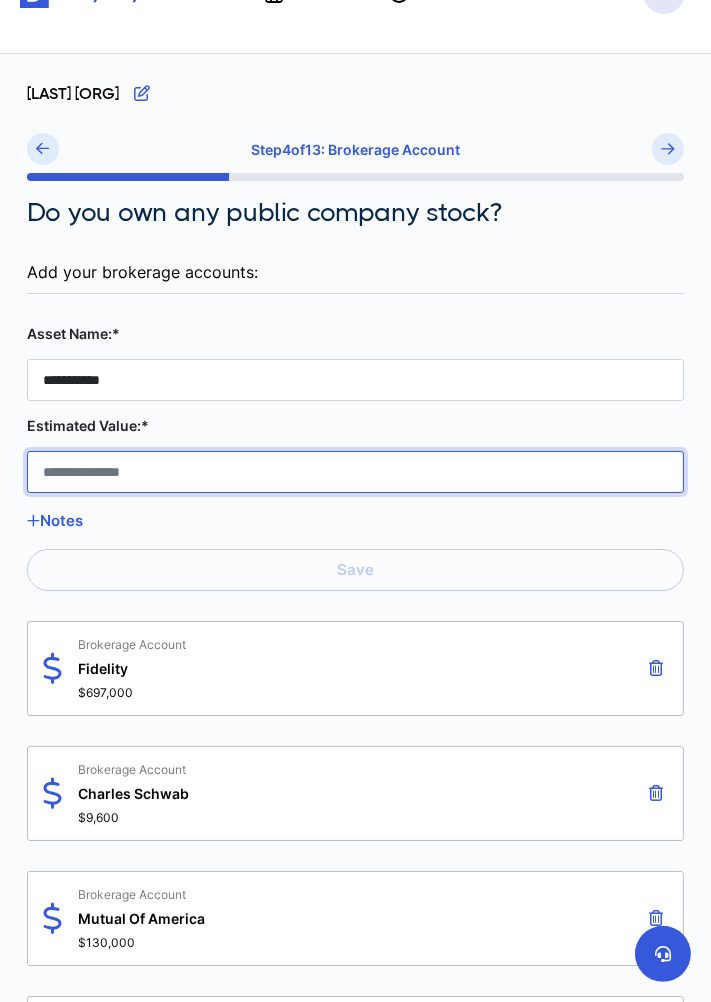 click on "Estimated Value:*" at bounding box center [355, 472] 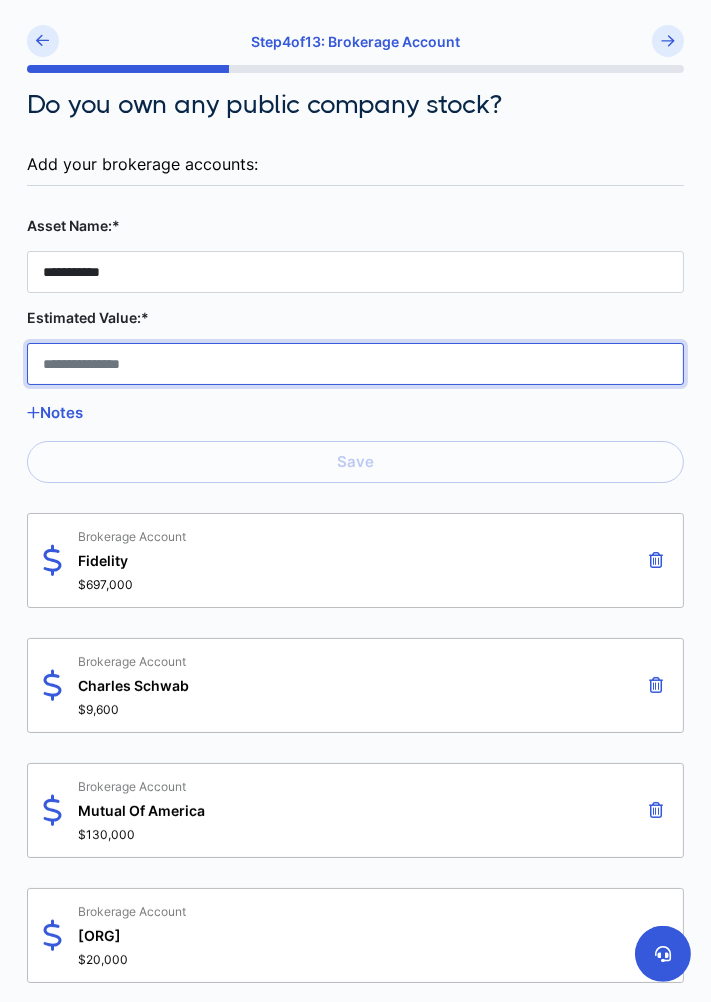 scroll, scrollTop: 140, scrollLeft: 0, axis: vertical 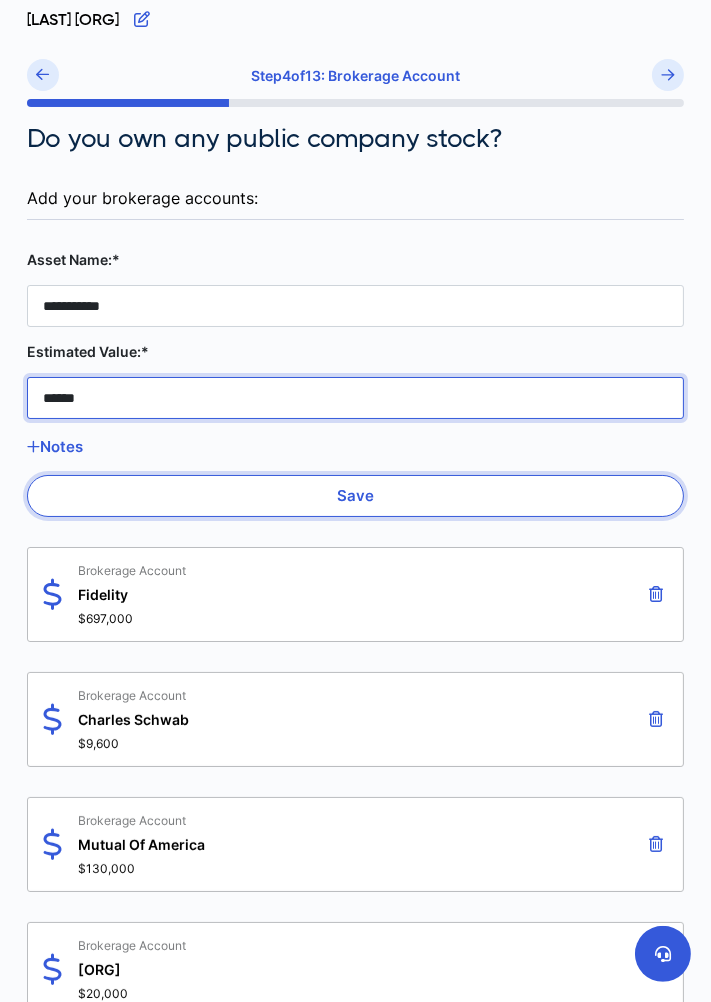 type on "******" 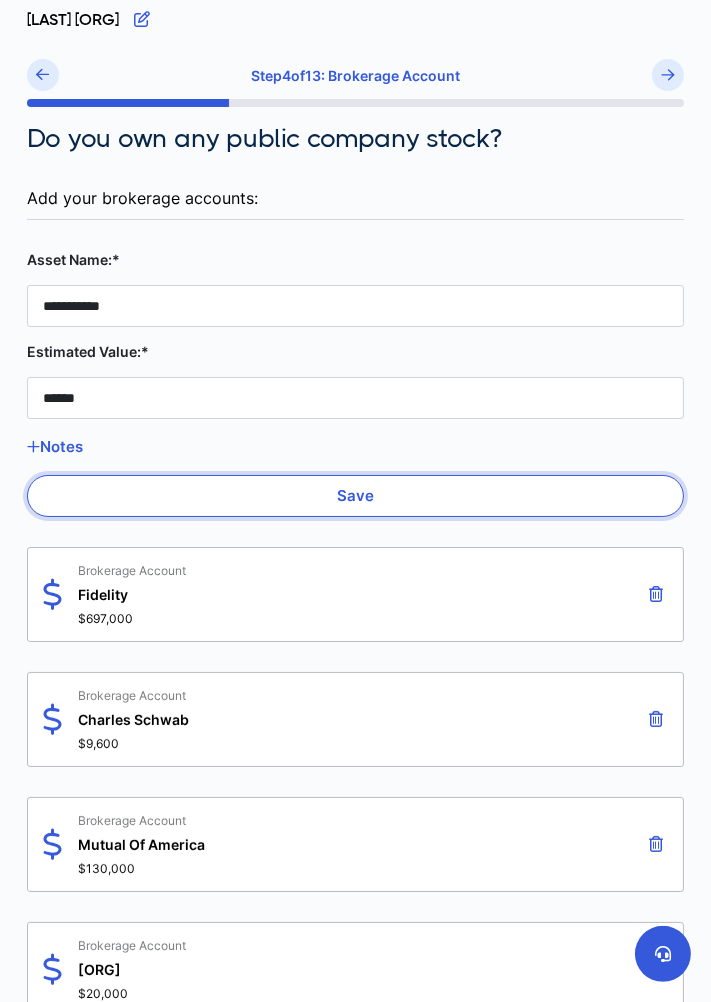 click on "Save" at bounding box center (355, 496) 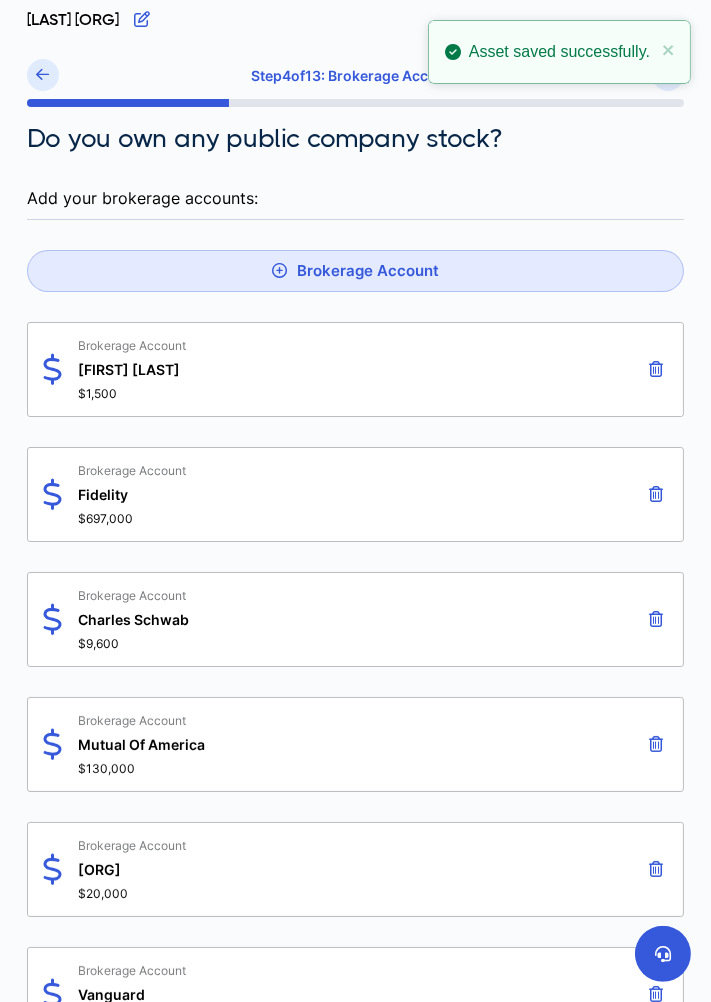 click on "Add your brokerage accounts:" at bounding box center [355, 198] 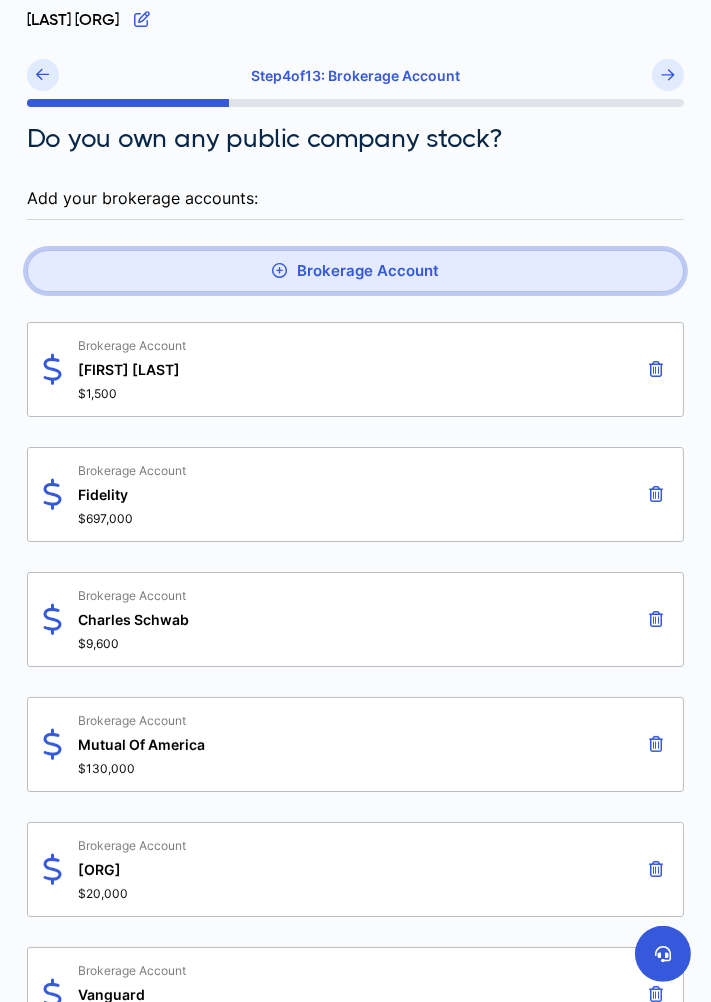 click on "Brokerage Account" at bounding box center [355, 271] 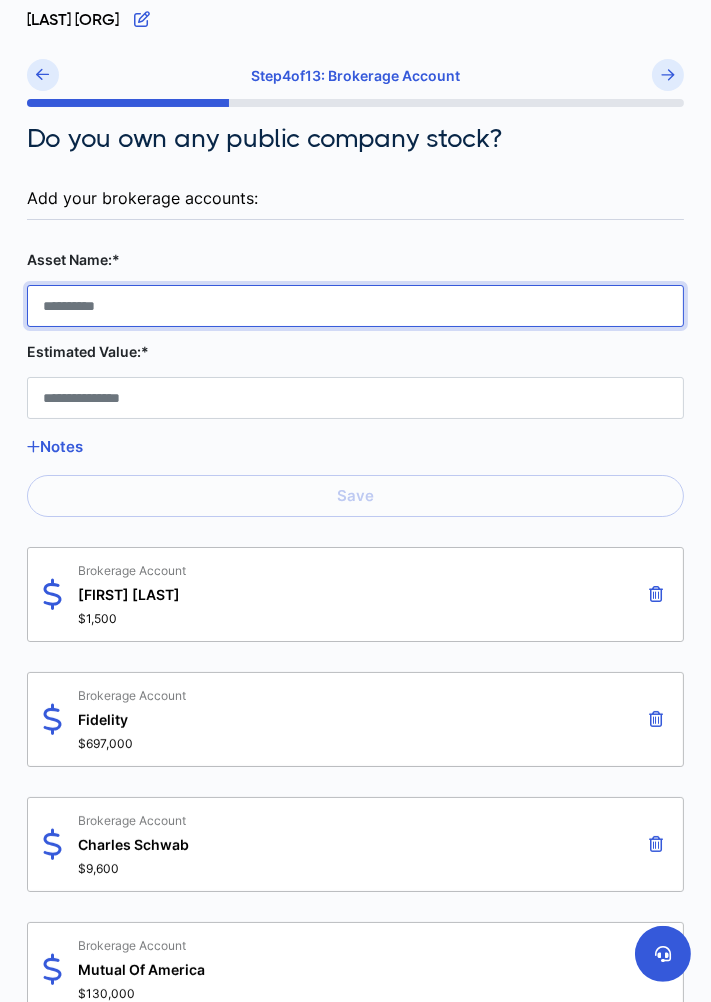 click on "Asset Name:*" at bounding box center (355, 306) 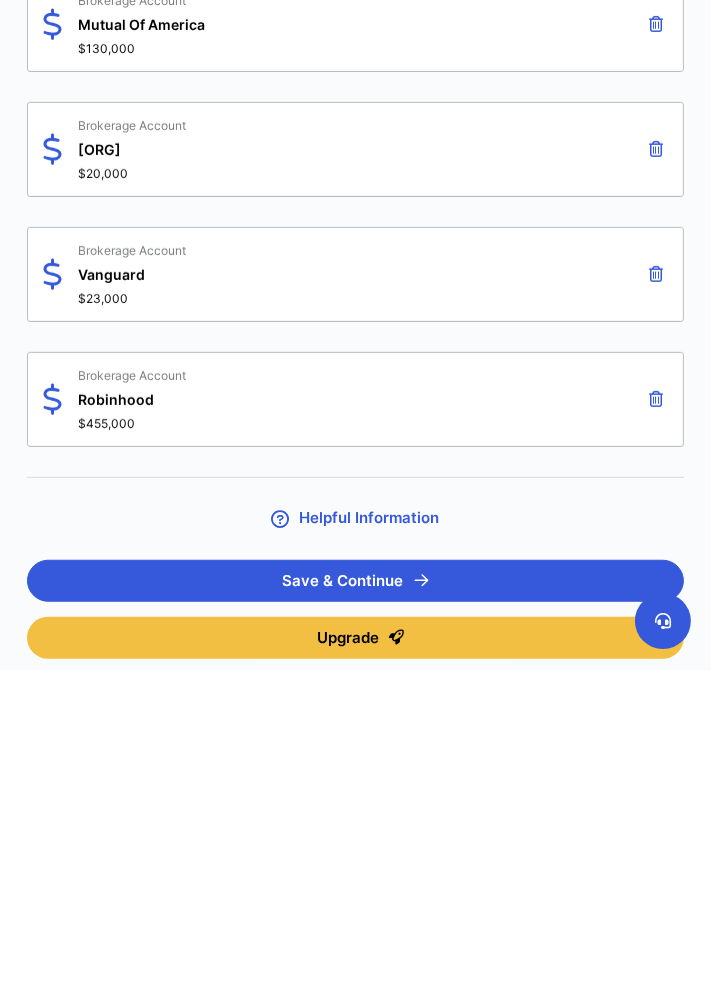 scroll, scrollTop: 752, scrollLeft: 0, axis: vertical 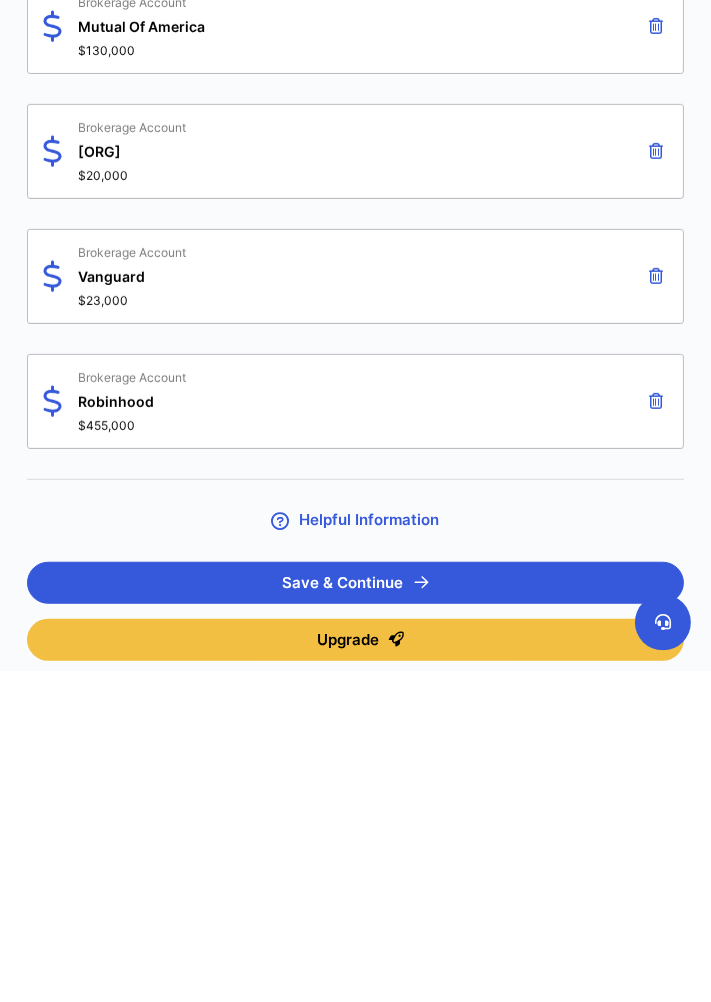 click at bounding box center [656, 732] 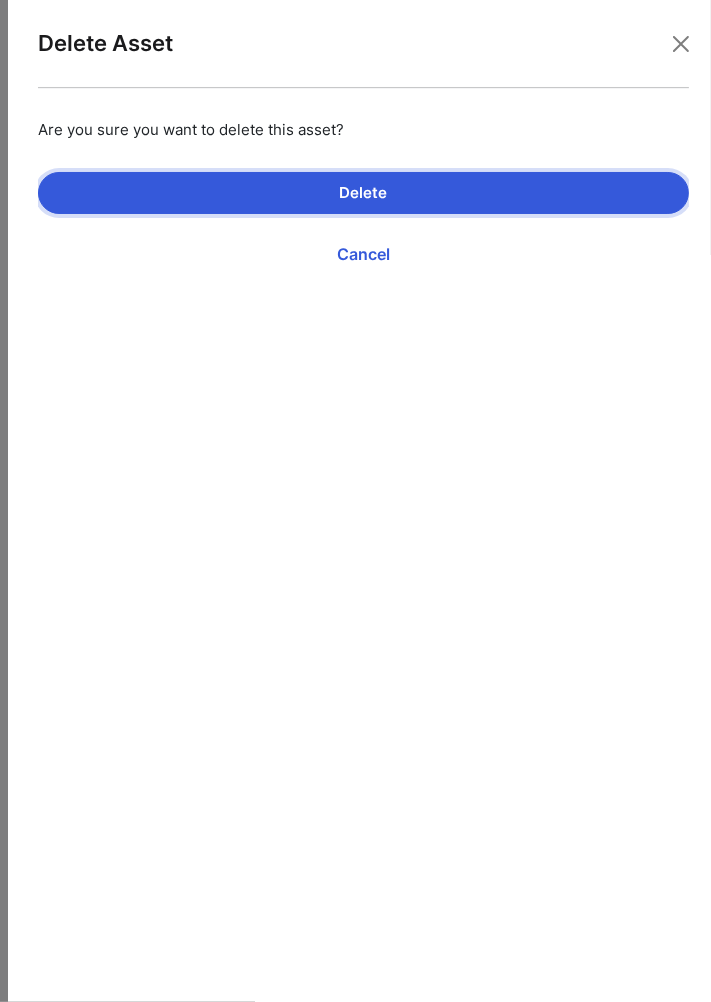click on "Delete" at bounding box center [363, 193] 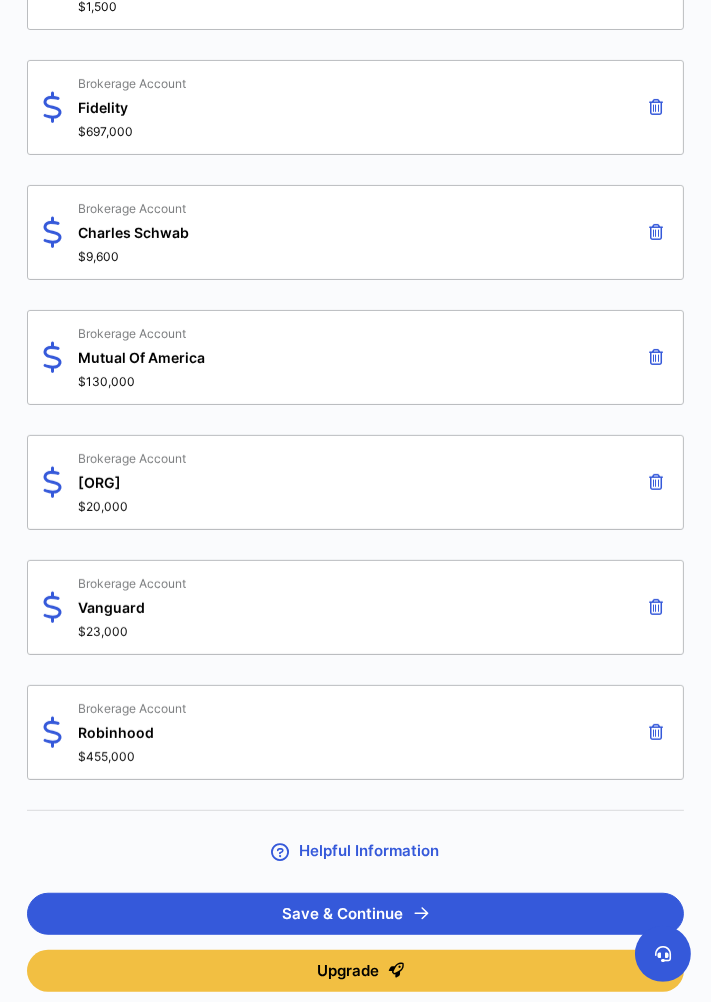 click on "Brokerage Account Charles Schwab $[MONEY]" at bounding box center [355, 232] 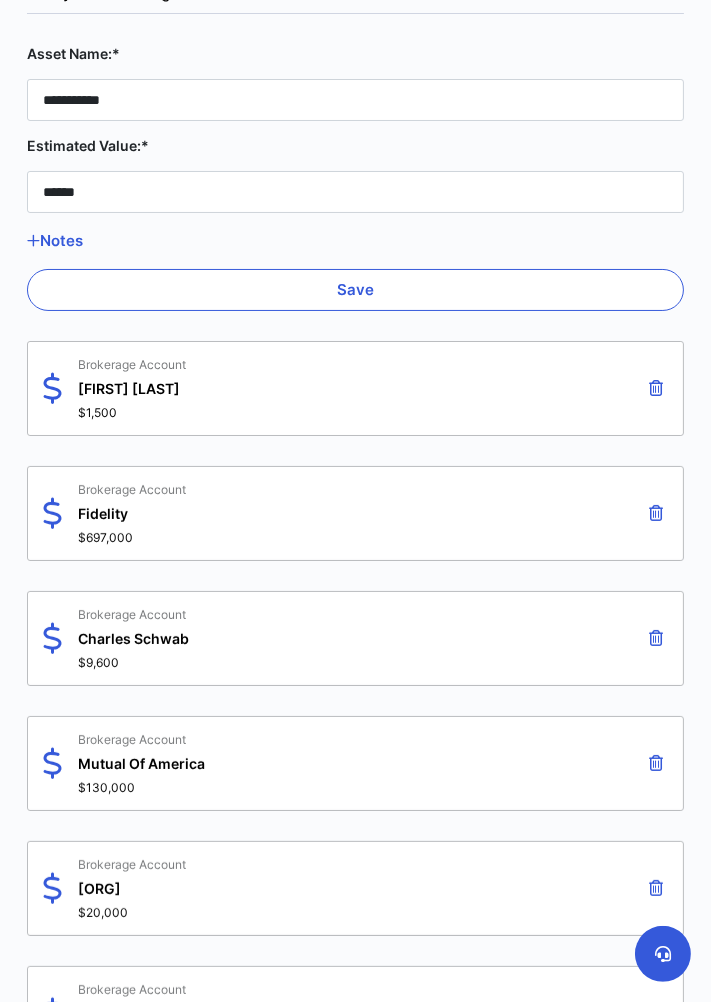 scroll, scrollTop: 340, scrollLeft: 0, axis: vertical 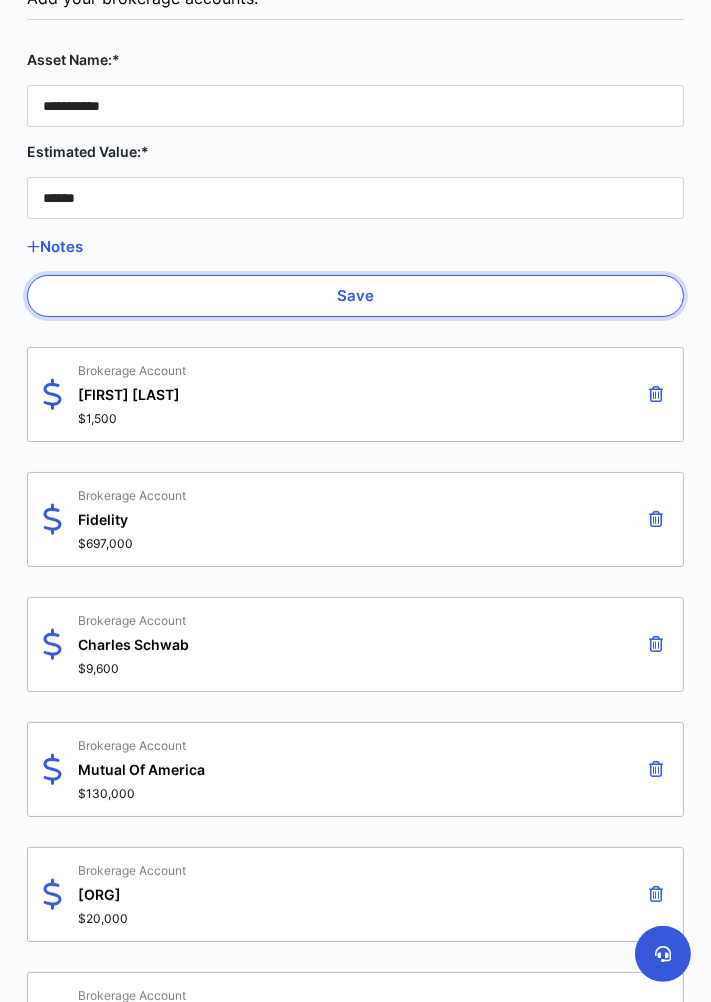 click on "Save" at bounding box center [355, 296] 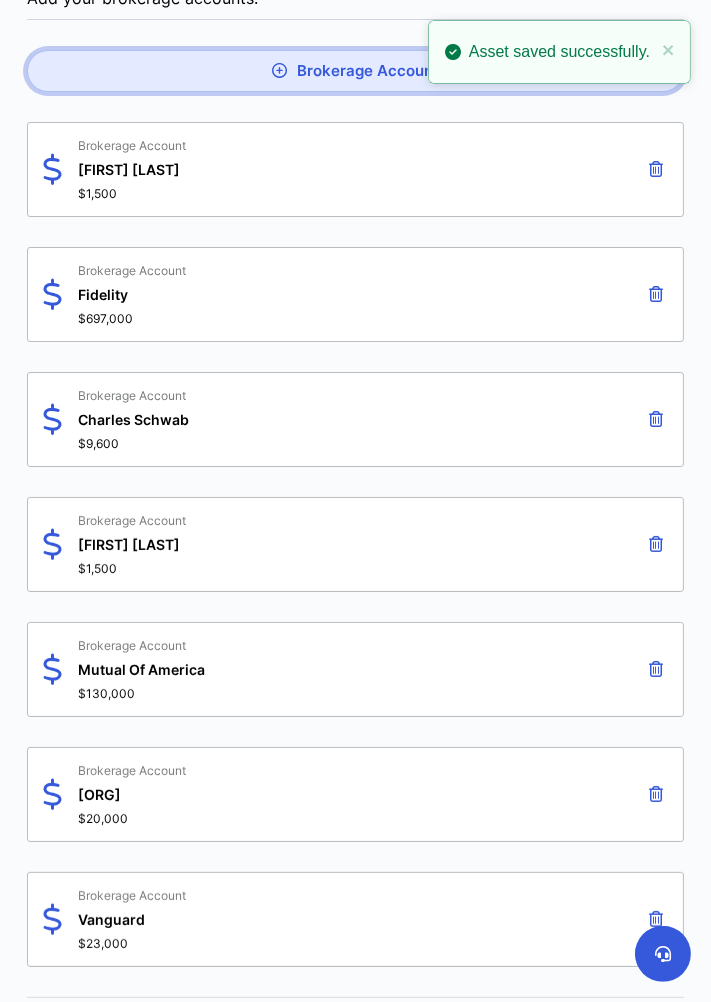 click on "Brokerage Account" at bounding box center (355, 71) 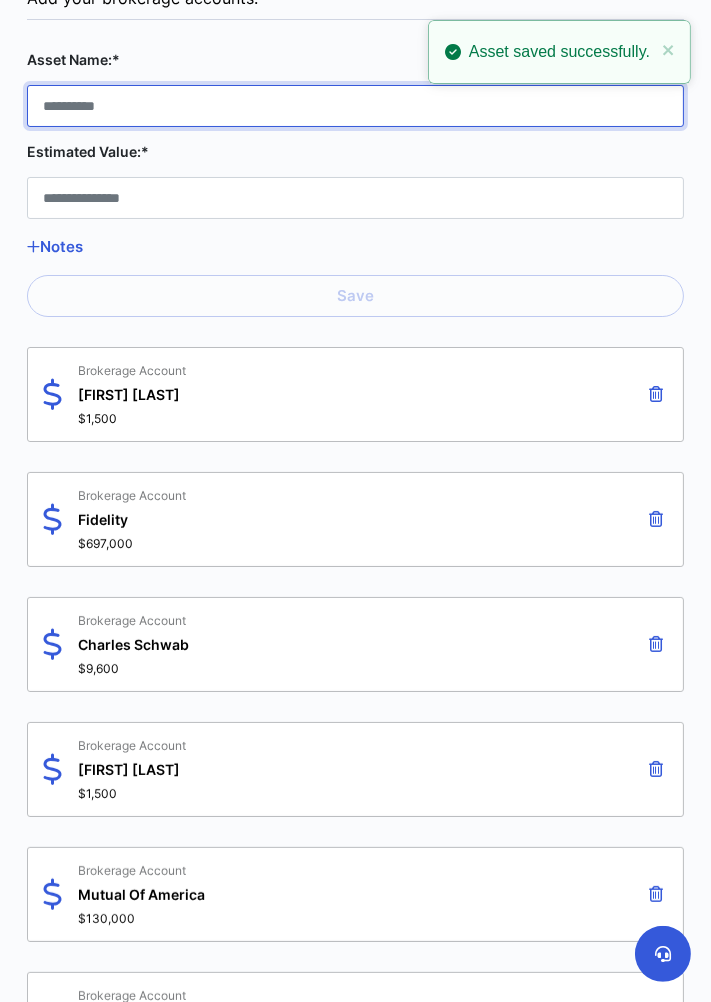 click on "Asset Name:*" at bounding box center [355, 106] 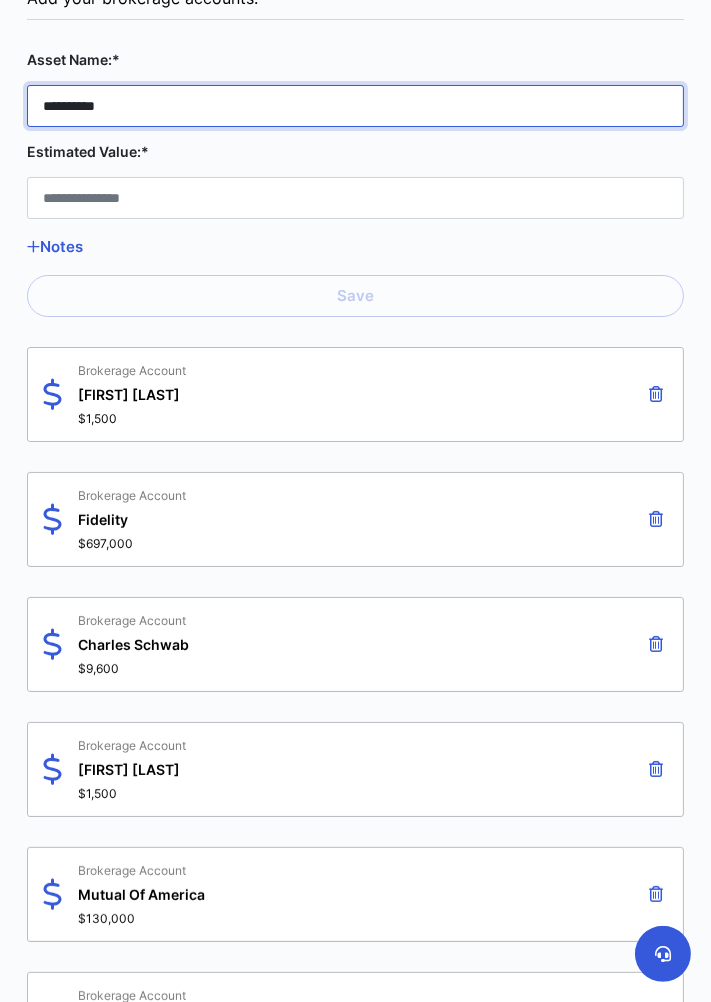 type on "*********" 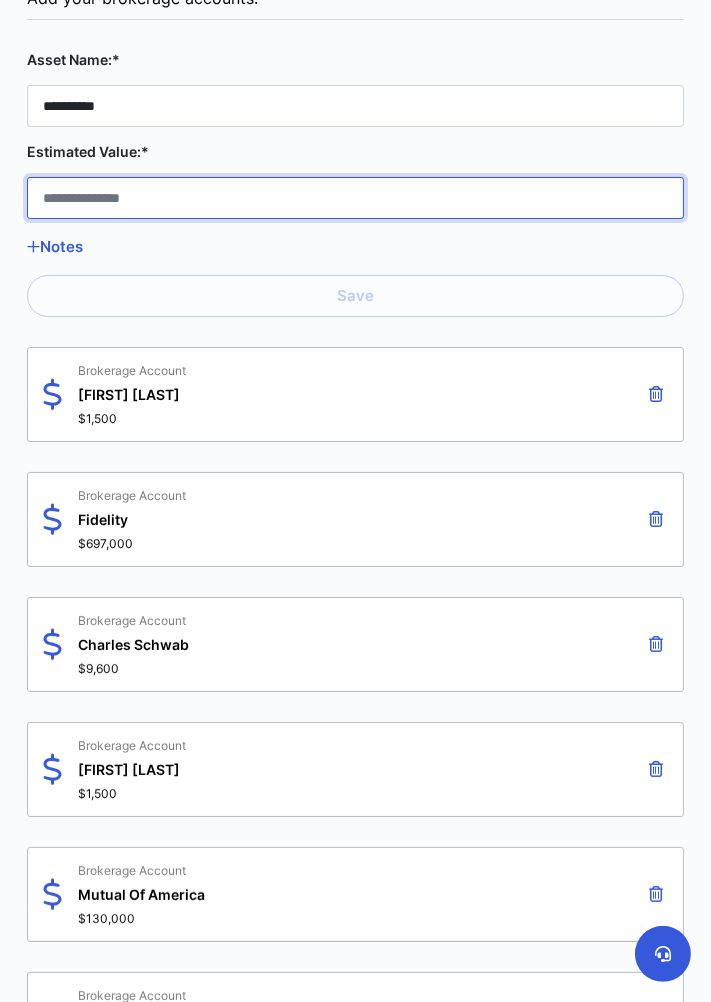 click on "Estimated Value:*" at bounding box center (355, 198) 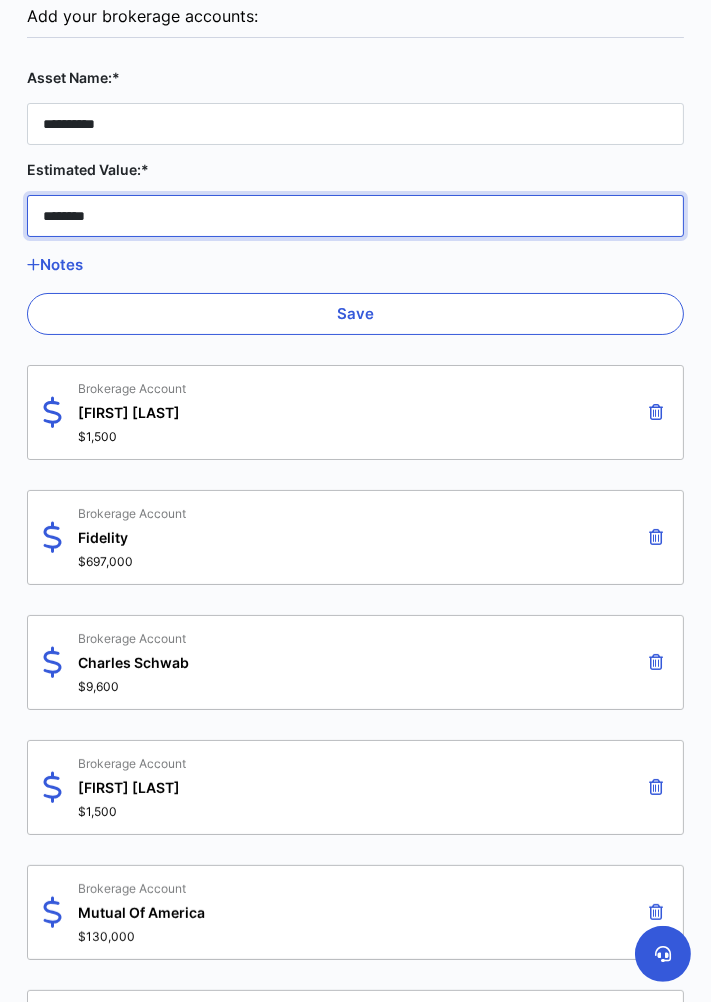 scroll, scrollTop: 318, scrollLeft: 0, axis: vertical 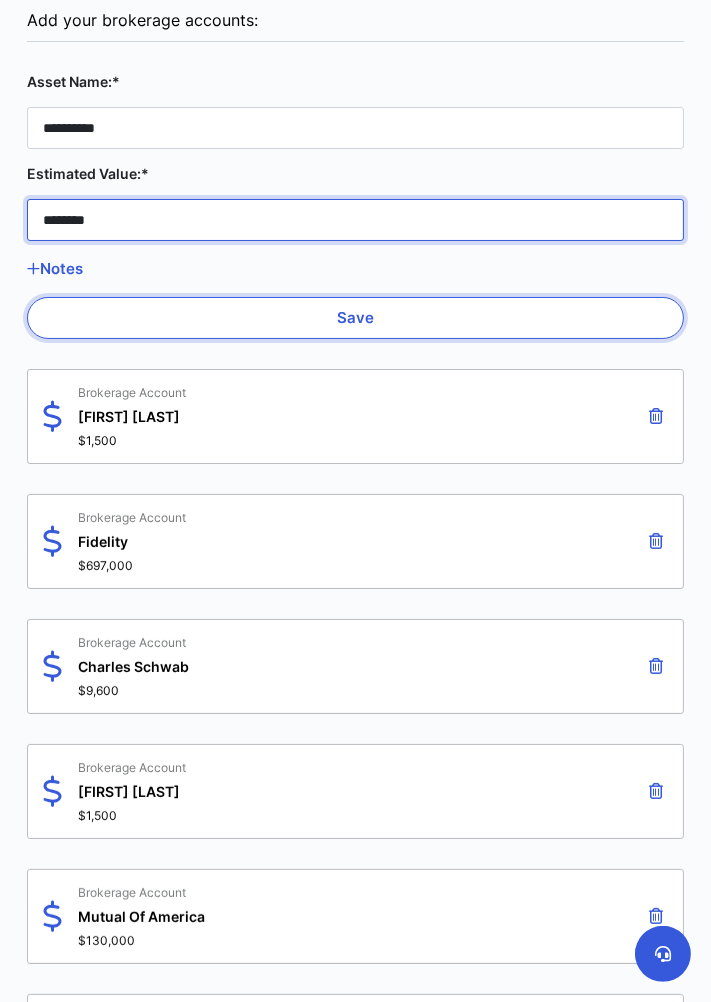 type on "********" 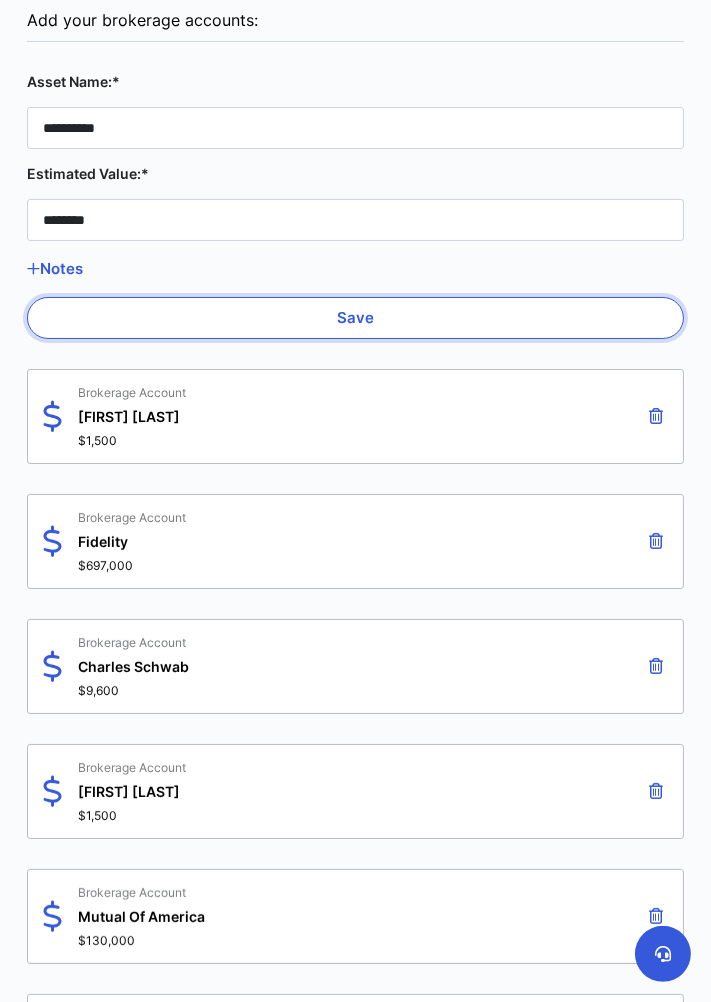 click on "Save" at bounding box center [355, 318] 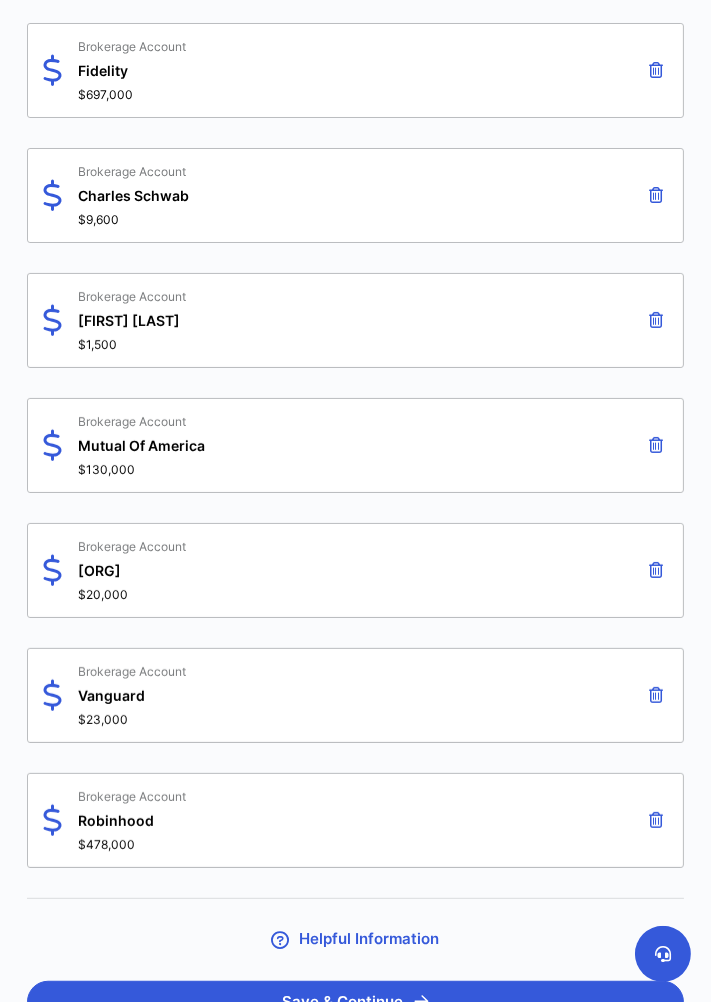 scroll, scrollTop: 752, scrollLeft: 0, axis: vertical 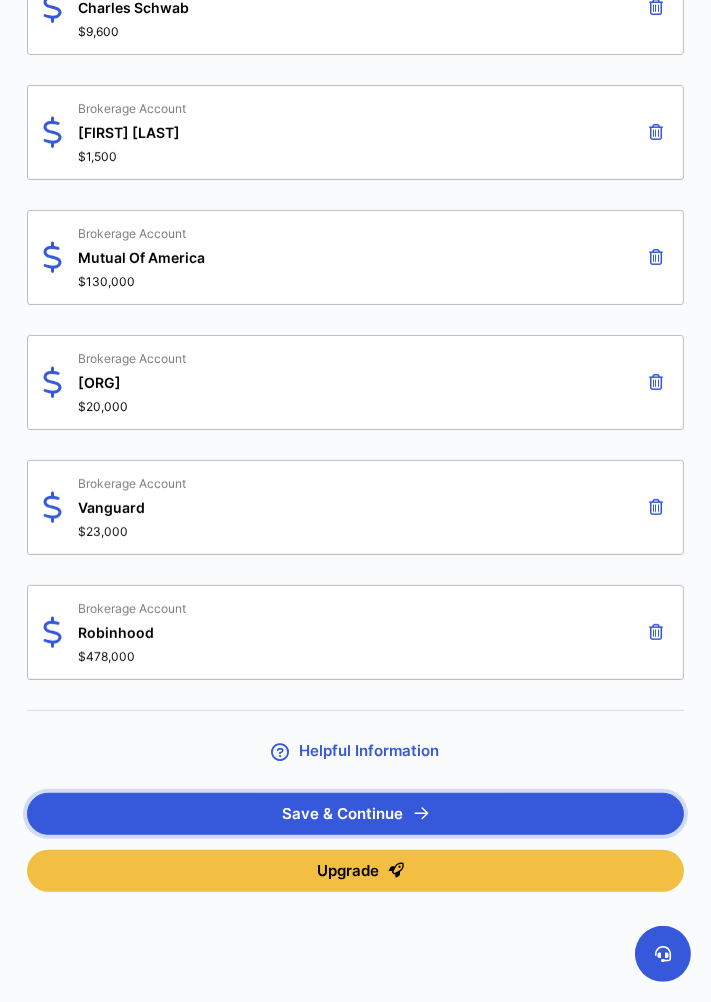 click on "Save & Continue" at bounding box center [355, 814] 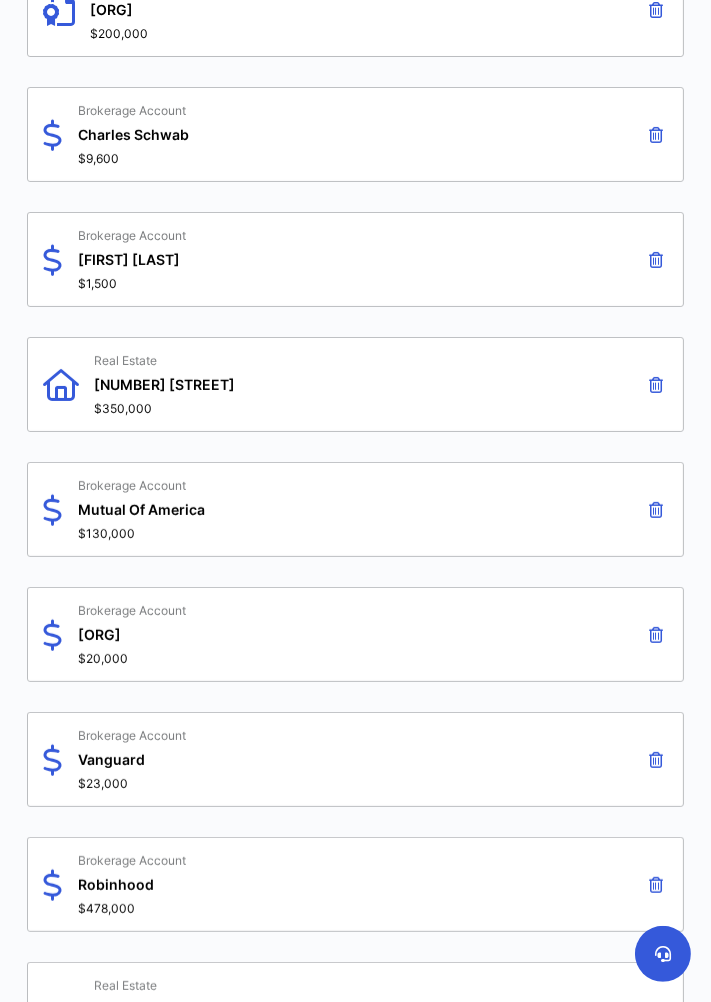 scroll, scrollTop: 0, scrollLeft: 0, axis: both 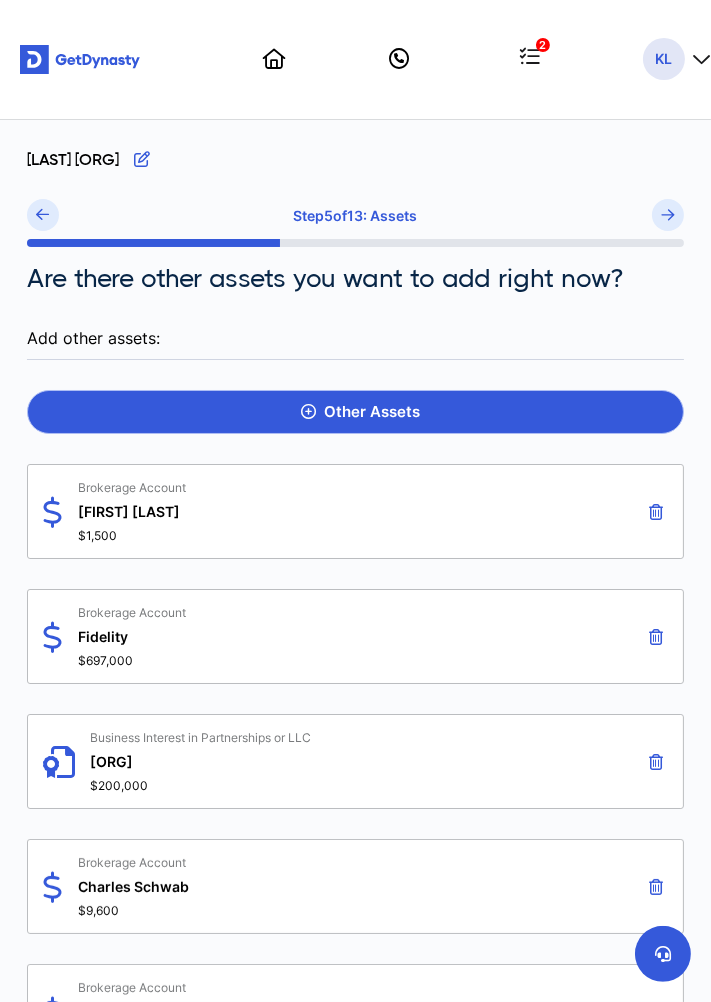 click on "Other Assets" at bounding box center (355, 412) 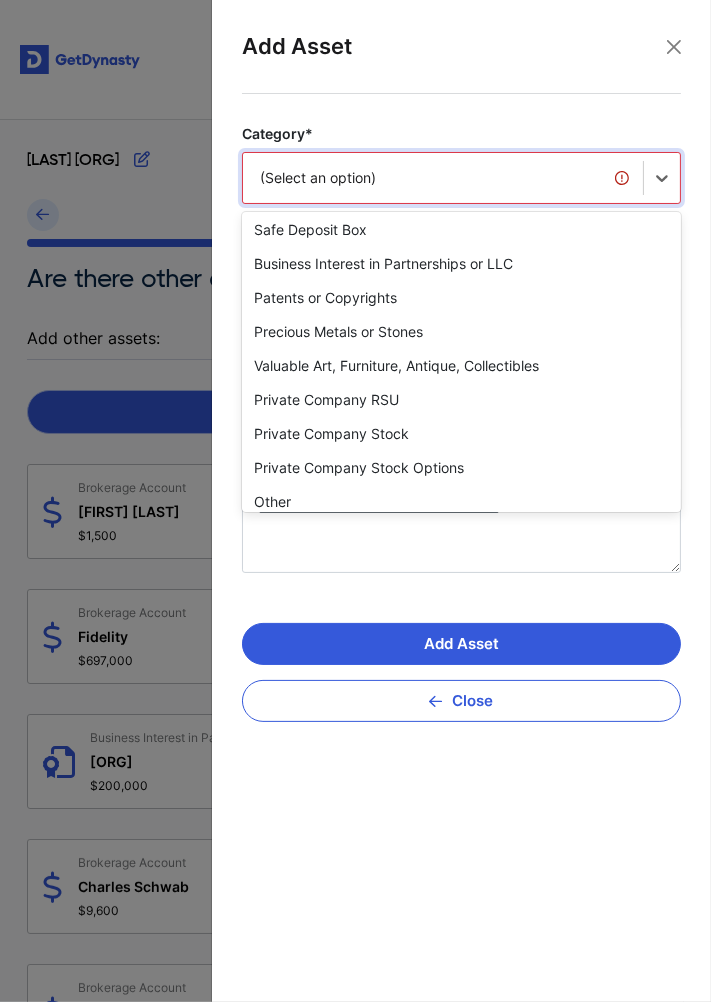 scroll, scrollTop: 388, scrollLeft: 0, axis: vertical 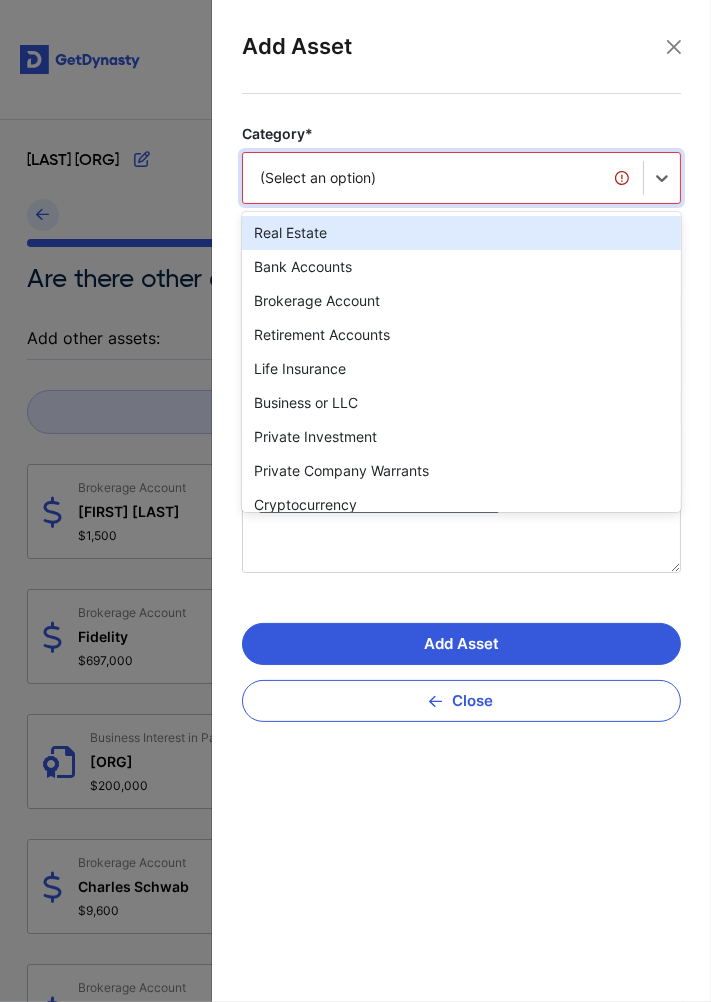 click on "Retirement Accounts" at bounding box center (461, 335) 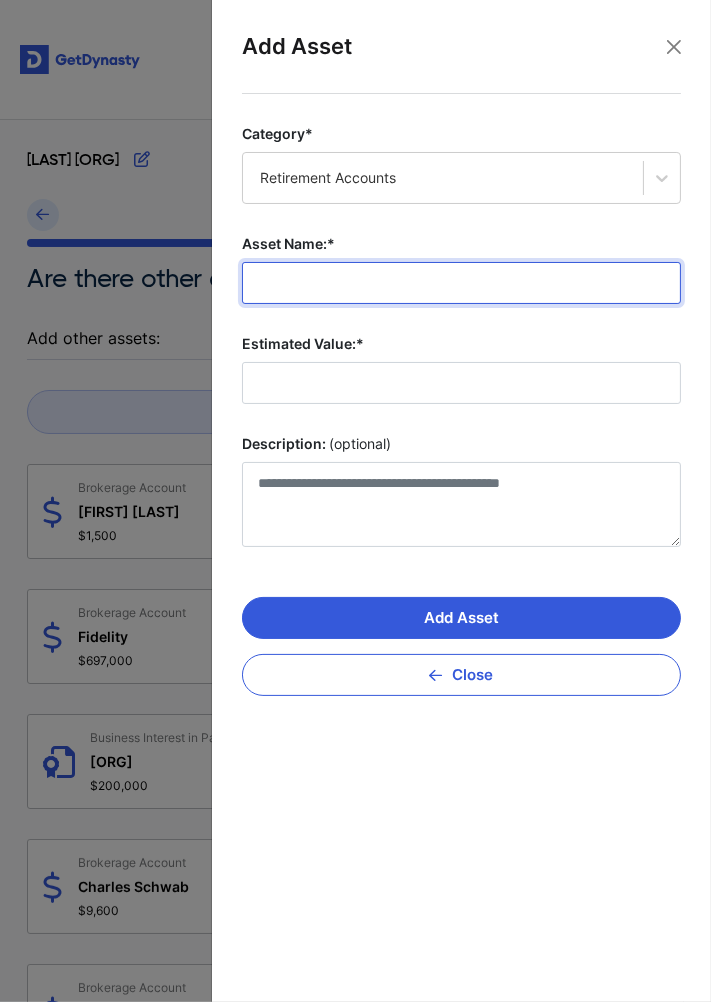 click on "Asset Name:*" at bounding box center (461, 283) 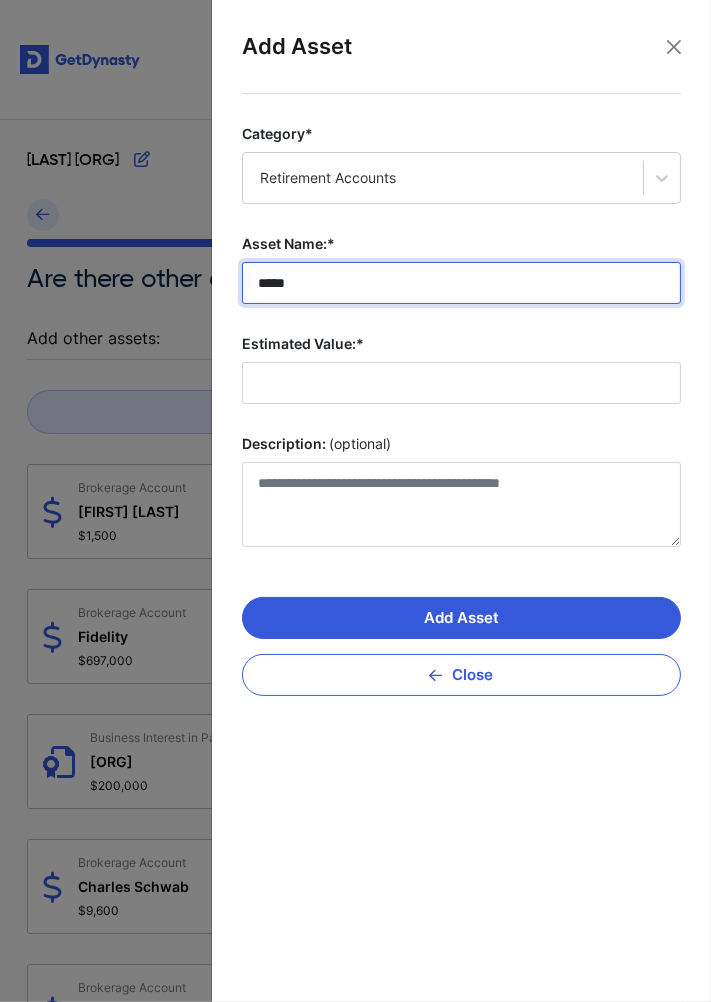 type on "*****" 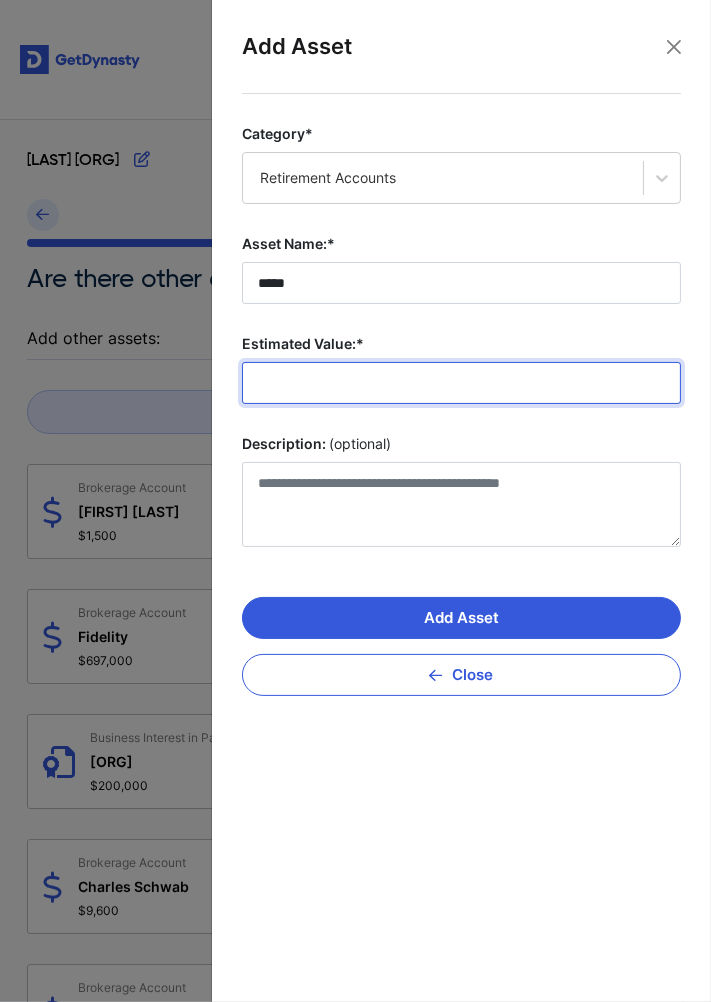 click on "Estimated Value:*" at bounding box center [461, 383] 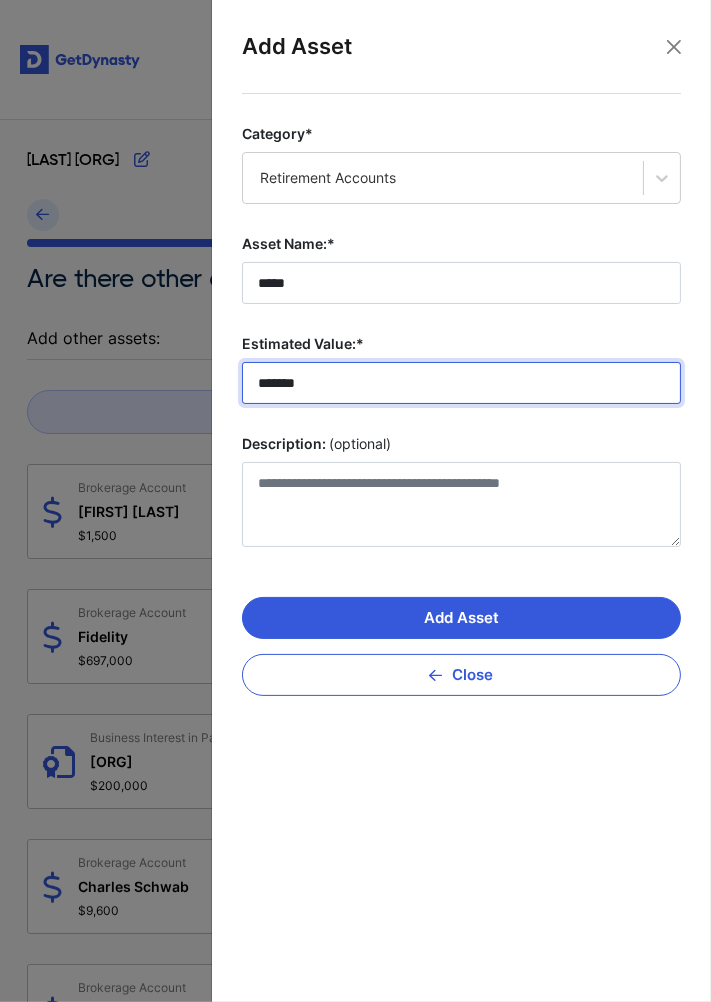 type on "*******" 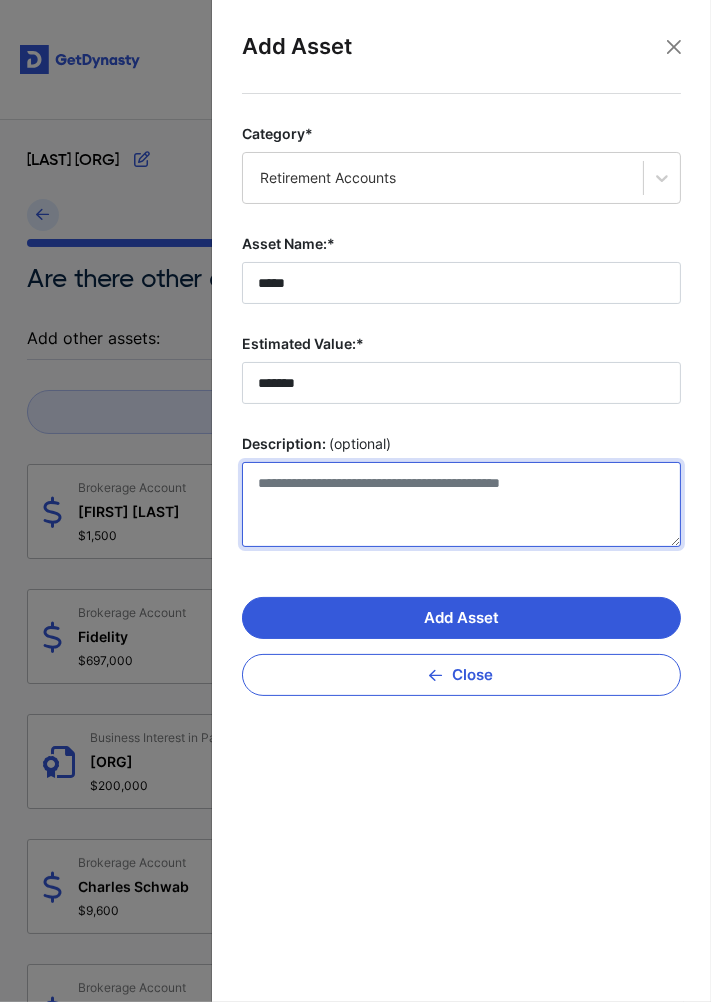 click on "Description:   (optional)" at bounding box center (461, 504) 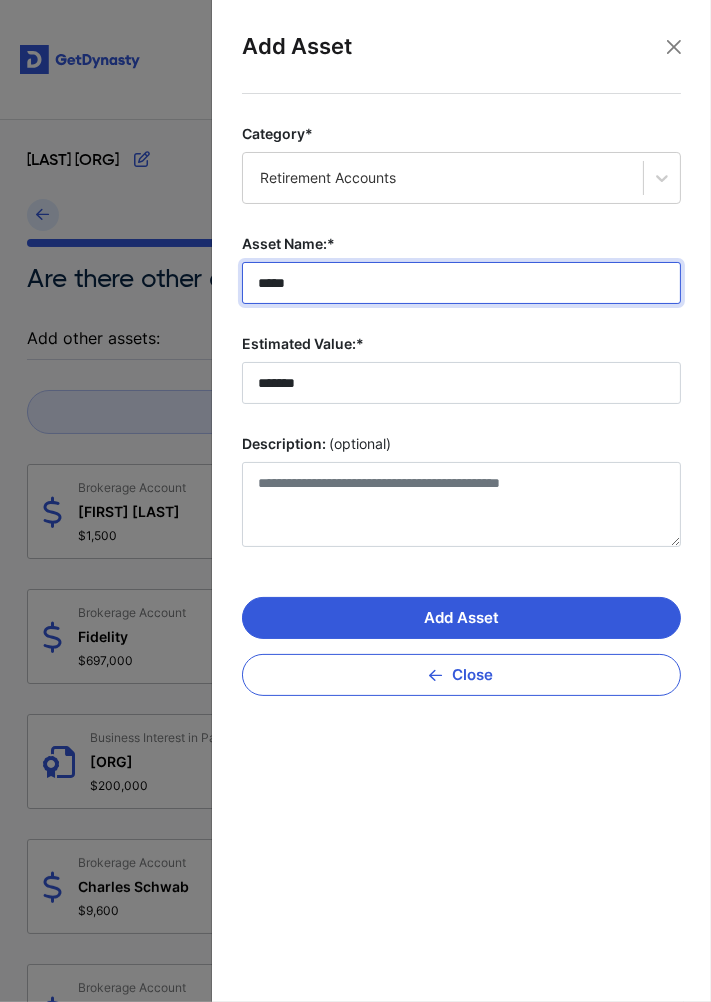 click on "*****" at bounding box center [461, 283] 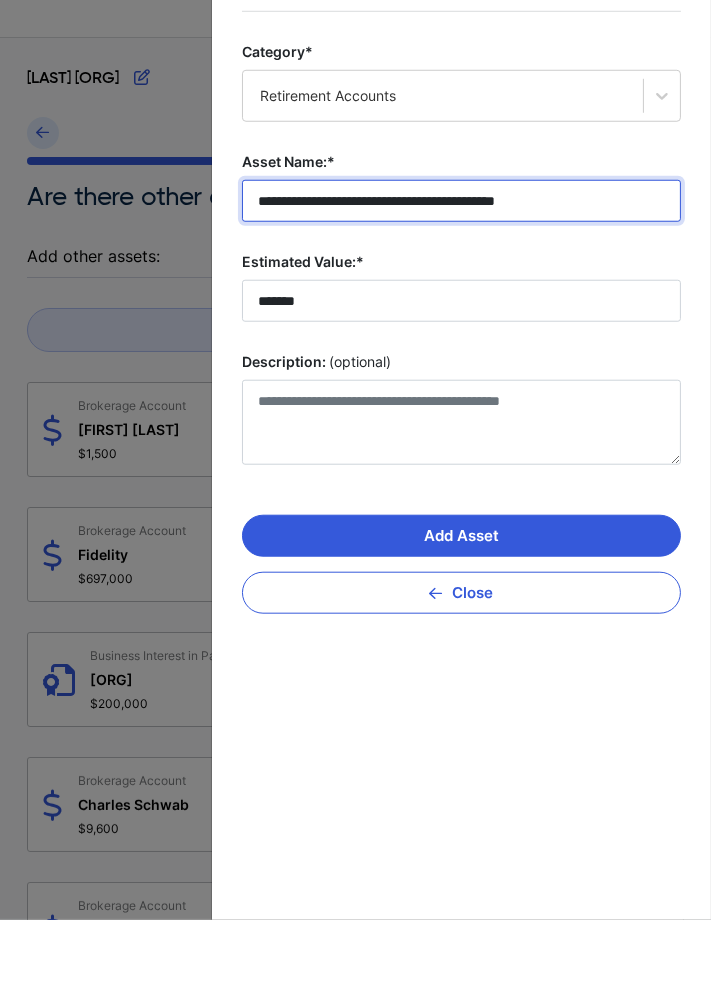 click on "**********" at bounding box center (461, 283) 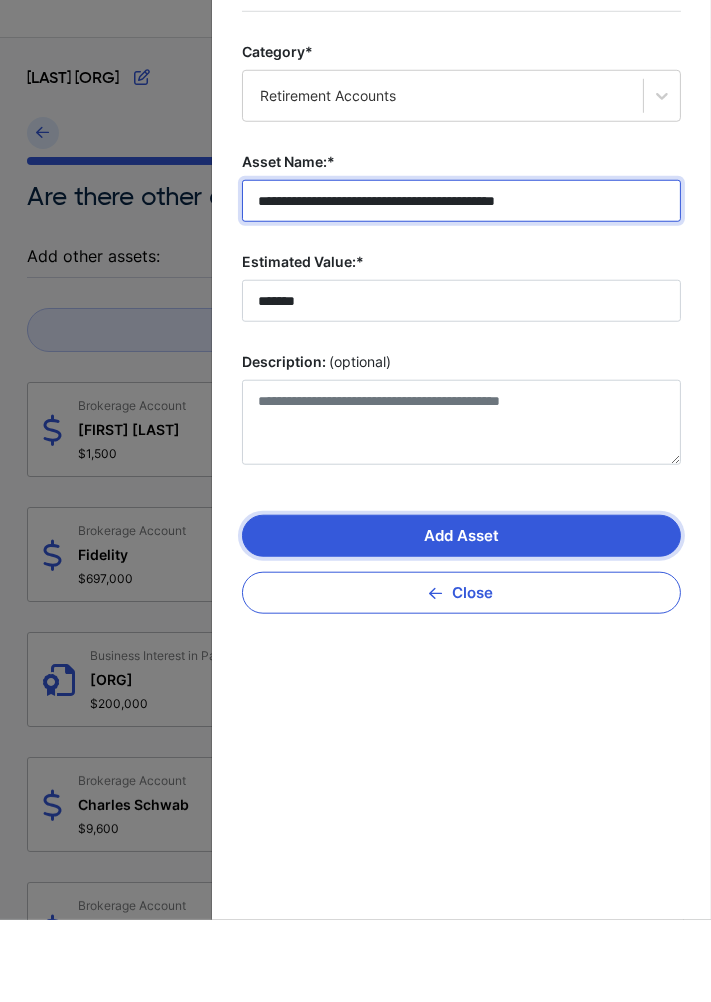 type on "**********" 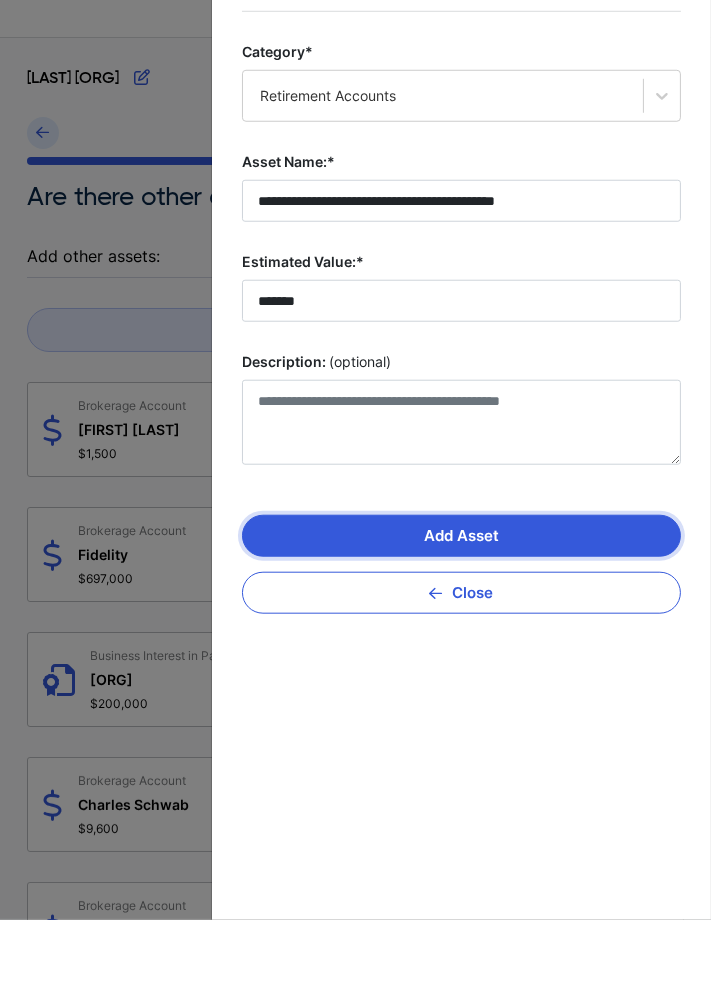click on "Add Asset" at bounding box center [461, 618] 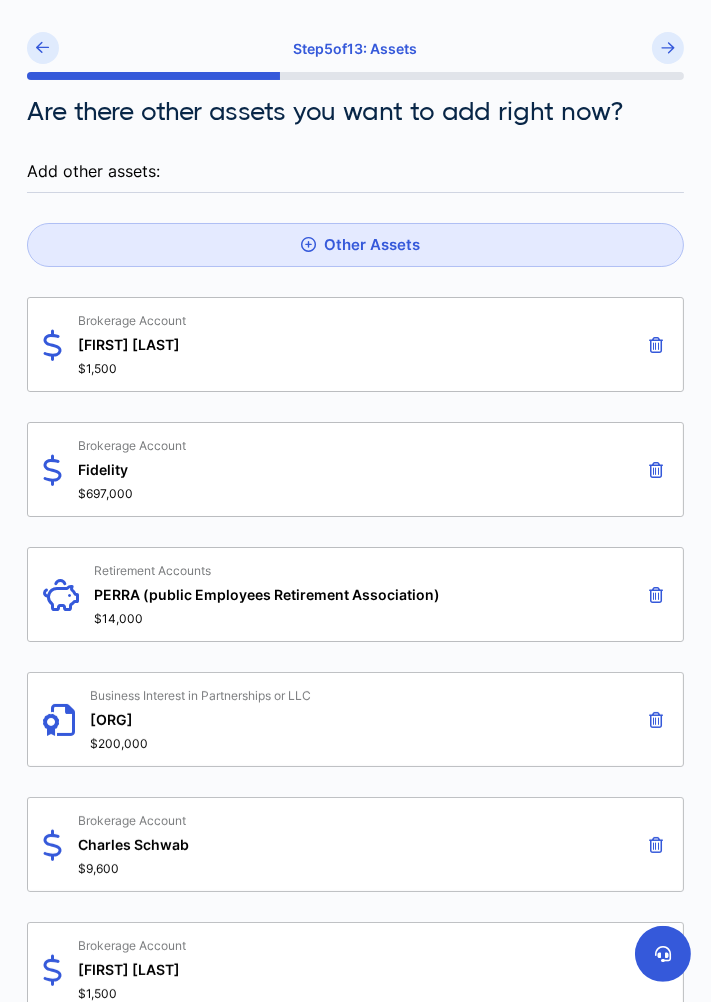 scroll, scrollTop: 0, scrollLeft: 0, axis: both 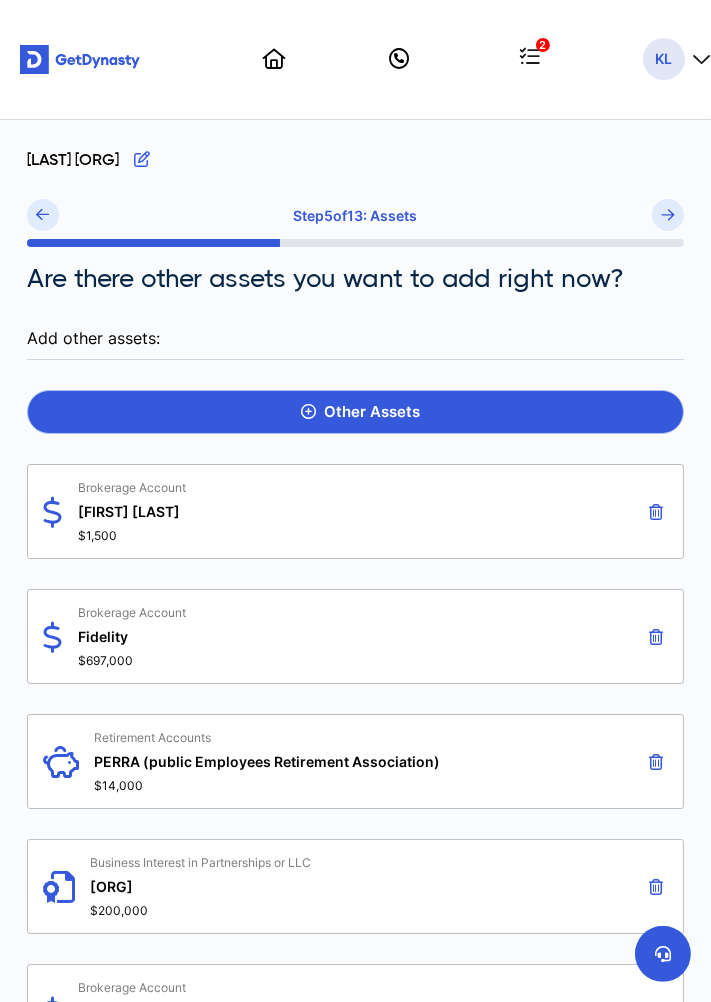click on "Other Assets" at bounding box center (355, 412) 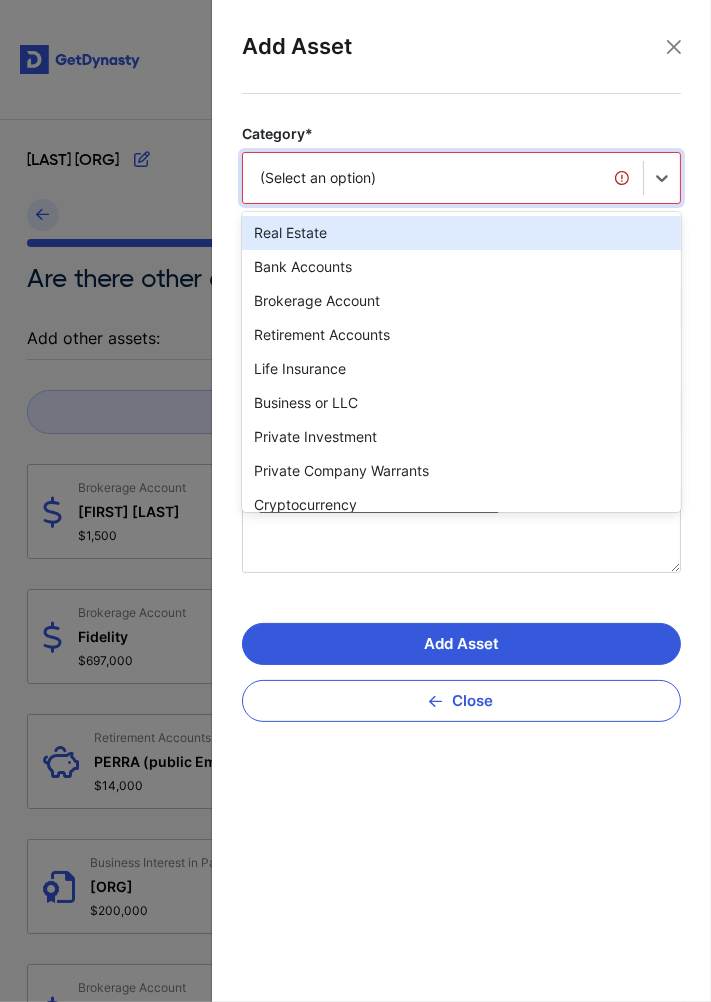 click on "Life Insurance" at bounding box center (461, 369) 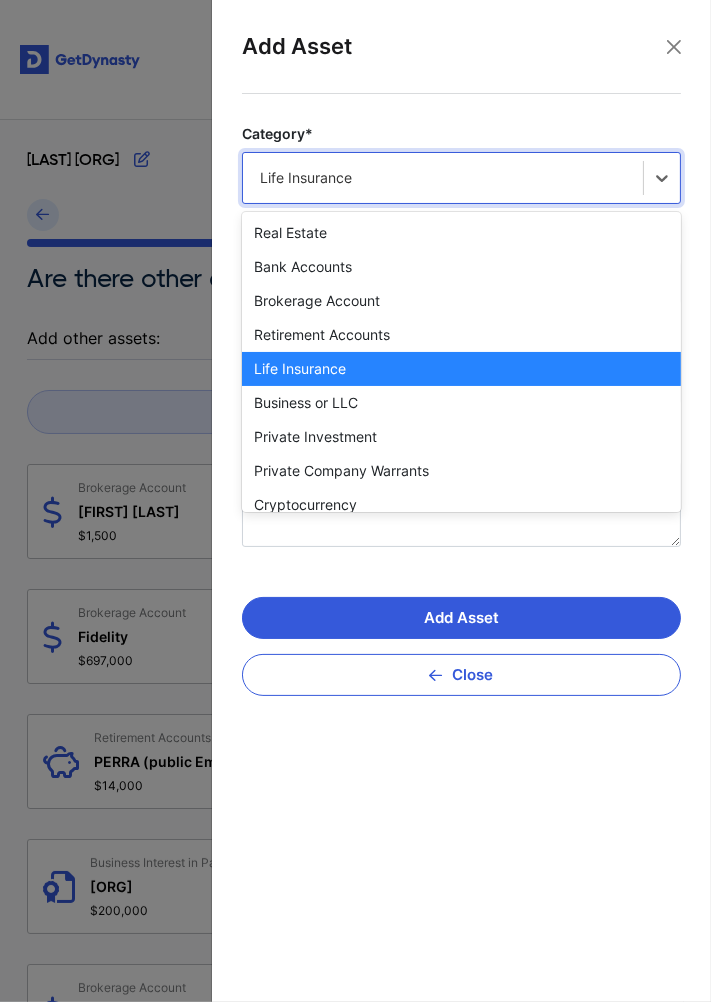 click on "Bank Accounts" at bounding box center [461, 267] 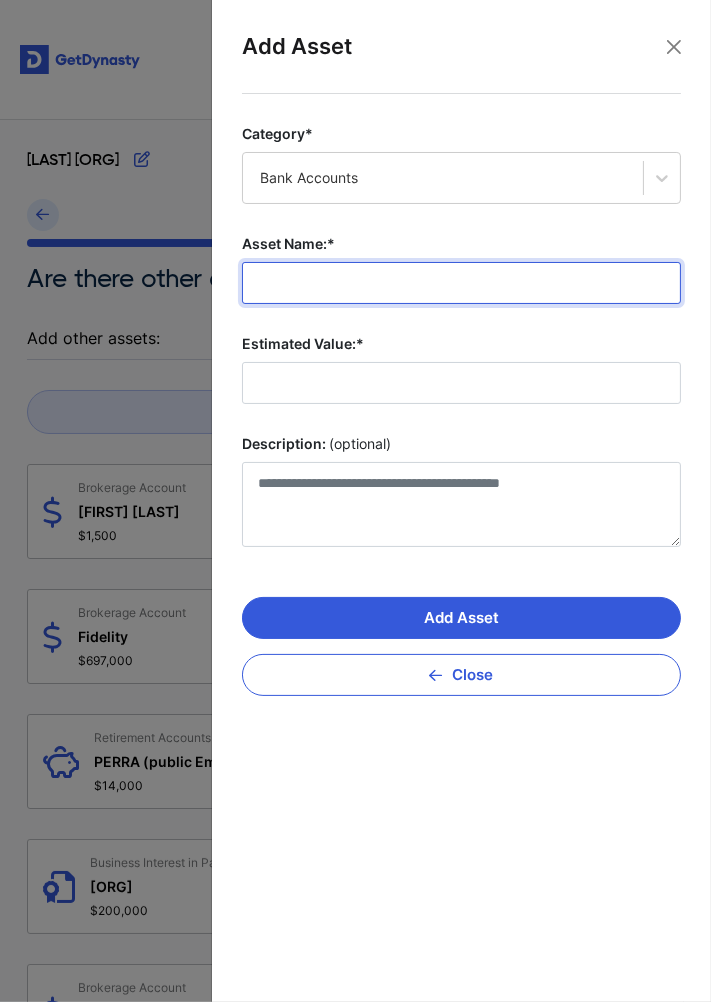 click on "Asset Name:*" at bounding box center (461, 283) 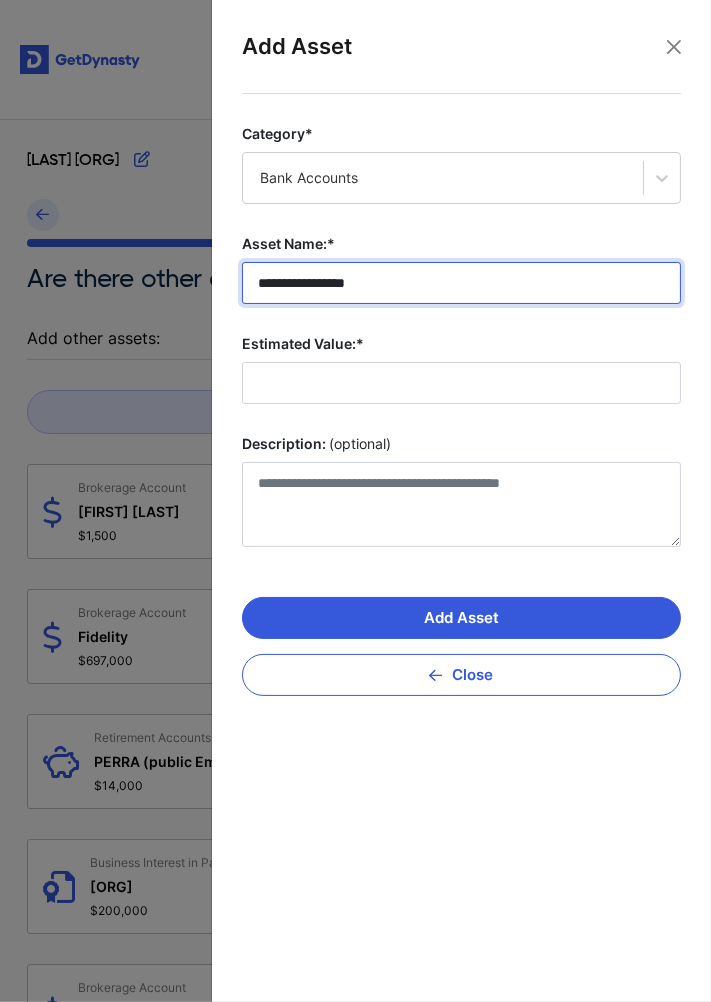 type on "**********" 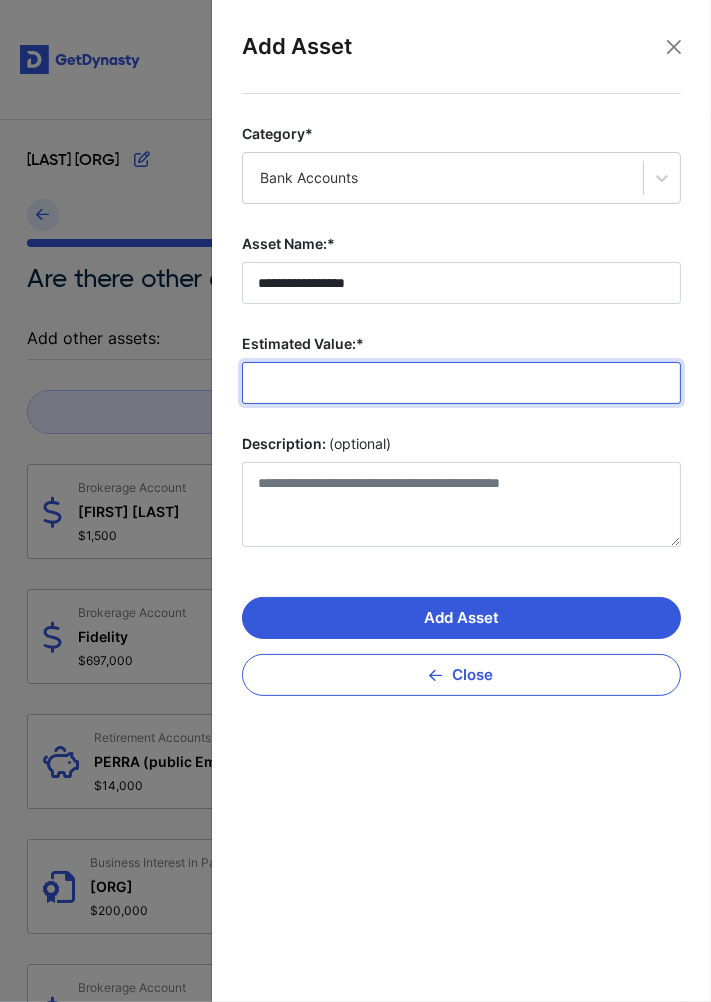 click on "Estimated Value:*" at bounding box center [461, 383] 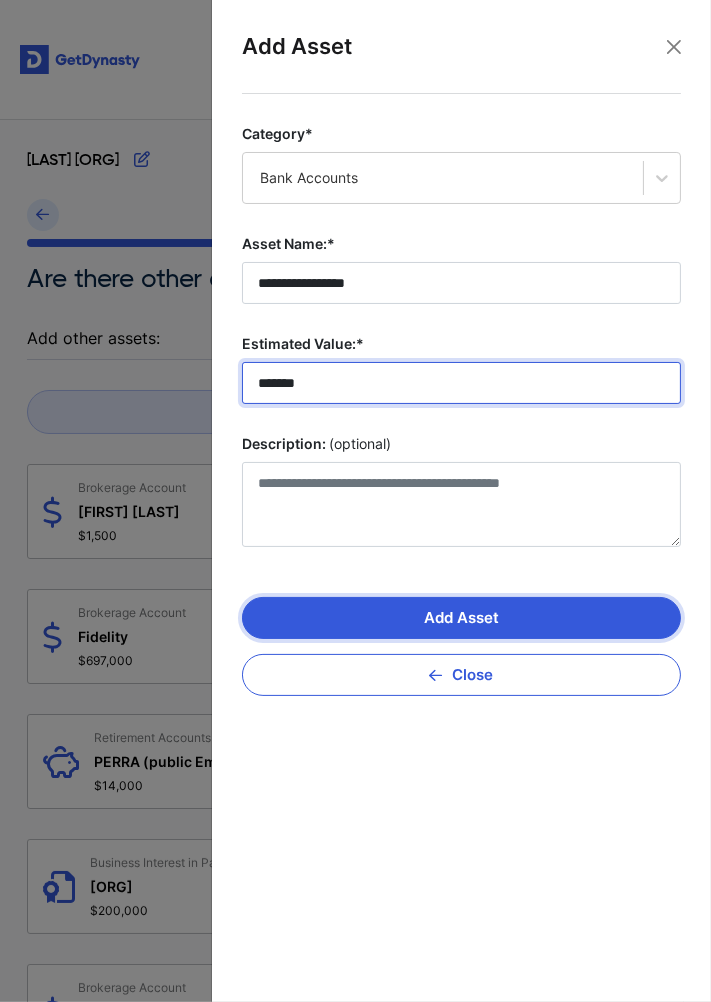 type on "*******" 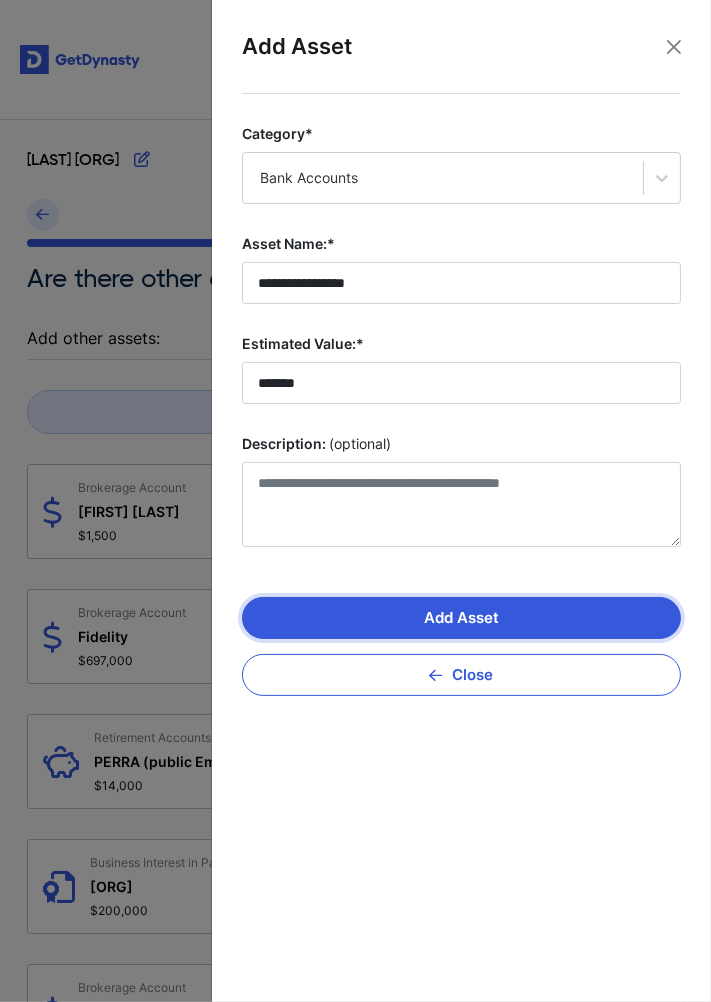 click on "Add Asset" at bounding box center (461, 618) 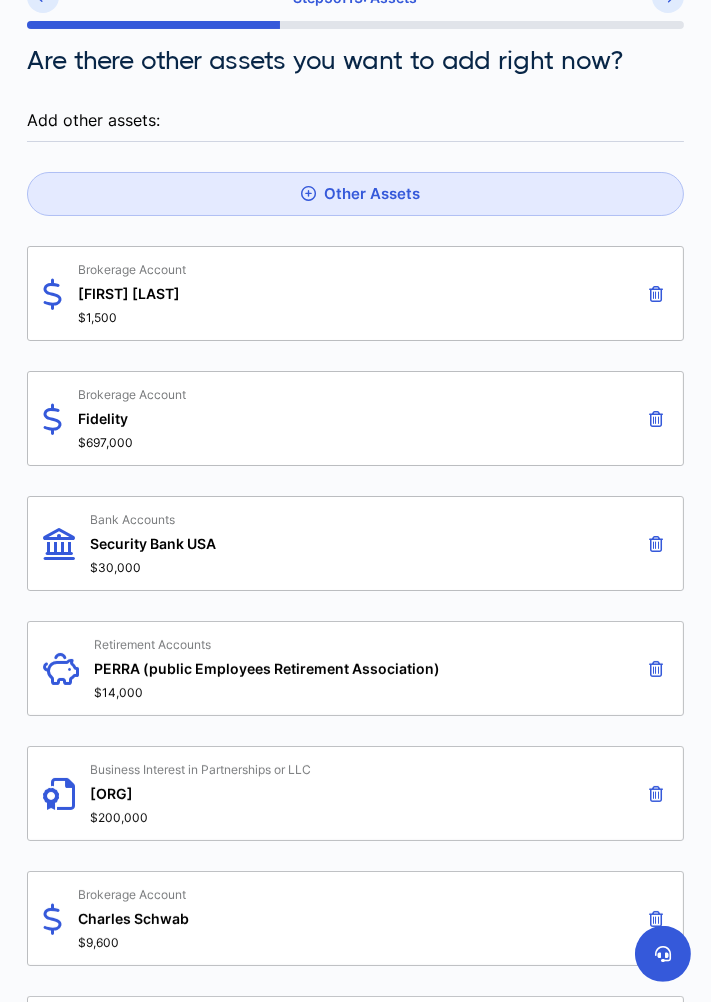 scroll, scrollTop: 0, scrollLeft: 0, axis: both 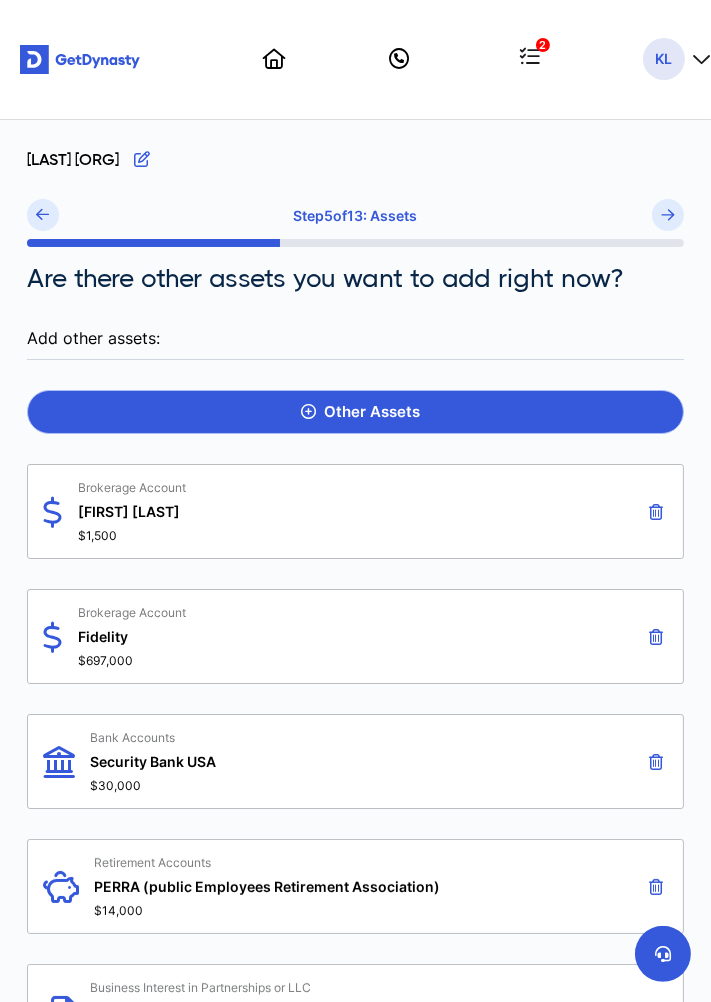click on "Other Assets" at bounding box center [355, 412] 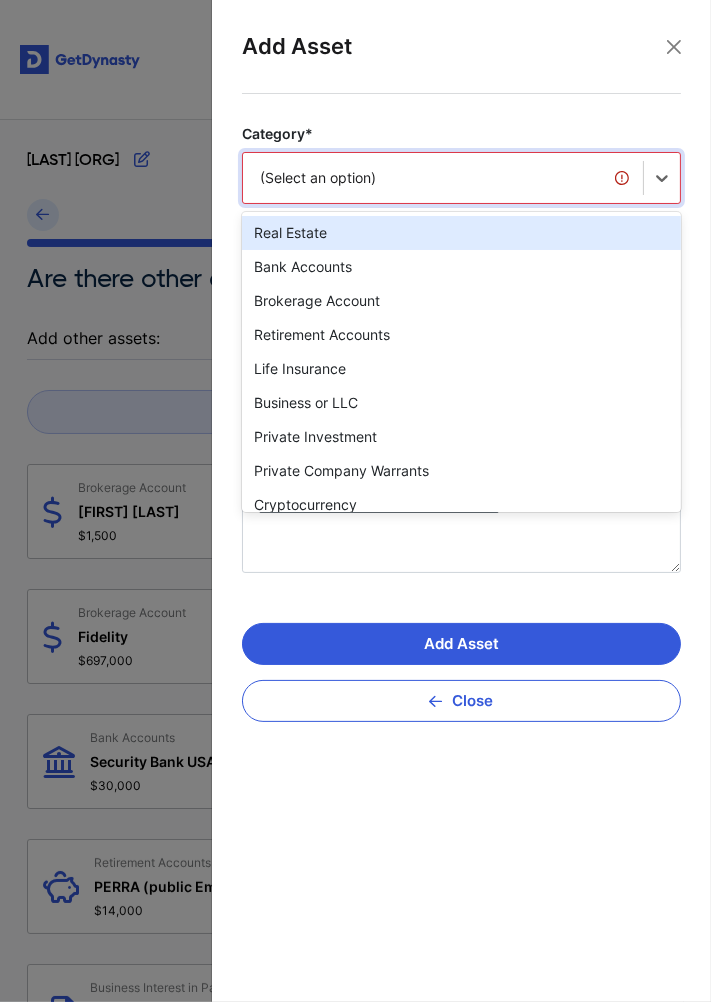 click on "Bank Accounts" at bounding box center [461, 267] 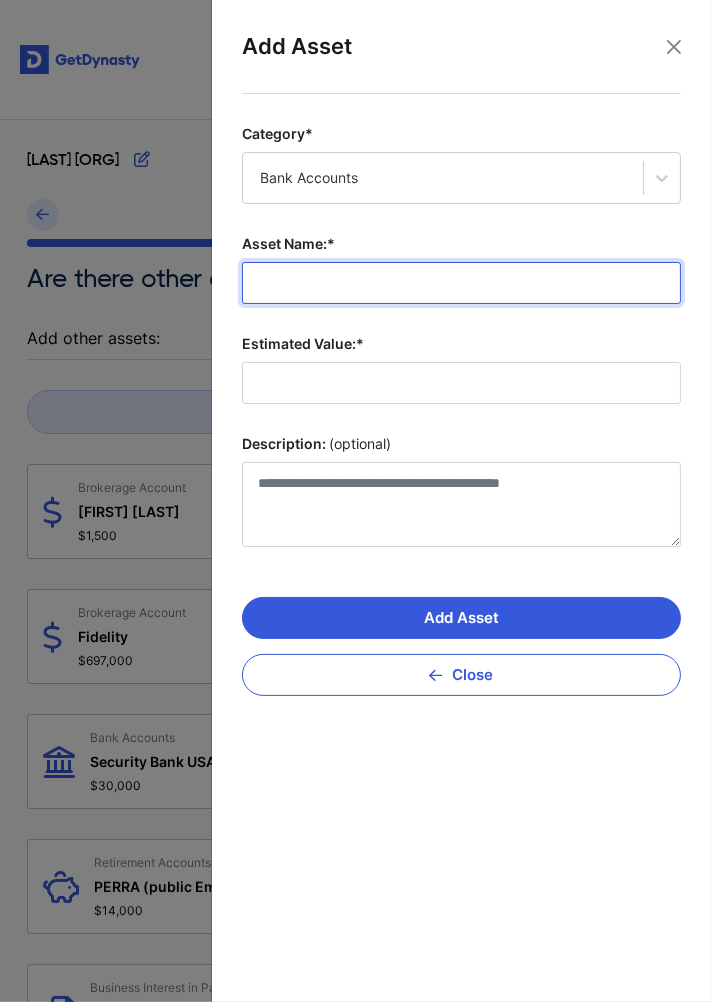 click on "Asset Name:*" at bounding box center (461, 283) 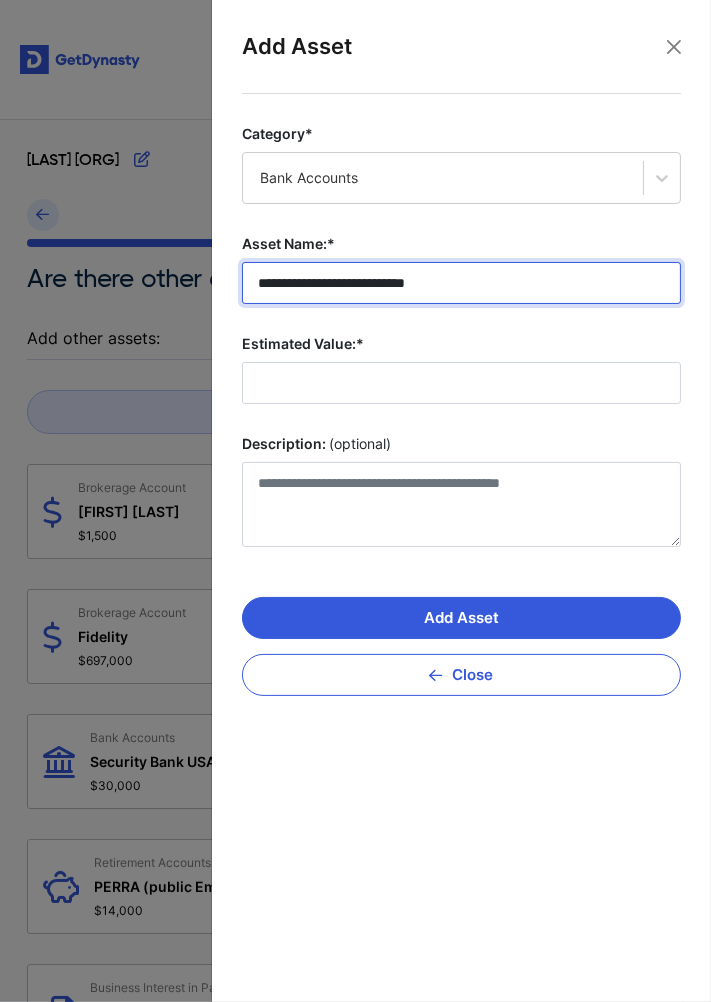type on "**********" 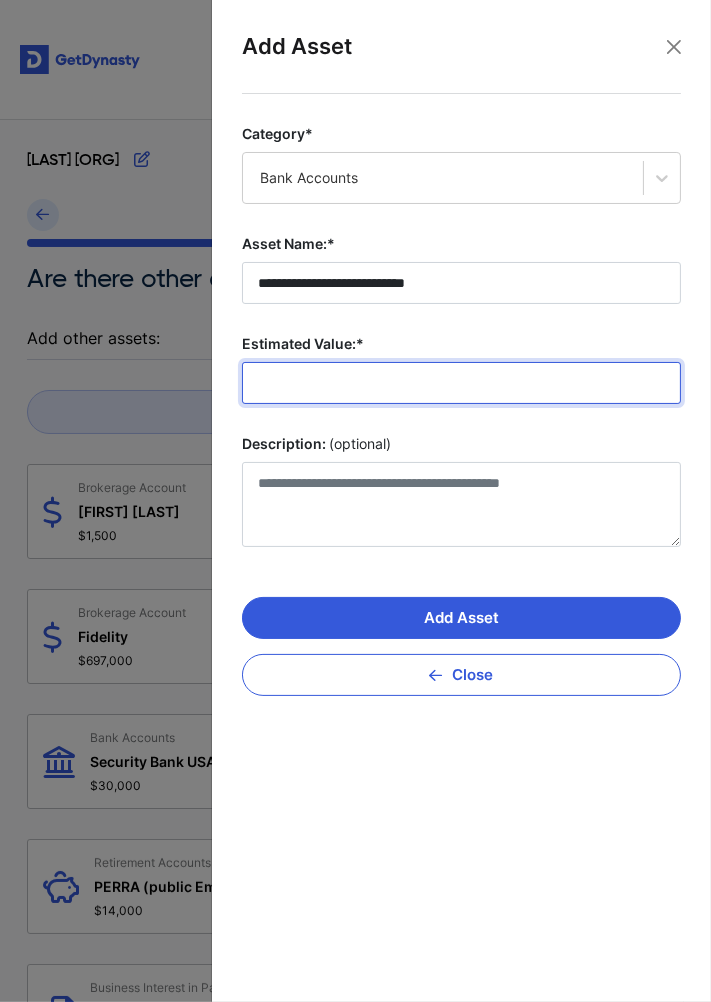 click on "Estimated Value:*" at bounding box center (461, 383) 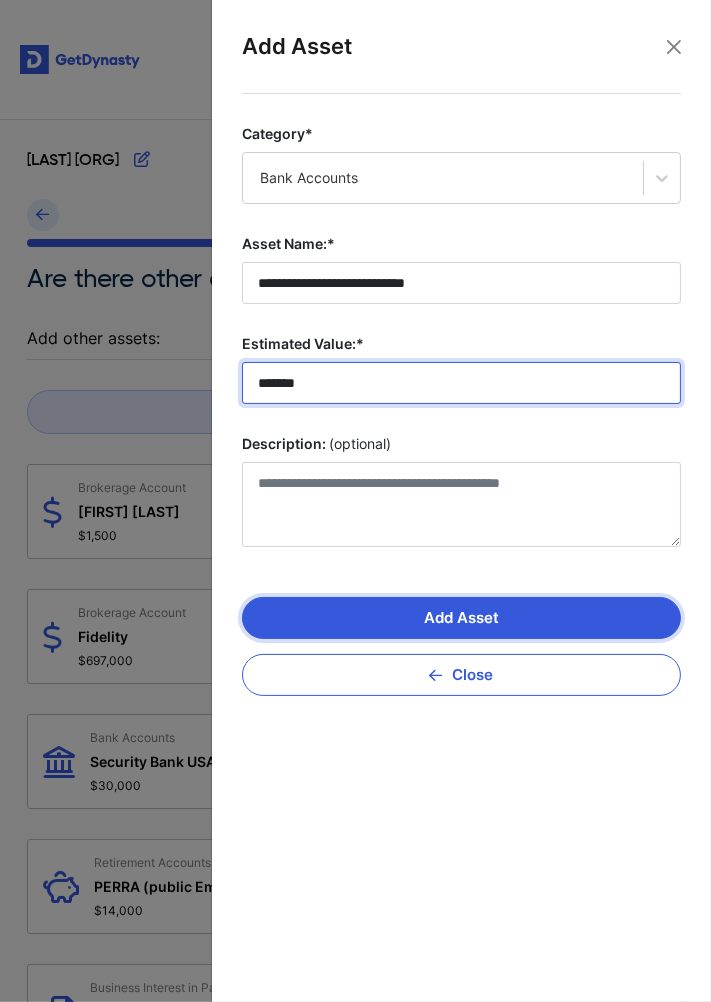type on "*******" 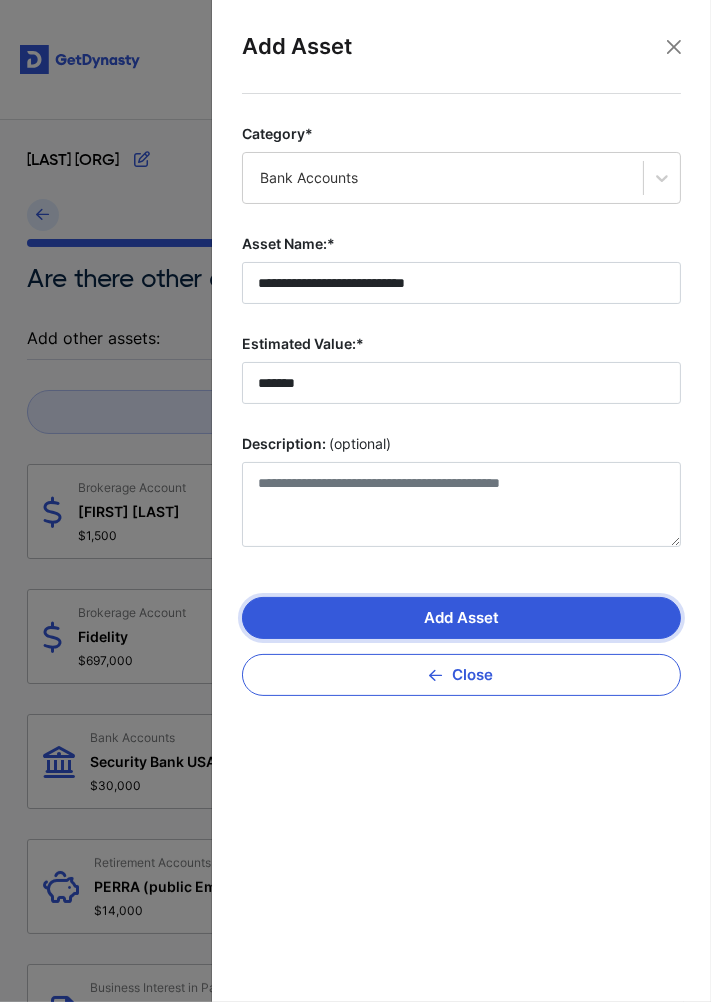 click on "Add Asset" at bounding box center (461, 618) 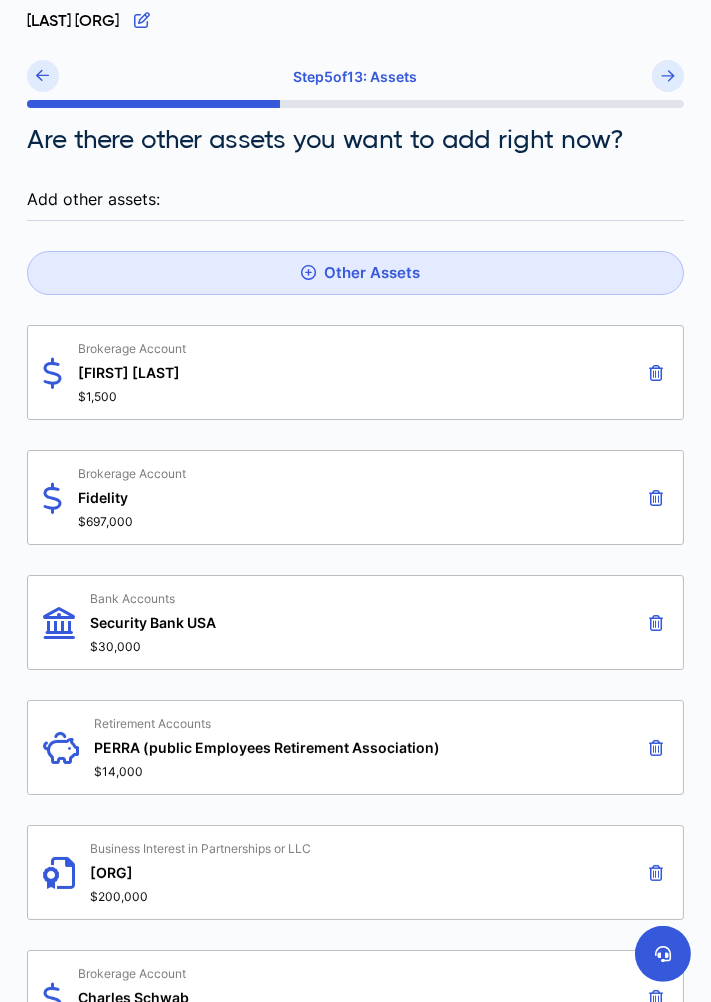 scroll, scrollTop: 0, scrollLeft: 0, axis: both 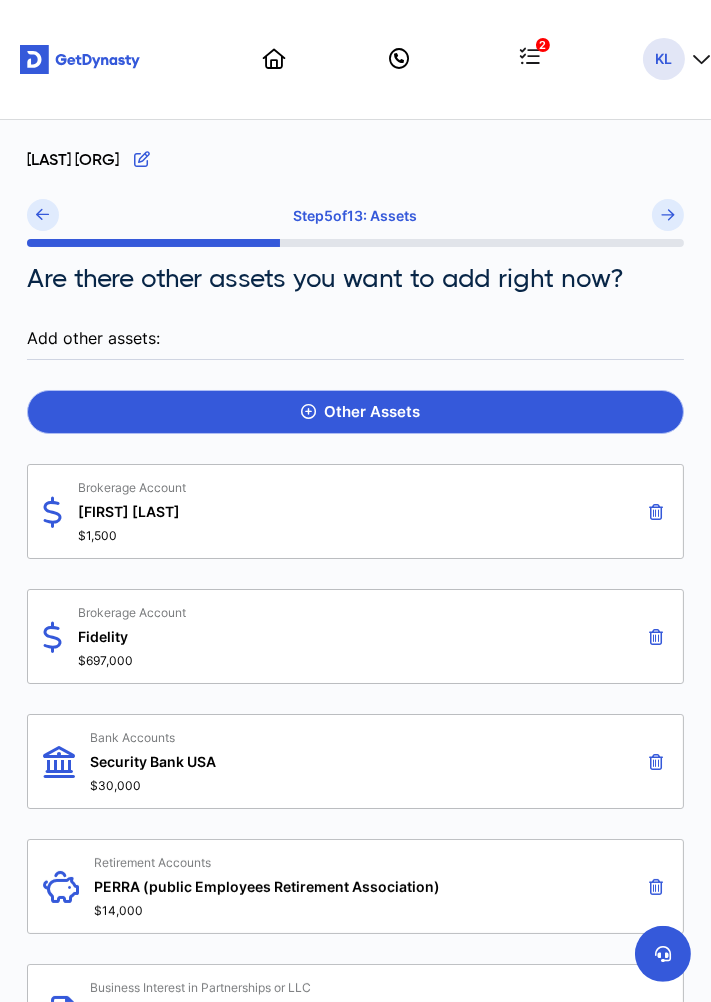 click on "Other Assets" at bounding box center [355, 412] 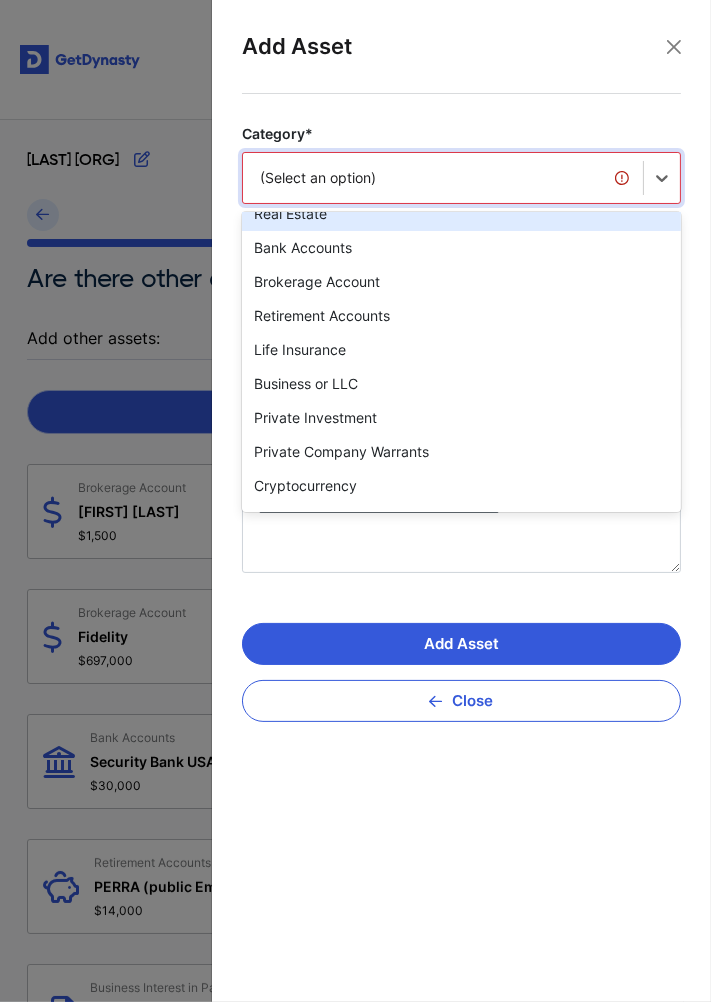scroll, scrollTop: 0, scrollLeft: 0, axis: both 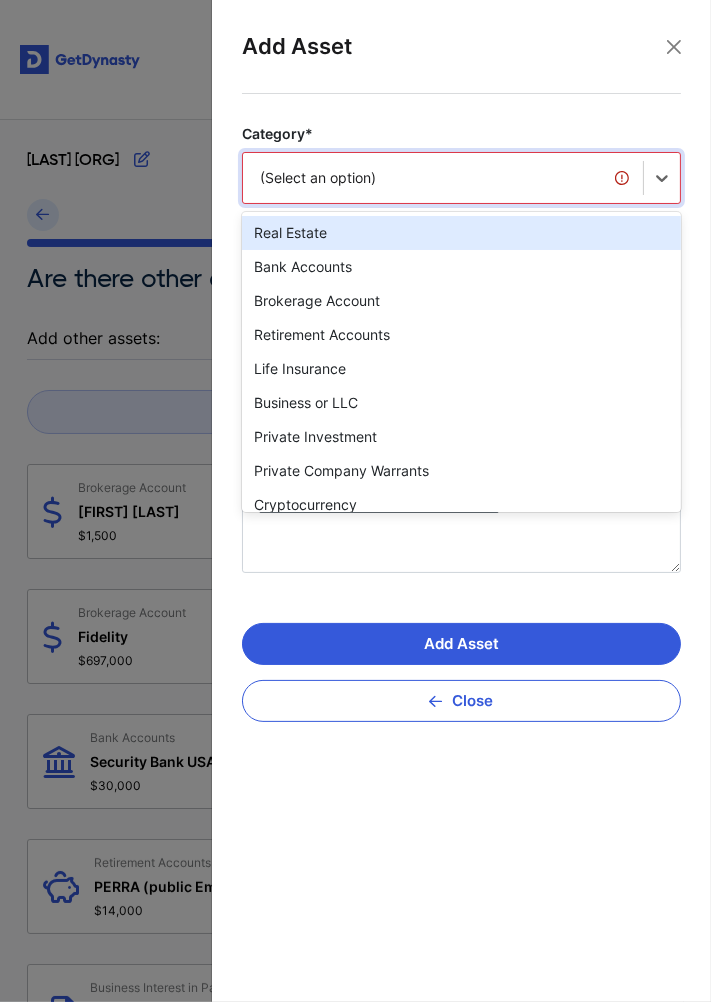 click on "Bank Accounts" at bounding box center [461, 267] 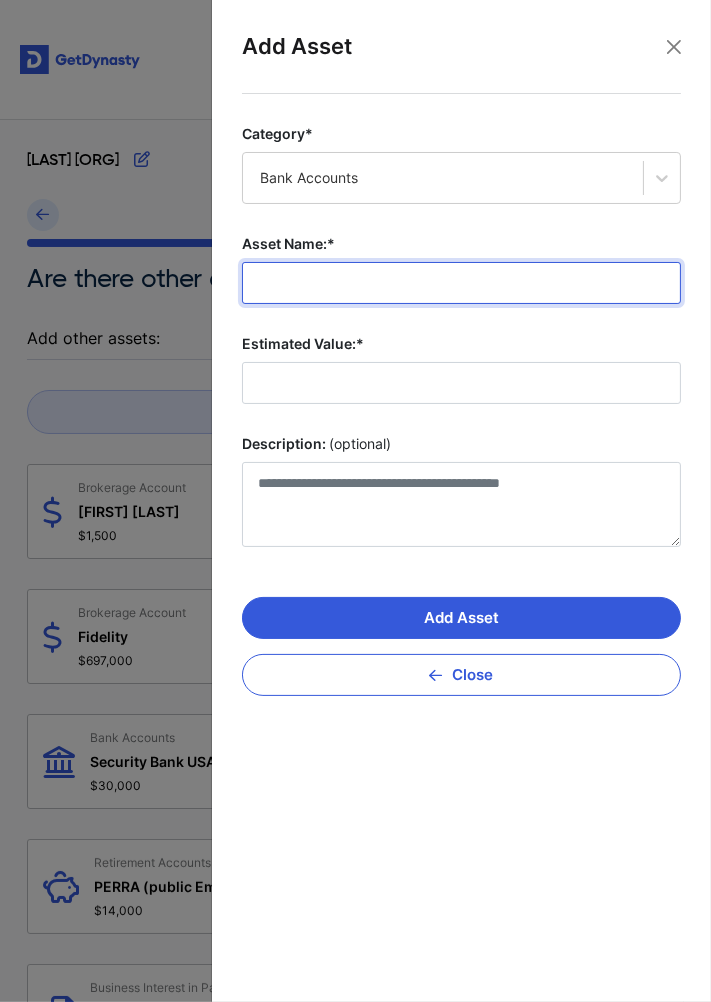click on "Asset Name:*" at bounding box center [461, 283] 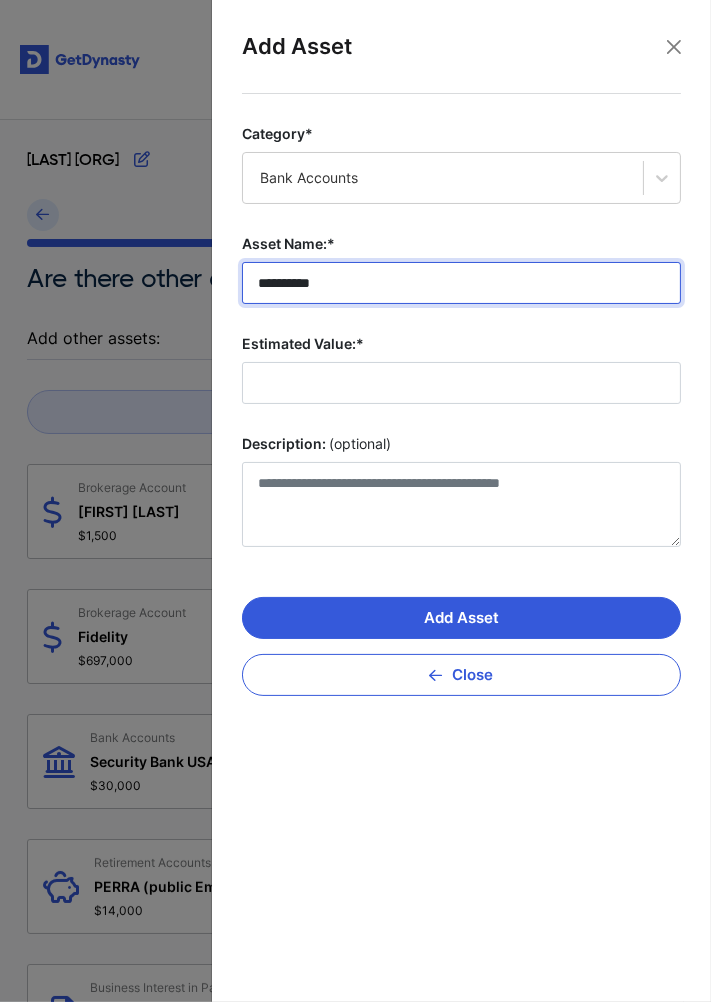 type on "*********" 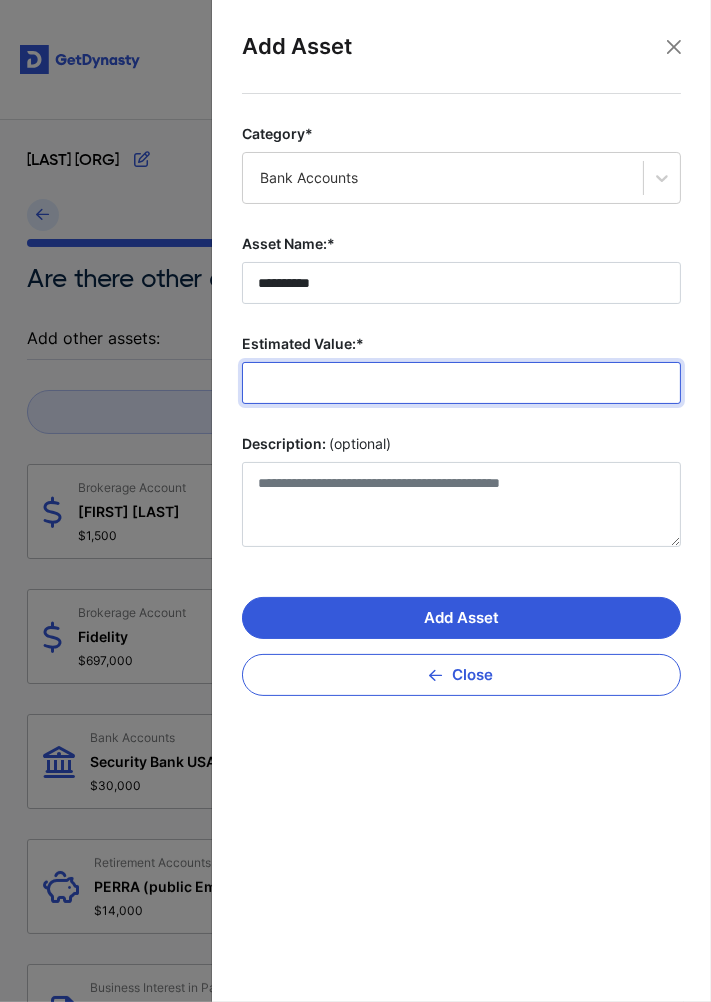 click on "Estimated Value:*" at bounding box center [461, 383] 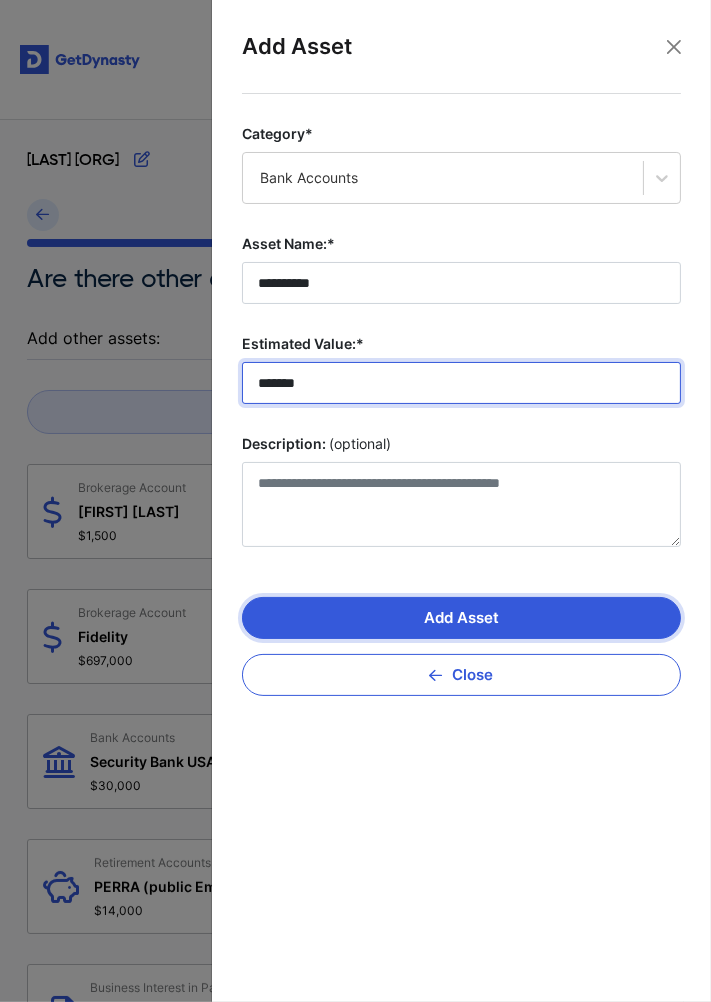 type on "*******" 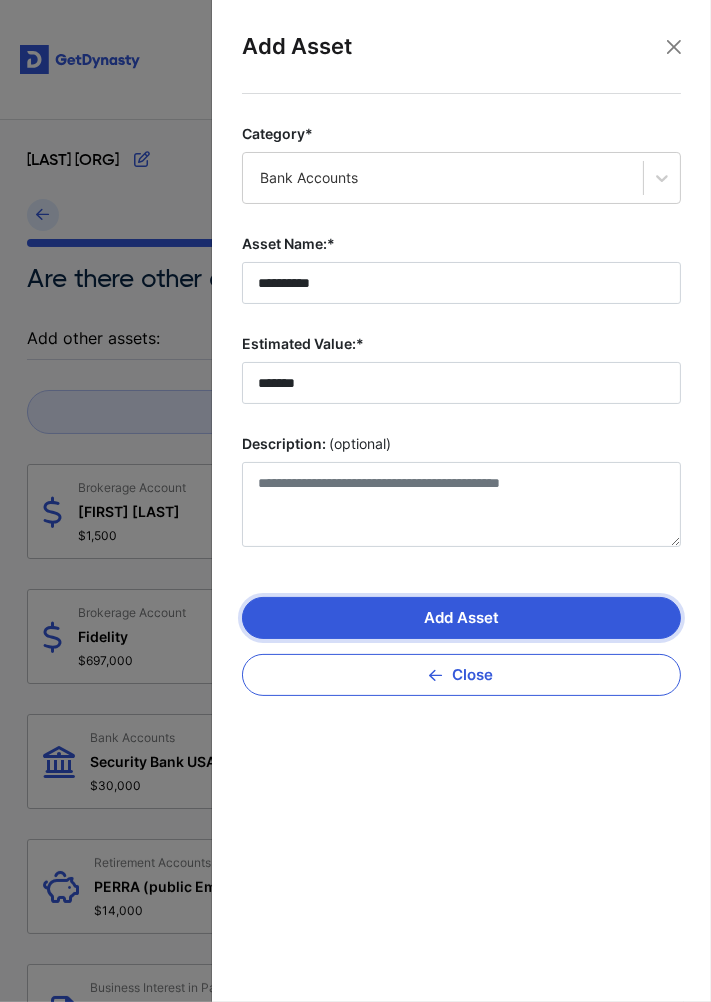 click on "Add Asset" at bounding box center [461, 618] 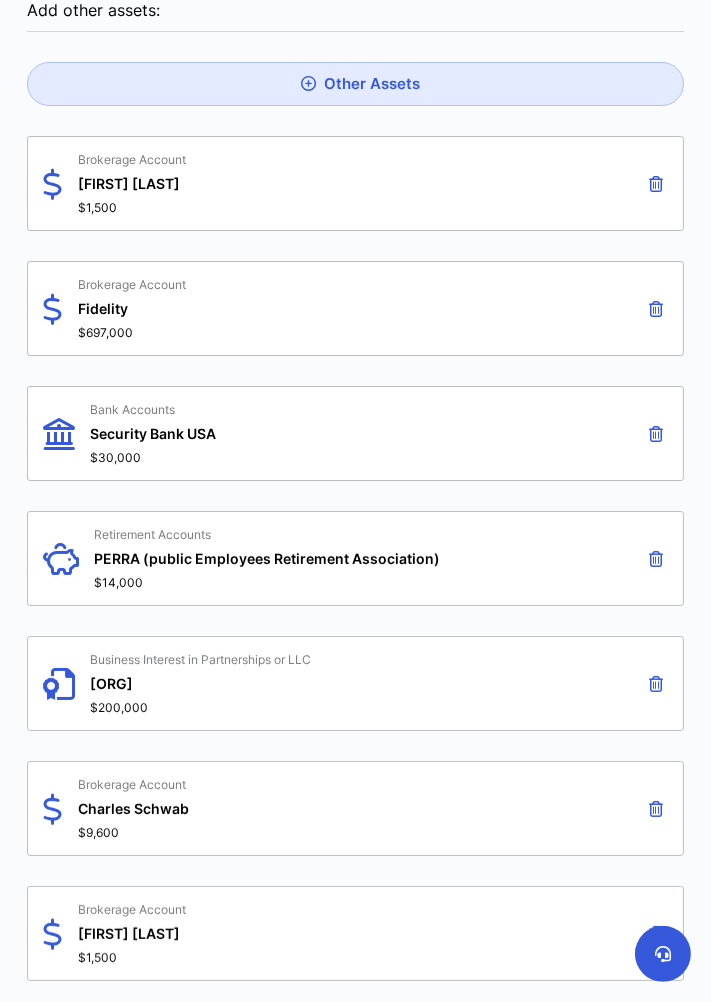 scroll, scrollTop: 0, scrollLeft: 0, axis: both 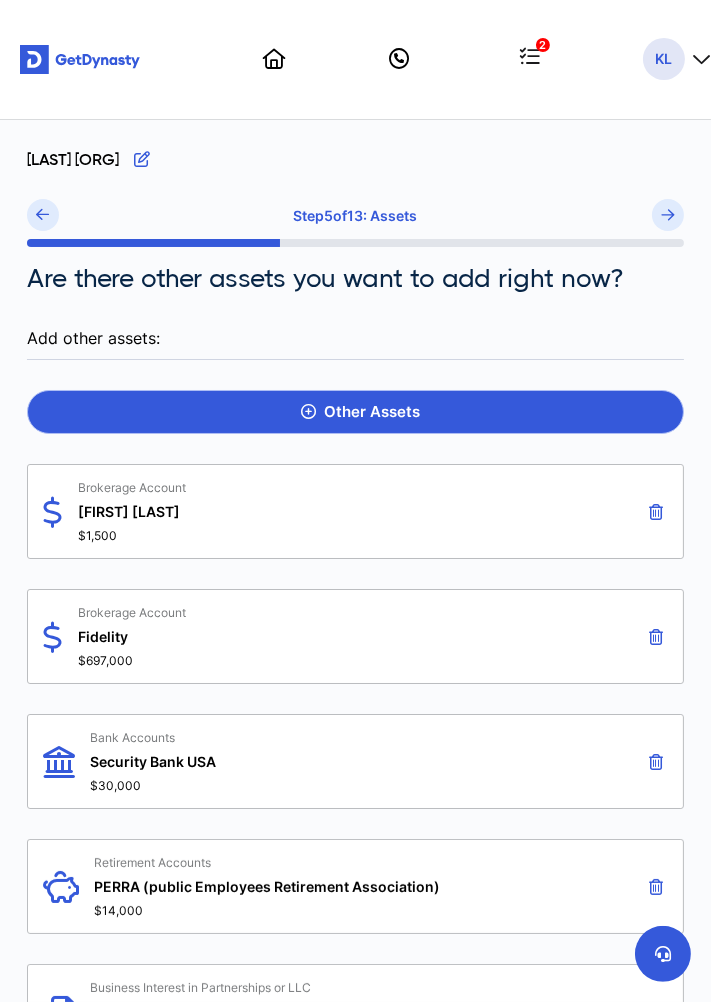 click on "Other Assets" at bounding box center (355, 412) 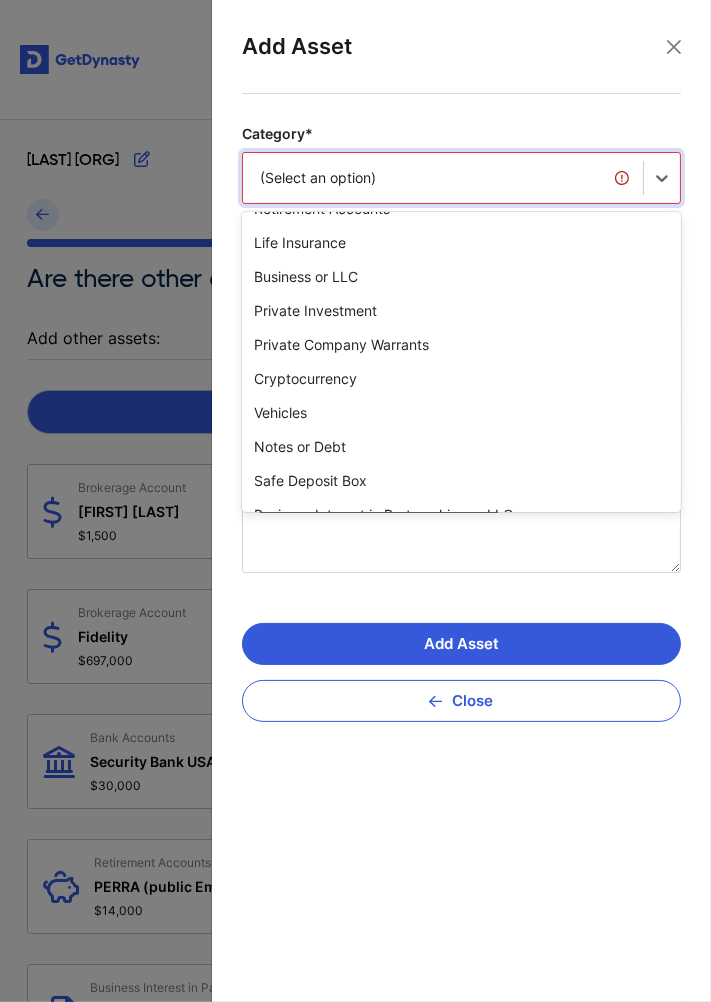 scroll, scrollTop: 126, scrollLeft: 0, axis: vertical 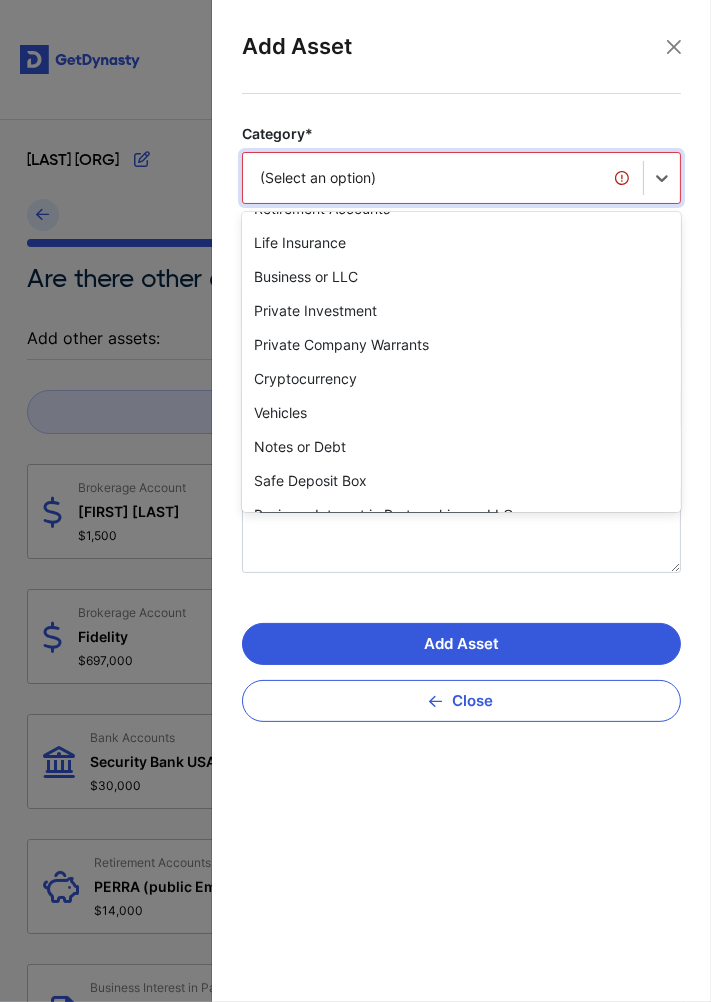 click on "Vehicles" at bounding box center (461, 413) 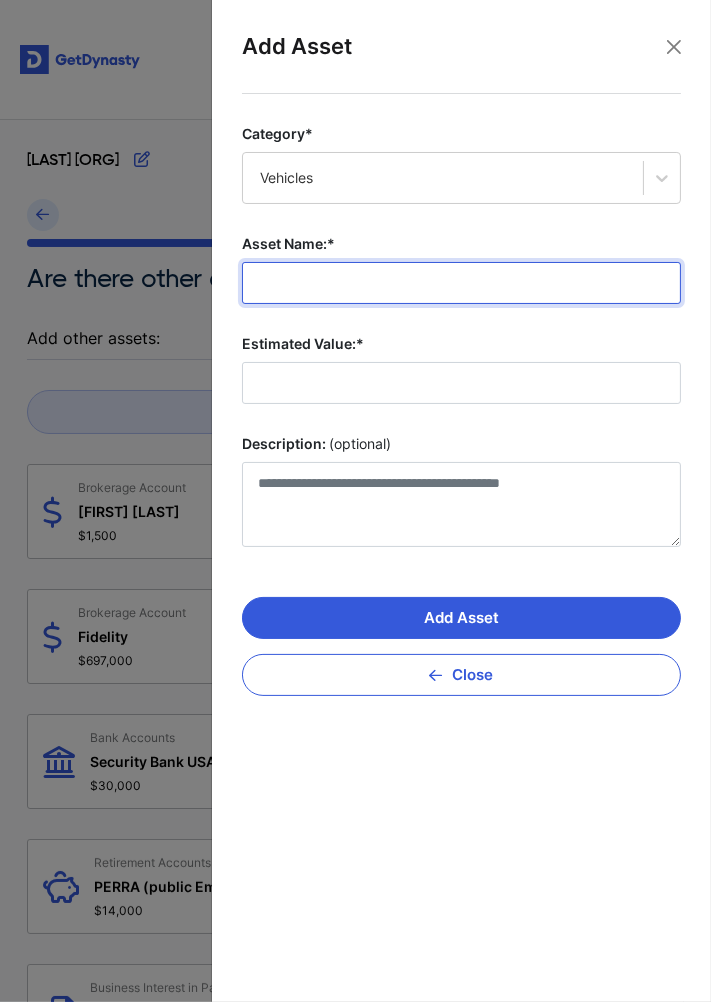 click on "Asset Name:*" at bounding box center (461, 283) 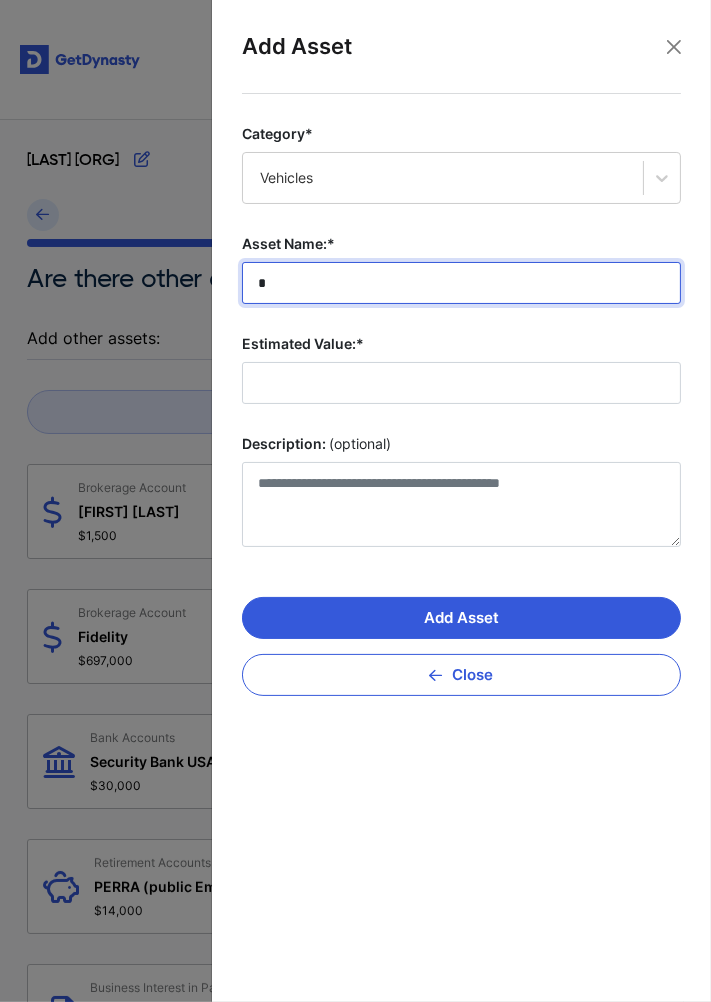 type on "*" 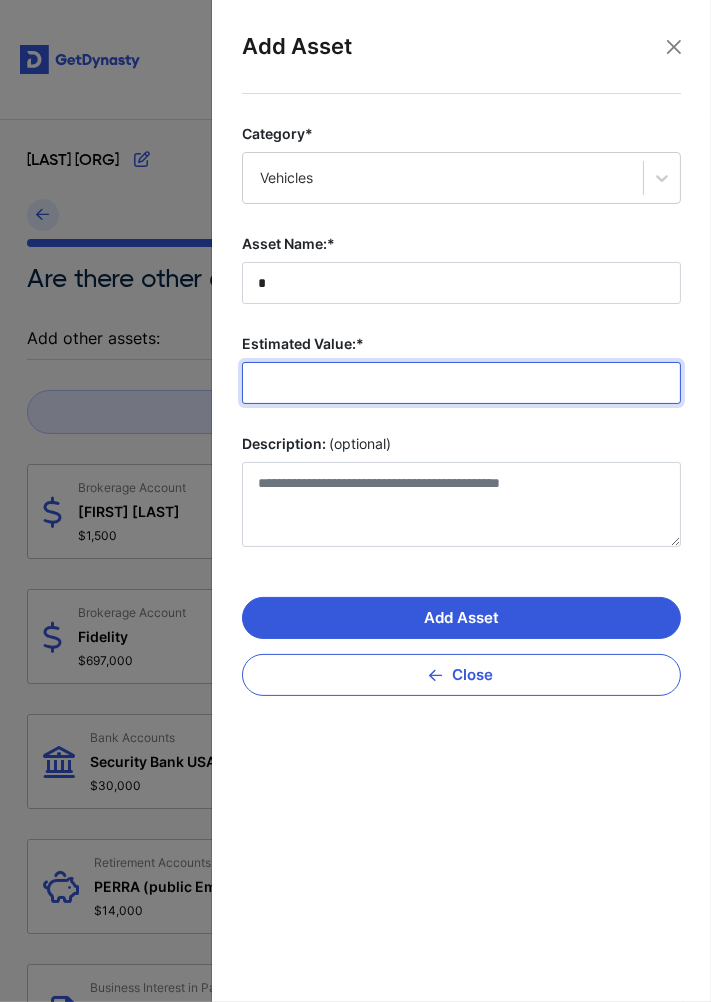 click on "Estimated Value:*" at bounding box center [461, 383] 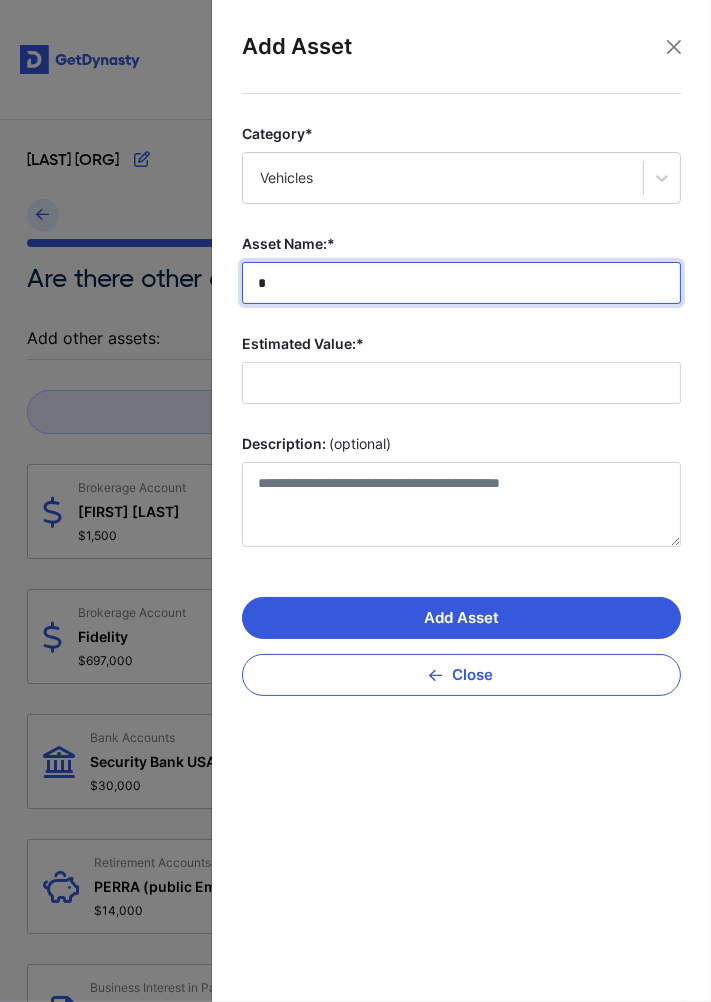 click on "*" at bounding box center (461, 283) 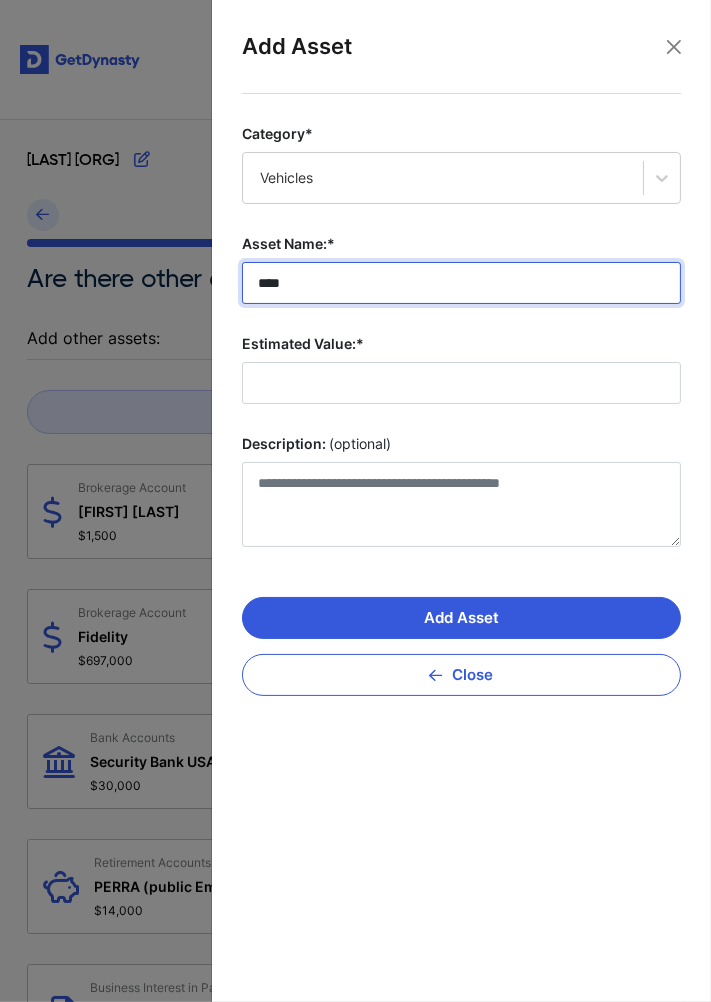 click on "****" at bounding box center (461, 283) 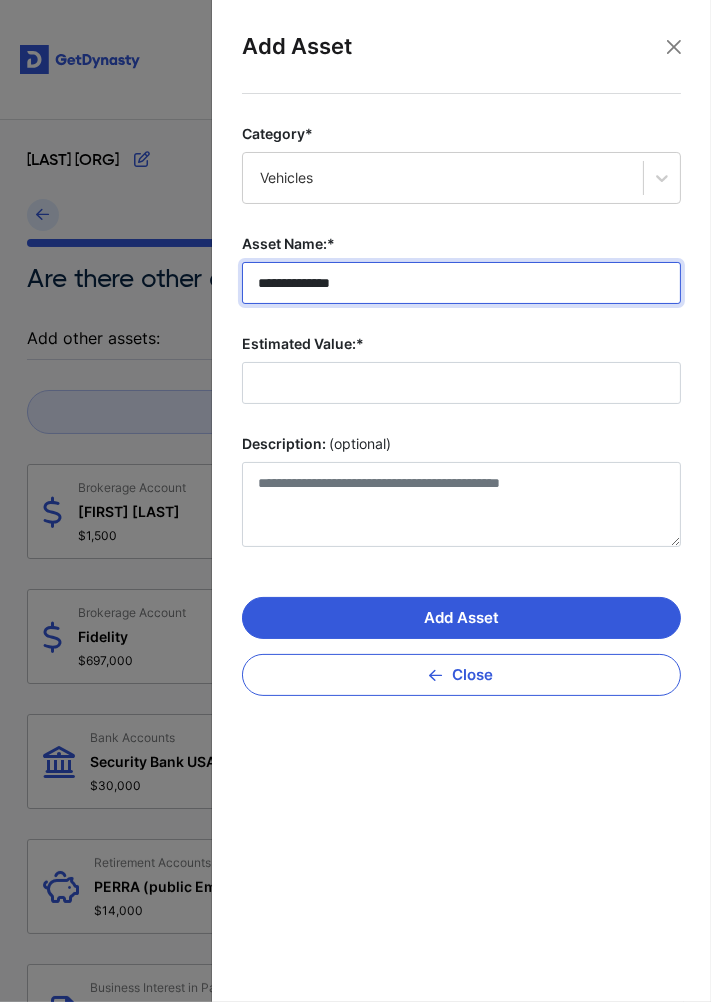 type on "**********" 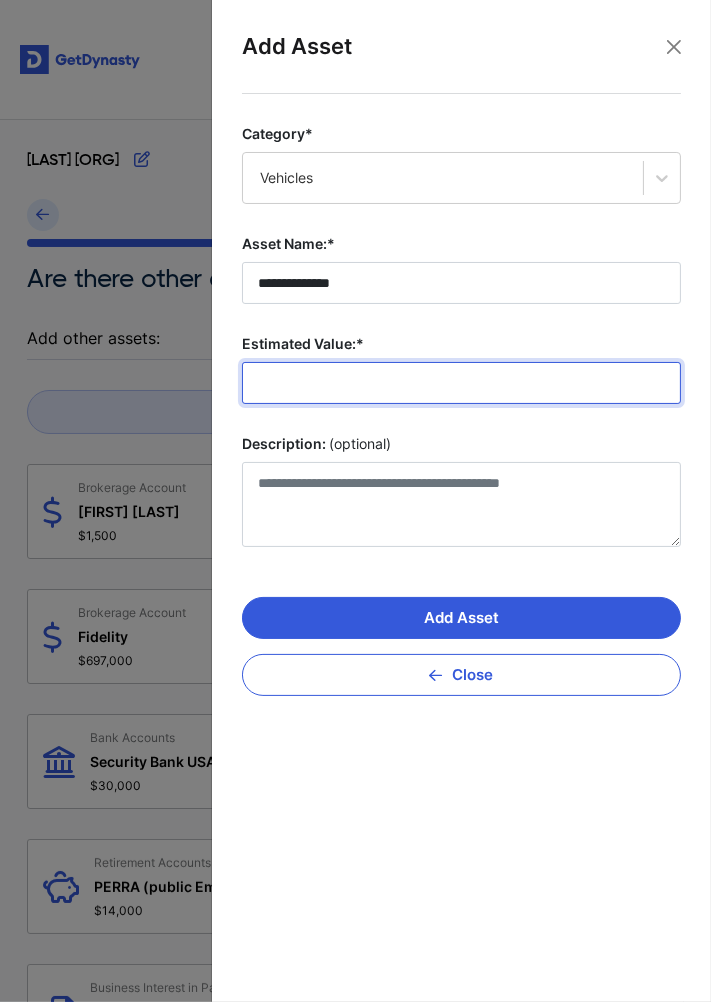 click on "Estimated Value:*" at bounding box center [461, 383] 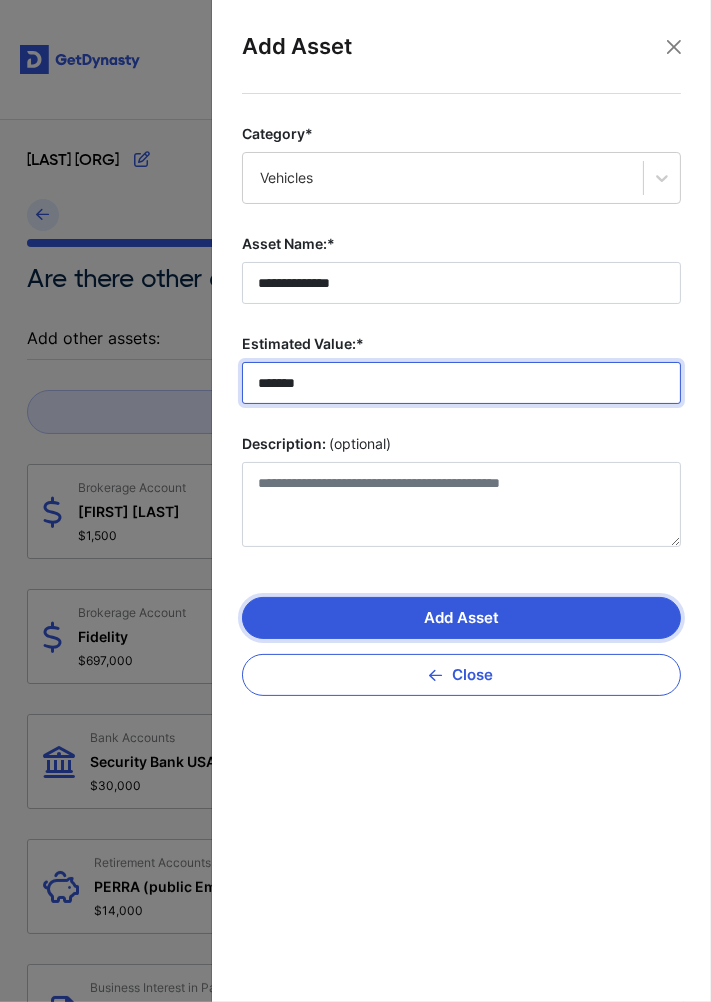 type on "*******" 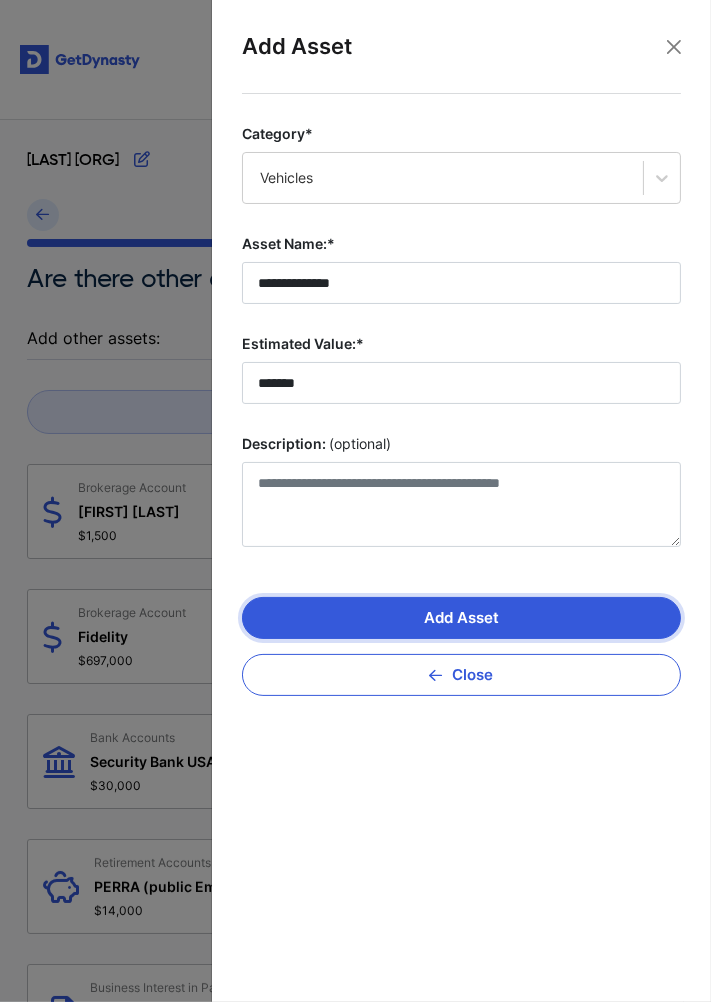 click on "Add Asset" at bounding box center [461, 618] 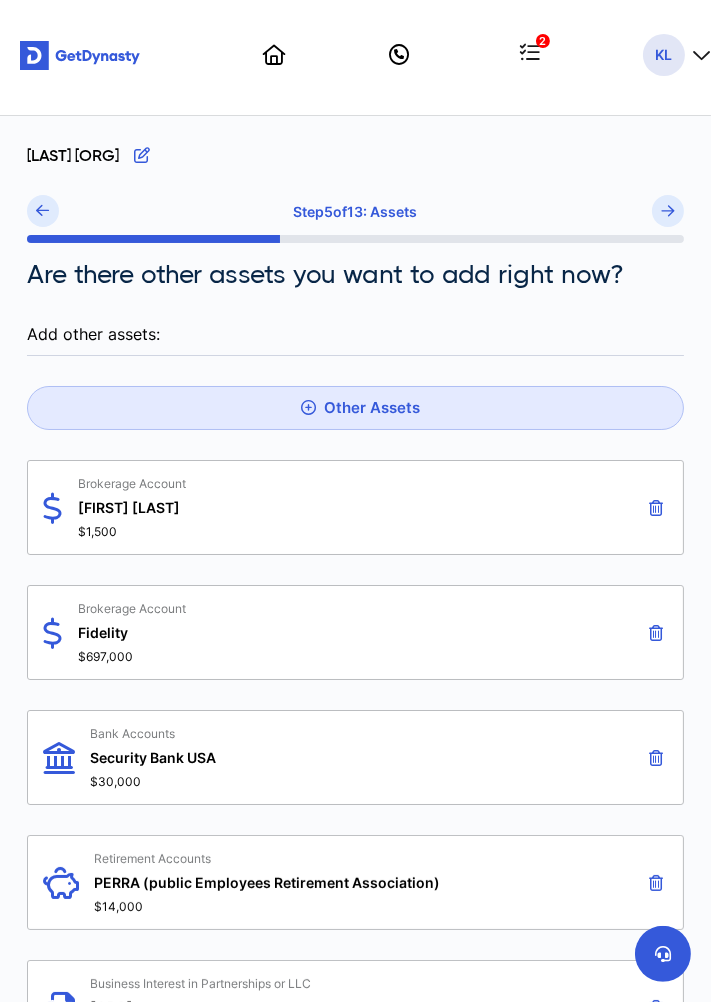 scroll, scrollTop: 0, scrollLeft: 0, axis: both 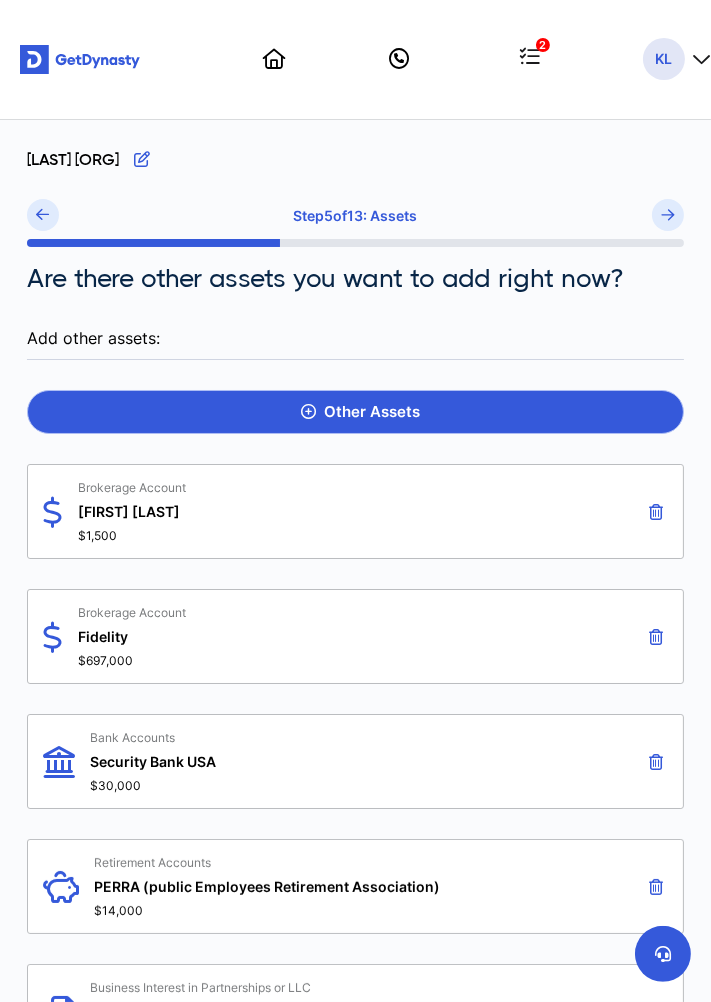 click on "Other Assets" at bounding box center [355, 412] 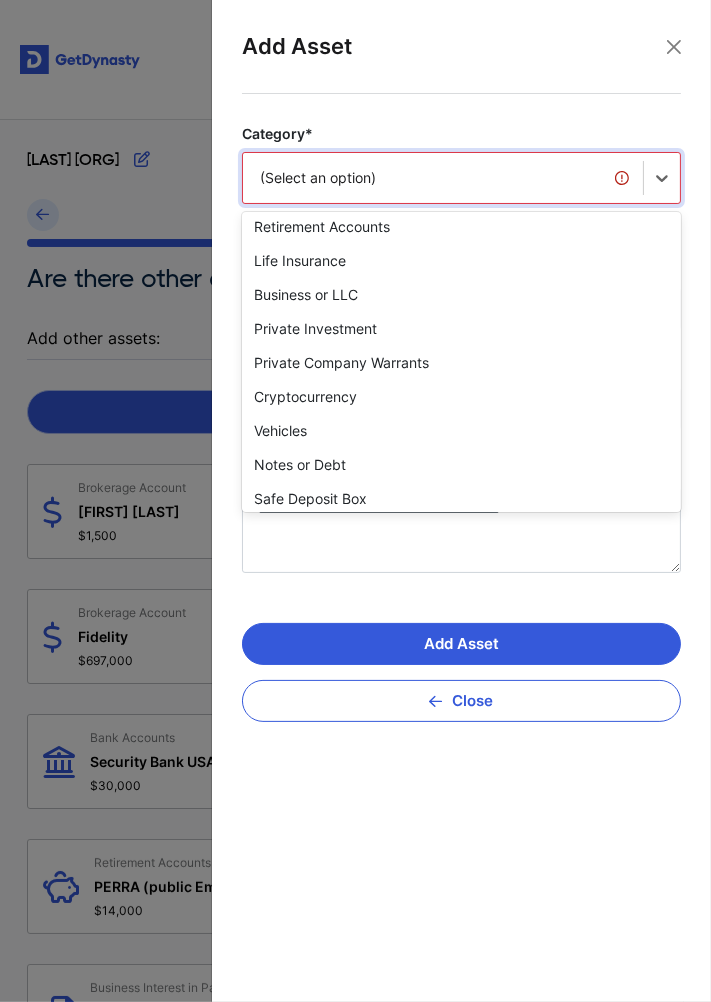 scroll, scrollTop: 112, scrollLeft: 0, axis: vertical 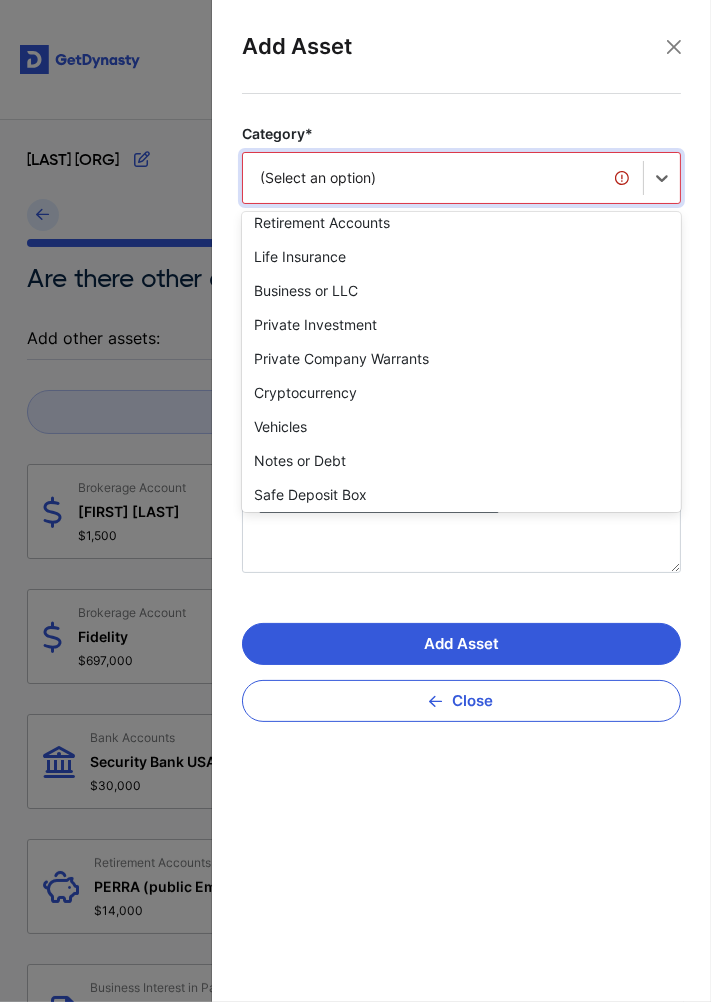 click on "Vehicles" at bounding box center [461, 427] 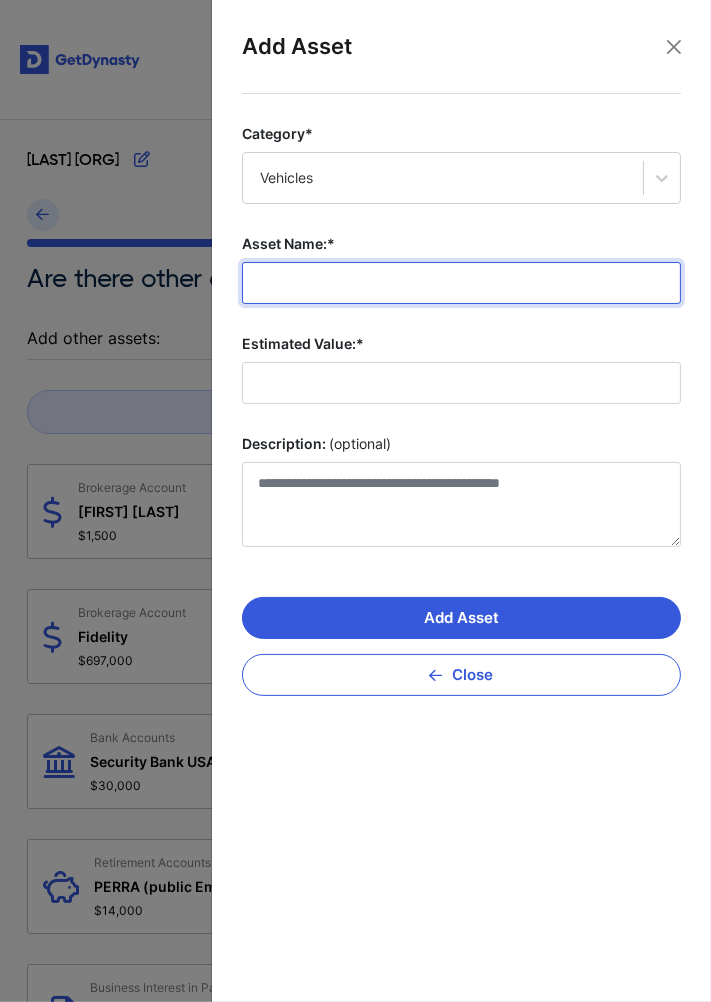 click on "Asset Name:*" at bounding box center (461, 283) 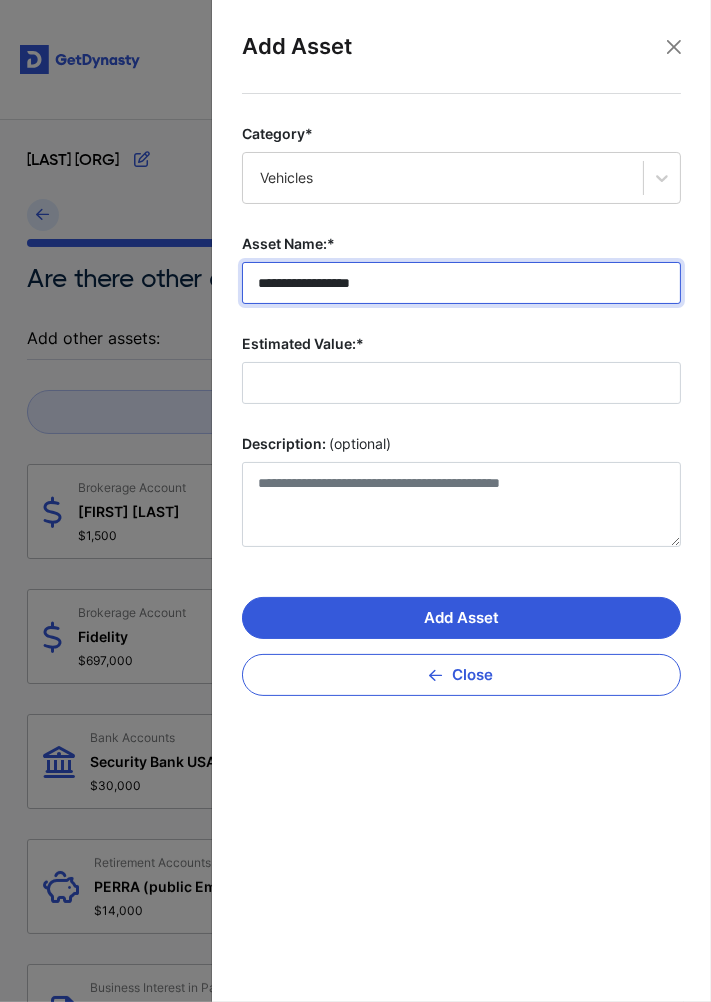 type on "**********" 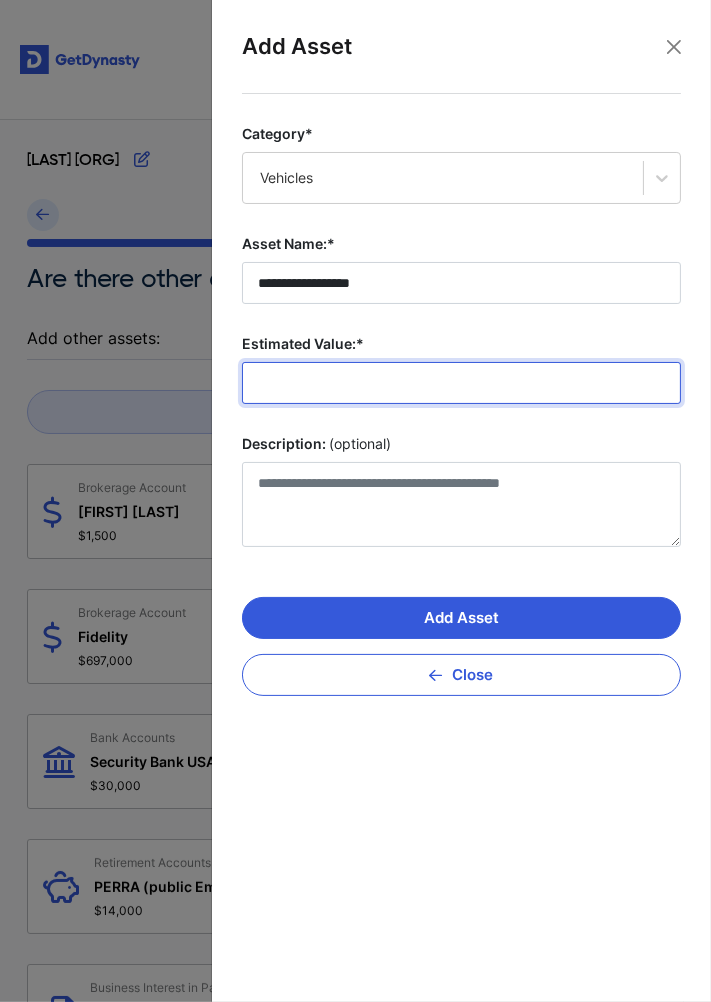 click on "Estimated Value:*" at bounding box center [461, 383] 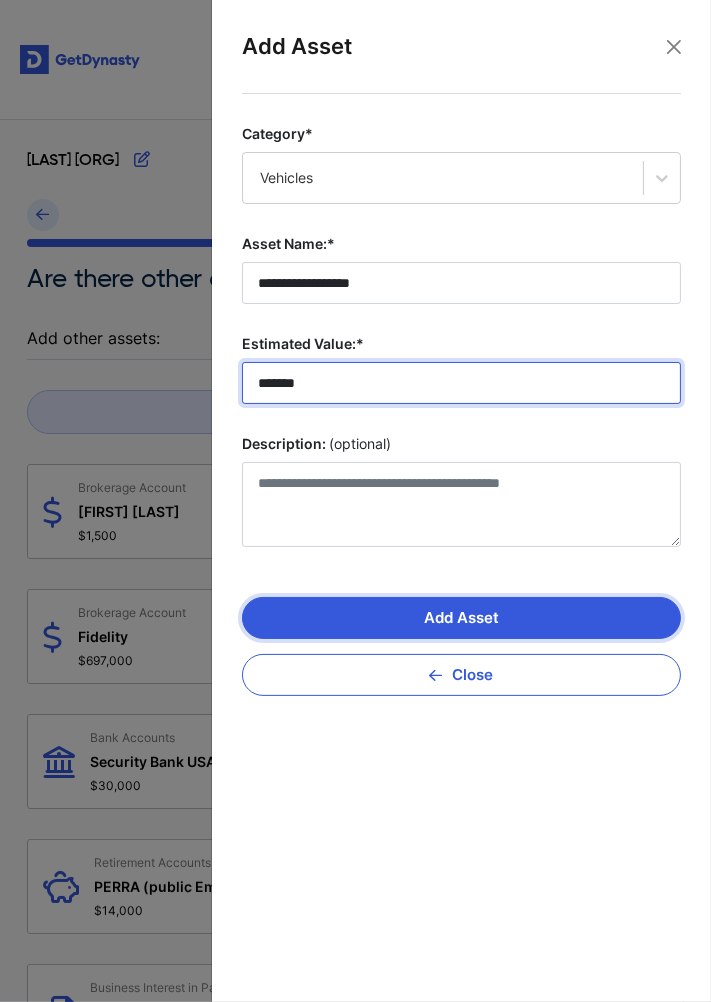 type on "*******" 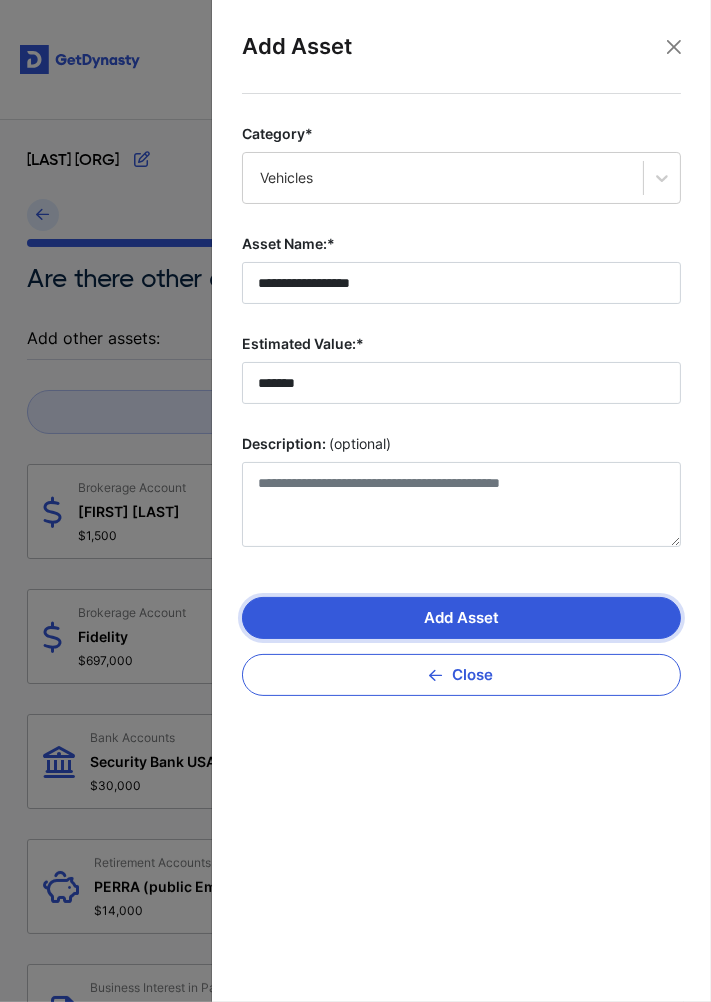 click on "Add Asset" at bounding box center [461, 618] 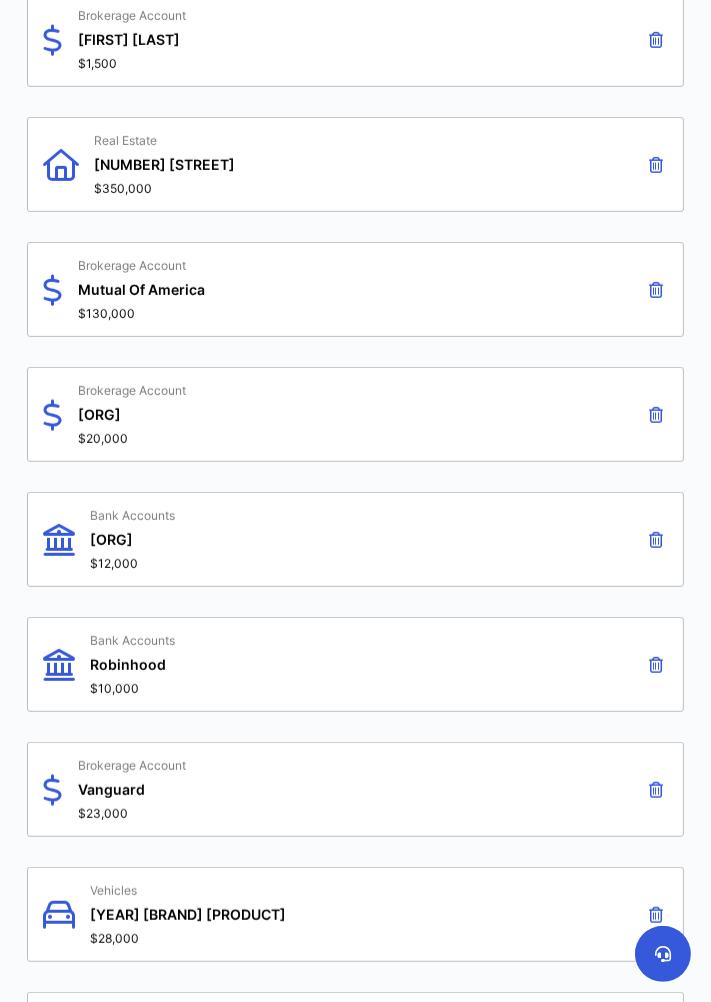 scroll, scrollTop: 0, scrollLeft: 0, axis: both 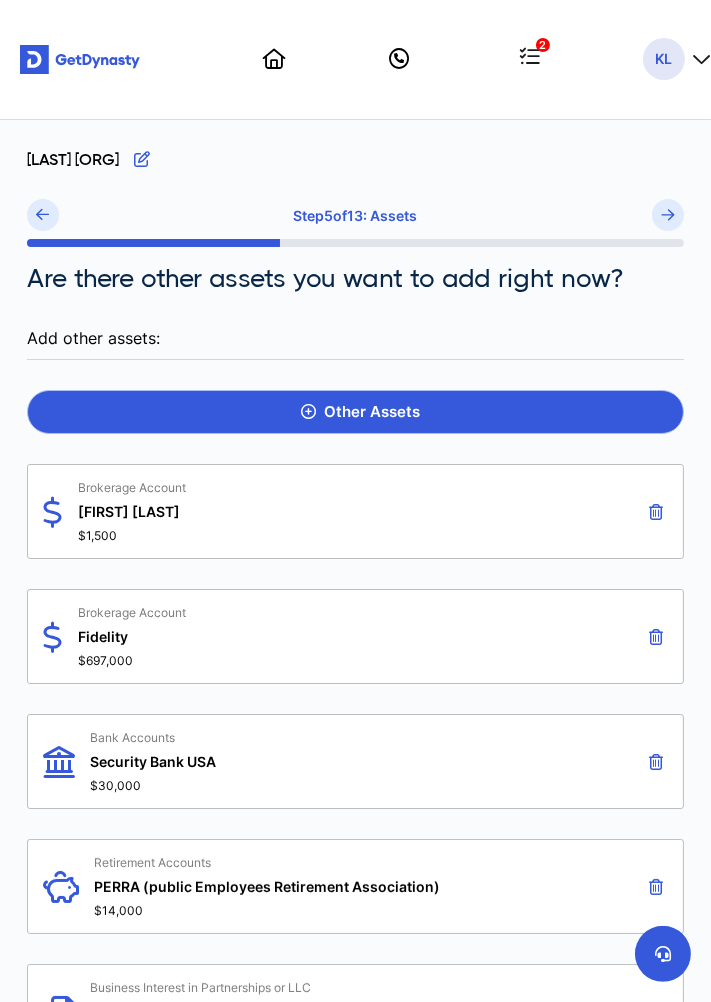 click on "Other Assets" at bounding box center [355, 412] 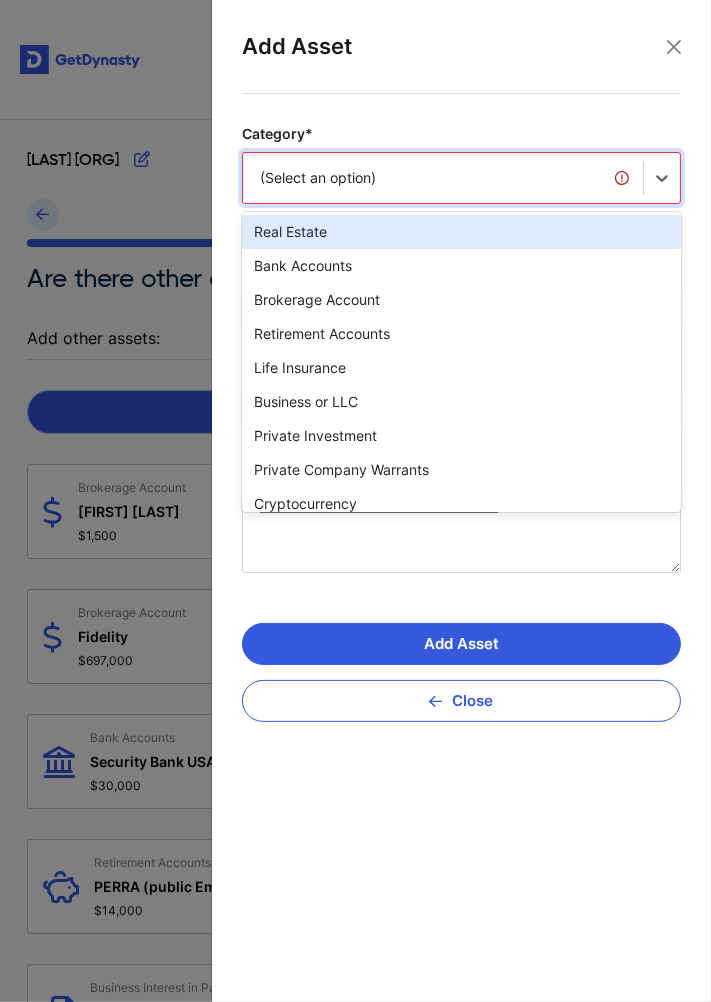 scroll, scrollTop: 0, scrollLeft: 0, axis: both 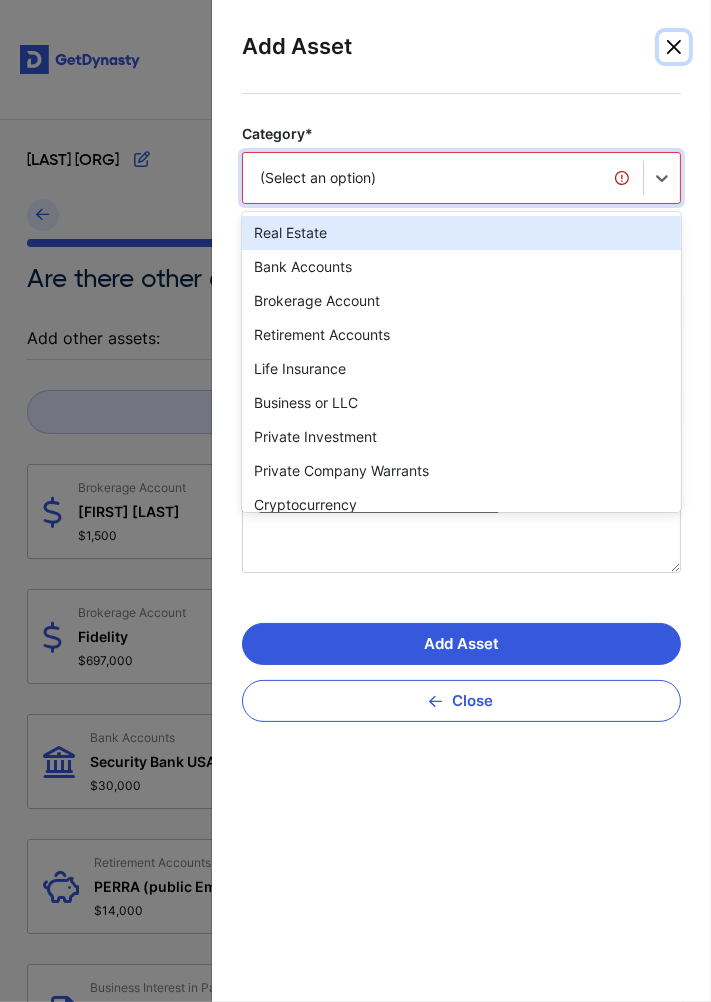 click at bounding box center [674, 47] 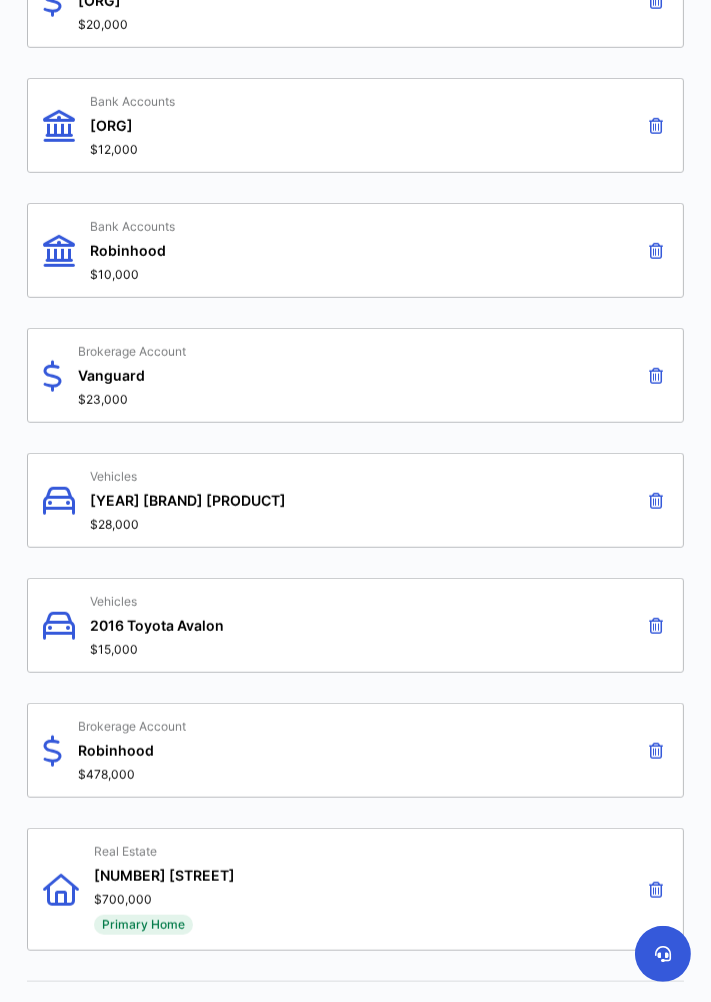 scroll, scrollTop: 1903, scrollLeft: 0, axis: vertical 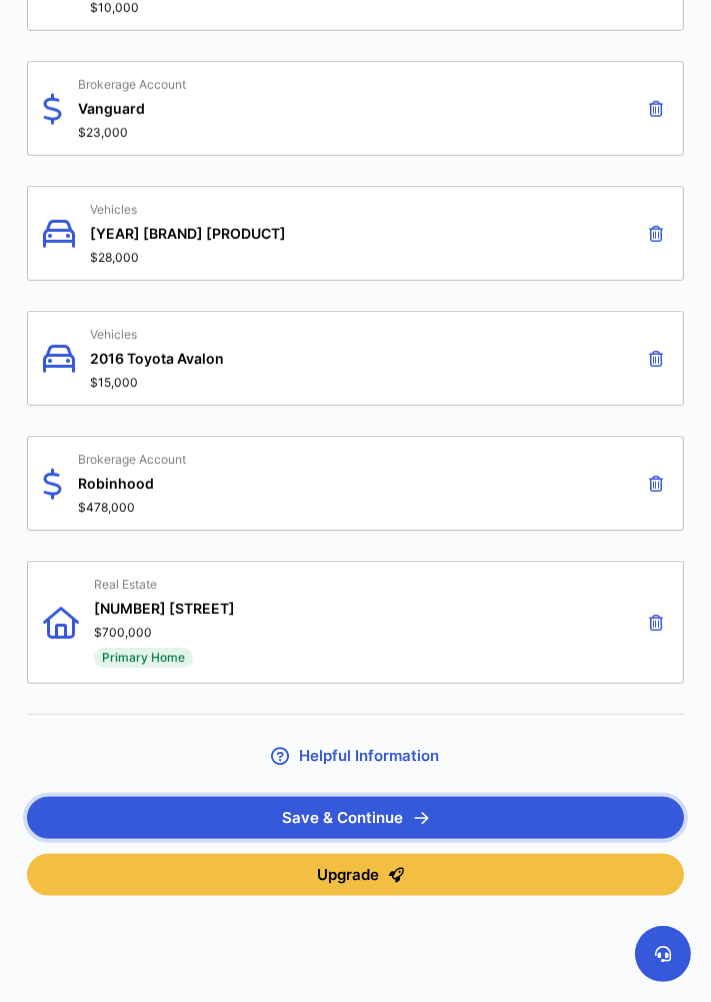 click on "Save & Continue" at bounding box center (355, 818) 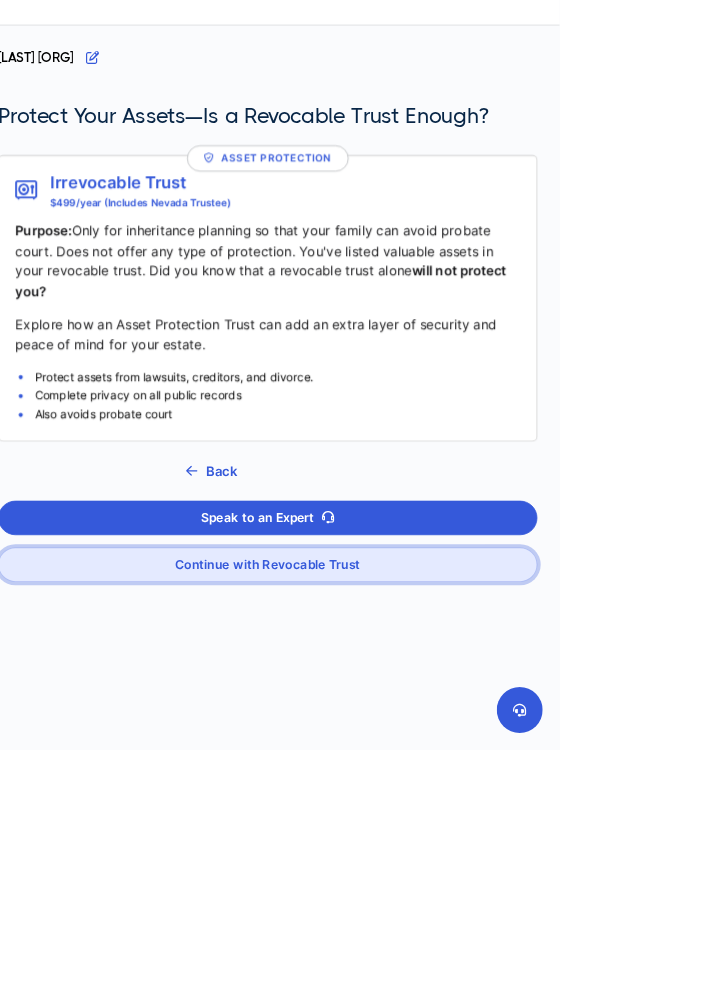 scroll, scrollTop: 88, scrollLeft: 0, axis: vertical 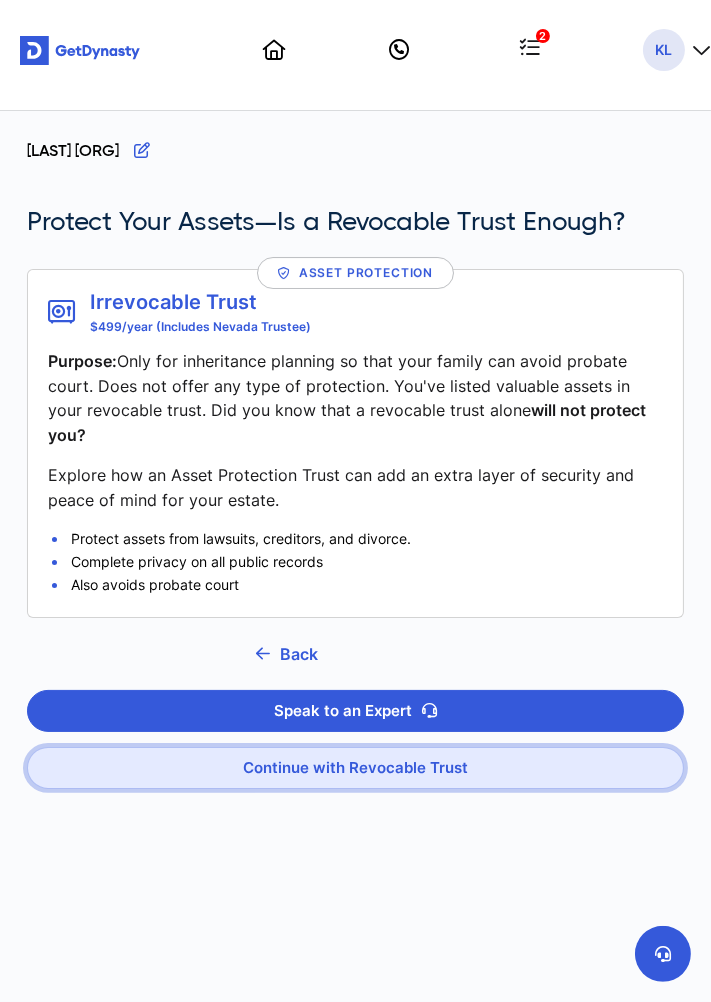 click on "Continue with Revocable Trust" at bounding box center (355, 768) 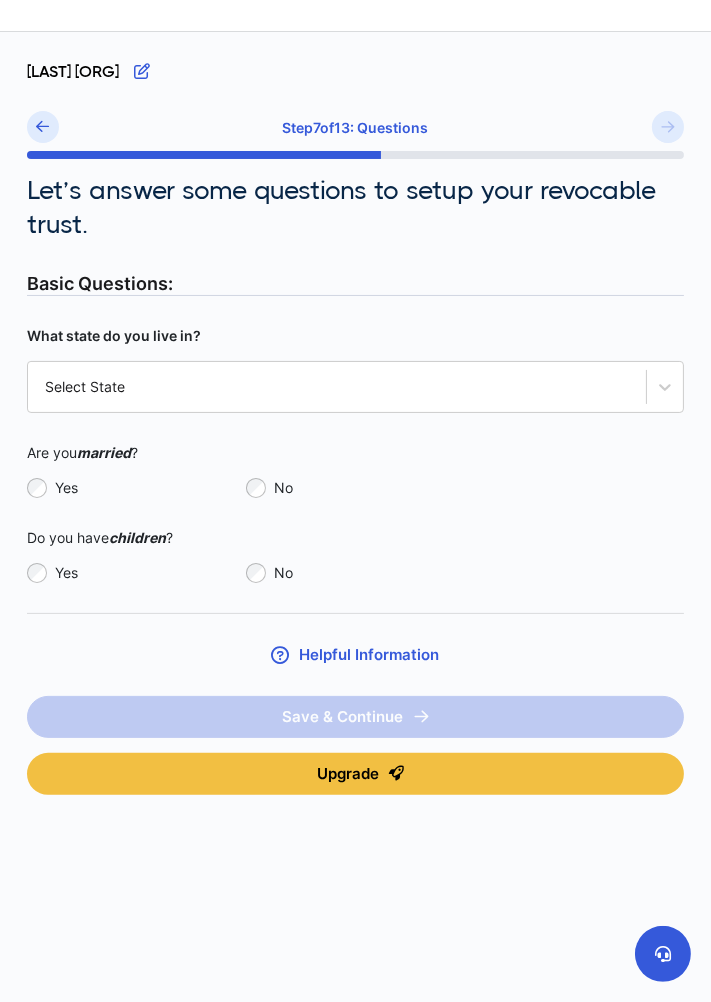 scroll, scrollTop: 0, scrollLeft: 0, axis: both 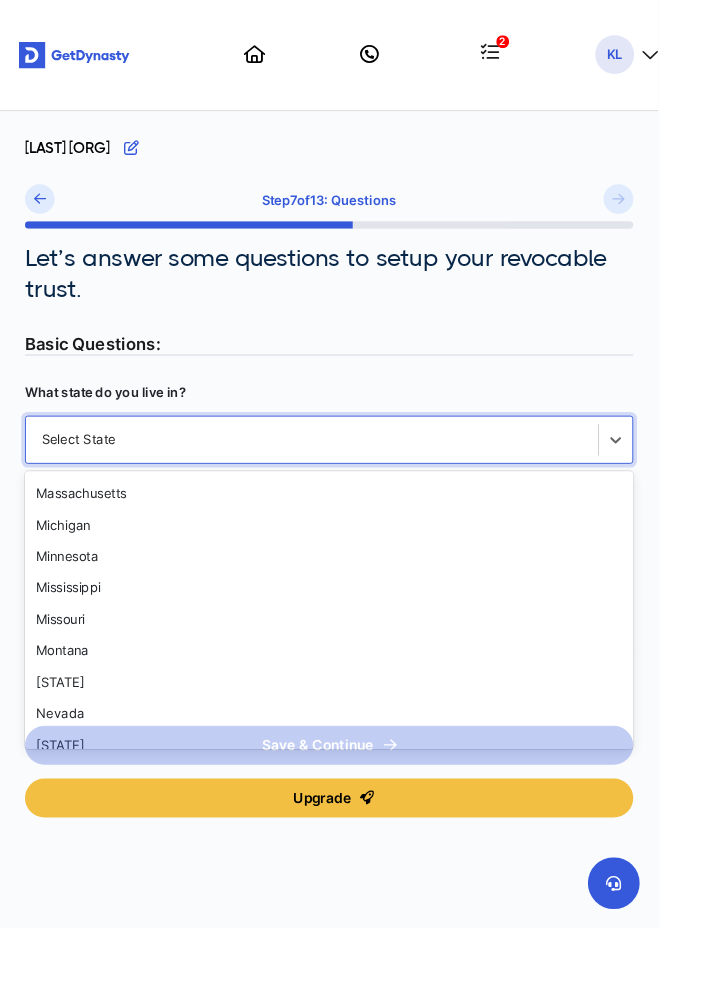 click on "Minnesota" at bounding box center (355, 601) 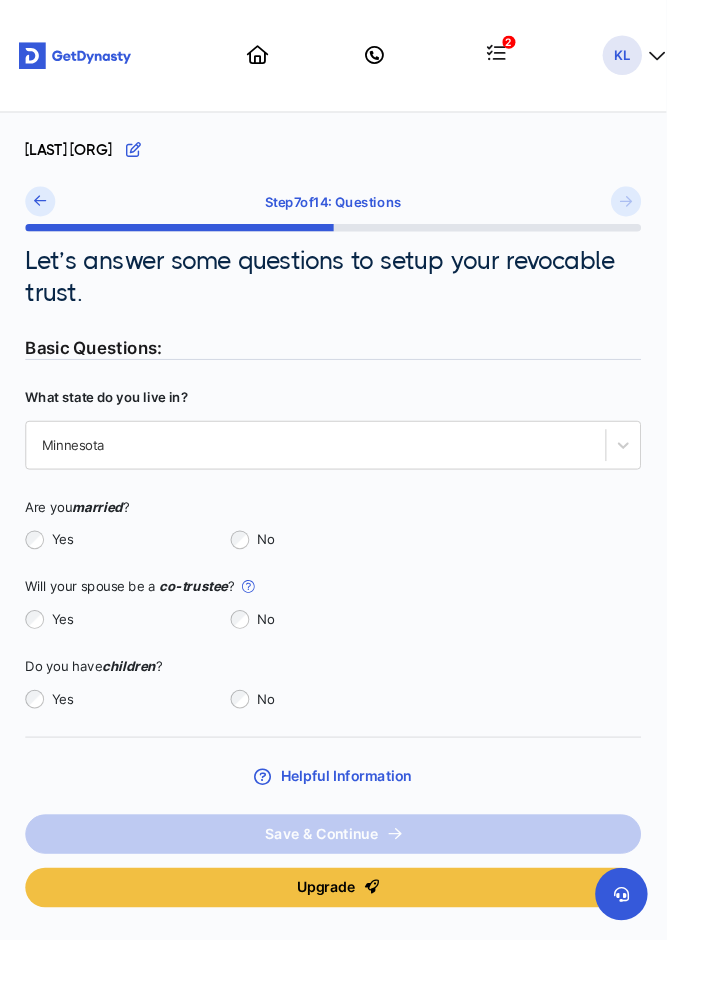 click on "Yes" at bounding box center (150, 661) 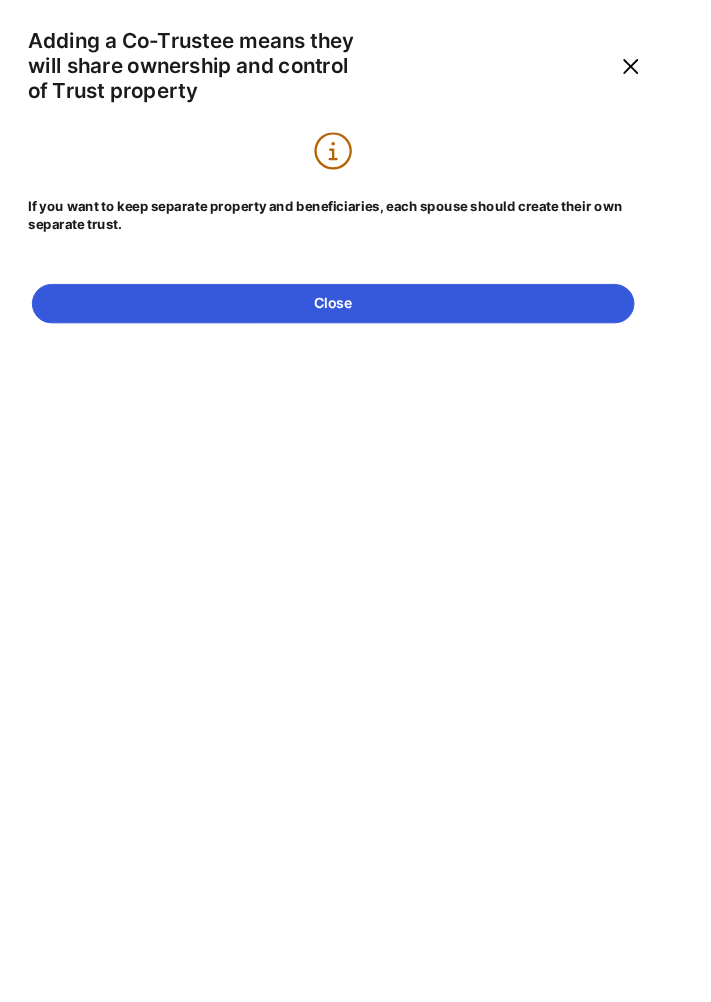 click at bounding box center [673, 71] 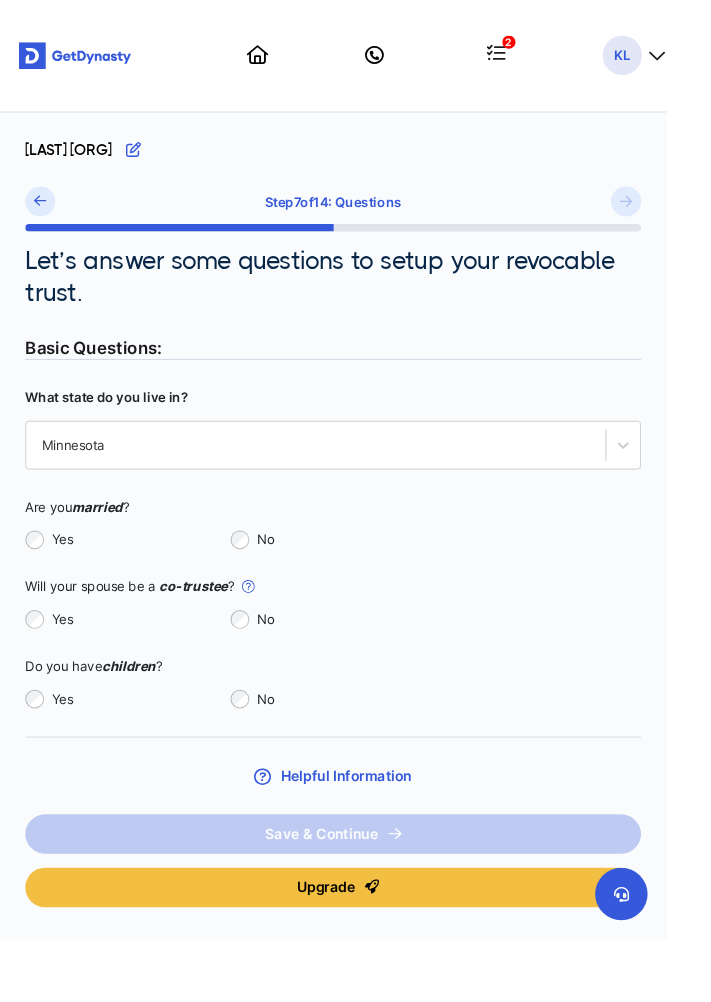 click on "Will your spouse be a co-trustee ? A co-trustee is someone who shares responsbility for managing the Trust's affairs and assets. This is common for married couples who wish to comingle assets. If you wish to keep your assets seperate, it might make more sense to create seperate Trusts." at bounding box center [355, 626] 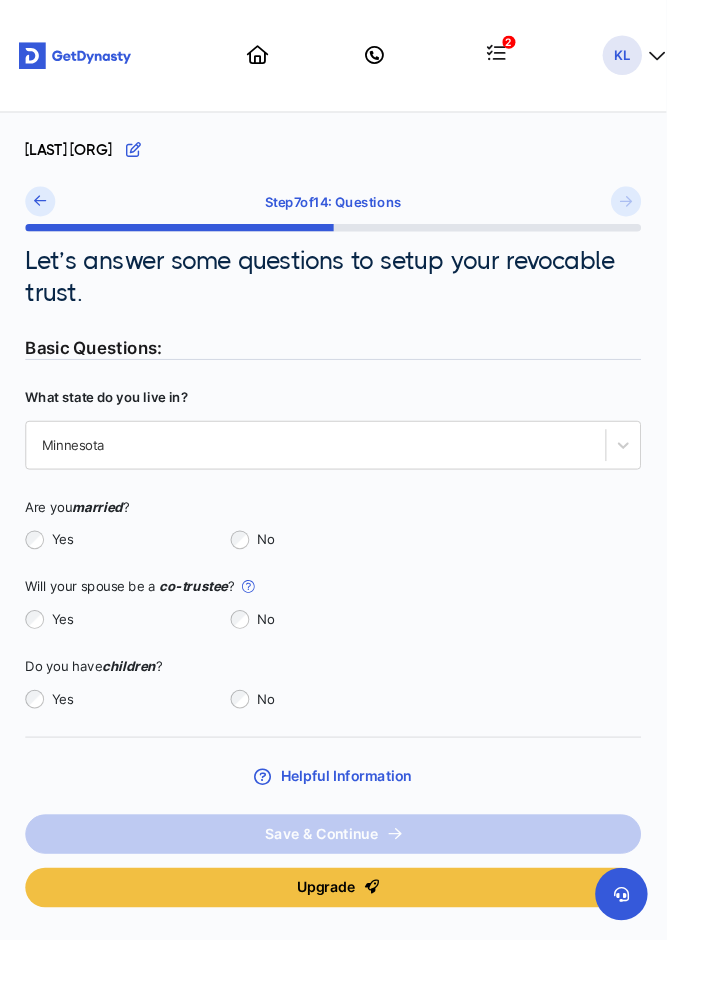click on "Will your spouse be a co-trustee ? A co-trustee is someone who shares responsbility for managing the Trust's affairs and assets. This is common for married couples who wish to comingle assets. If you wish to keep your assets seperate, it might make more sense to create seperate Trusts." at bounding box center (355, 626) 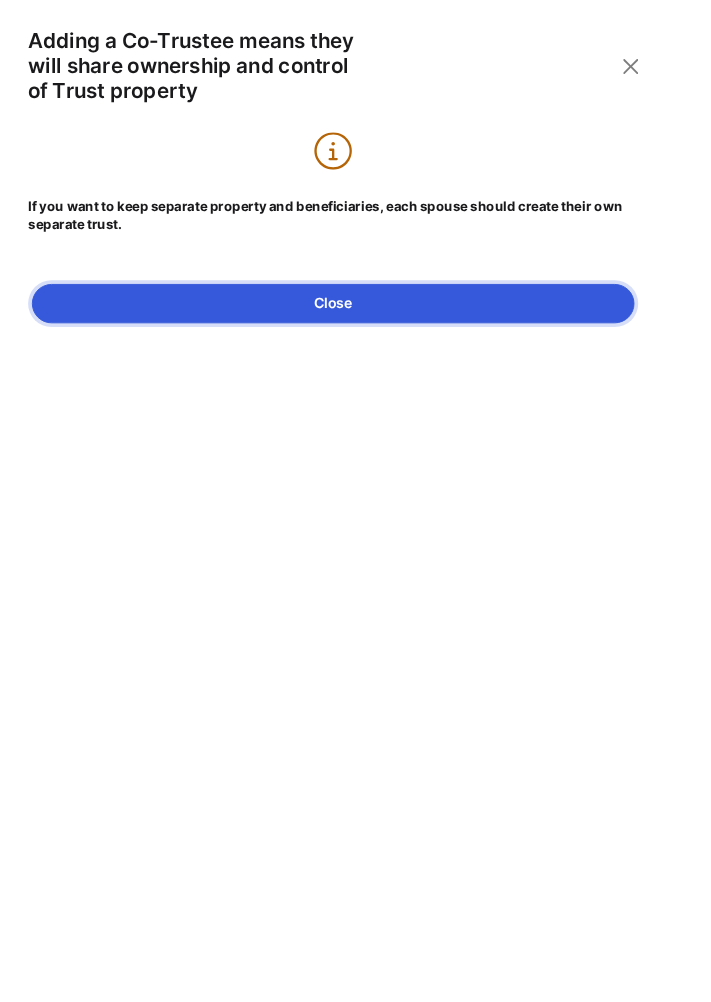click on "Close" at bounding box center [355, 324] 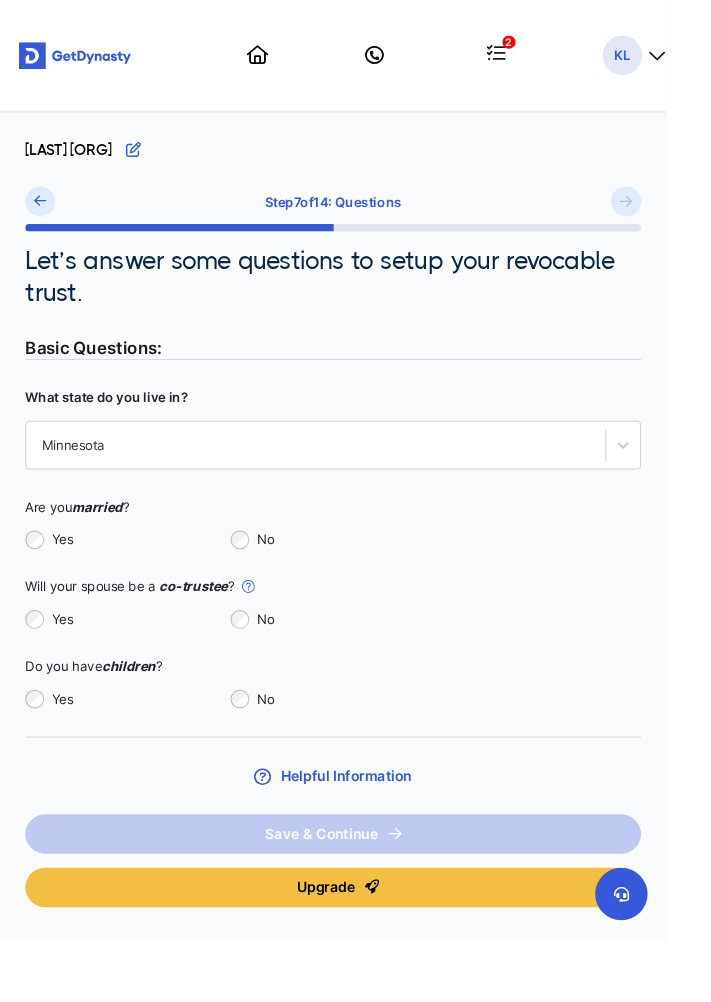 click on "Yes" at bounding box center (150, 746) 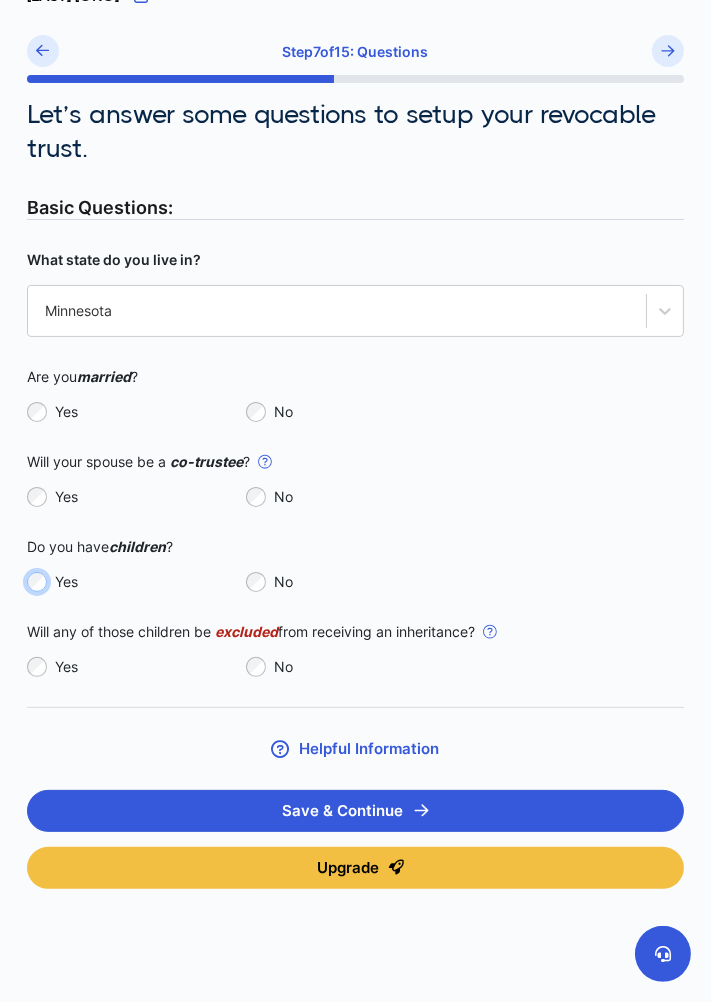 scroll, scrollTop: 167, scrollLeft: 0, axis: vertical 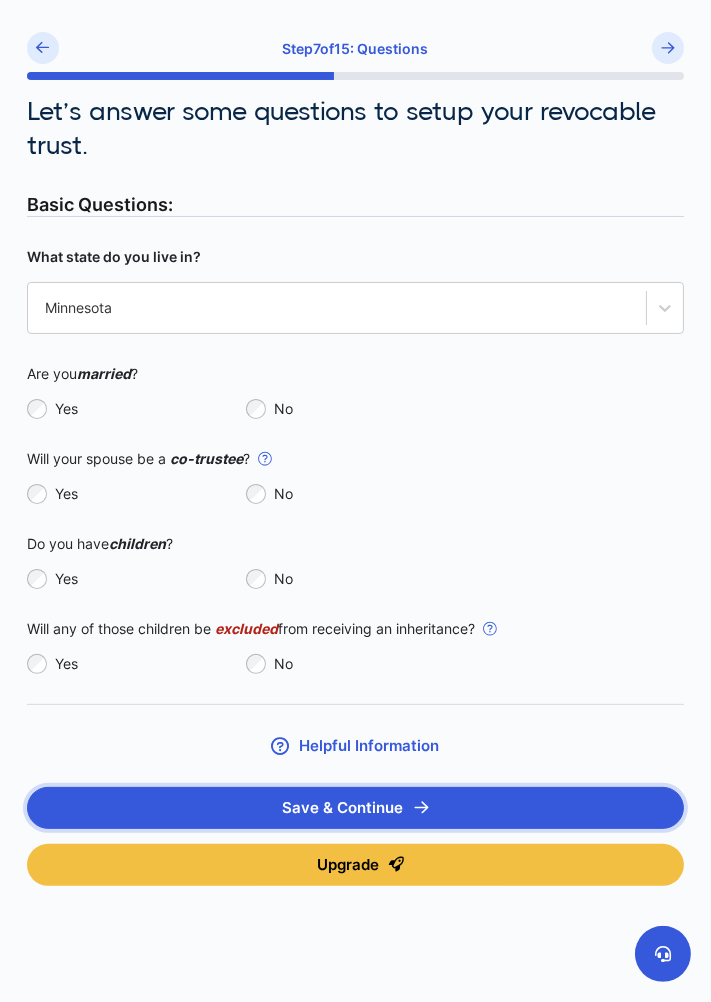 click on "Save & Continue" at bounding box center (355, 808) 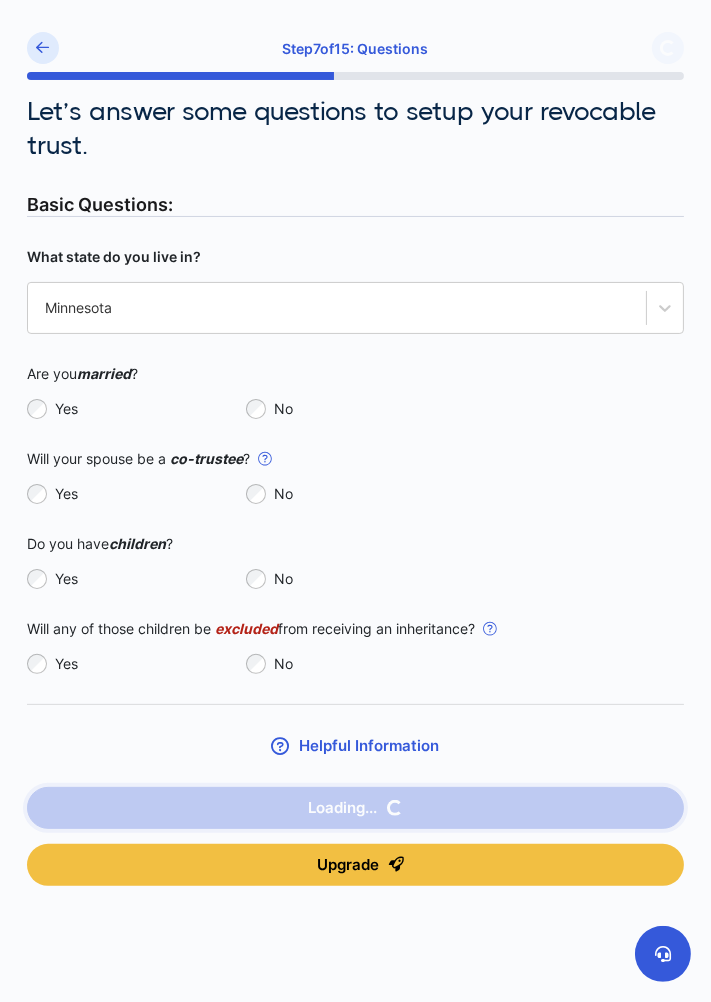 scroll, scrollTop: 0, scrollLeft: 0, axis: both 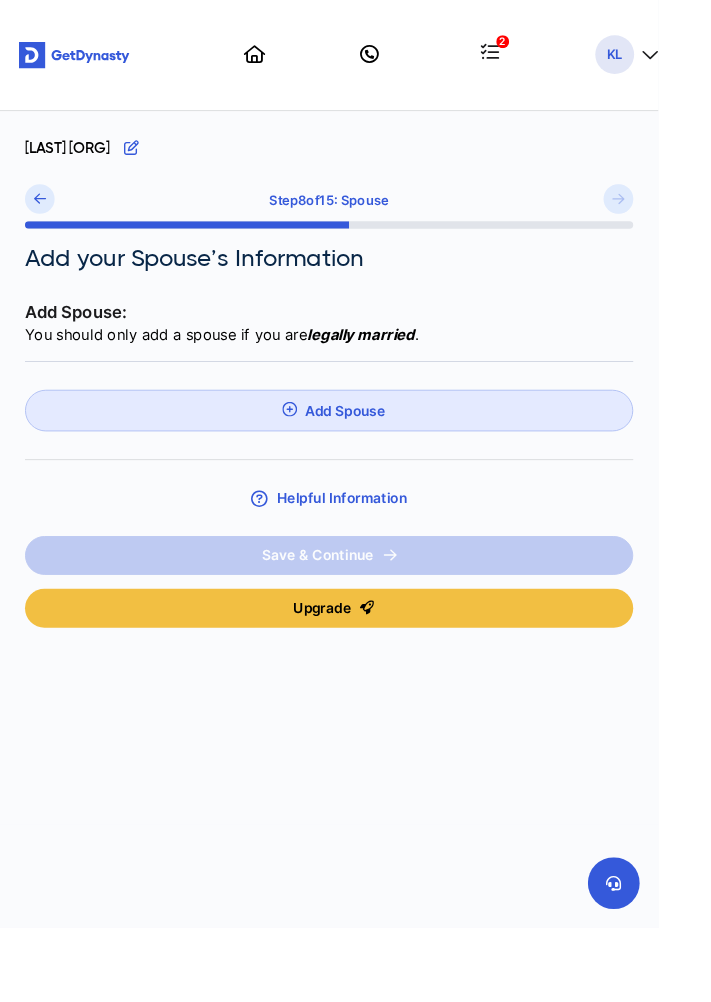click on "Add Spouse" at bounding box center (355, 443) 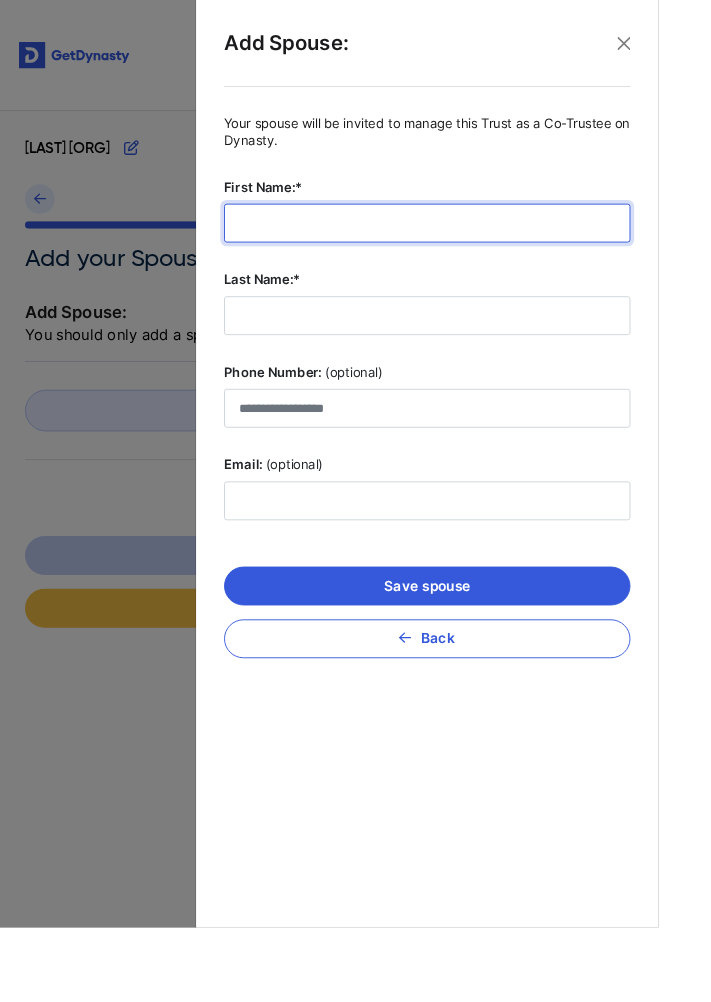 click on "First Name:*" at bounding box center [461, 241] 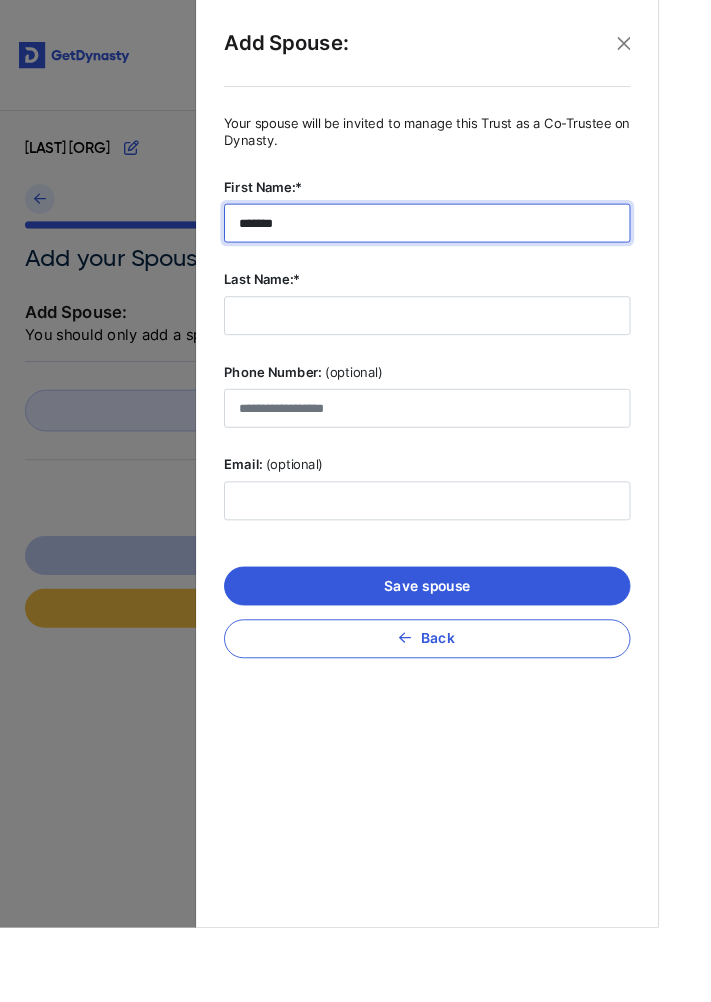 type on "*******" 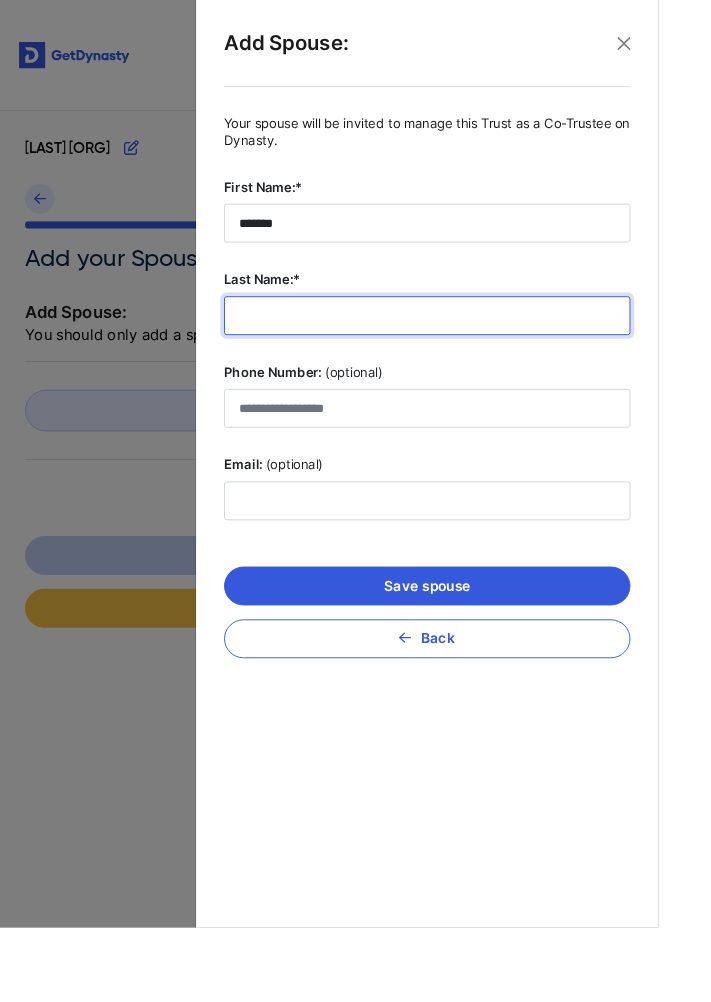 click on "Last Name:*" at bounding box center (461, 341) 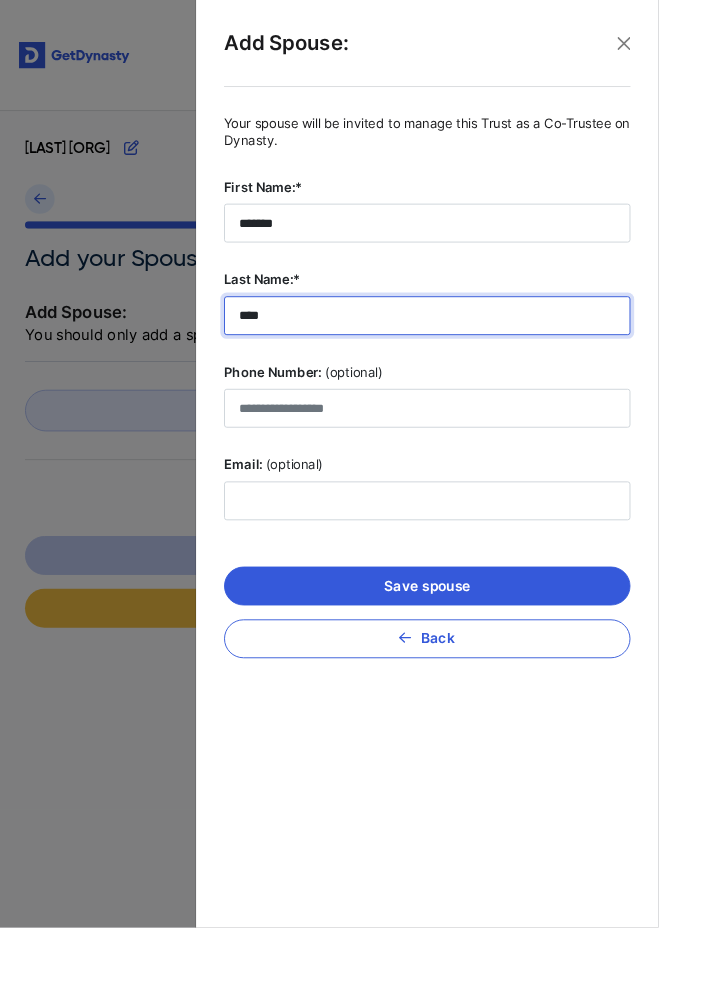 type on "****" 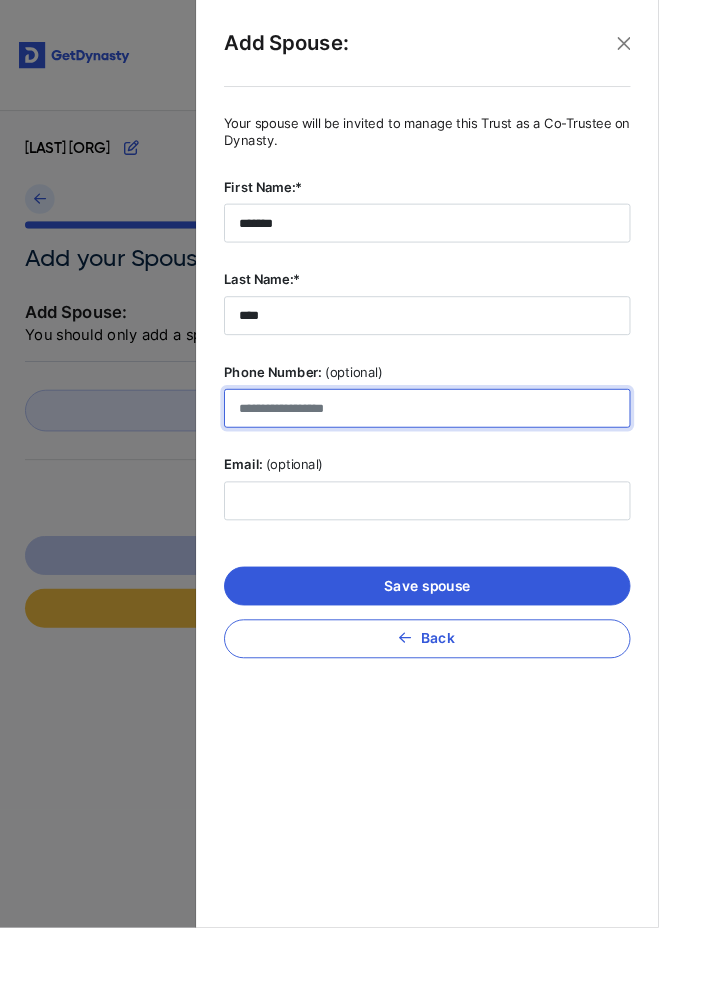 click on "Phone Number:   (optional)" at bounding box center [461, 441] 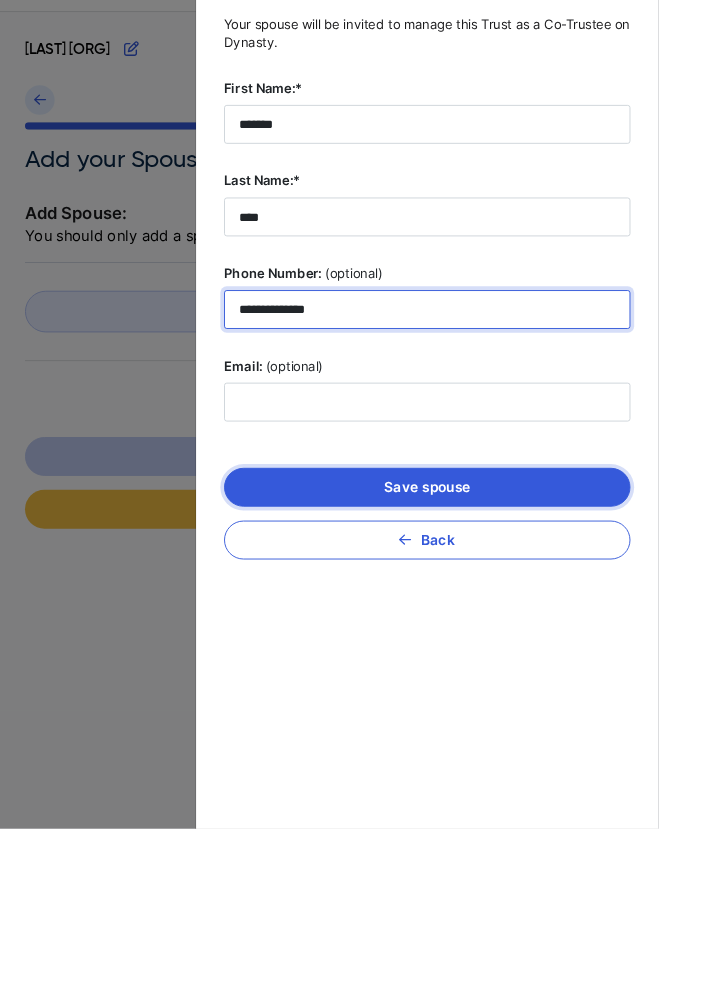 type on "**********" 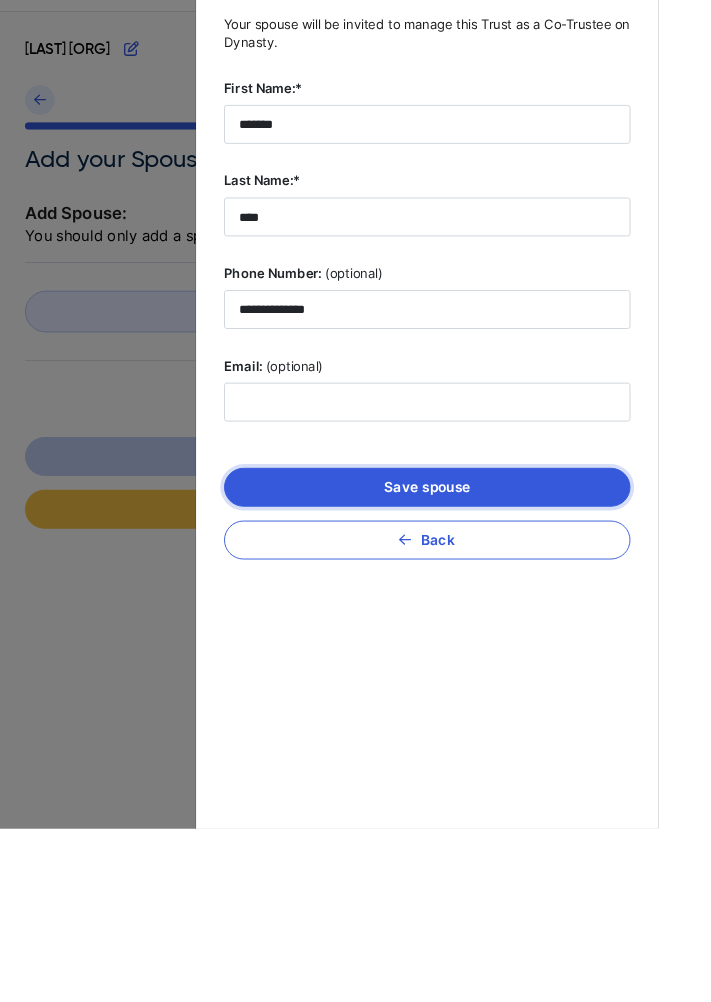 click on "Save spouse" at bounding box center (461, 633) 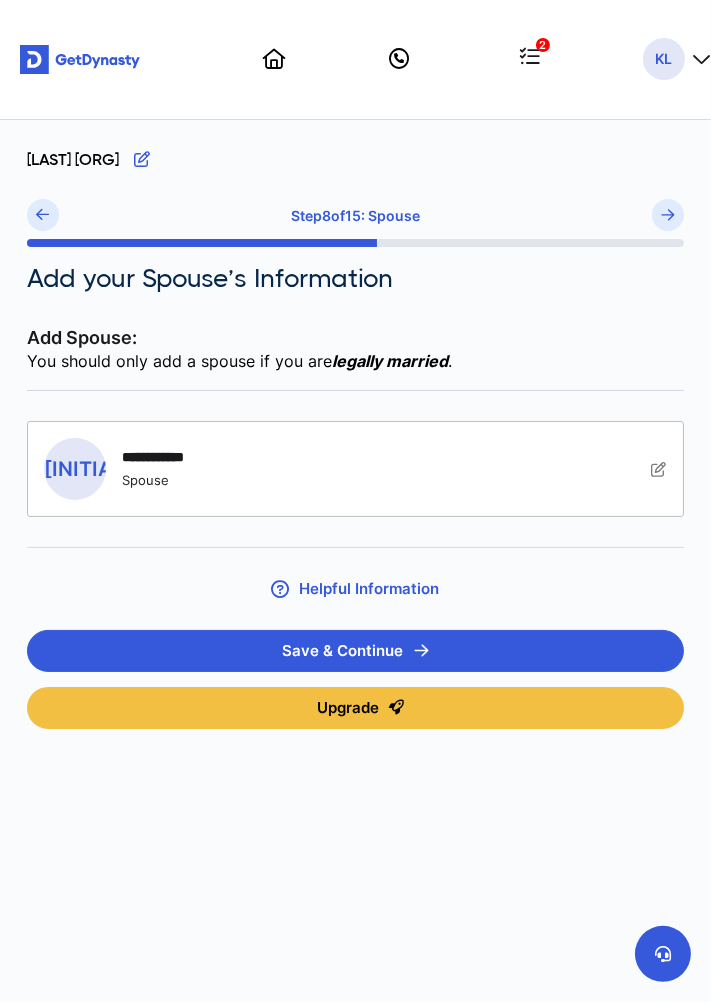 click on "**********" at bounding box center (343, 469) 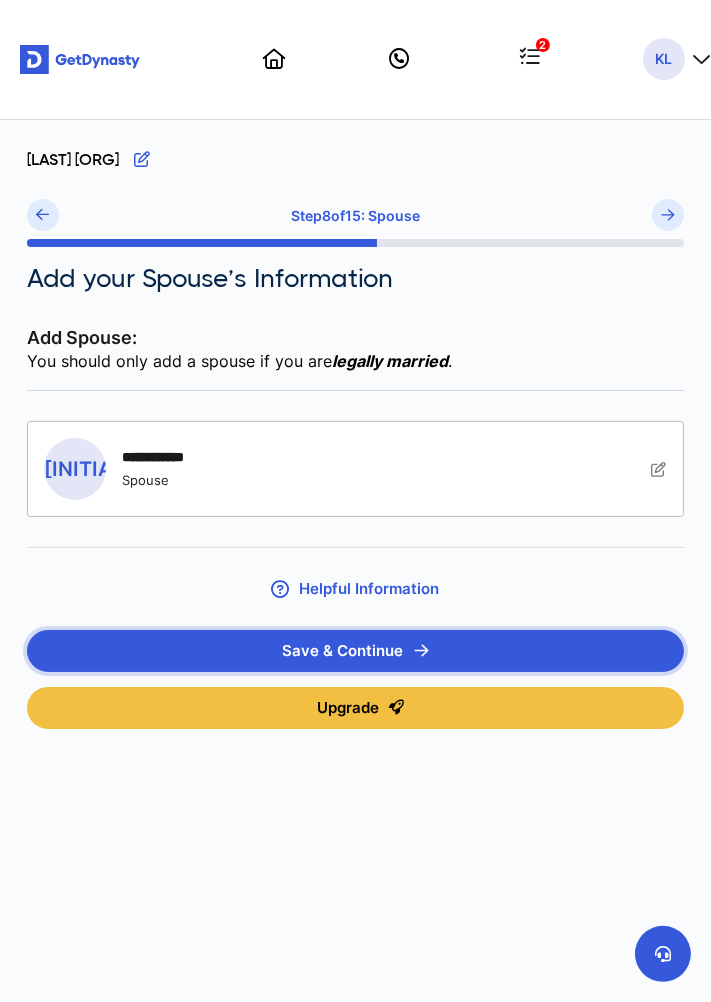 click on "Save & Continue" at bounding box center [355, 651] 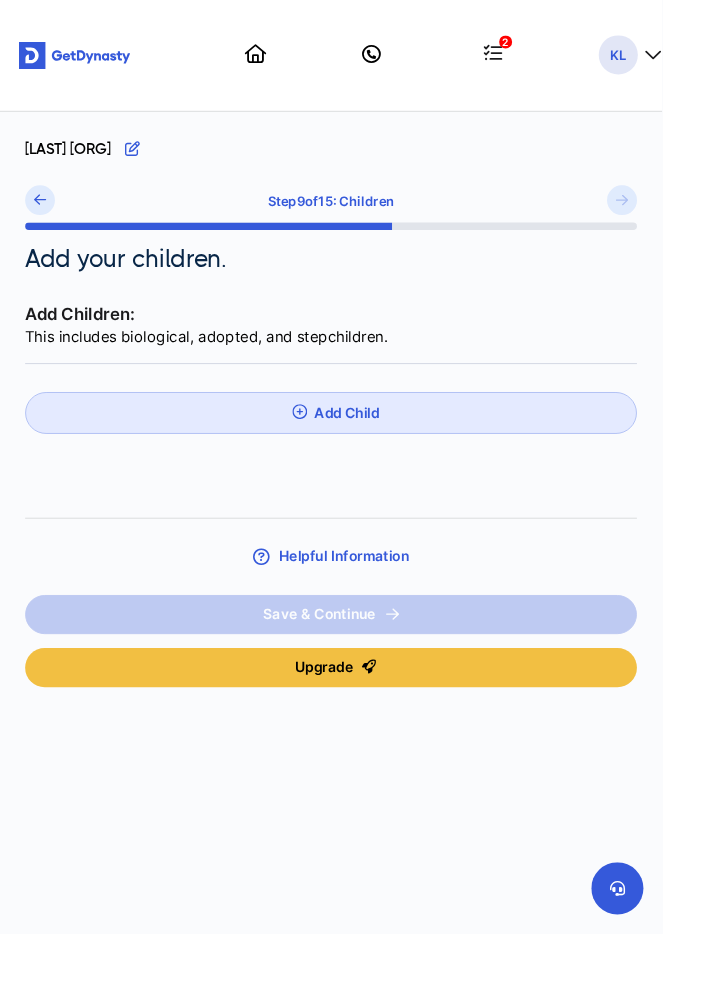 click on "Add Child" at bounding box center (355, 443) 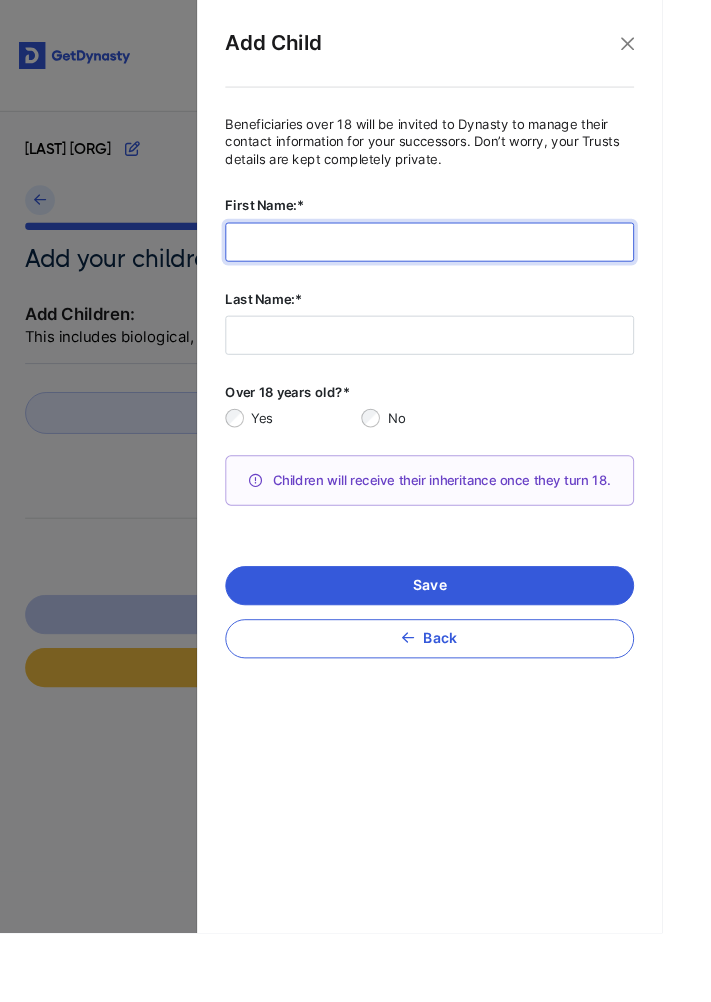 click on "First Name:*" at bounding box center [461, 260] 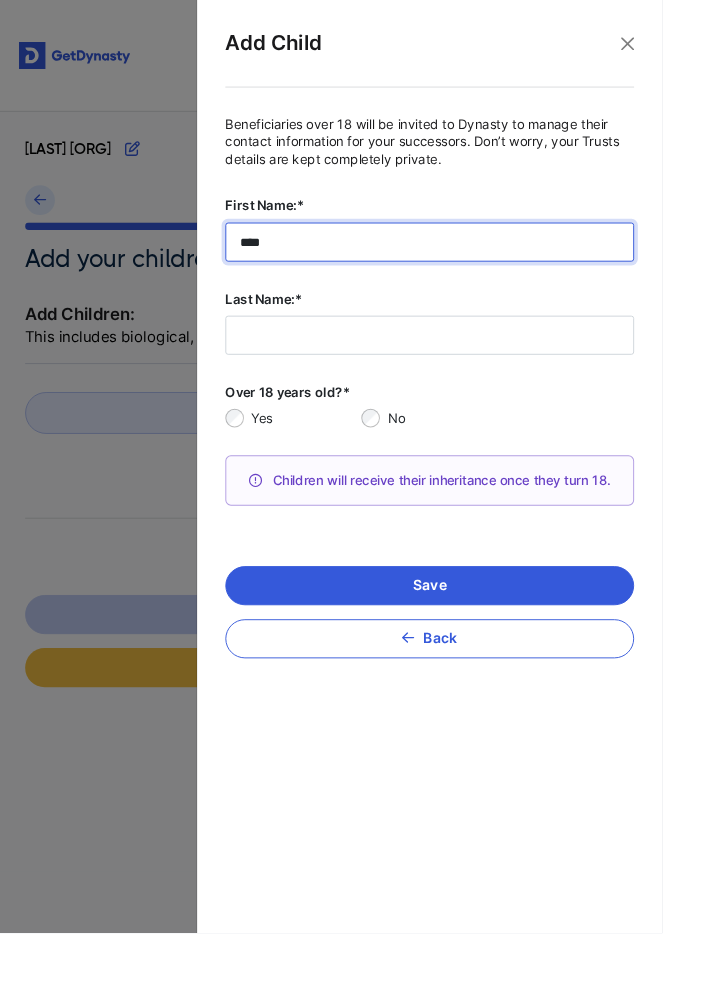 type on "****" 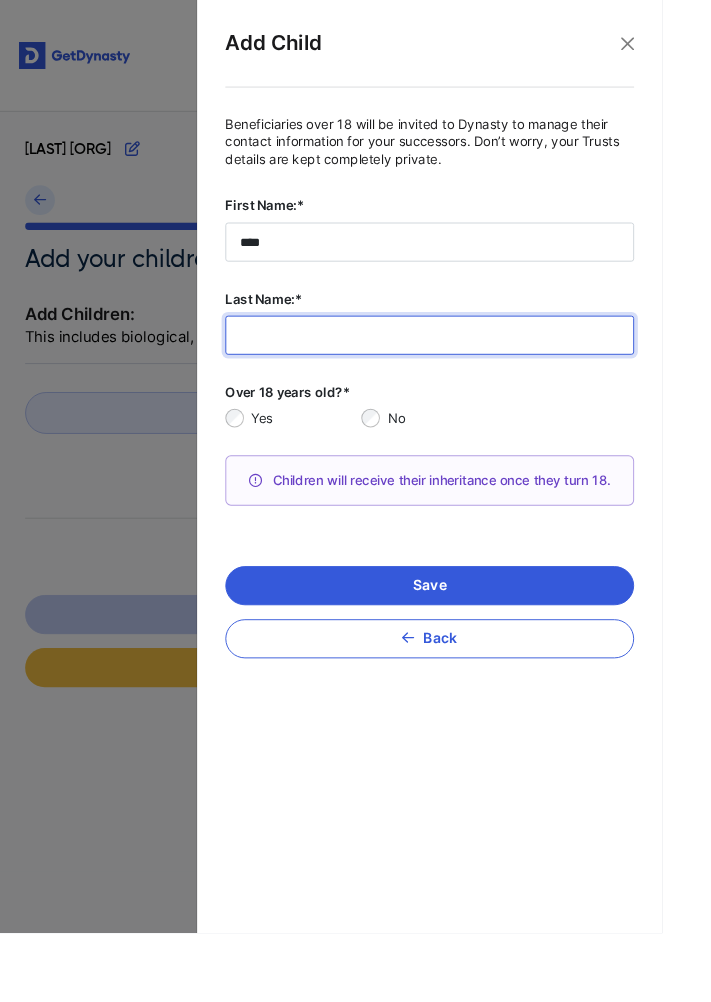 click on "Last Name:*" at bounding box center (461, 360) 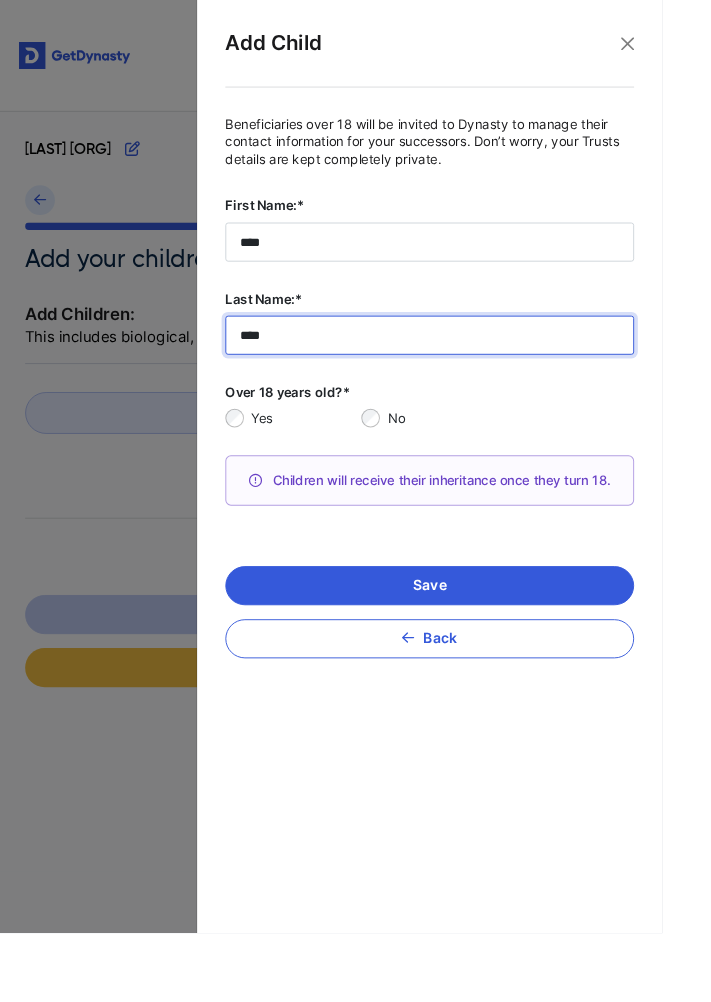 type on "****" 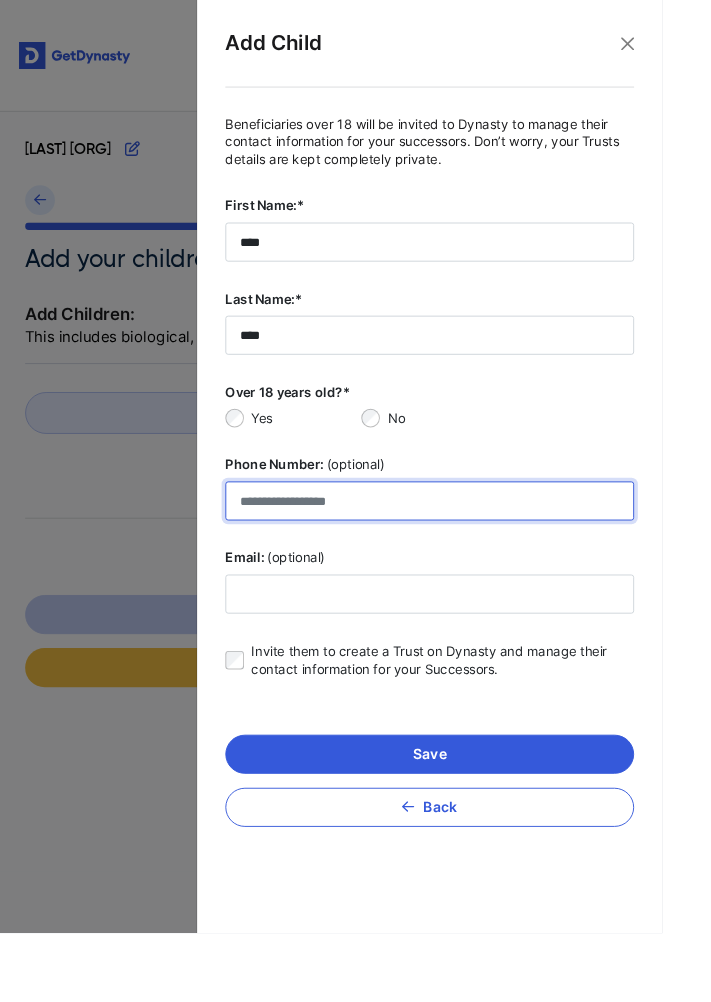 click on "Phone Number:   (optional)" at bounding box center [461, 538] 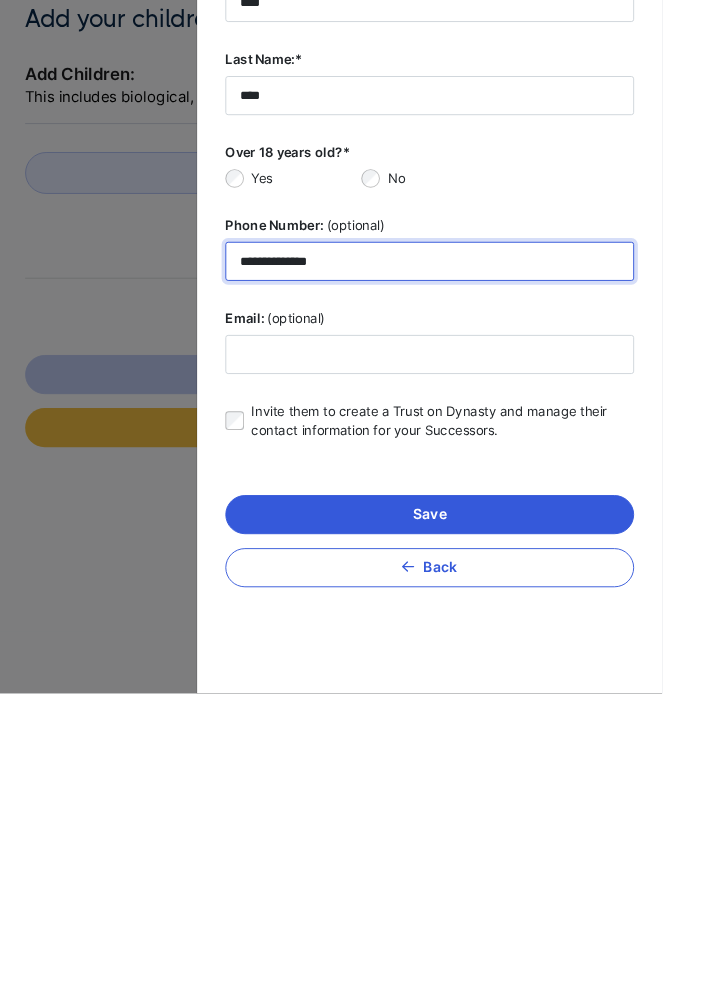 type on "**********" 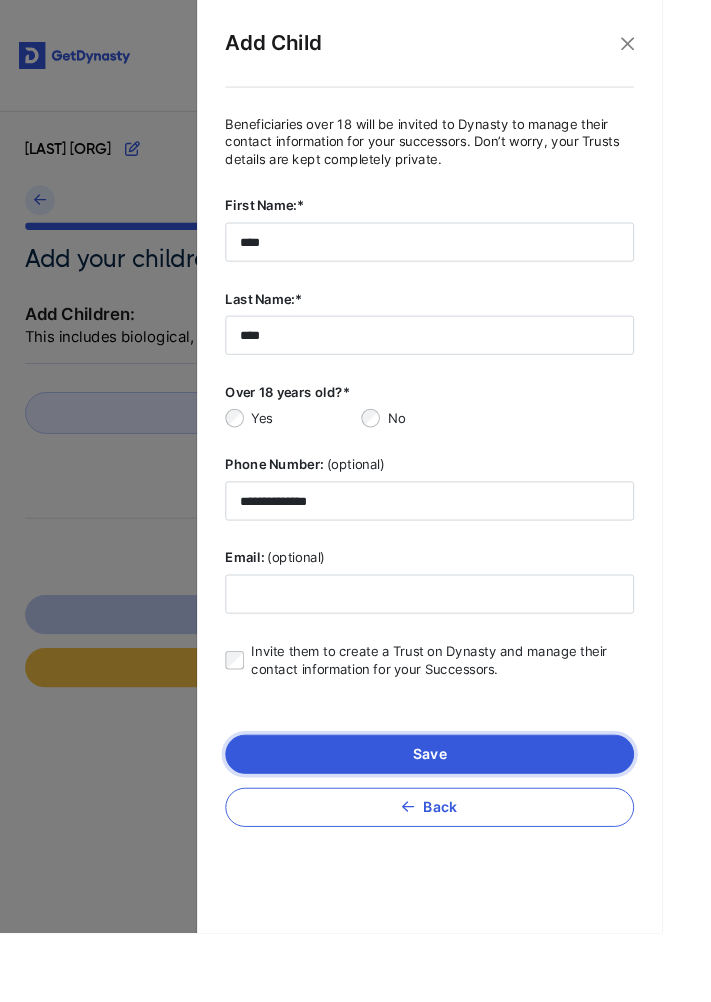click on "Save" at bounding box center (461, 810) 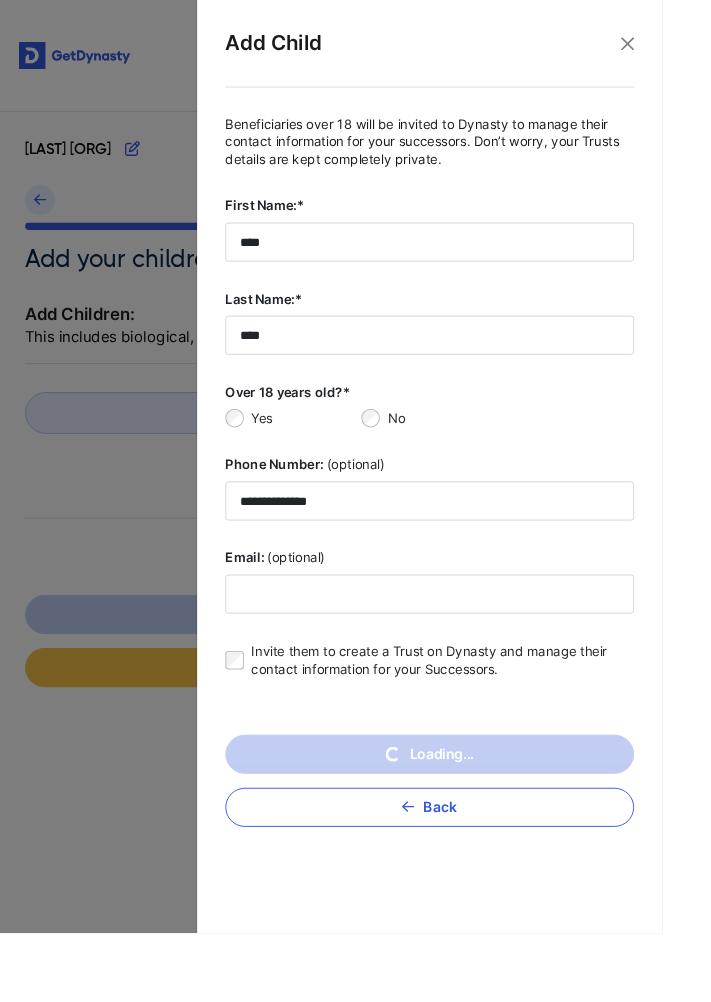 type 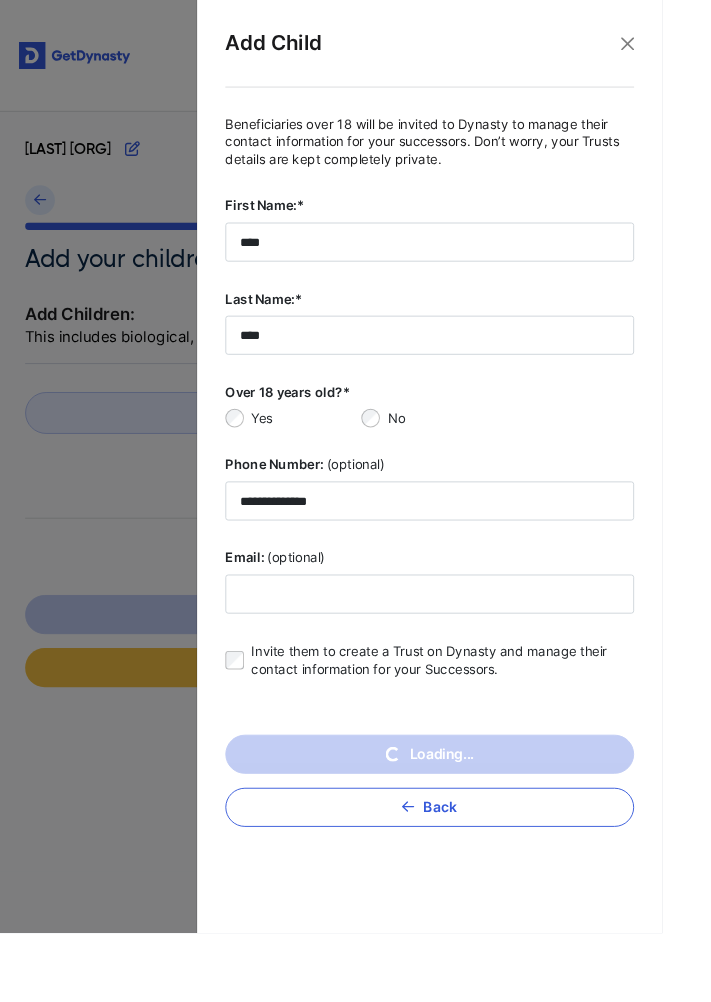 type 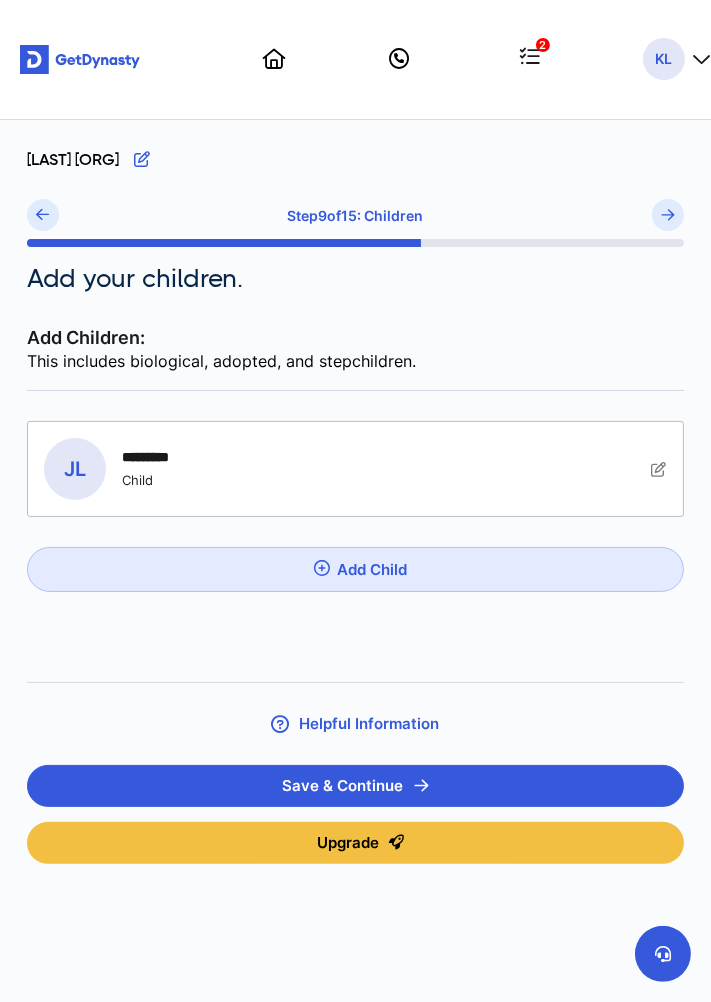click on "Add Child" at bounding box center [355, 569] 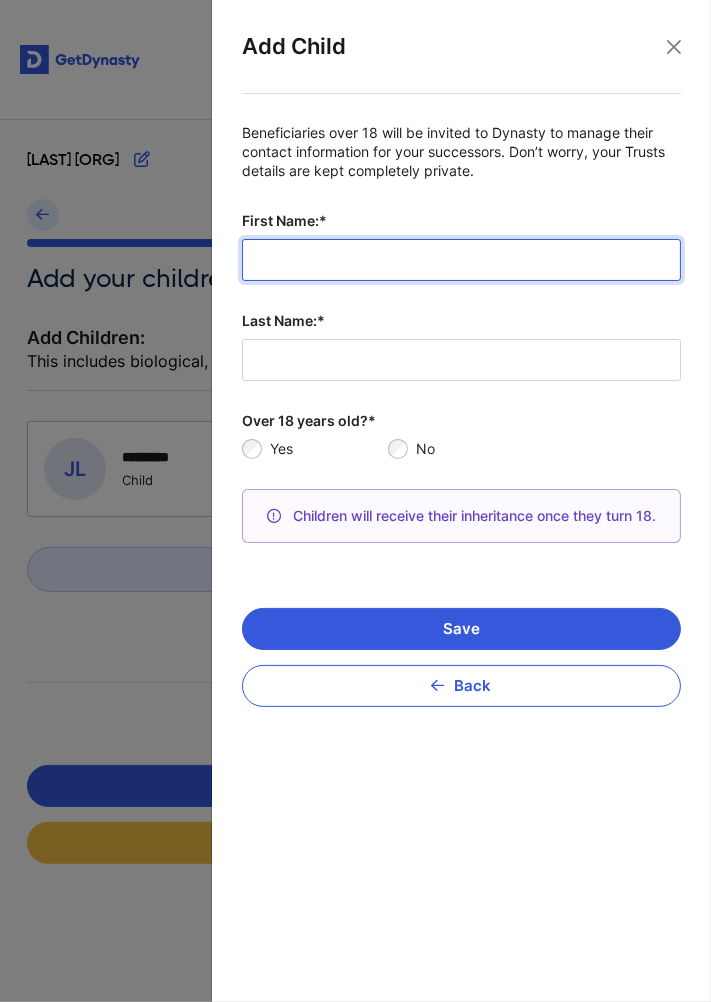click on "First Name:*" at bounding box center (461, 260) 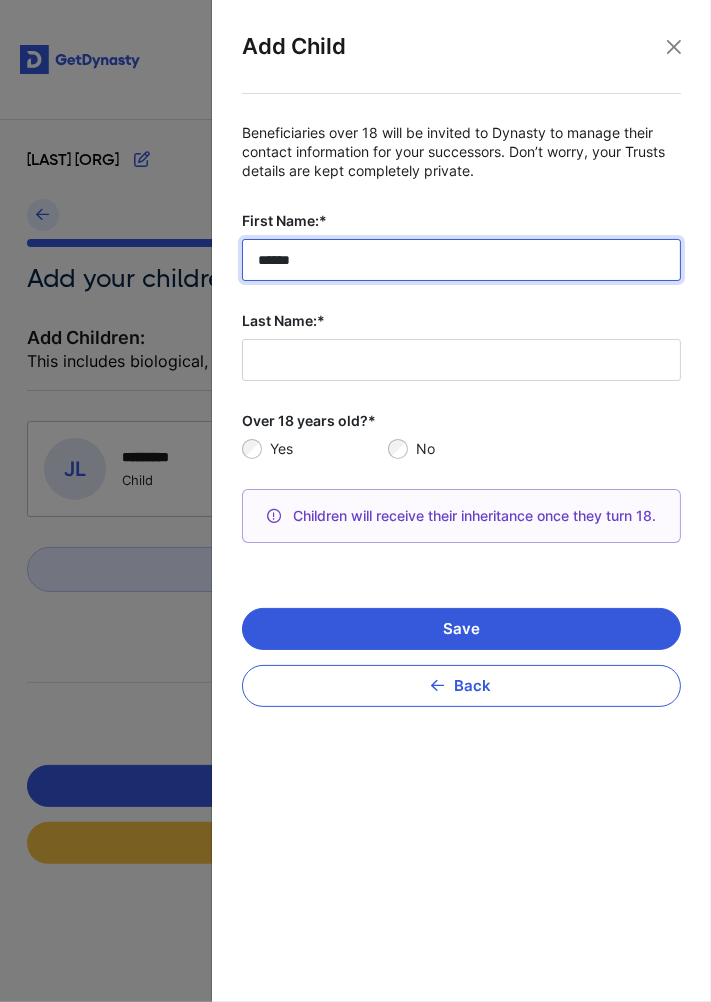 type on "******" 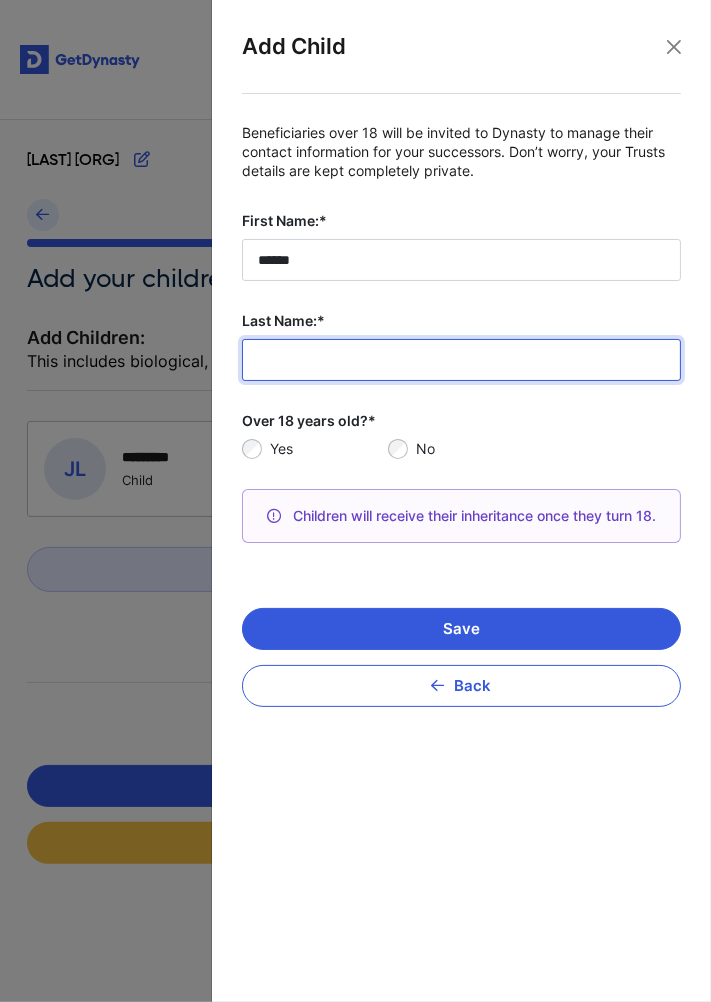 click on "Last Name:*" at bounding box center (461, 360) 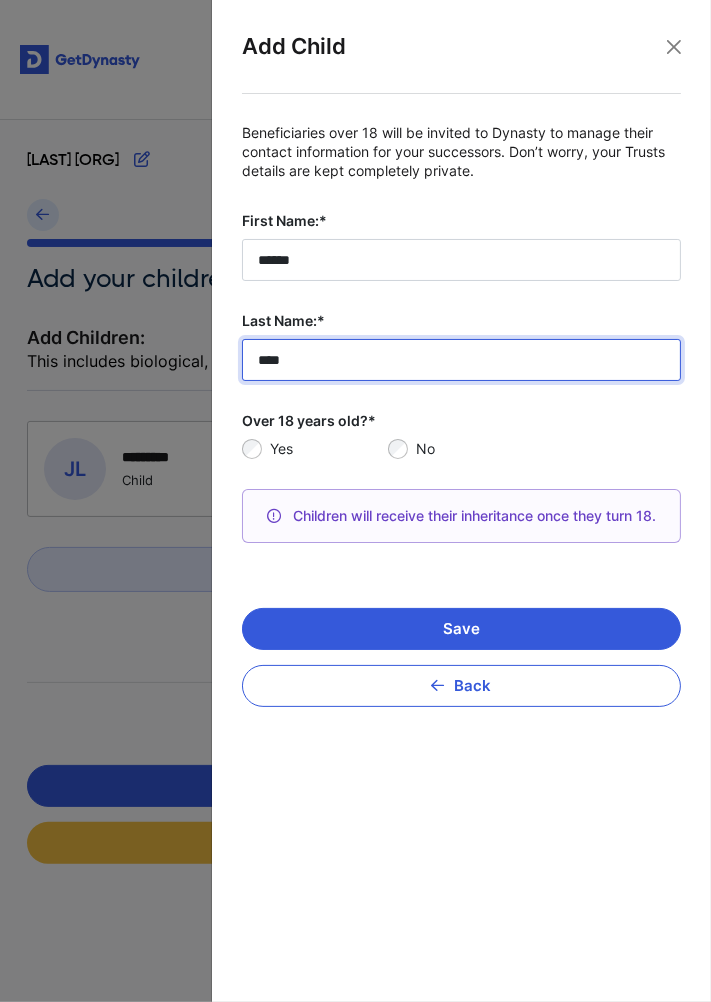 type on "****" 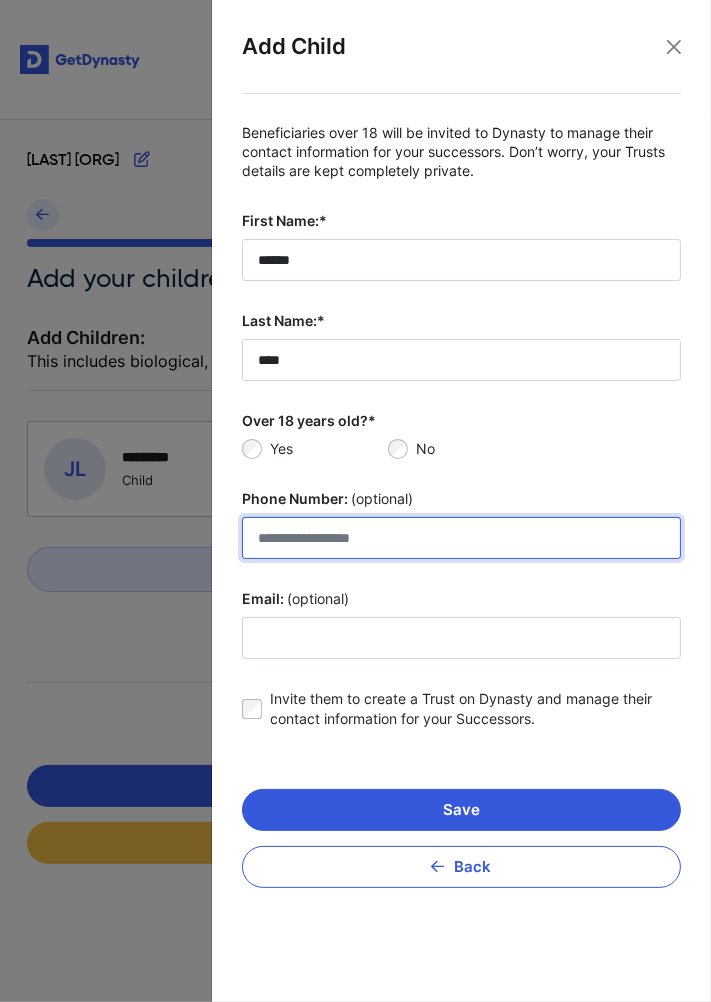 click on "Phone Number:   (optional)" at bounding box center [461, 538] 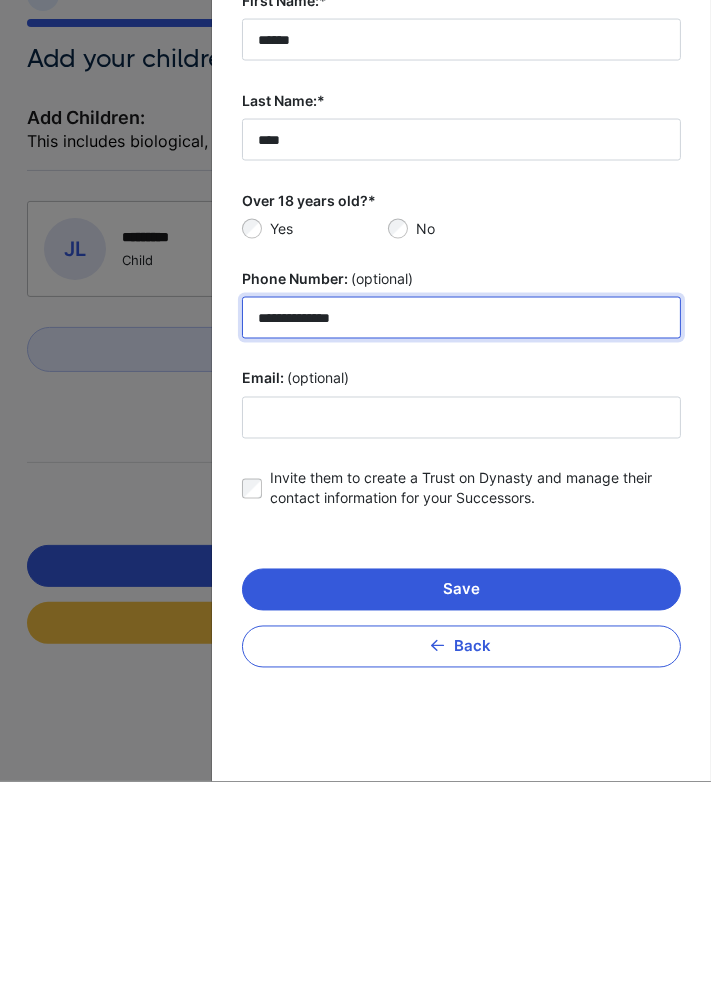 type on "**********" 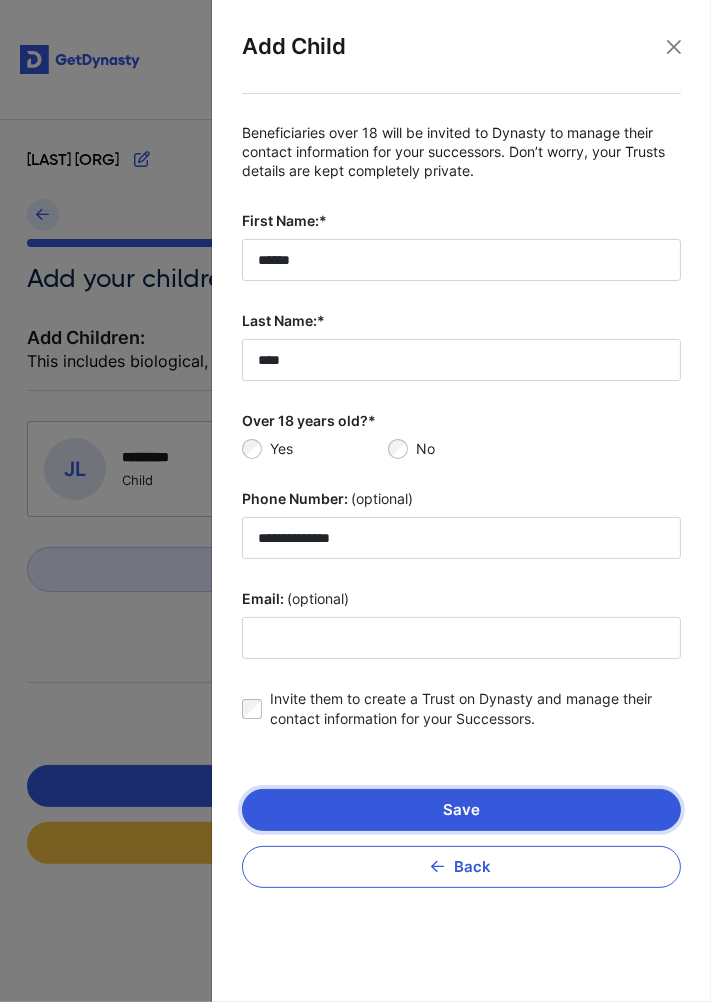 click on "Save" at bounding box center (461, 810) 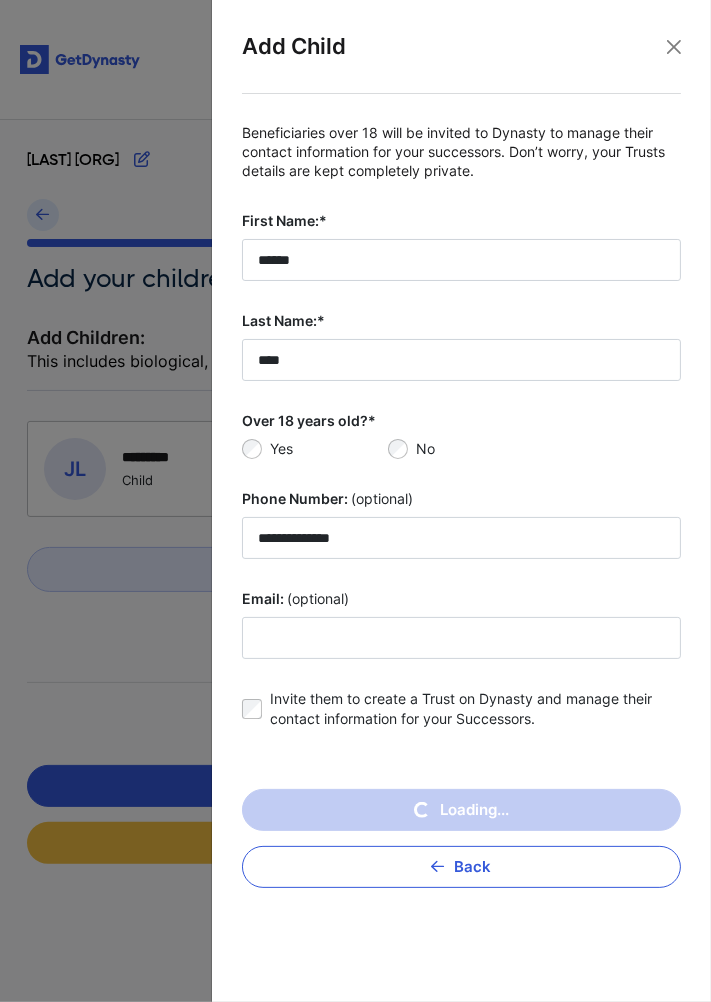 type 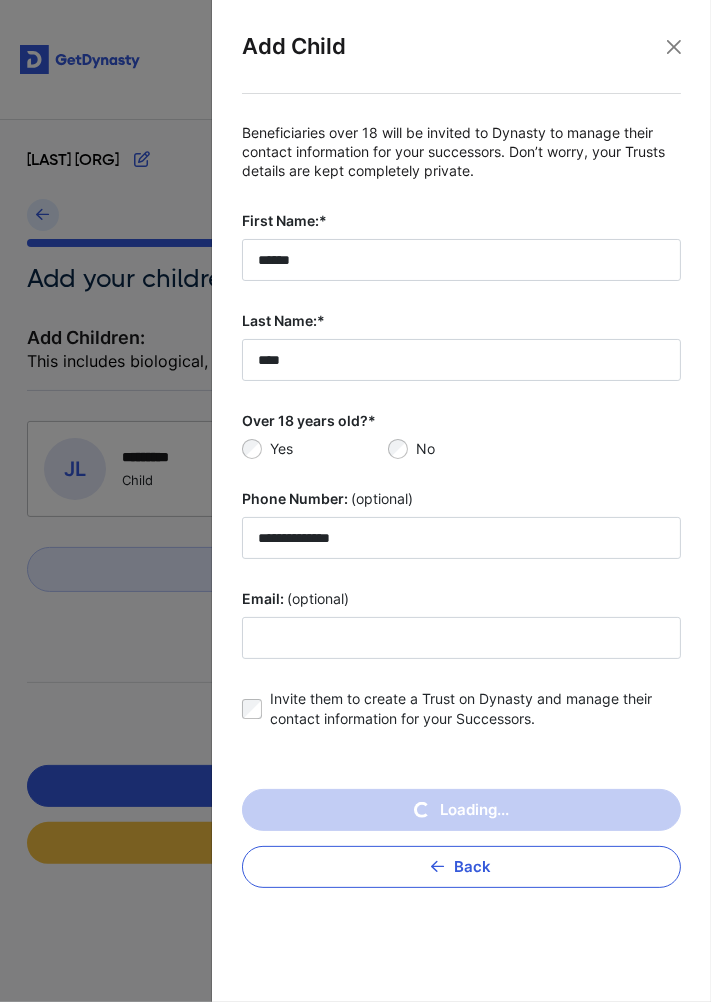 type 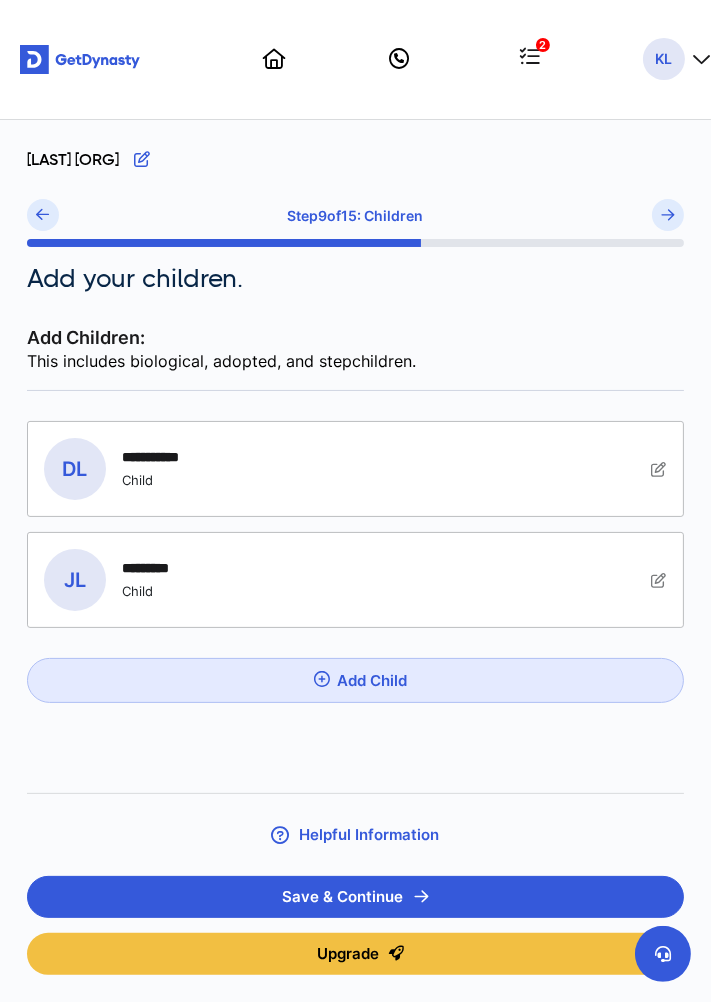 click on "Add Child" at bounding box center [355, 680] 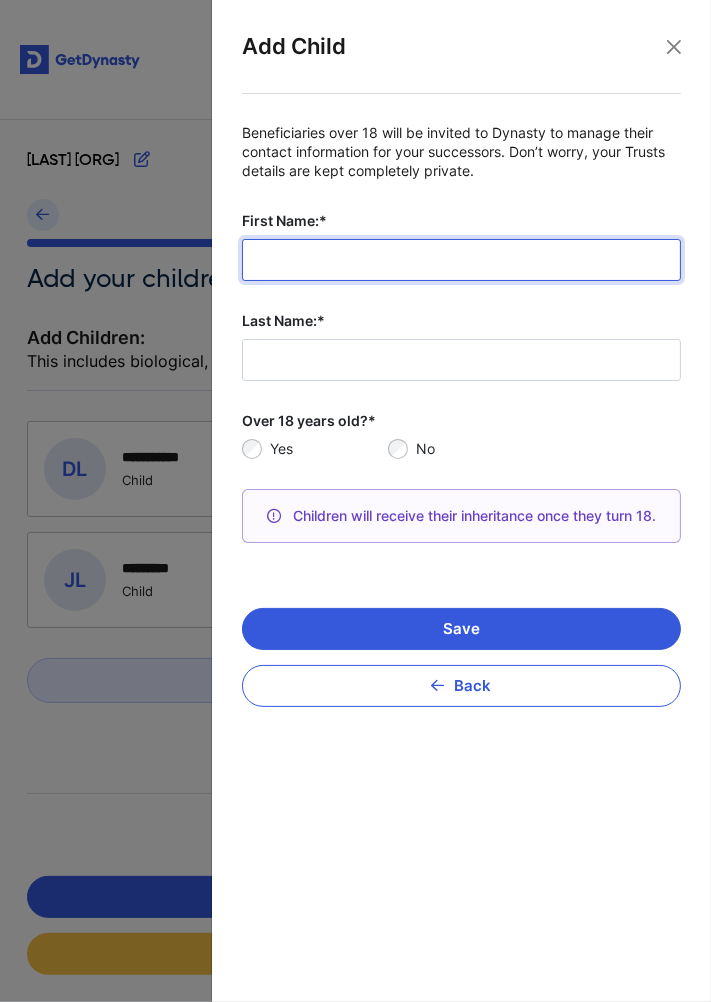 click on "First Name:*" at bounding box center (461, 260) 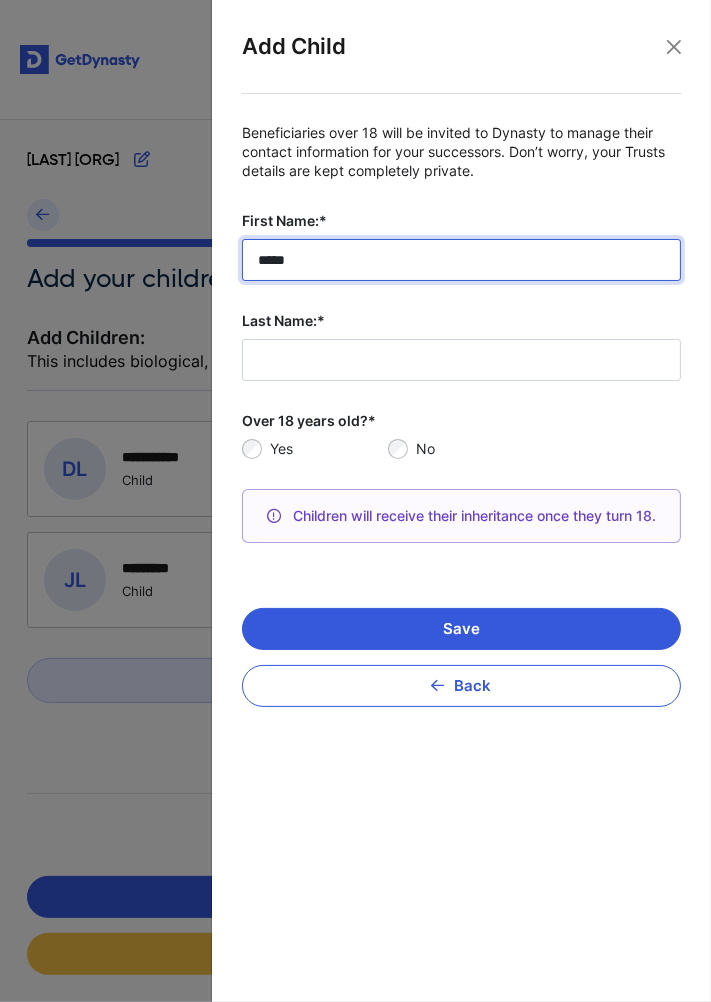 type on "*****" 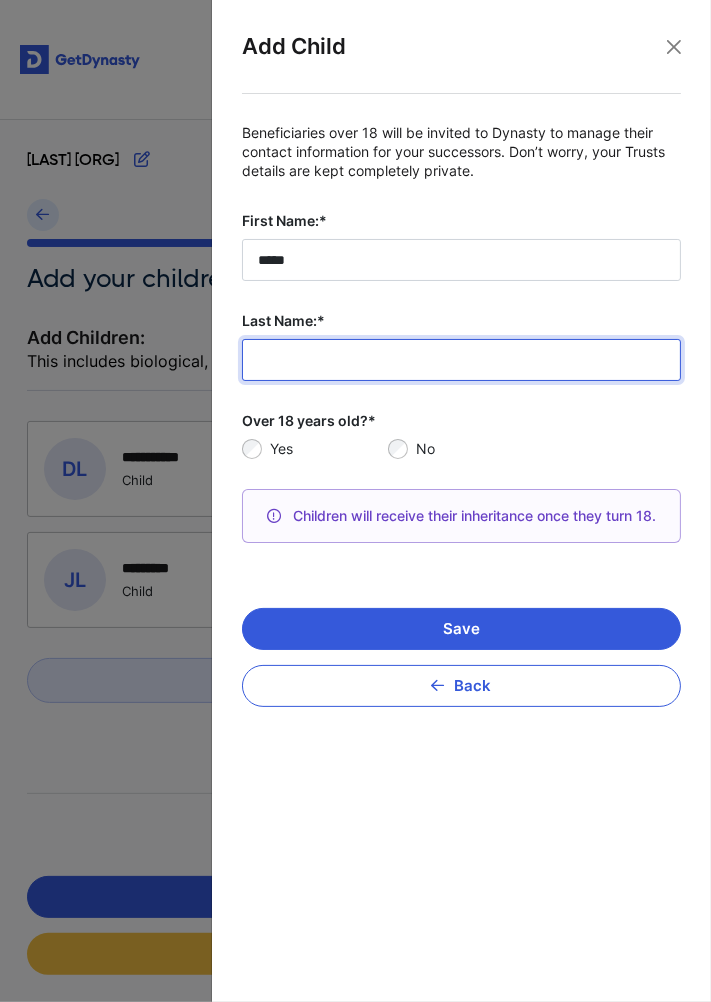 click on "Last Name:*" at bounding box center [461, 360] 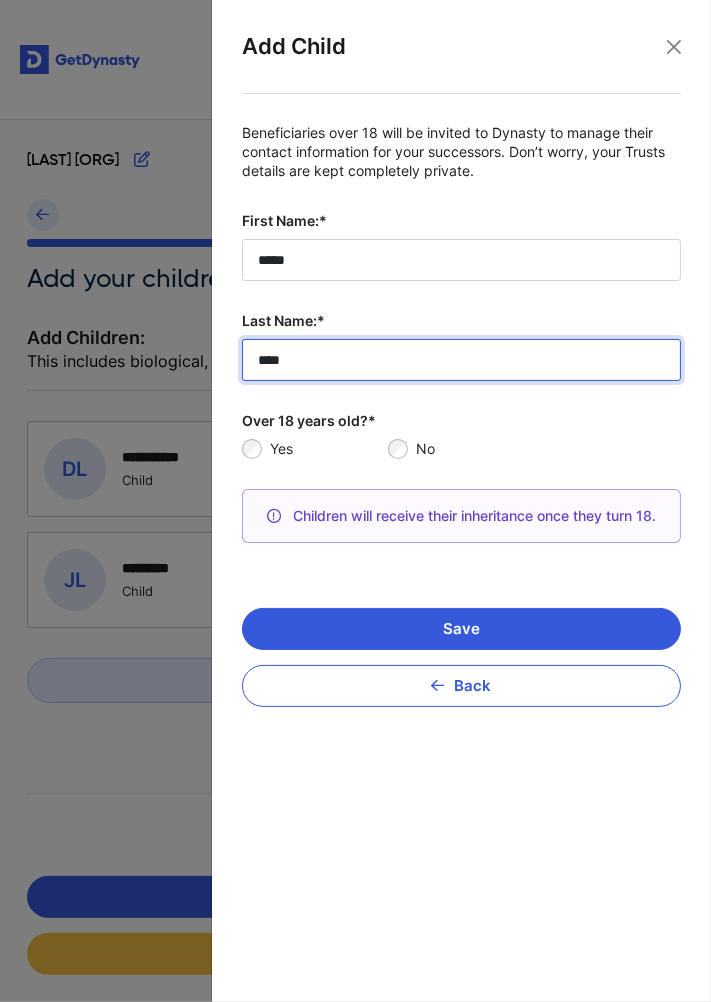 type on "****" 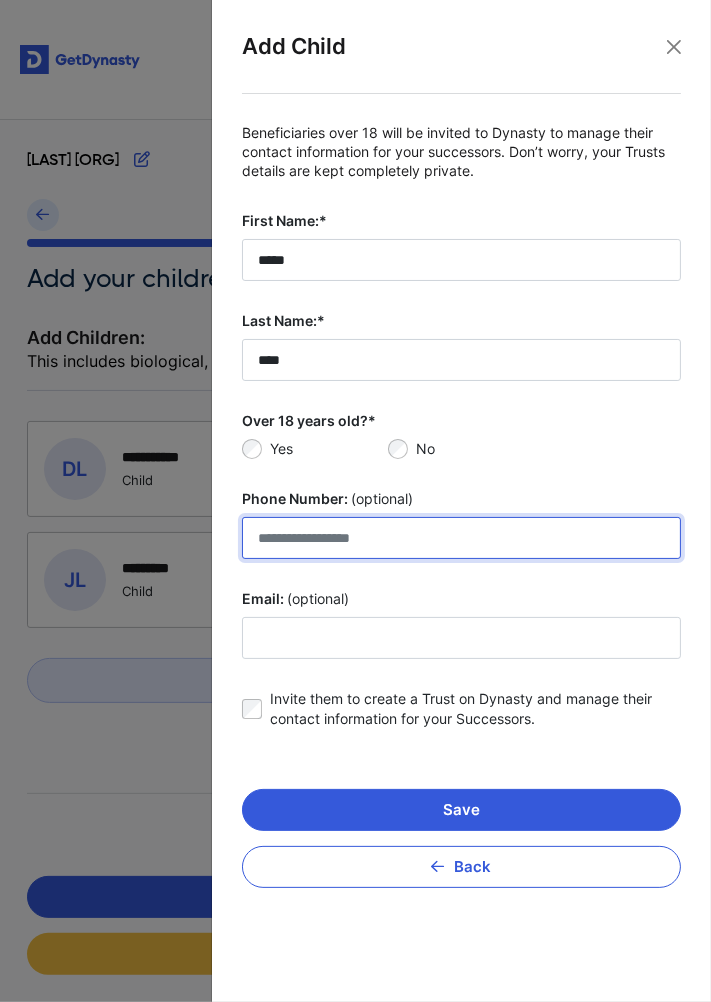 click on "Phone Number:   (optional)" at bounding box center [461, 538] 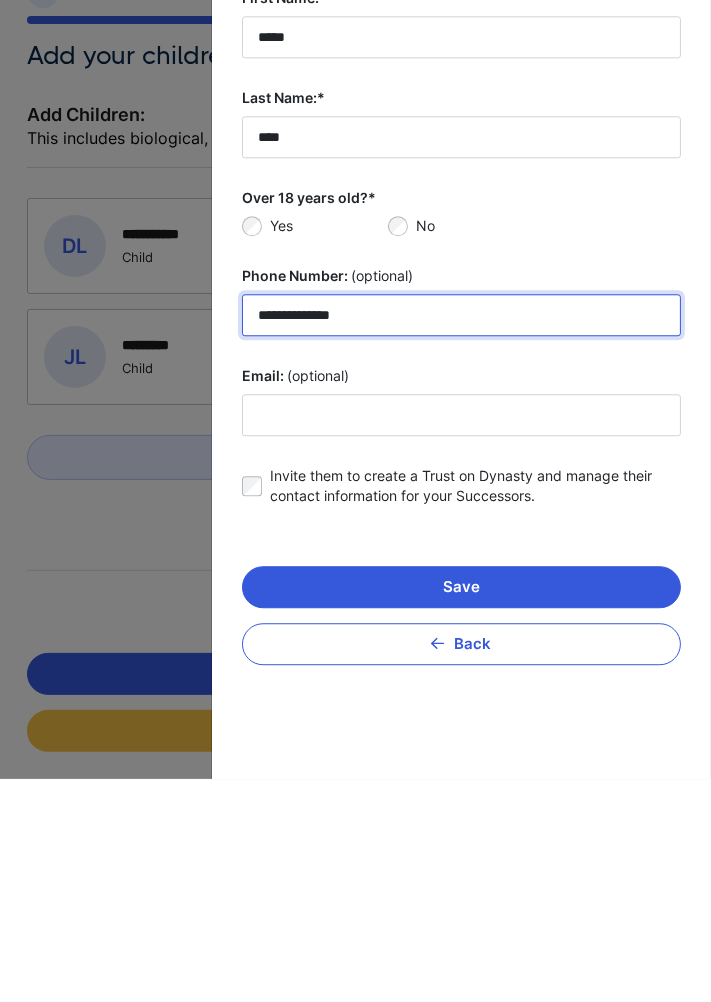 type on "**********" 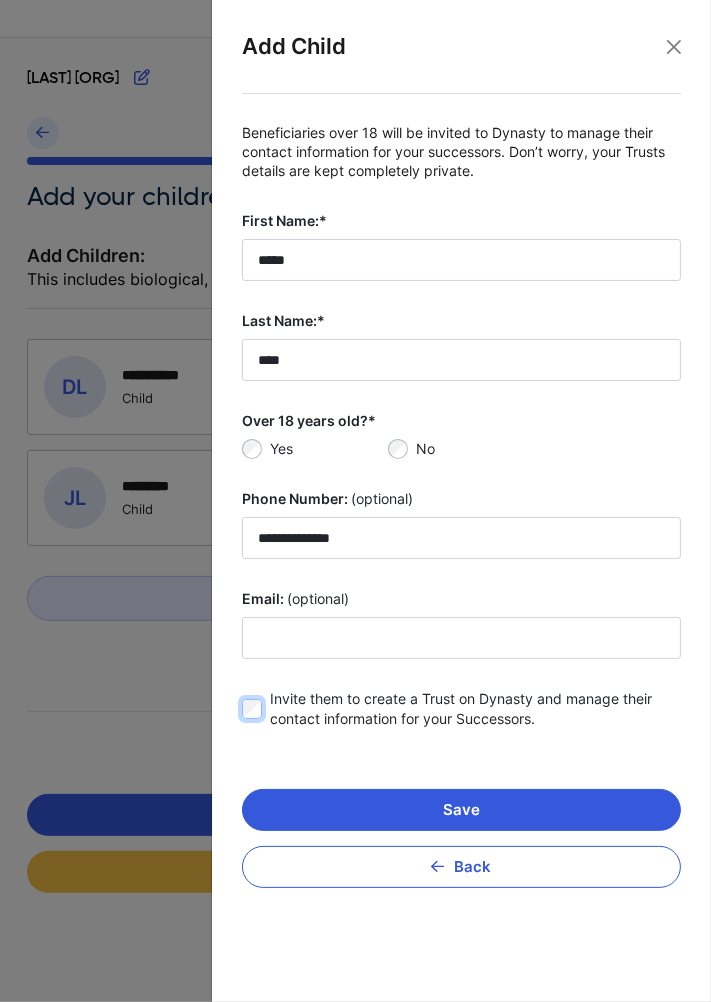scroll, scrollTop: 83, scrollLeft: 0, axis: vertical 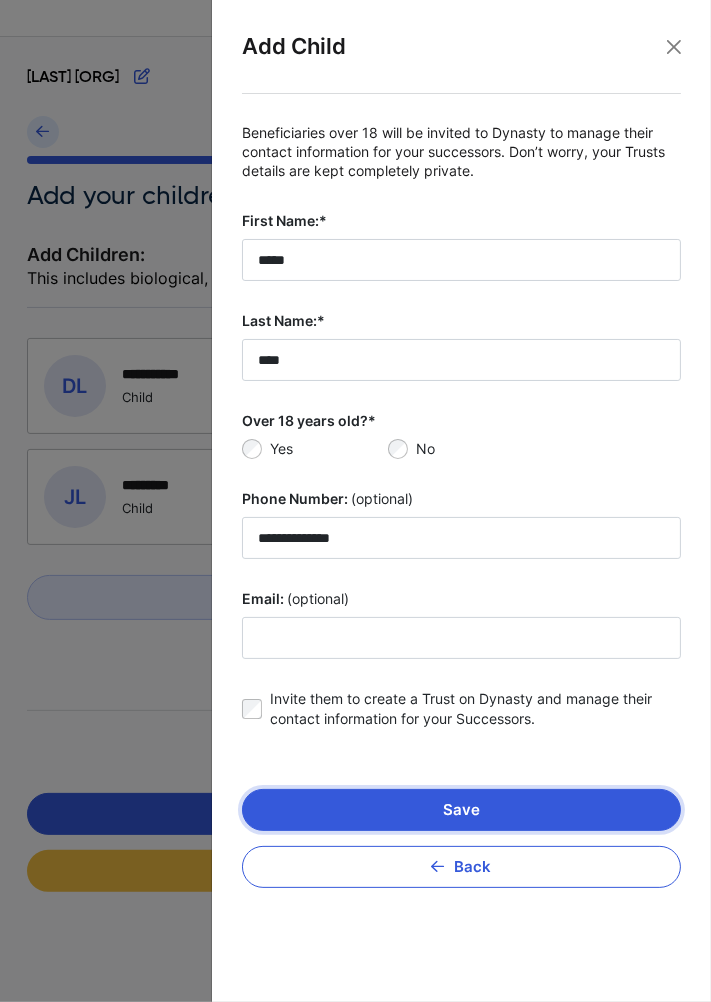 click on "Save" at bounding box center [461, 810] 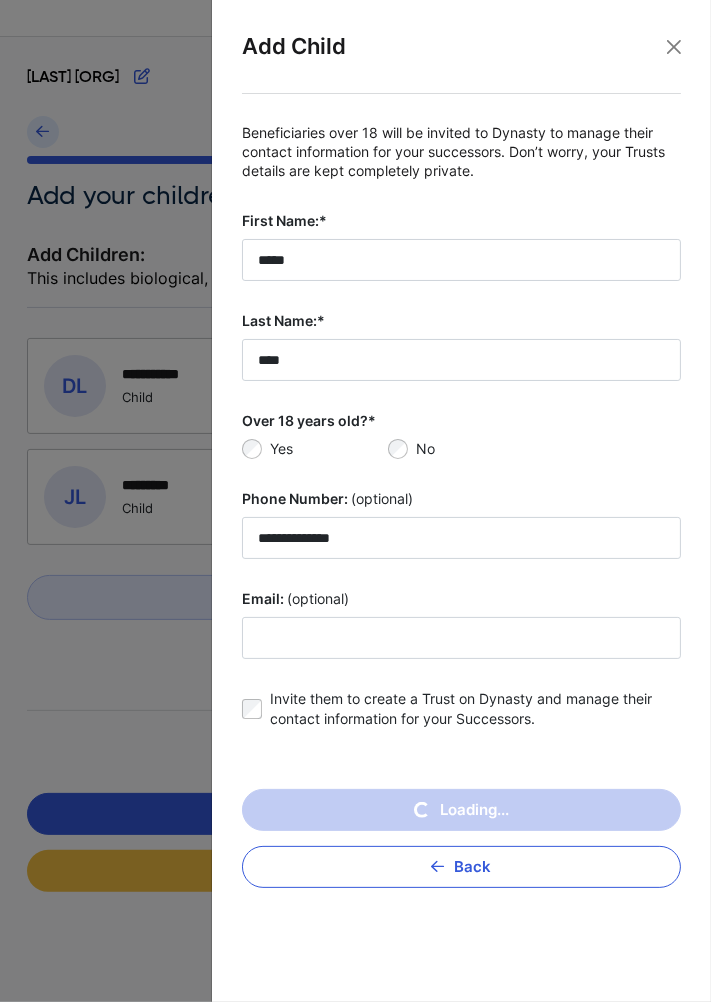 type 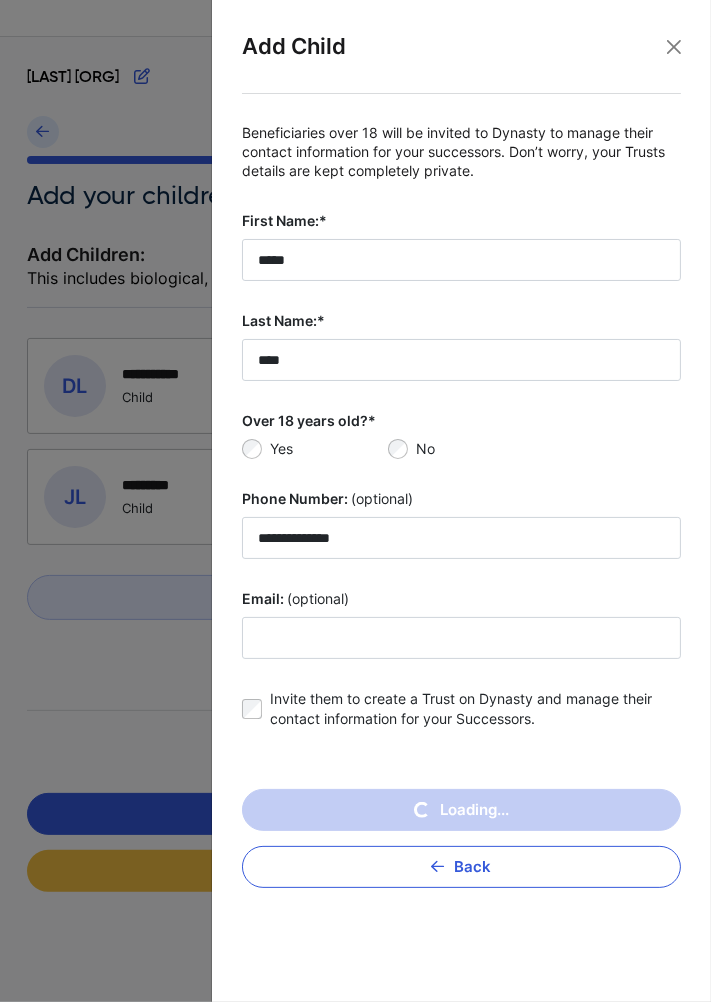type 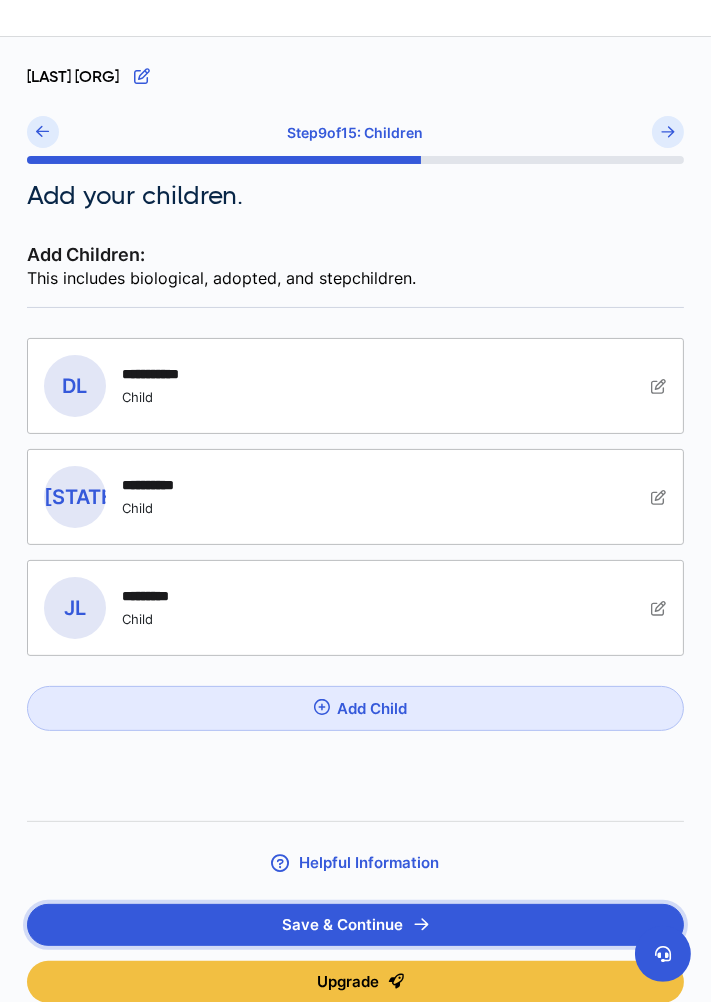 click on "Save & Continue" at bounding box center (355, 925) 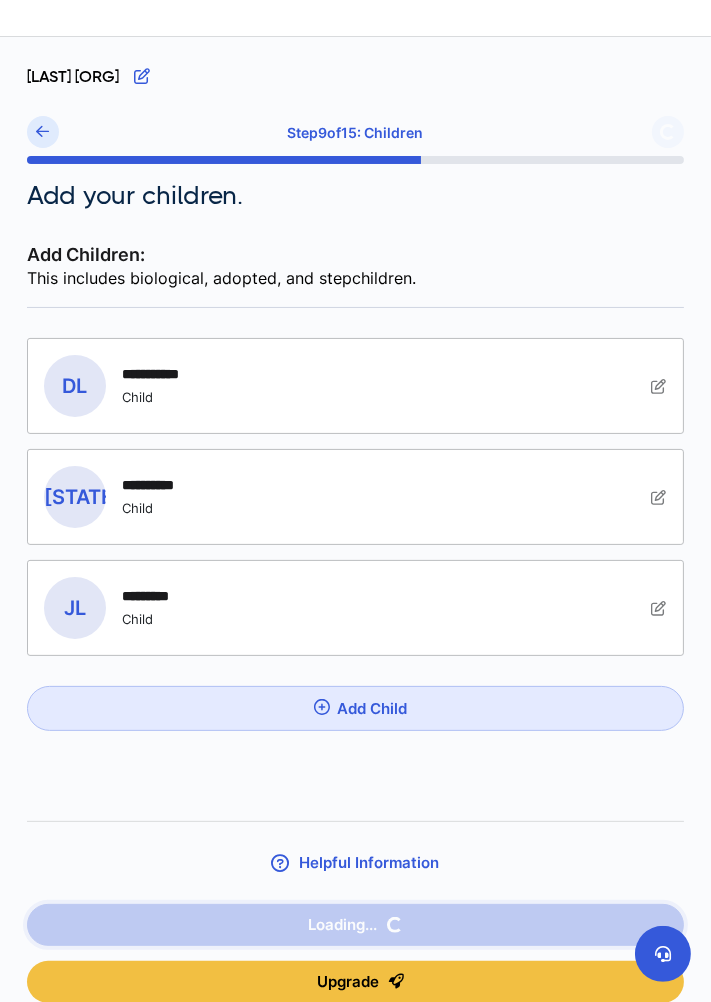 scroll, scrollTop: 0, scrollLeft: 0, axis: both 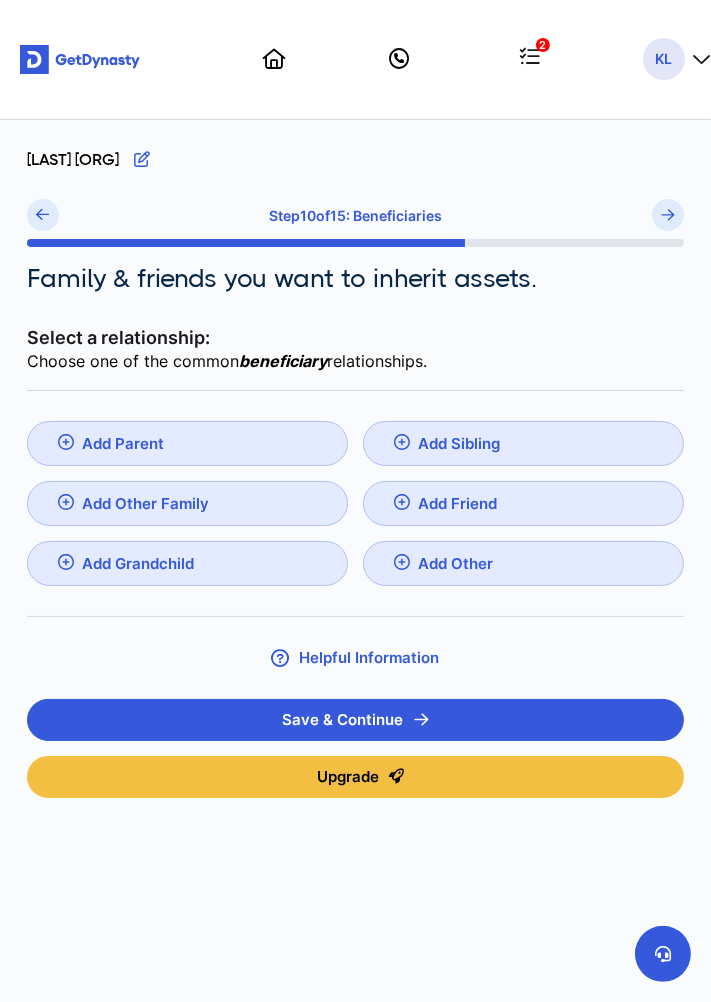 click on "Add Other Family" at bounding box center (187, 503) 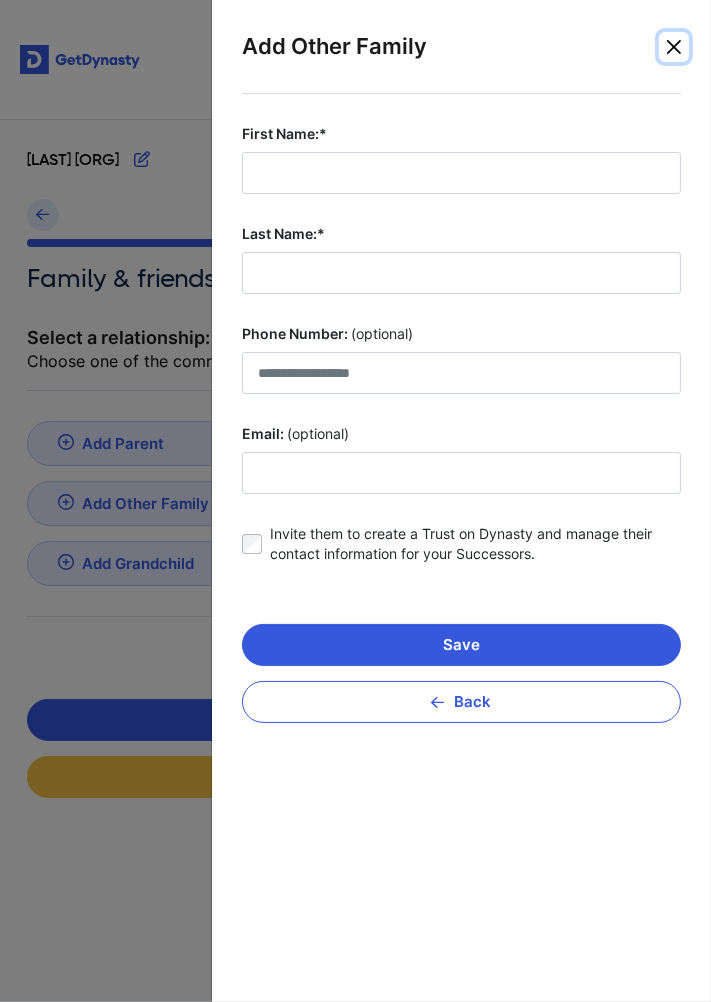 click at bounding box center [674, 47] 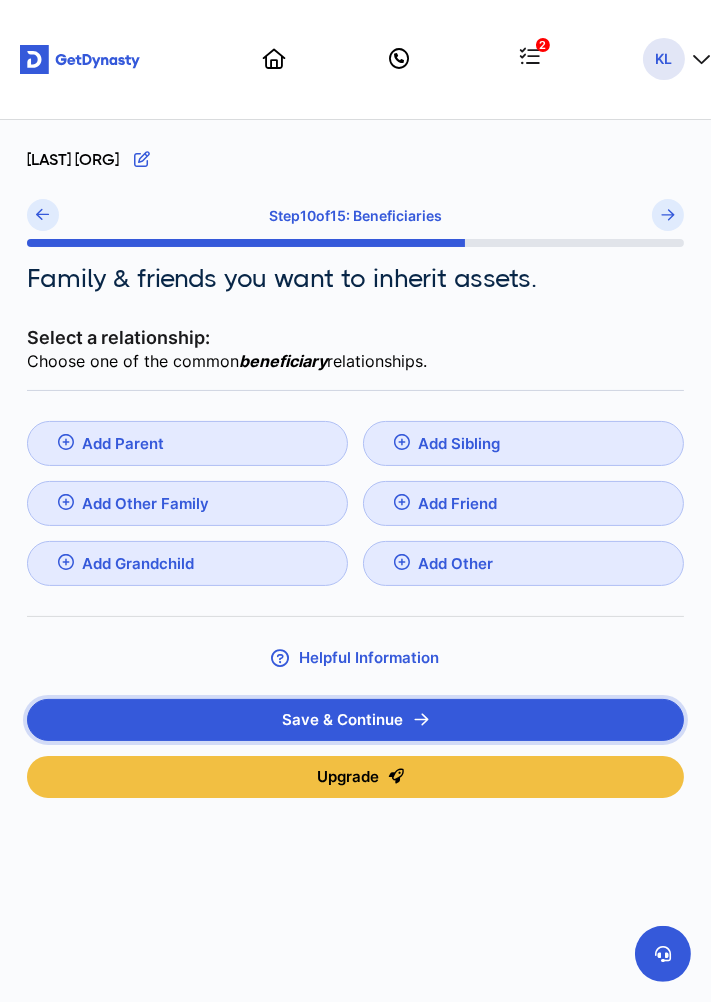 click on "Save & Continue" at bounding box center [355, 720] 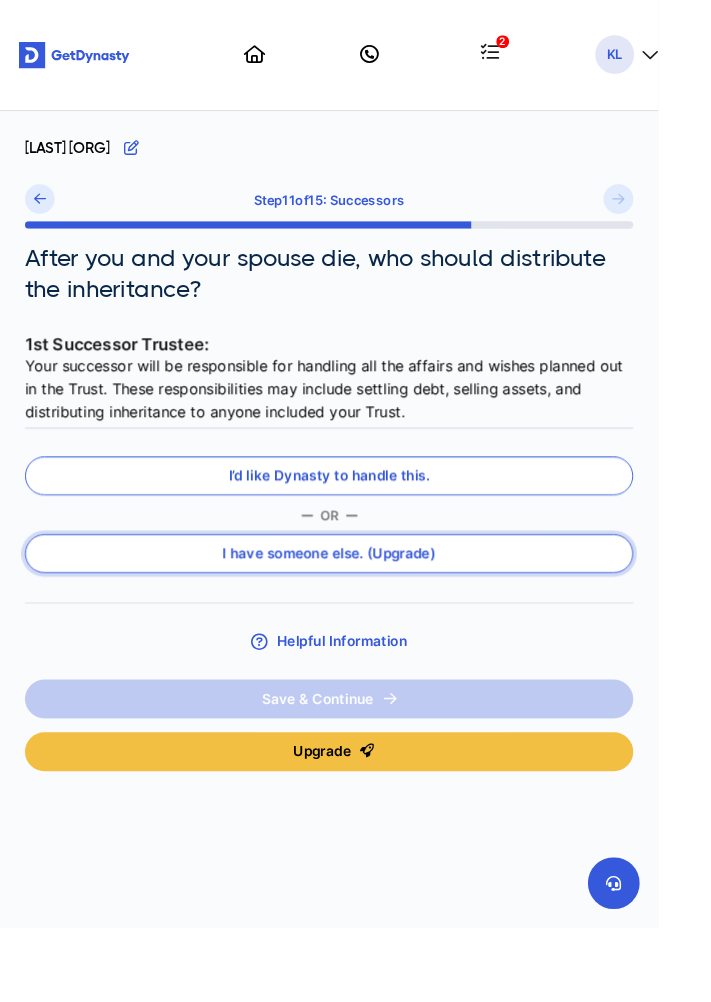 click on "I have someone else . (Upgrade)" at bounding box center (355, 598) 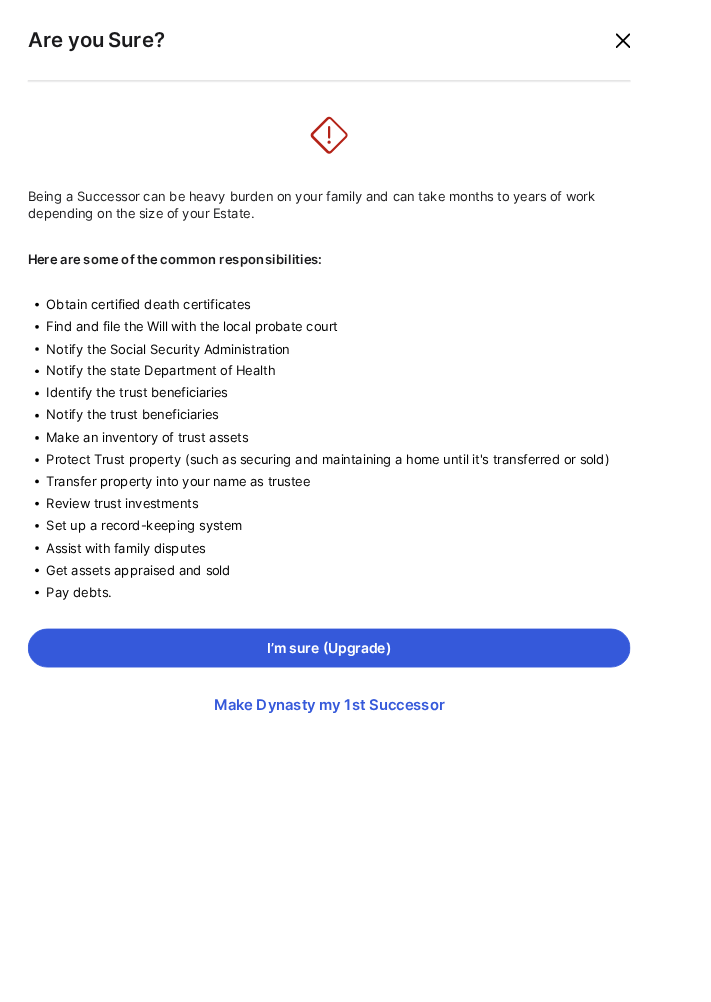 click at bounding box center (673, 44) 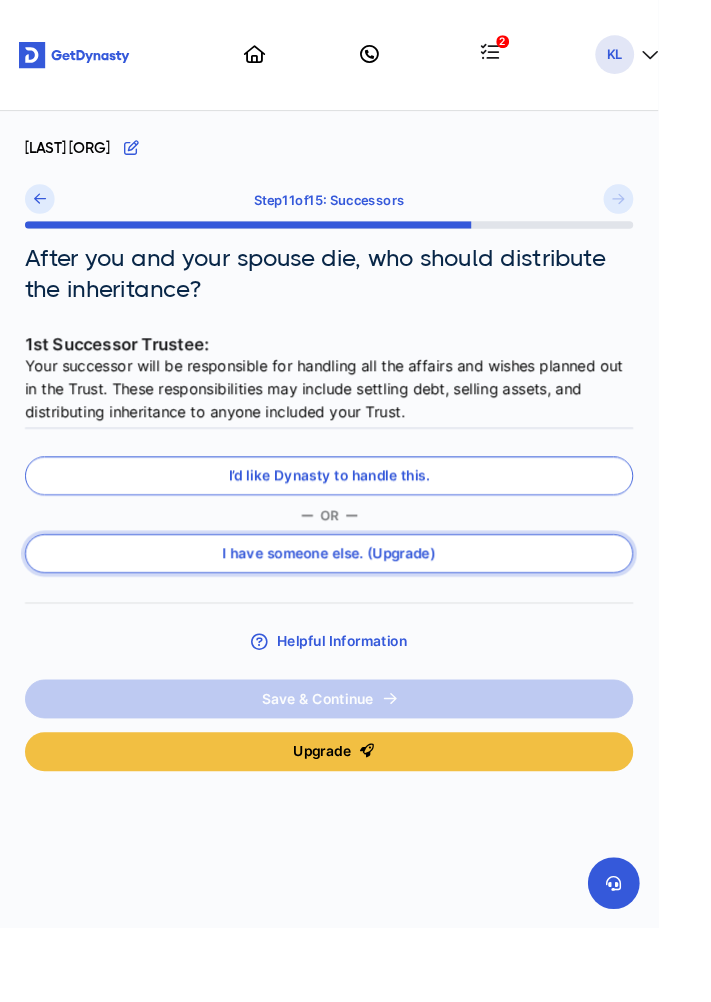 click on "I have someone else . (Upgrade)" at bounding box center [355, 598] 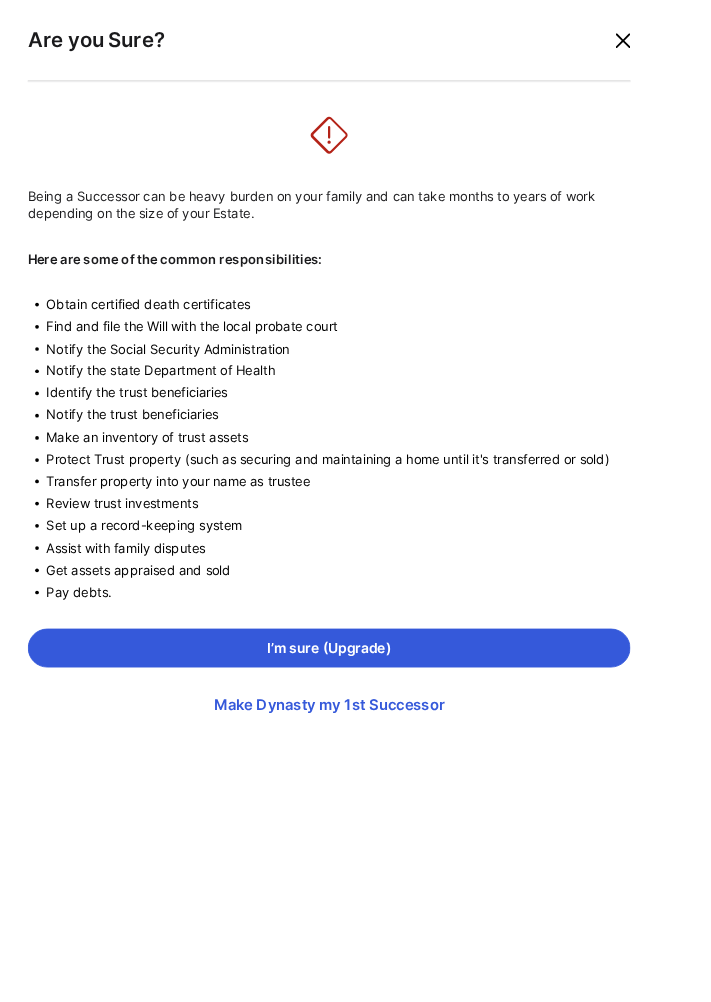 click at bounding box center [673, 44] 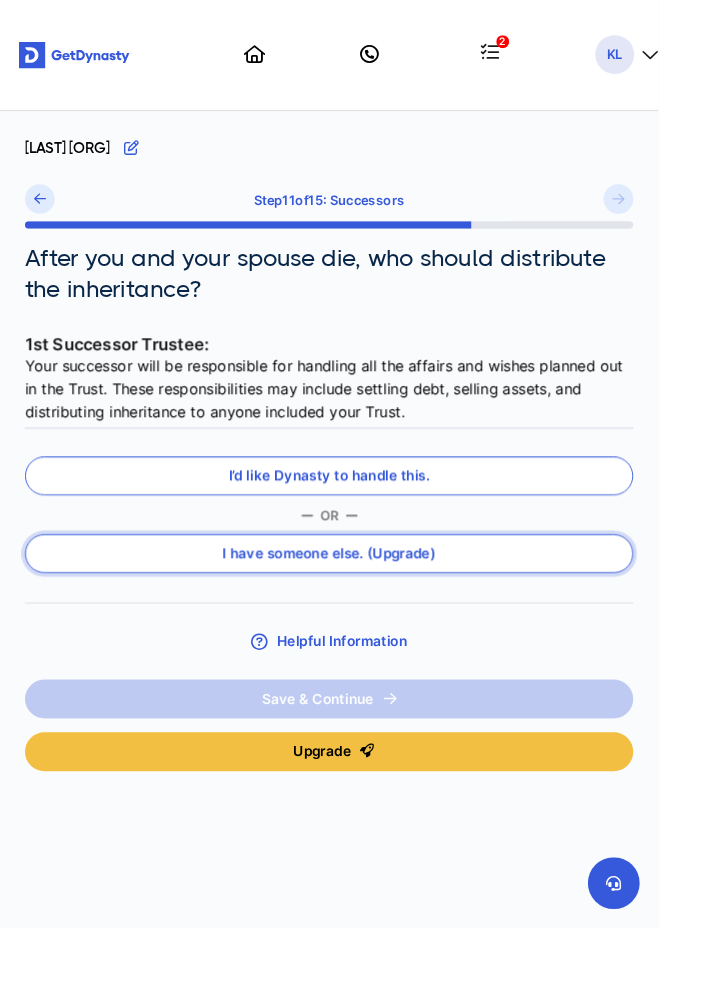 click on "I have someone else . (Upgrade)" at bounding box center (355, 598) 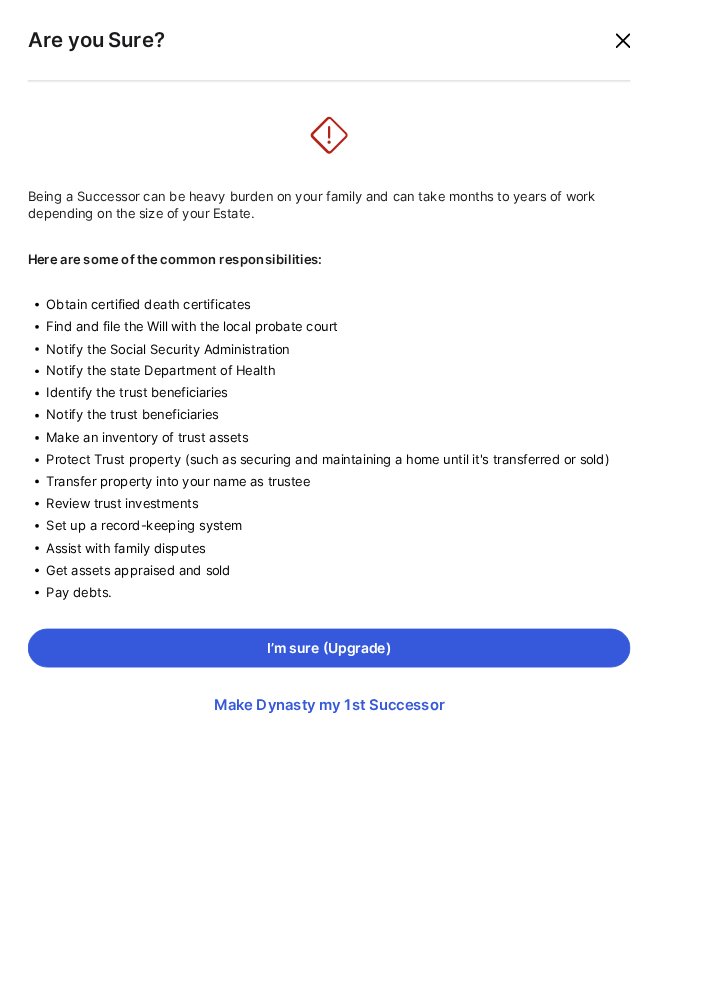click at bounding box center [673, 44] 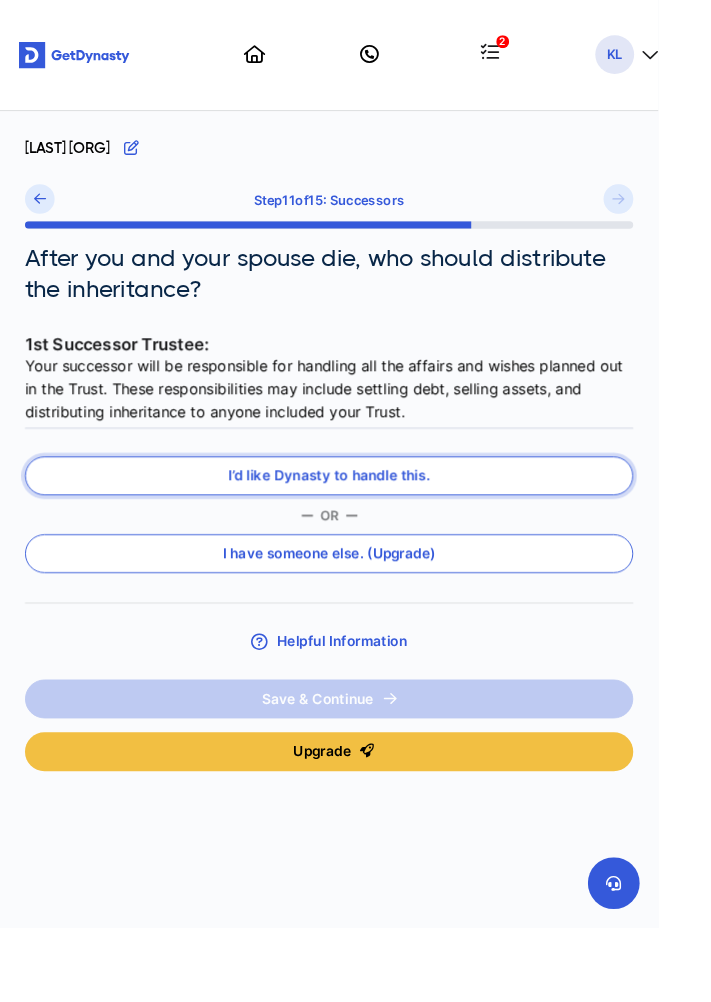 click on "I’d like Dynasty to handle this." at bounding box center (355, 514) 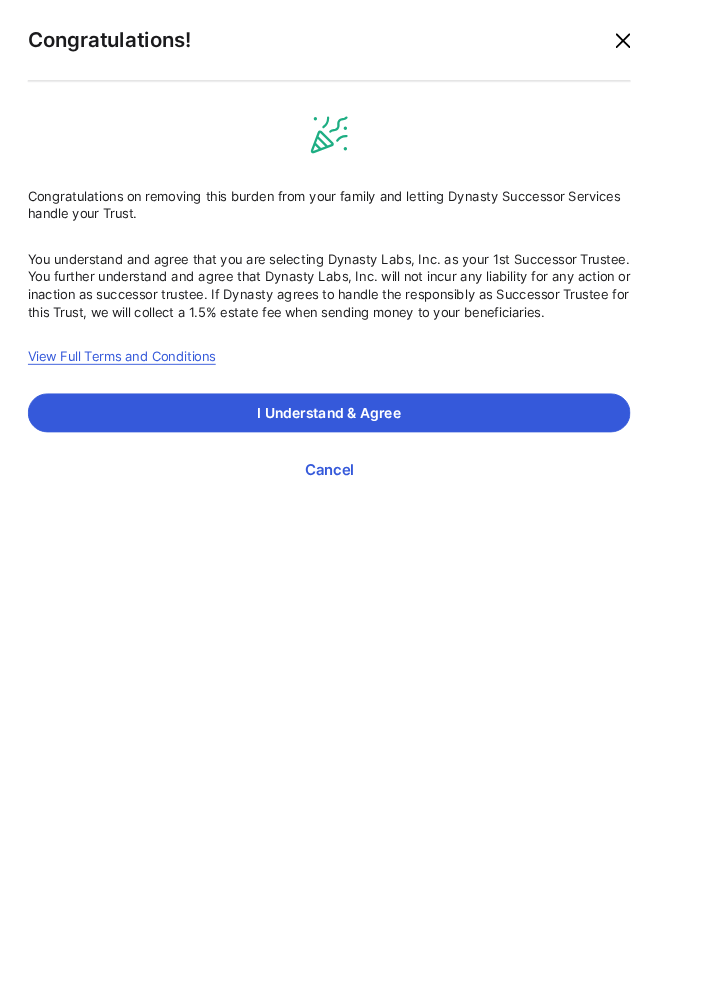 click at bounding box center [673, 44] 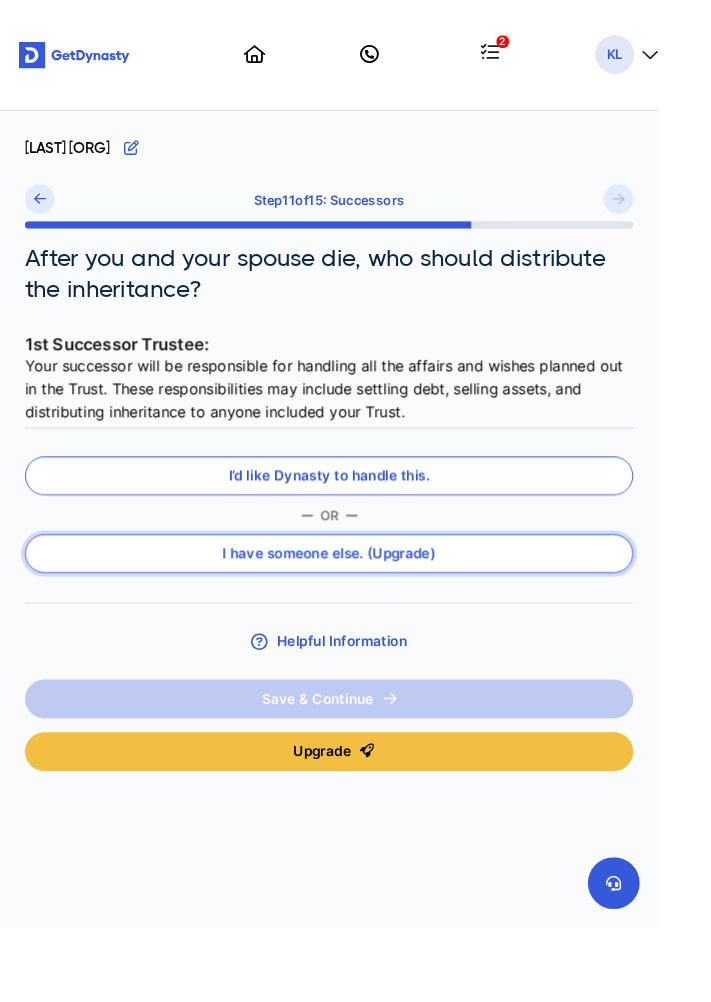click on "I have someone else . (Upgrade)" at bounding box center (355, 598) 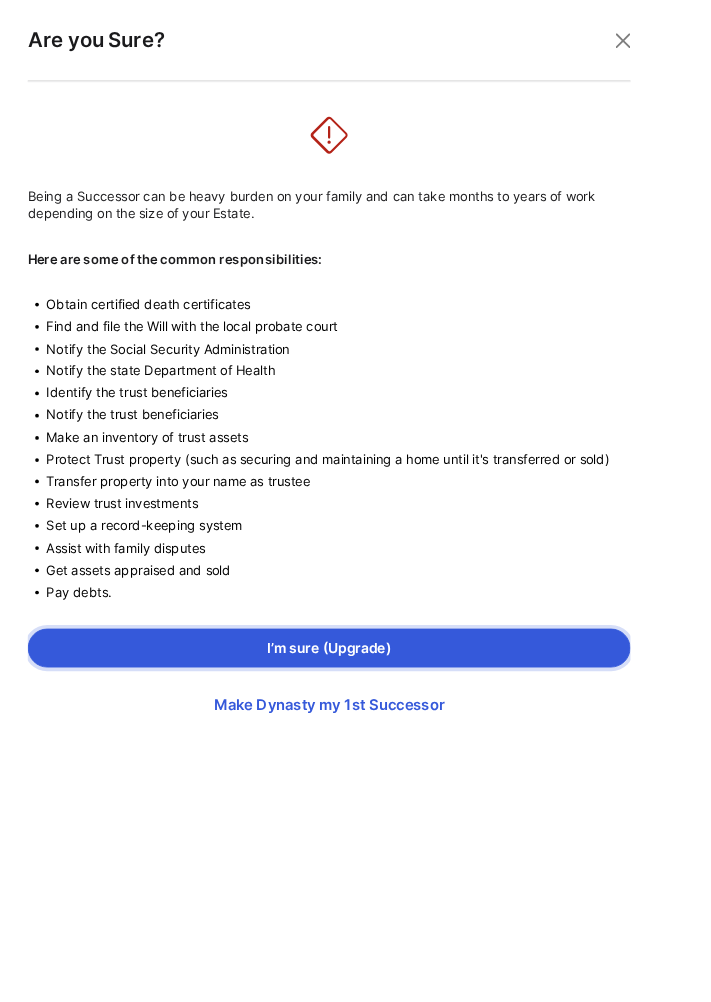 click on "I’m sure (Upgrade)" at bounding box center [355, 700] 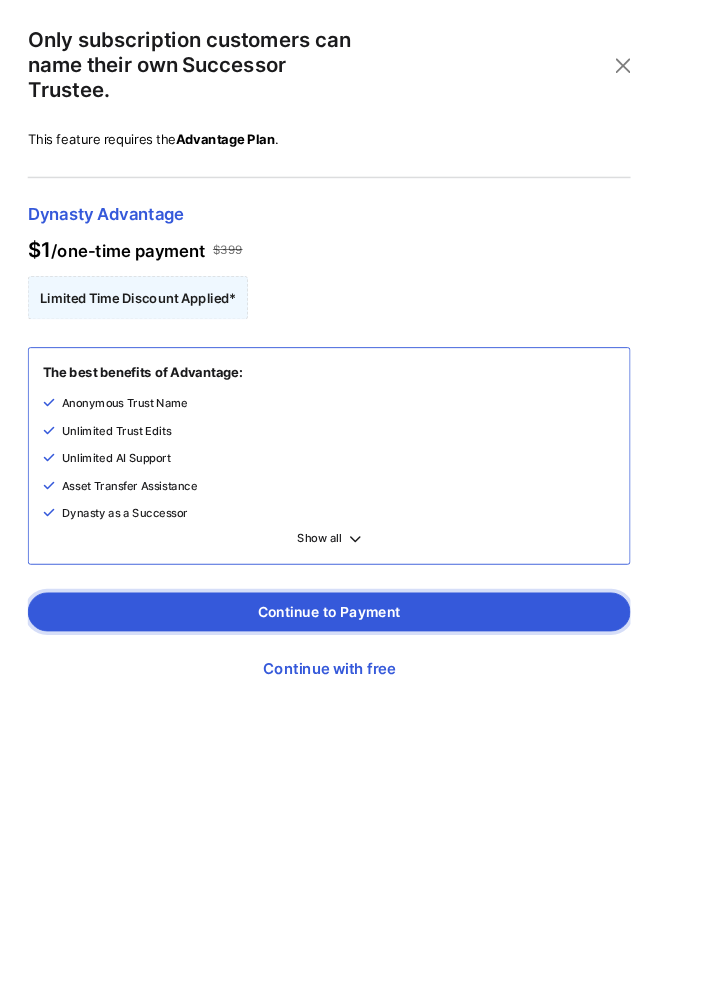 click on "Continue to Payment" at bounding box center (355, 661) 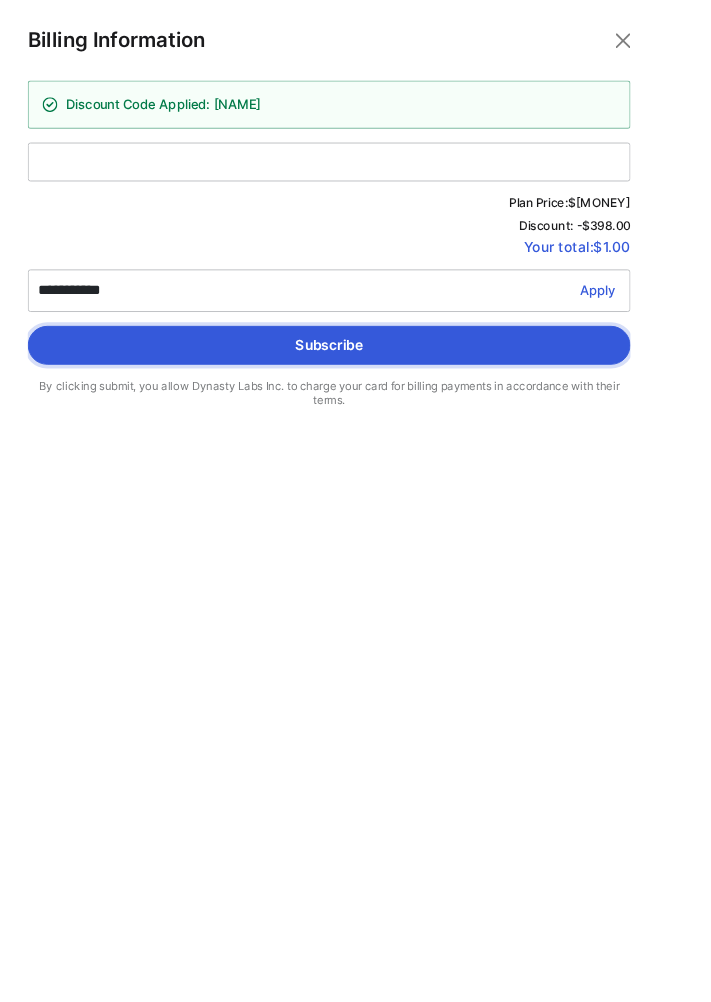click on "Subscribe" at bounding box center (355, 373) 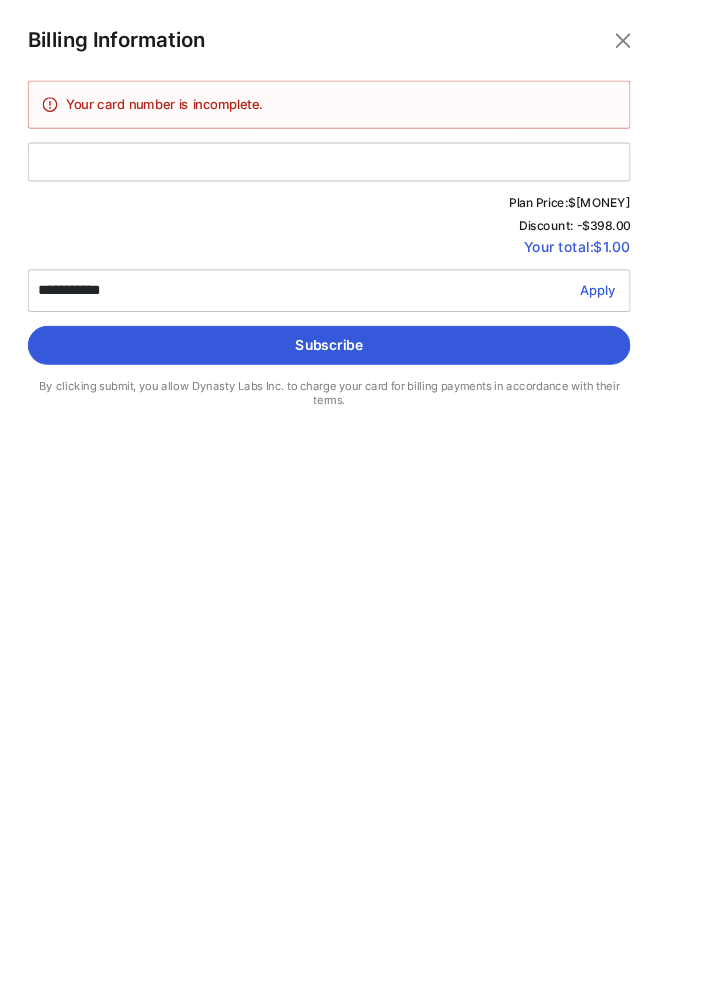 click on "Your card number is incomplete." at bounding box center [355, 113] 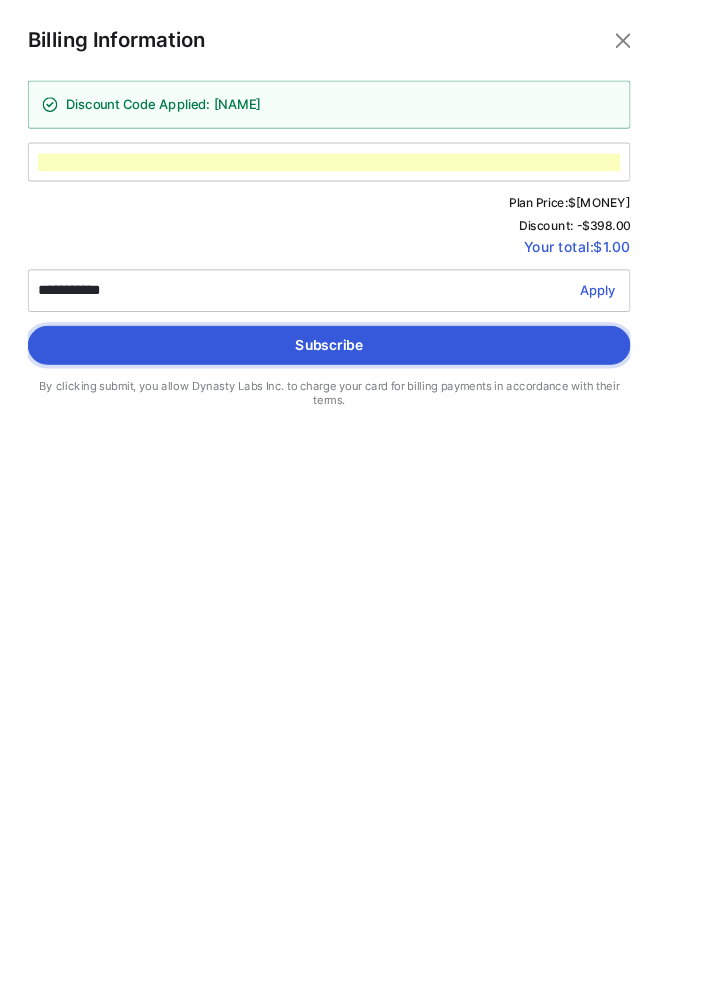 click on "Subscribe" at bounding box center (355, 373) 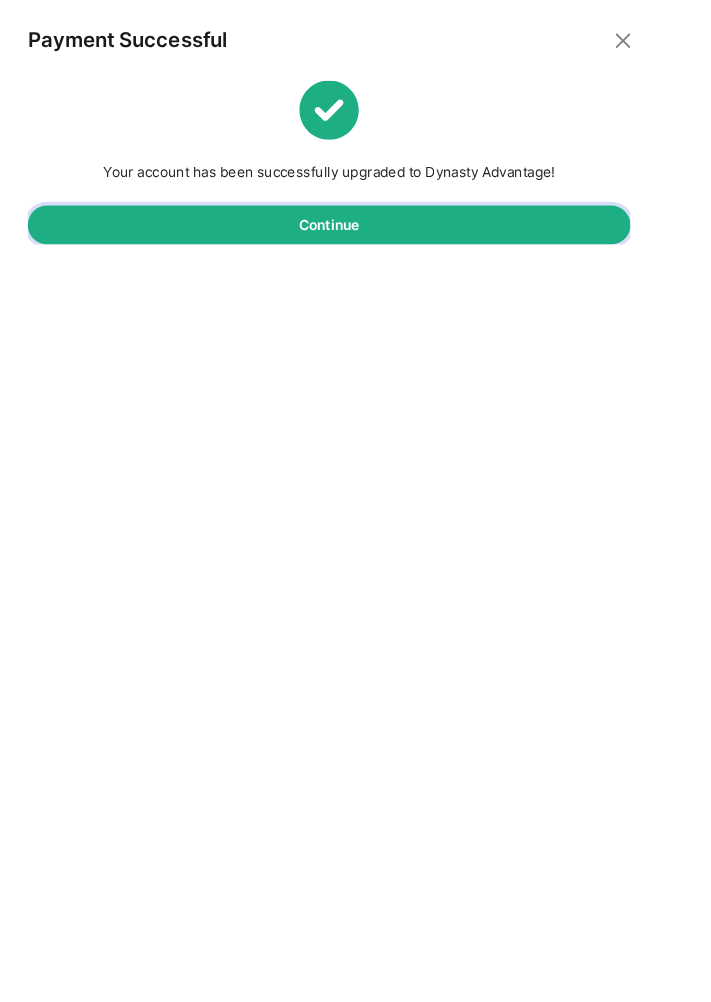 click on "Continue" at bounding box center [355, 243] 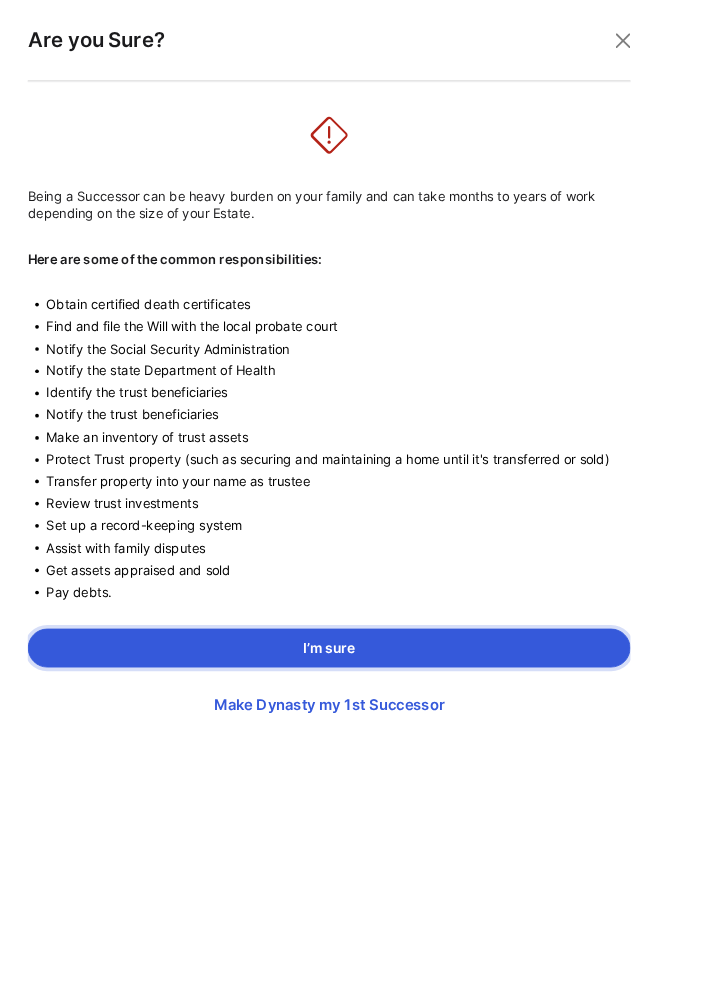 click on "I’m sure" at bounding box center (355, 700) 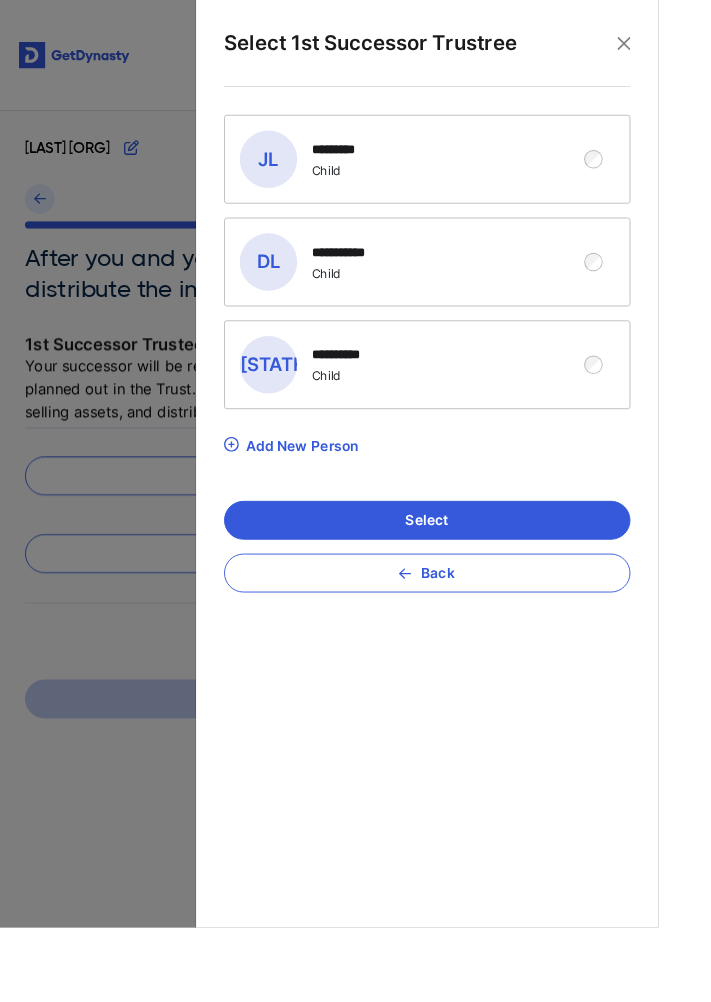 click on "[FIRST] [LAST] ********* Child" at bounding box center (457, 172) 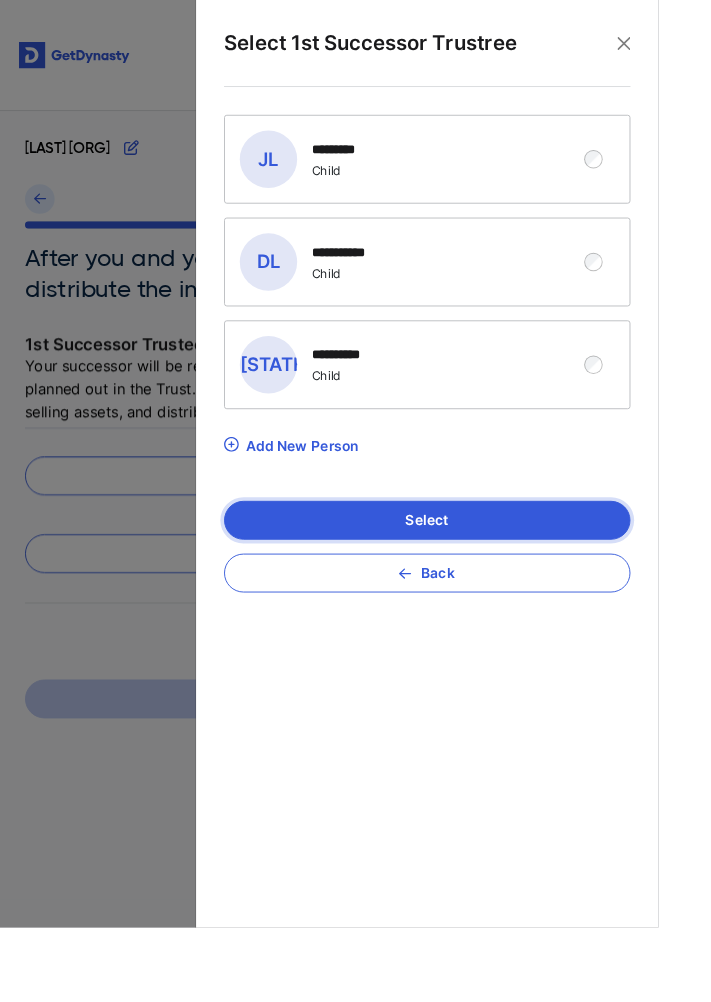 click on "Select" at bounding box center [461, 562] 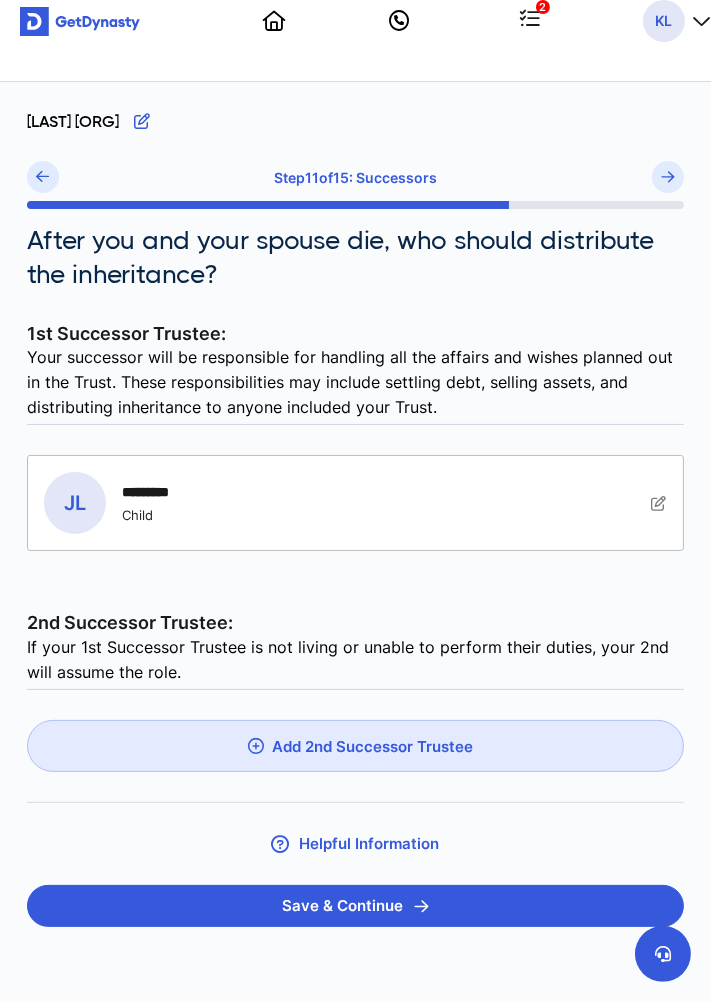 scroll, scrollTop: 175, scrollLeft: 0, axis: vertical 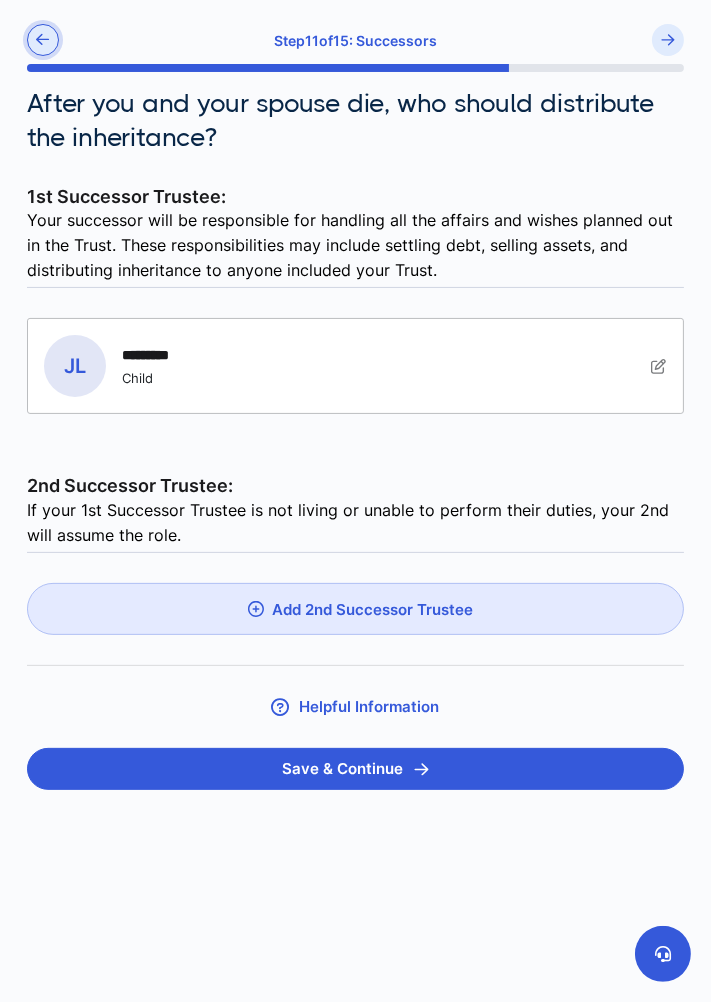 click at bounding box center (43, 40) 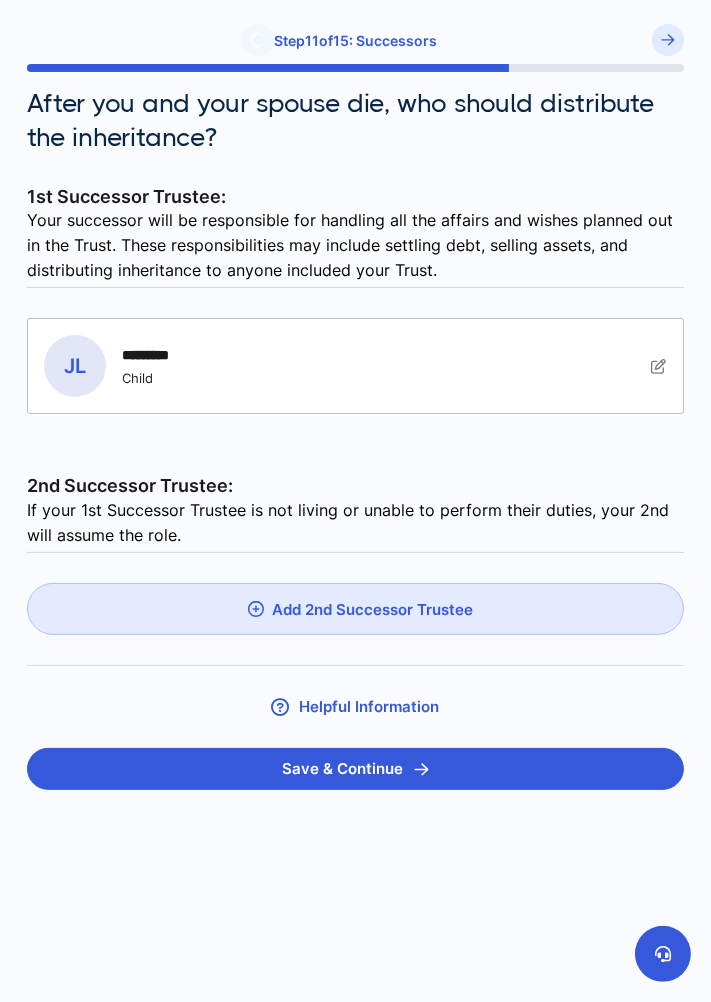 scroll, scrollTop: 0, scrollLeft: 0, axis: both 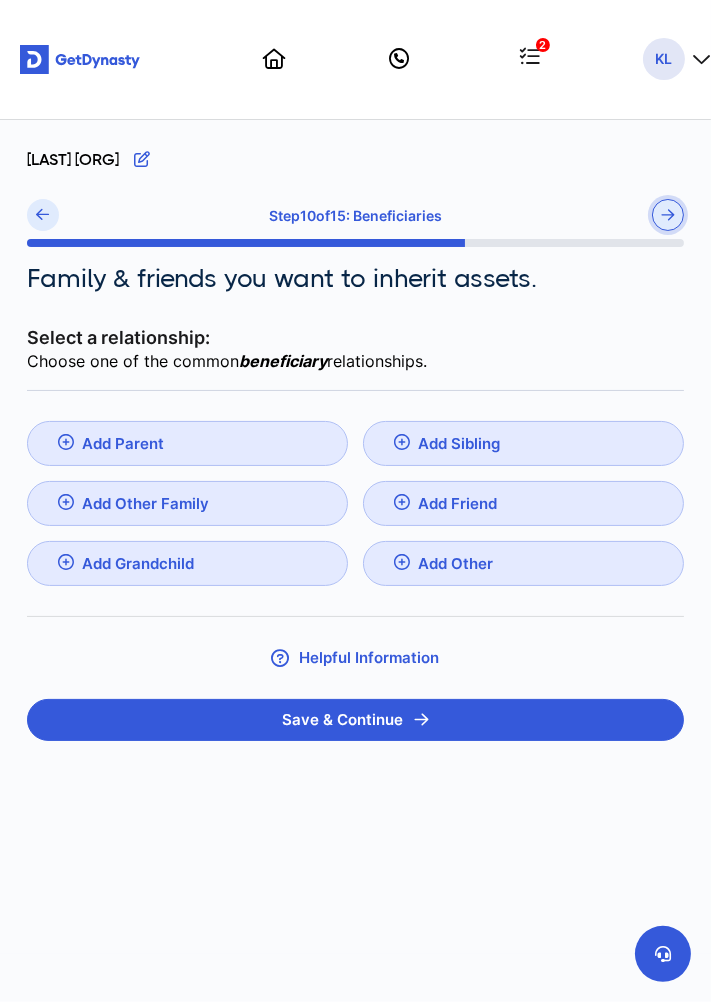 click at bounding box center (668, 215) 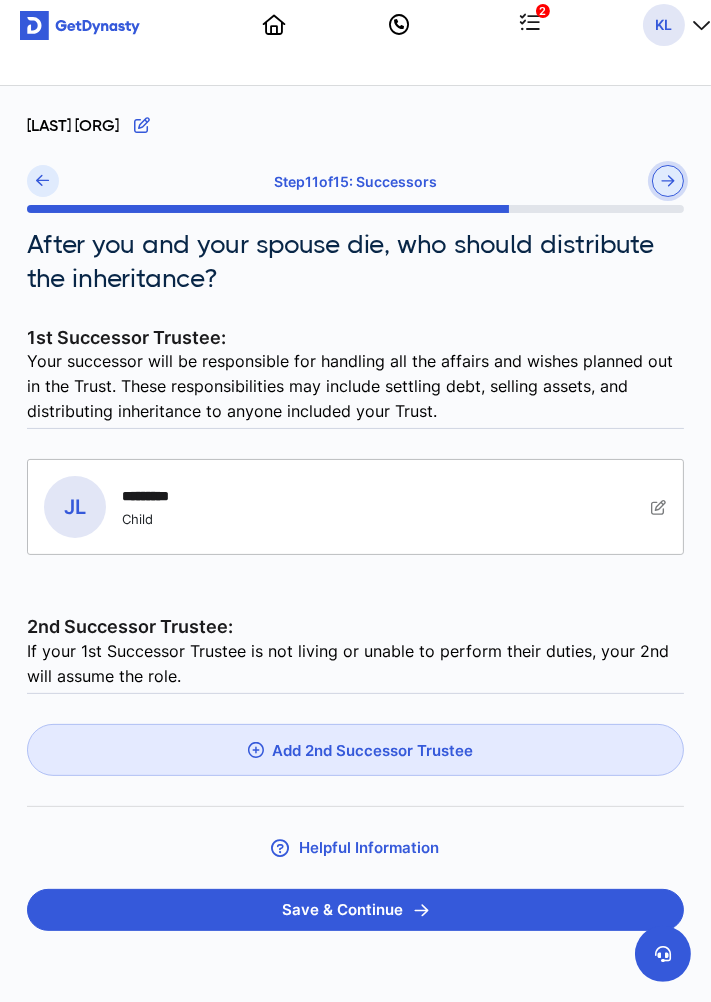 scroll, scrollTop: 38, scrollLeft: 0, axis: vertical 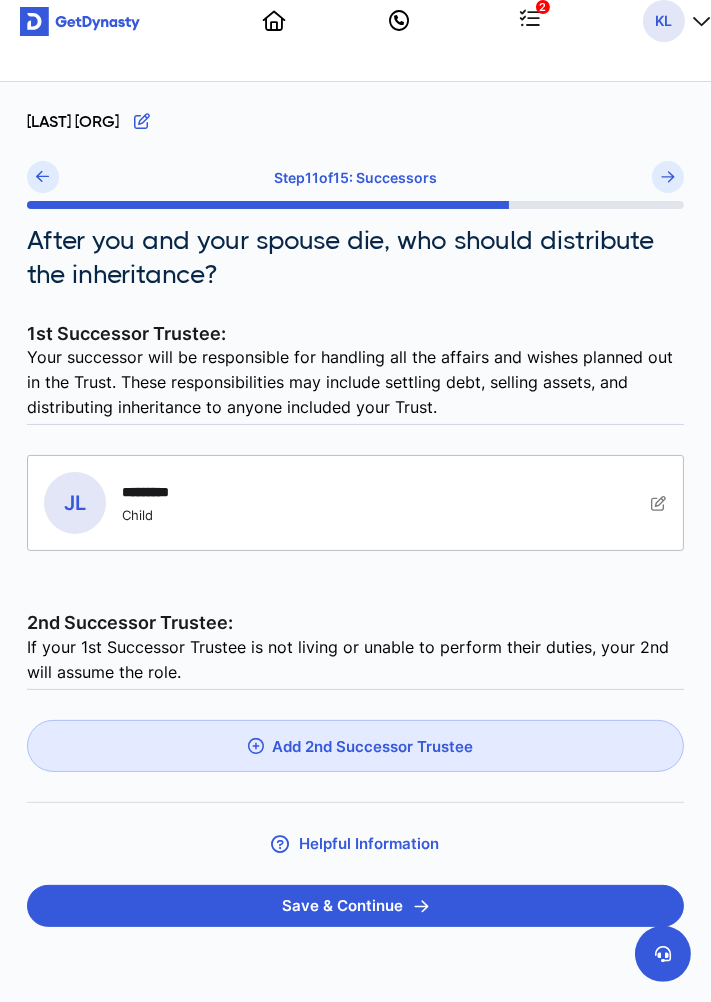 click on "Helpful Information" at bounding box center [356, 844] 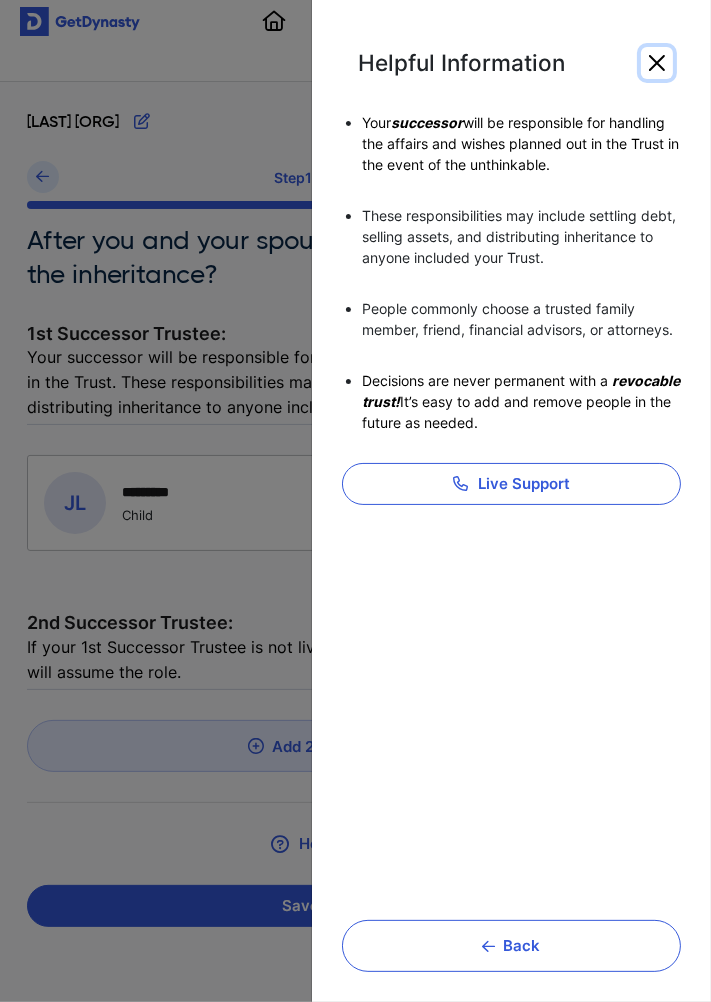 click at bounding box center (657, 63) 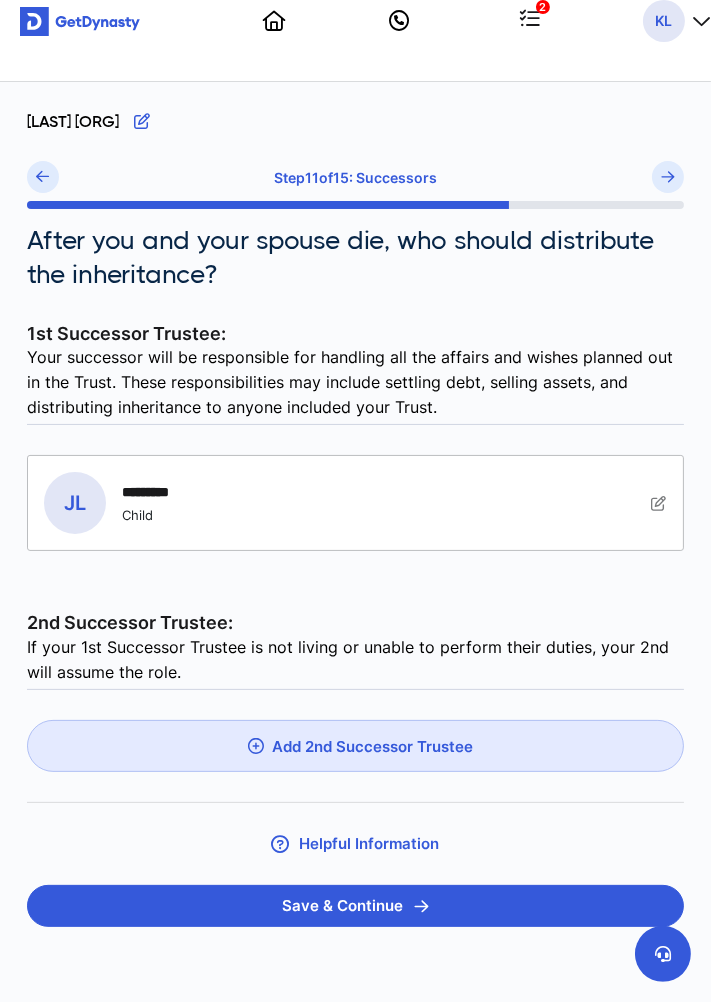 click on "Add 2nd Successor Trustee" at bounding box center [372, 746] 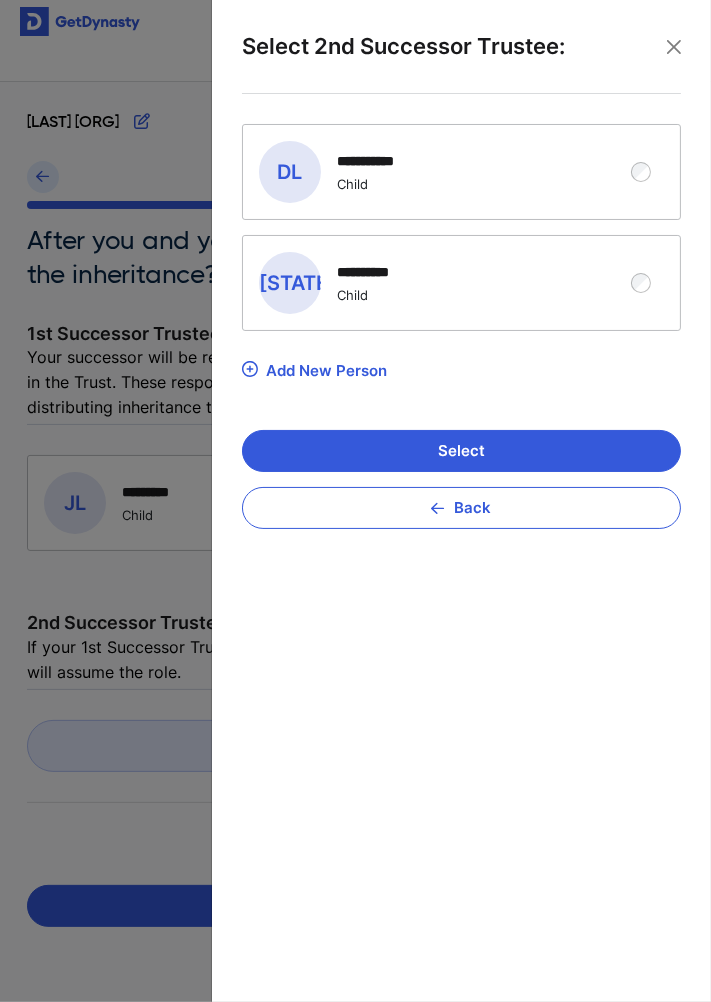 click on "**********" at bounding box center (457, 283) 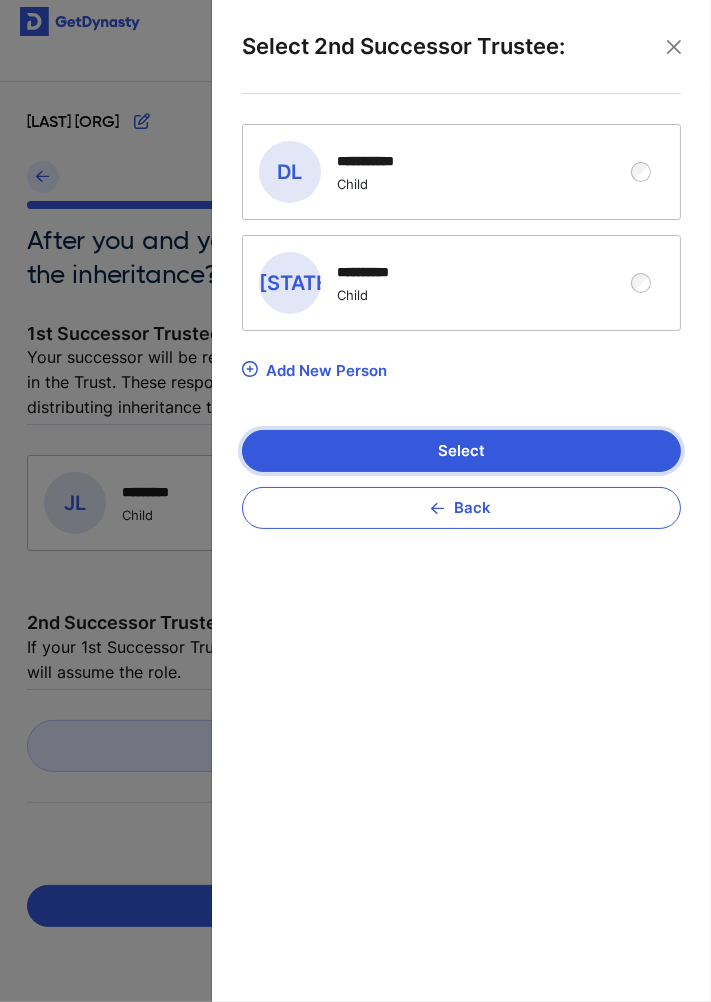 click on "Select" at bounding box center (461, 451) 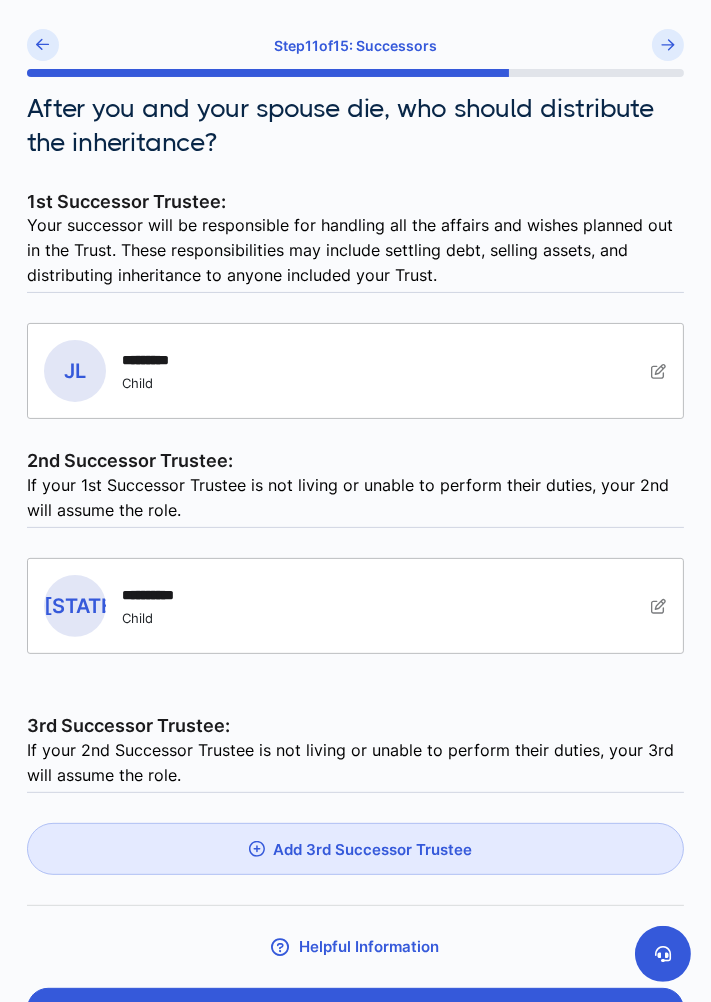 scroll, scrollTop: 172, scrollLeft: 0, axis: vertical 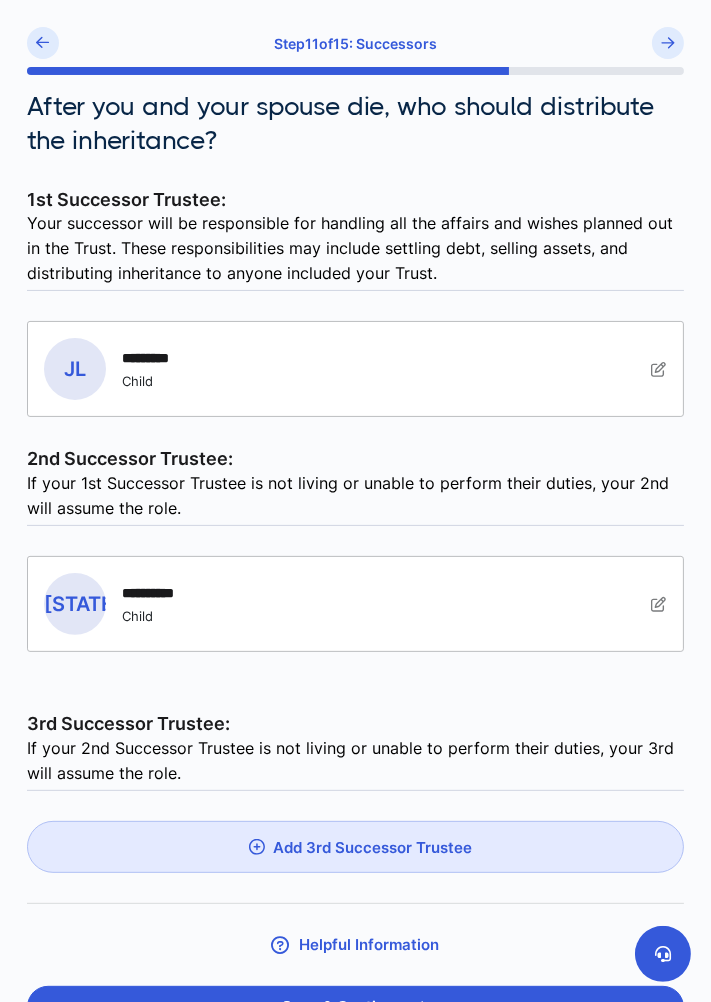click on "Add 3rd Successor Trustee" at bounding box center [355, 847] 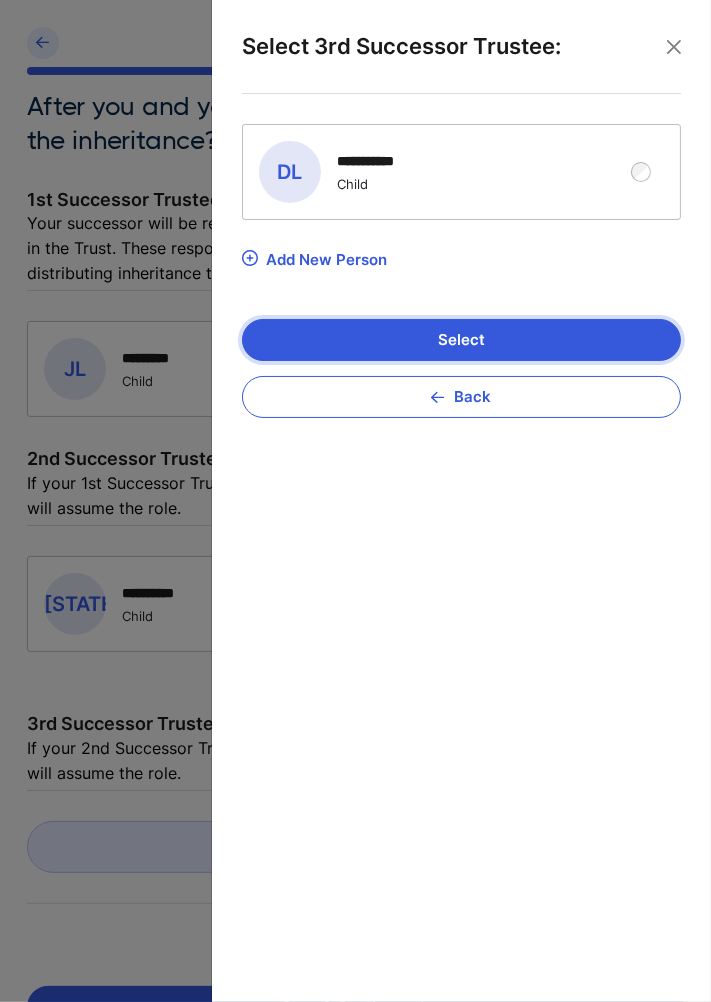 click on "Select" at bounding box center [461, 340] 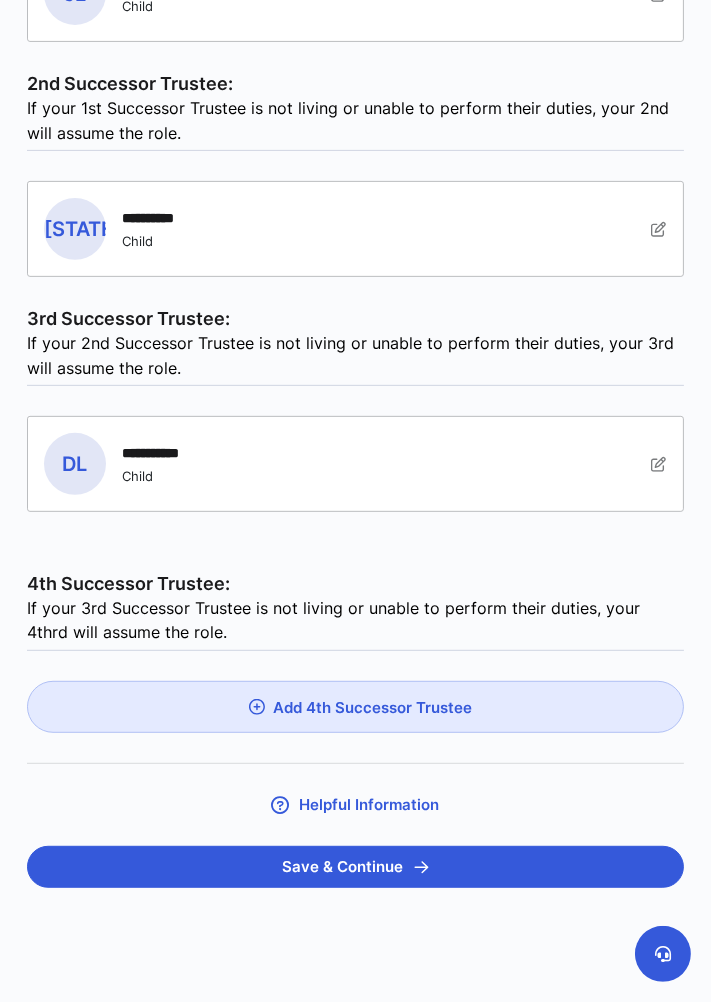 scroll, scrollTop: 548, scrollLeft: 0, axis: vertical 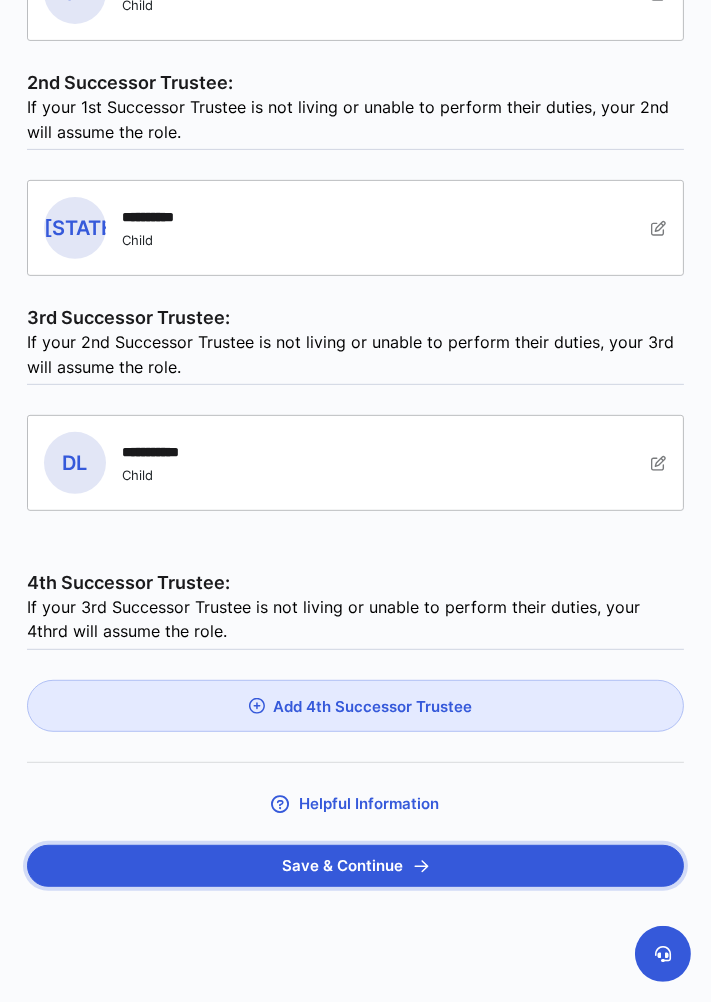 click on "Save & Continue" at bounding box center (355, 866) 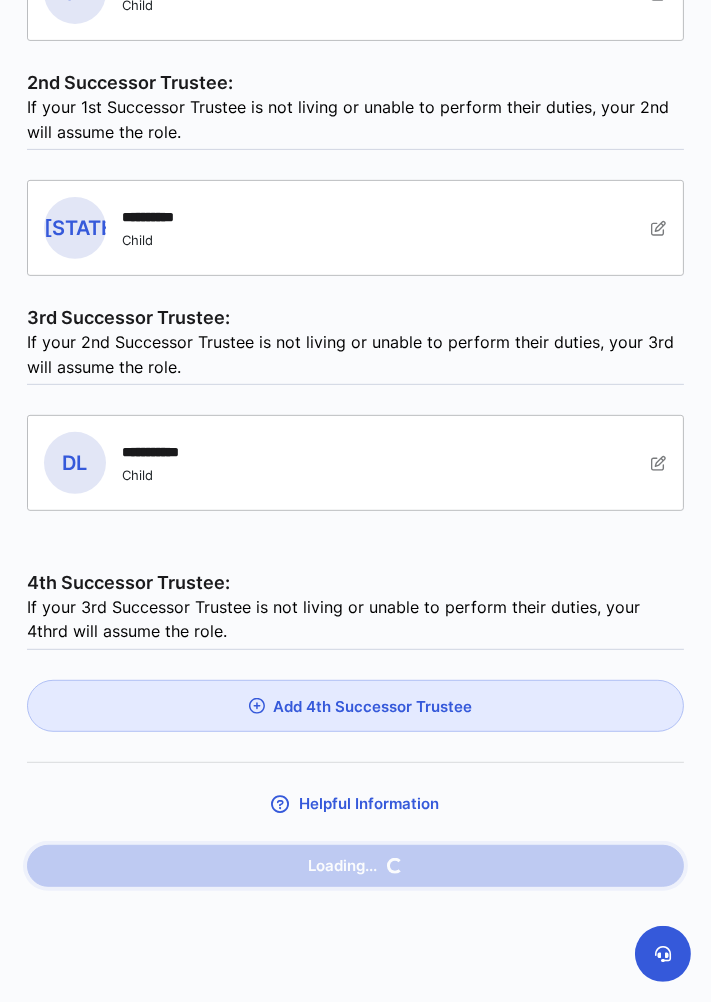 scroll, scrollTop: 0, scrollLeft: 0, axis: both 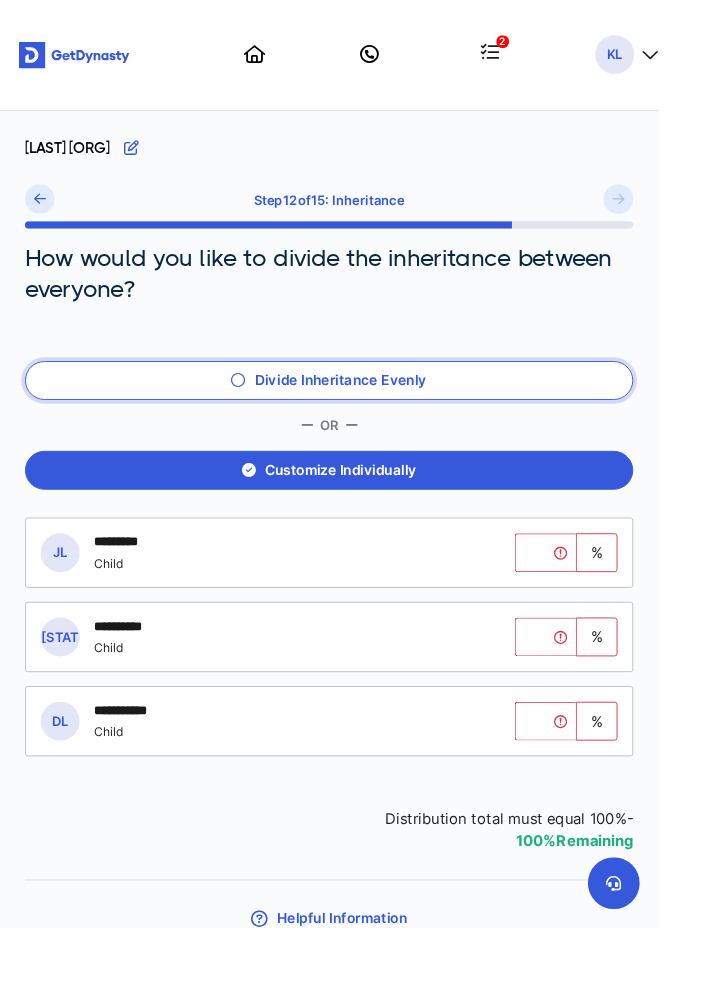 click on "Divide Inheritance Evenly" at bounding box center [355, 411] 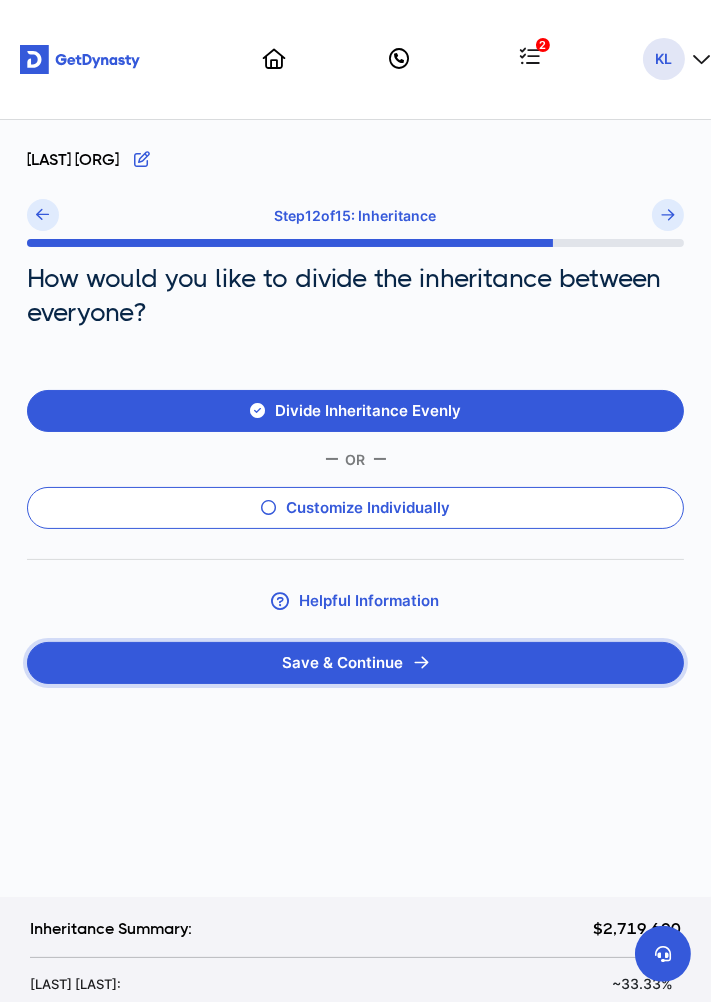 click on "Save & Continue" at bounding box center [355, 663] 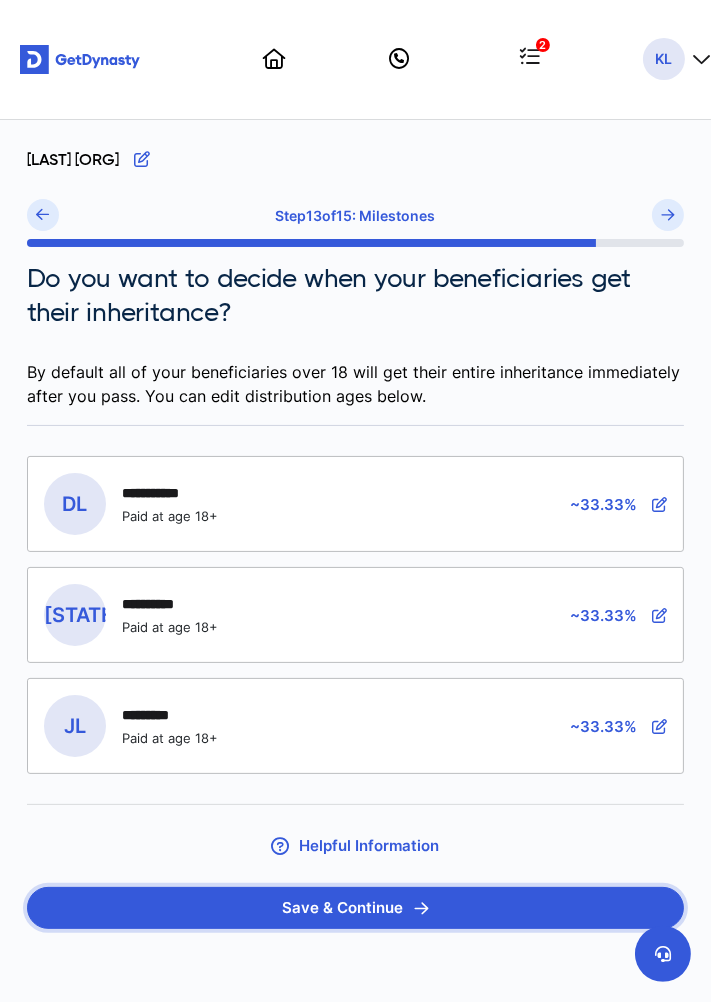 click on "Save & Continue" at bounding box center [355, 908] 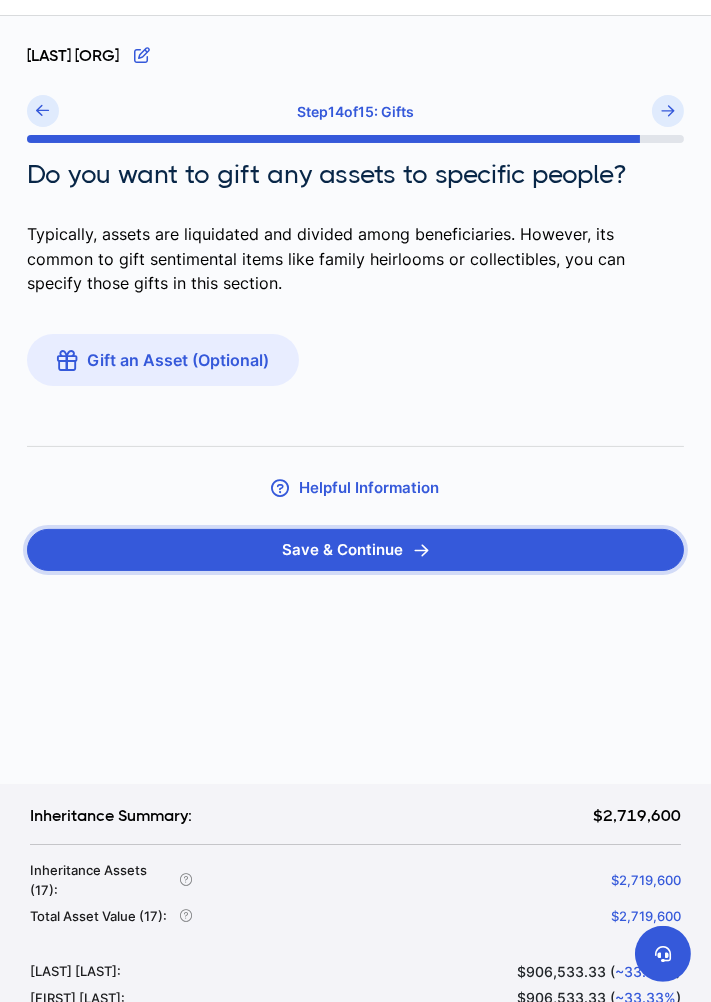 scroll, scrollTop: 162, scrollLeft: 0, axis: vertical 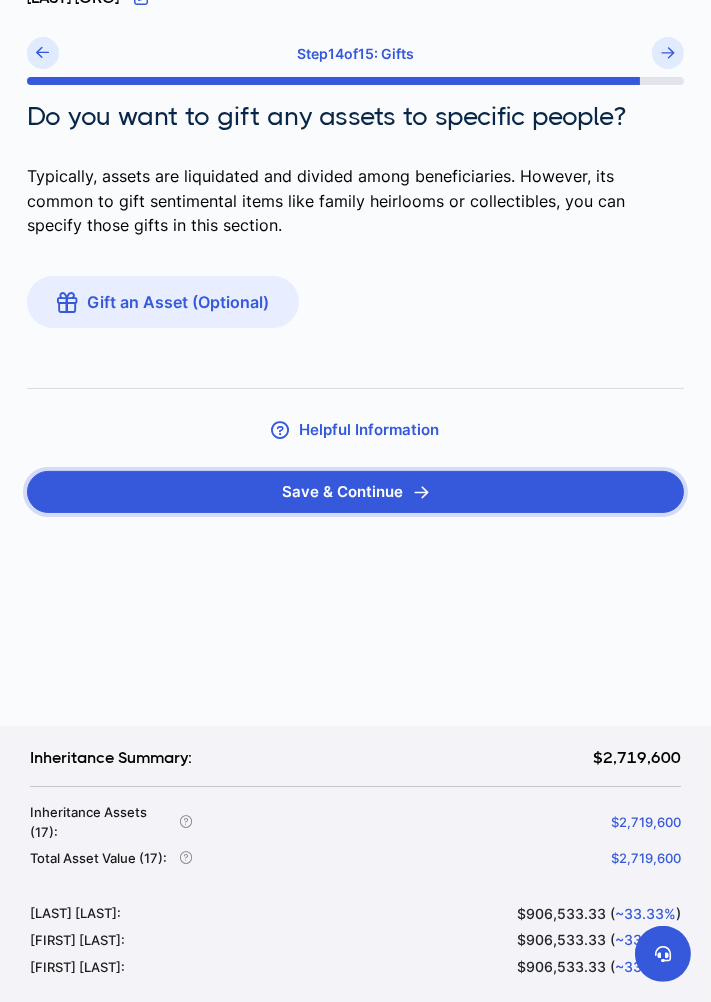 click on "Save & Continue" at bounding box center [355, 492] 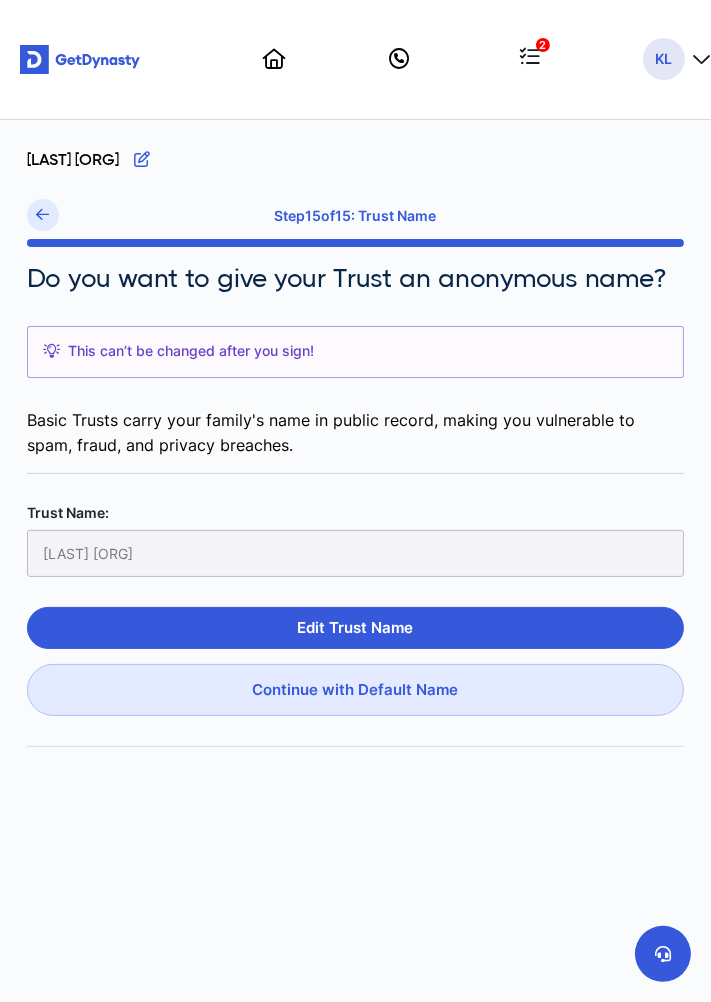 scroll, scrollTop: 0, scrollLeft: 0, axis: both 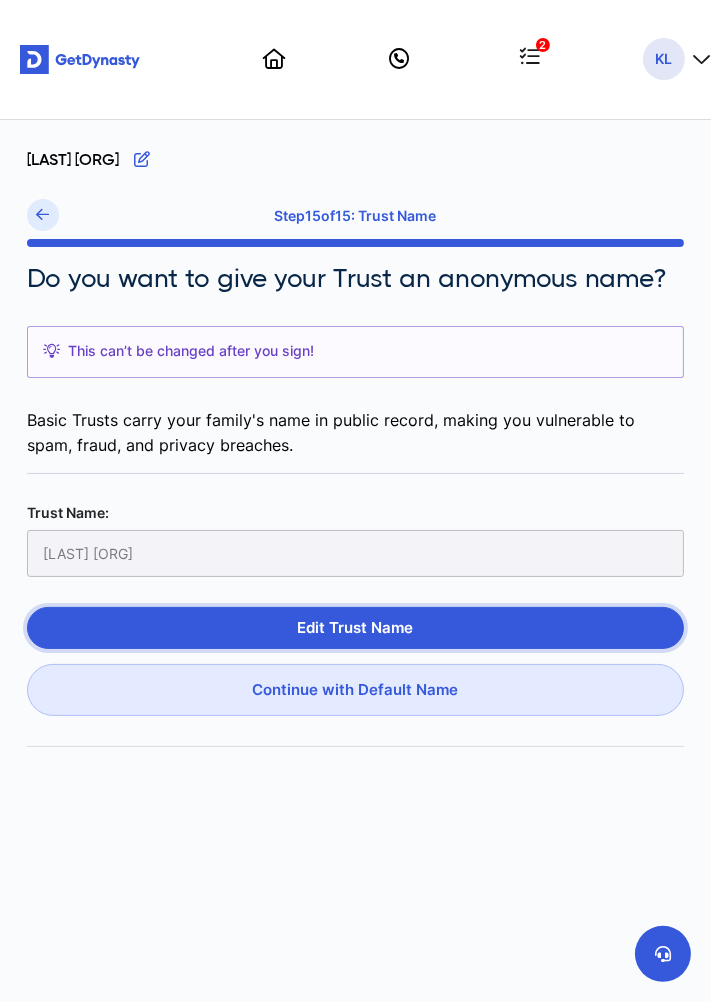 click on "Edit Trust Name" at bounding box center (355, 628) 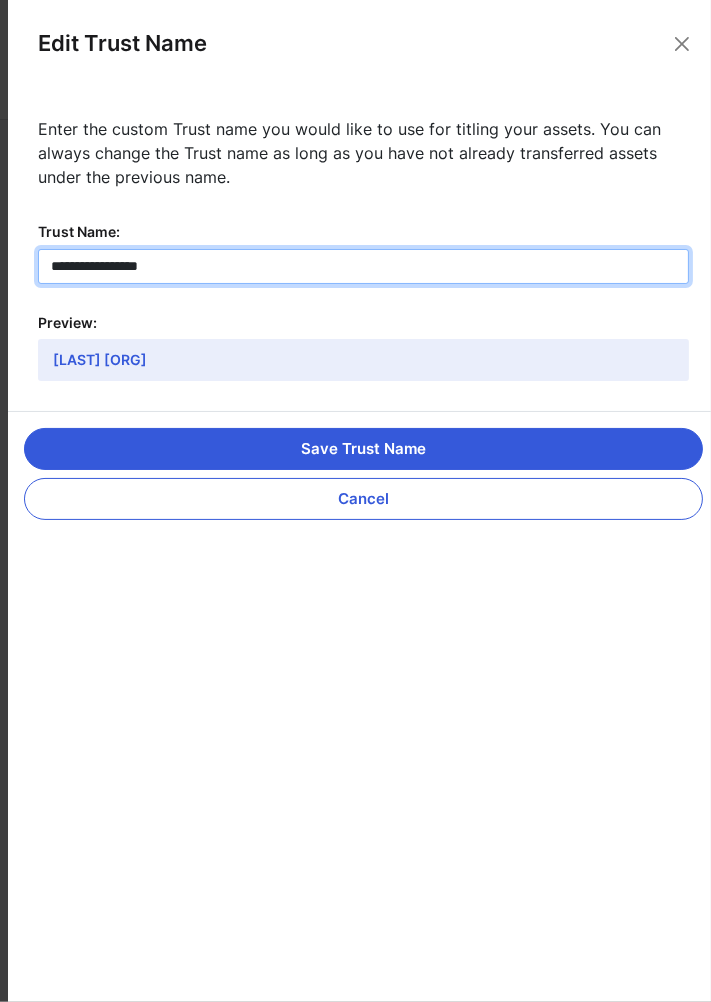 click on "**********" at bounding box center [363, 266] 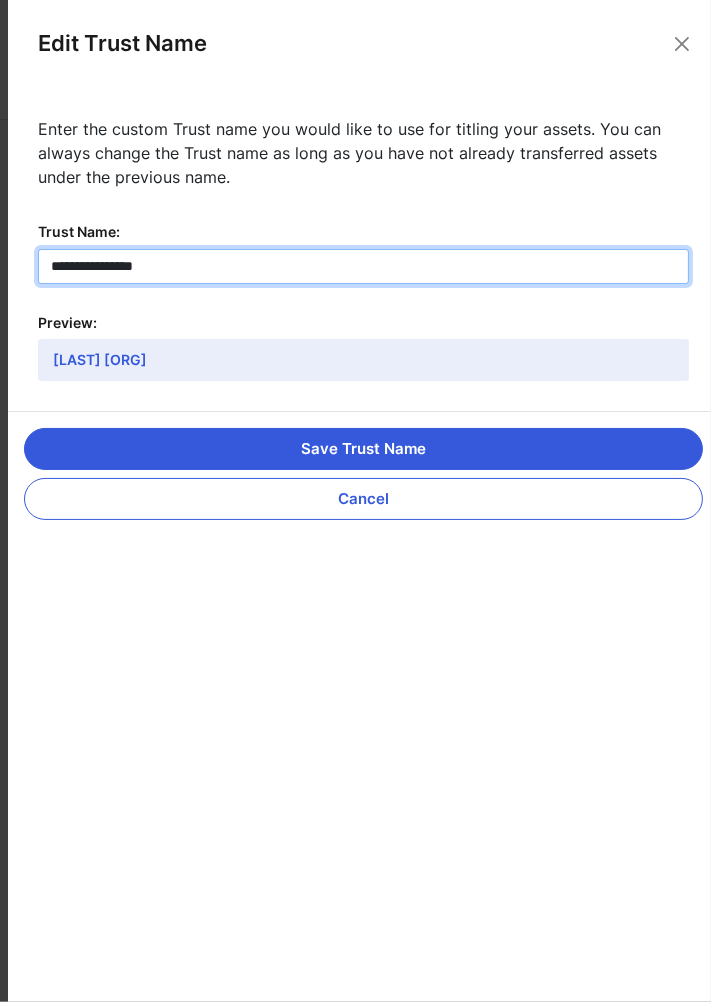 type on "**********" 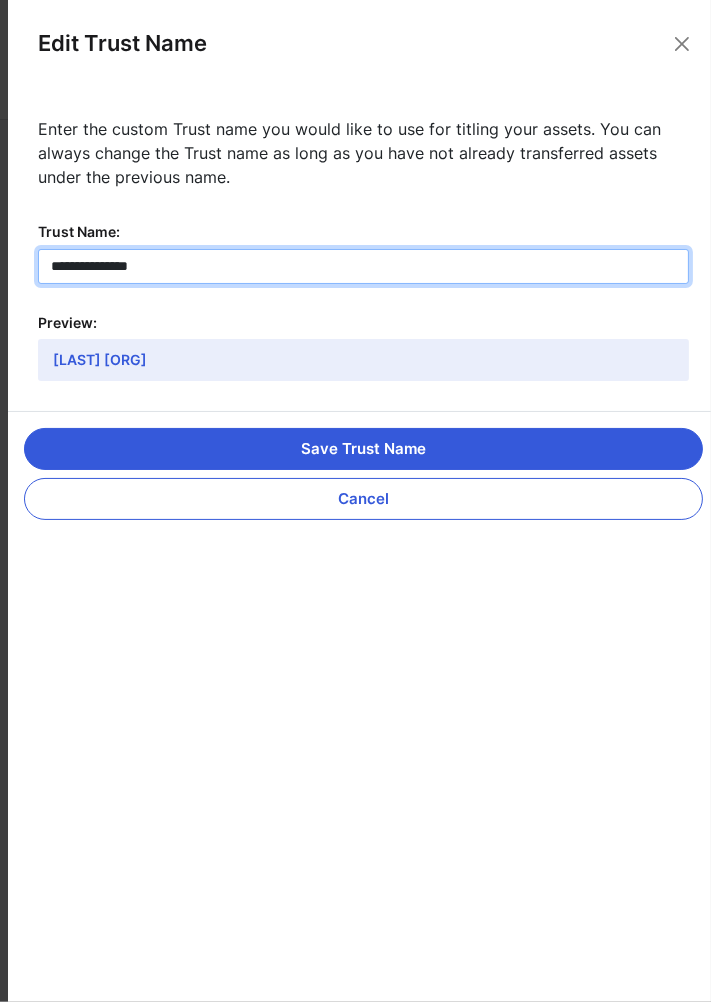 type on "**********" 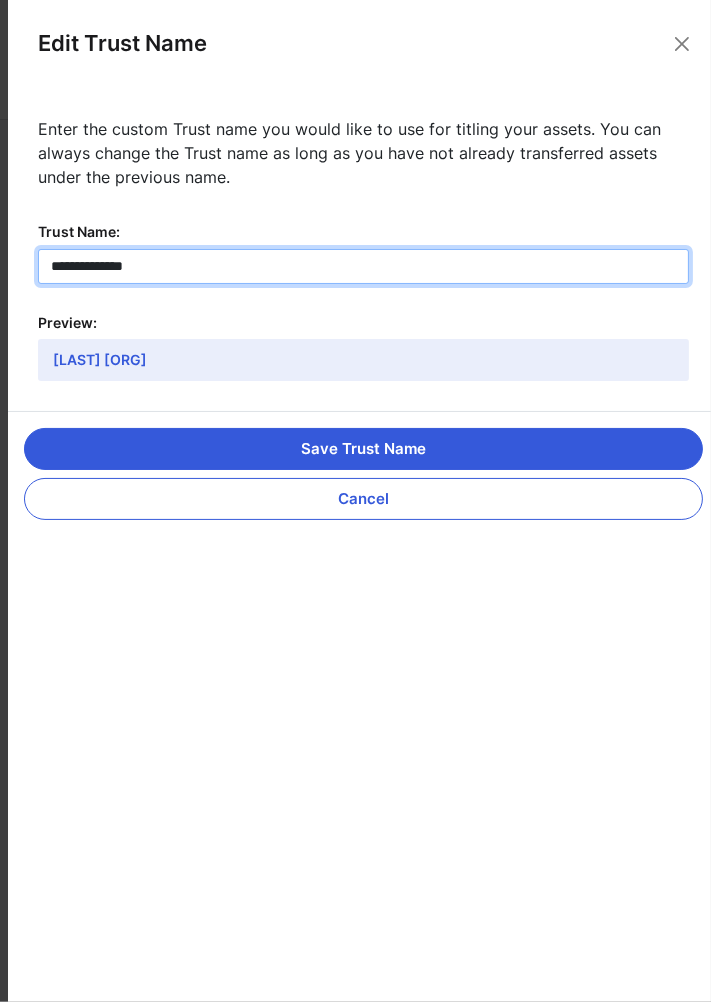 type on "**********" 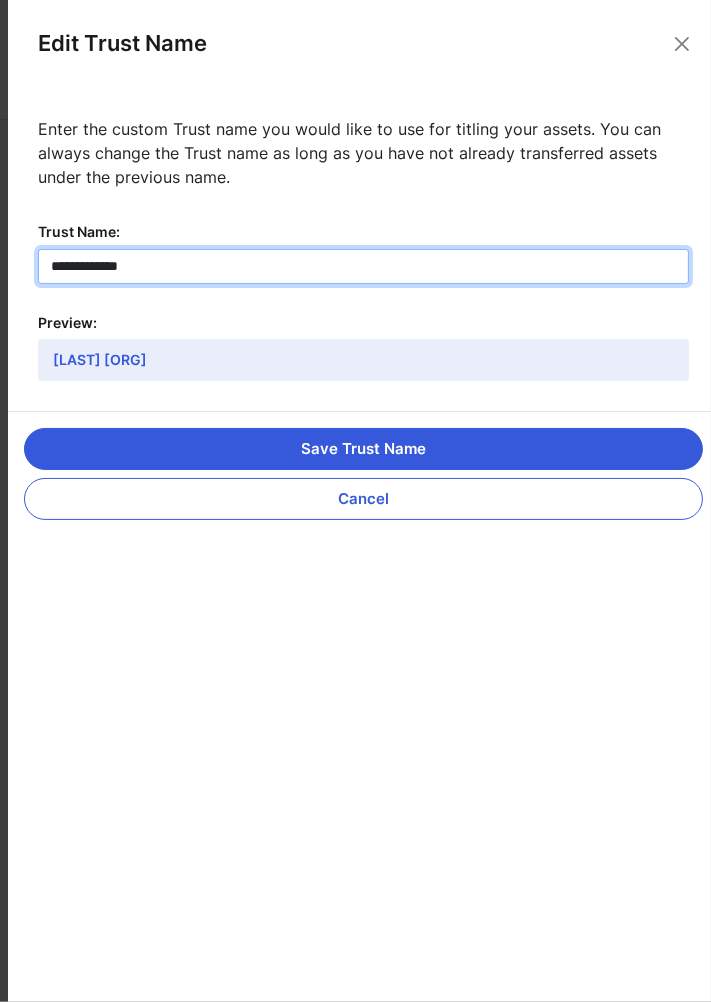 type on "**********" 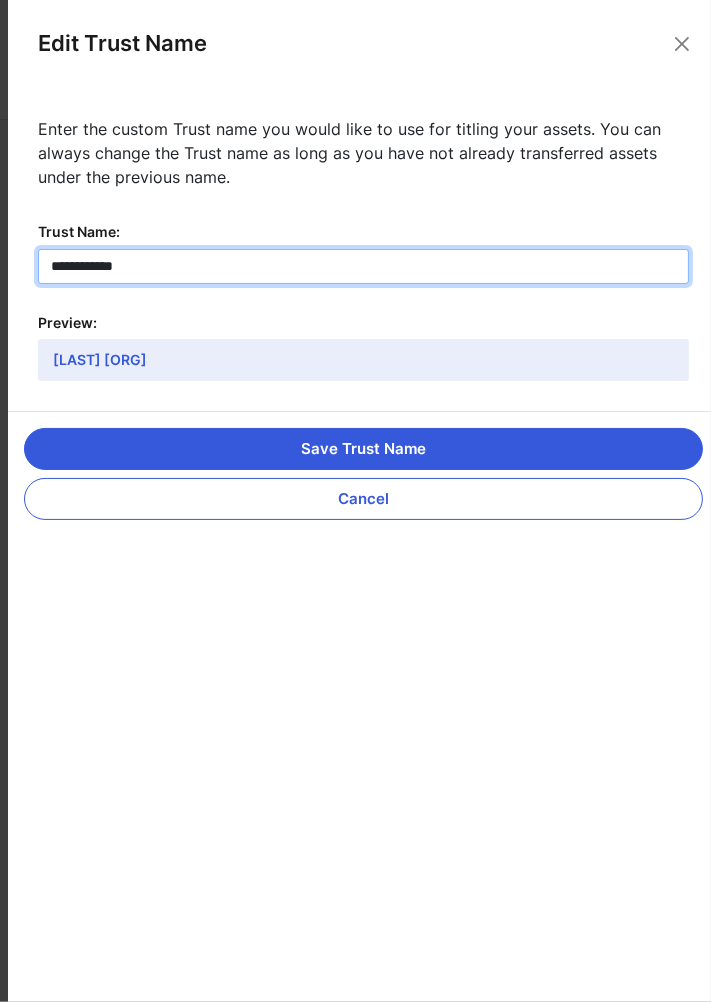 type on "**********" 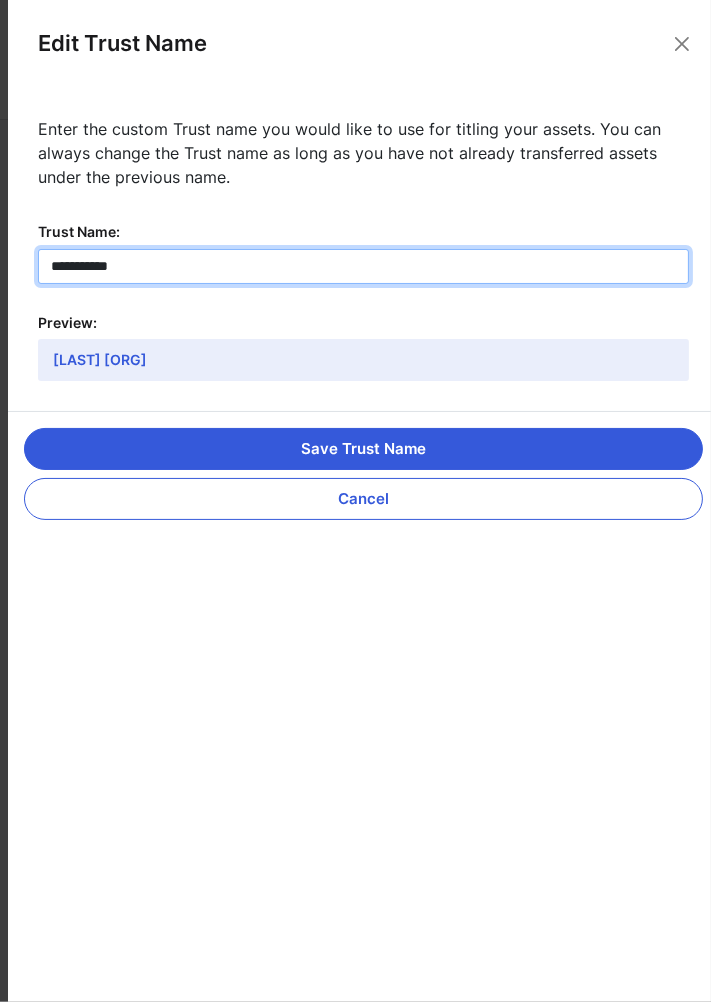 type on "**********" 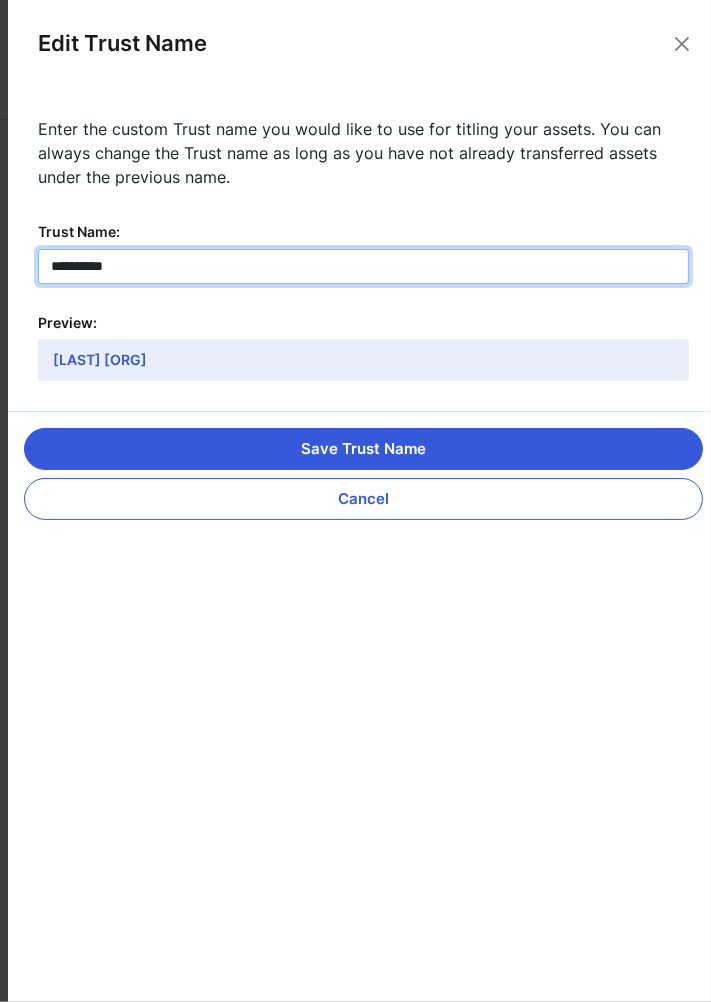 type on "**********" 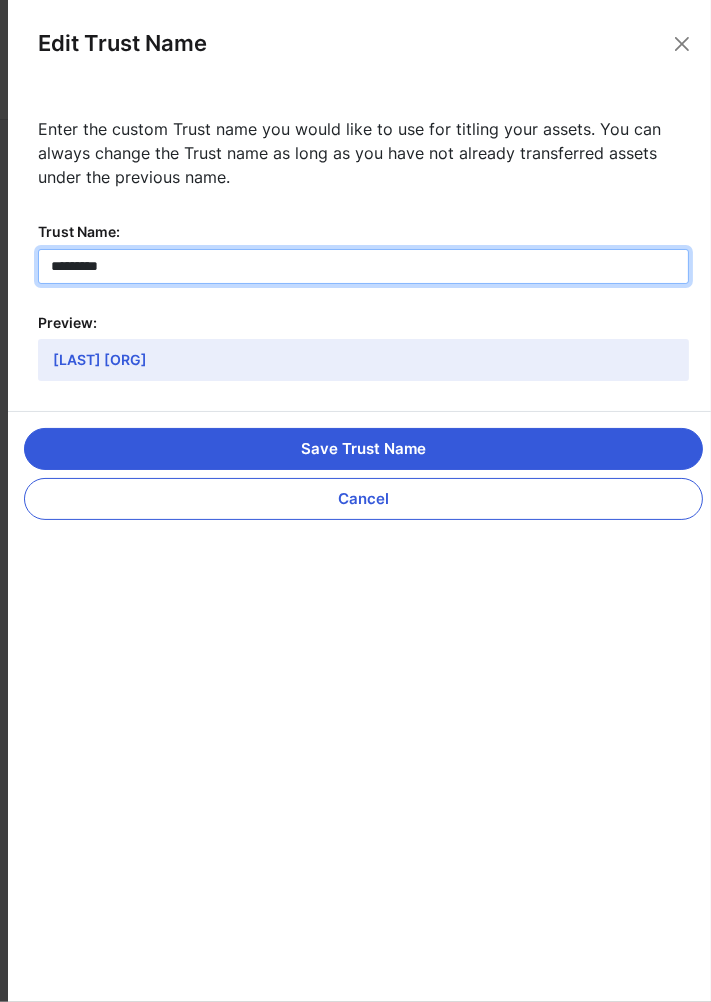 type on "*********" 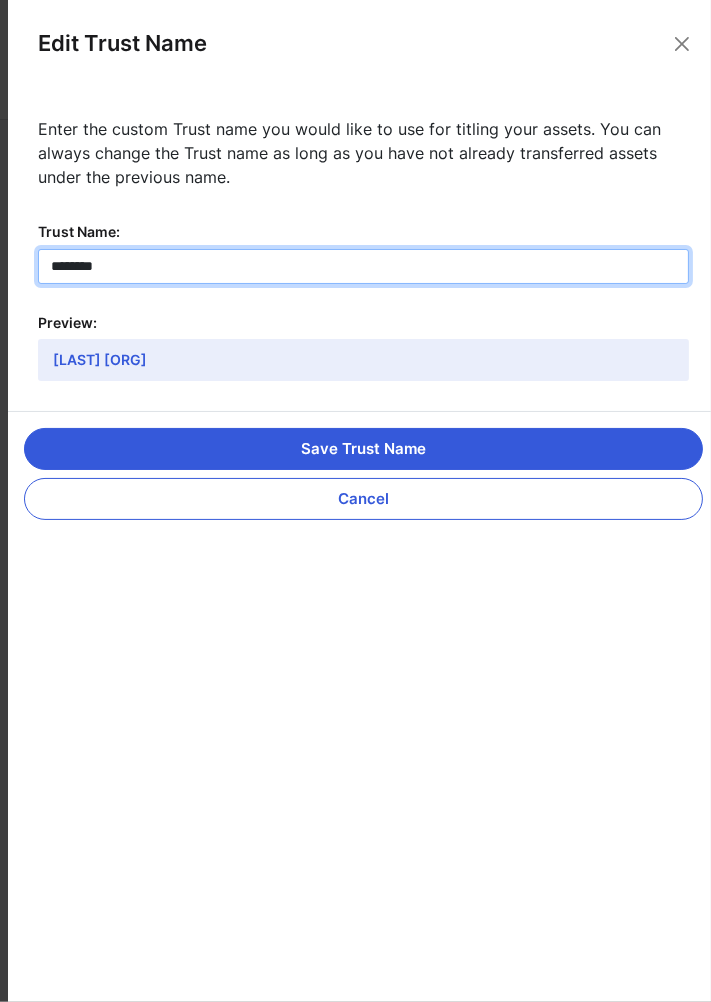 type on "********" 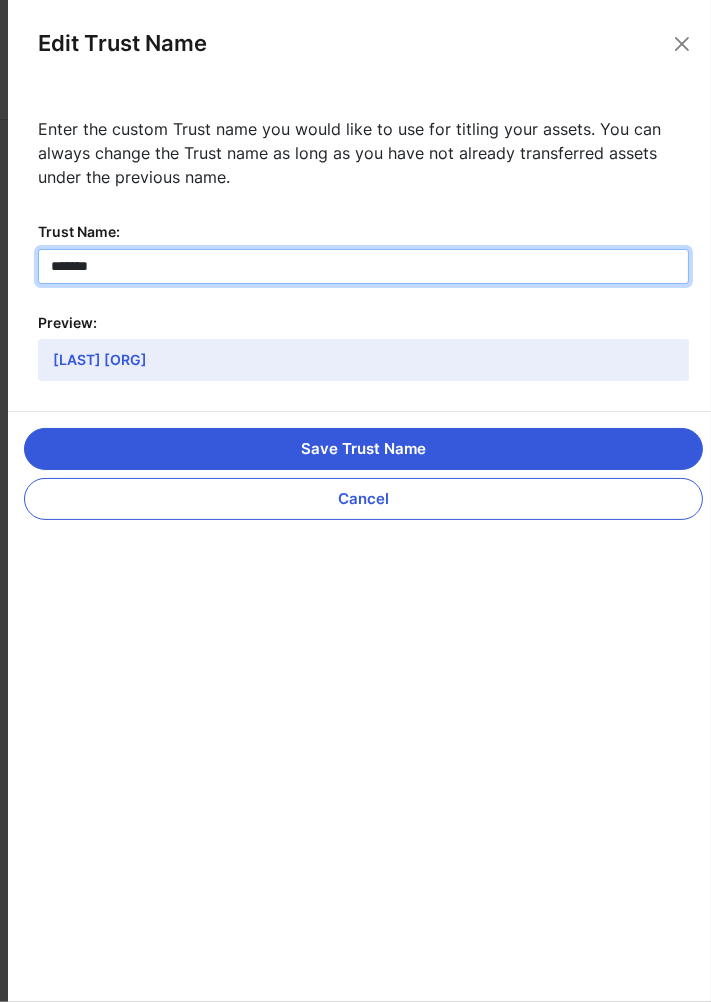 type on "*******" 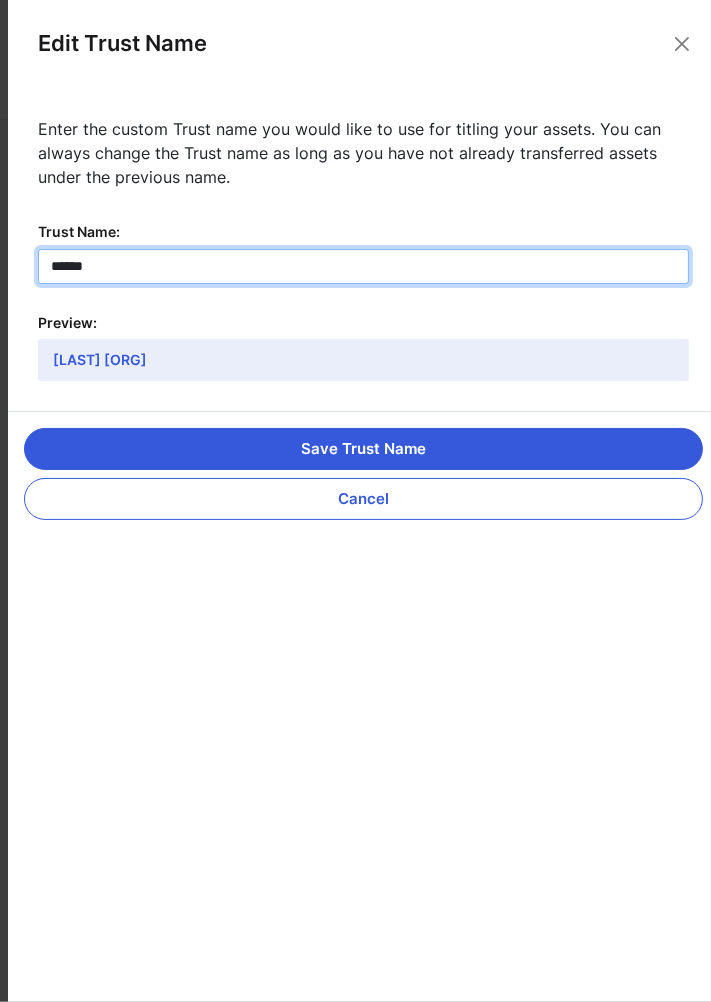 type on "******" 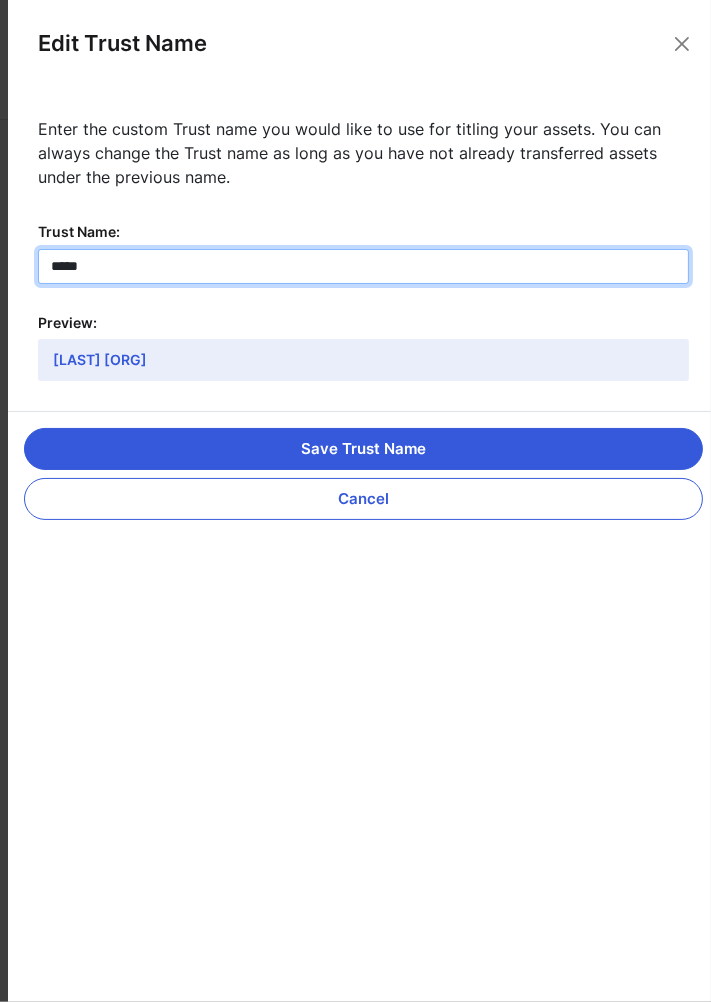 type on "****" 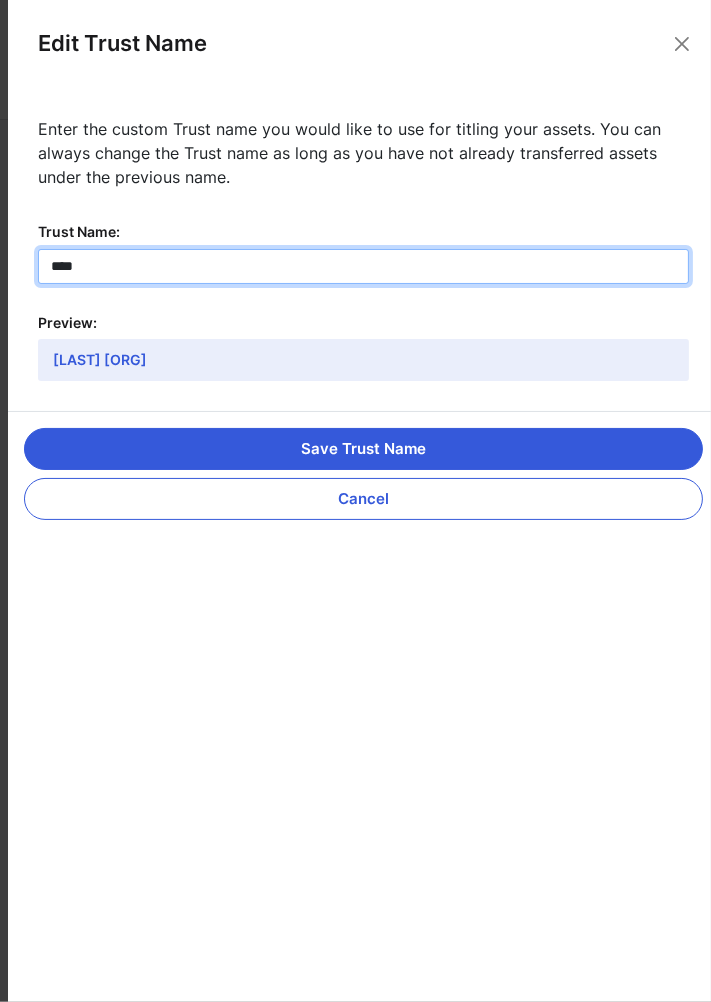 type on "****" 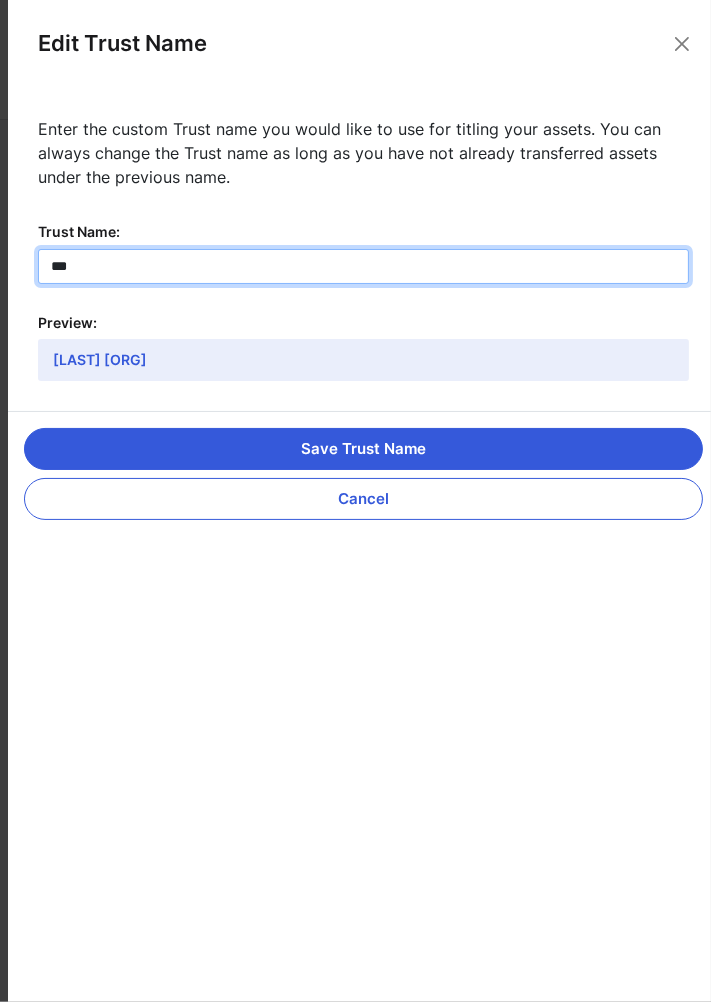 type on "***" 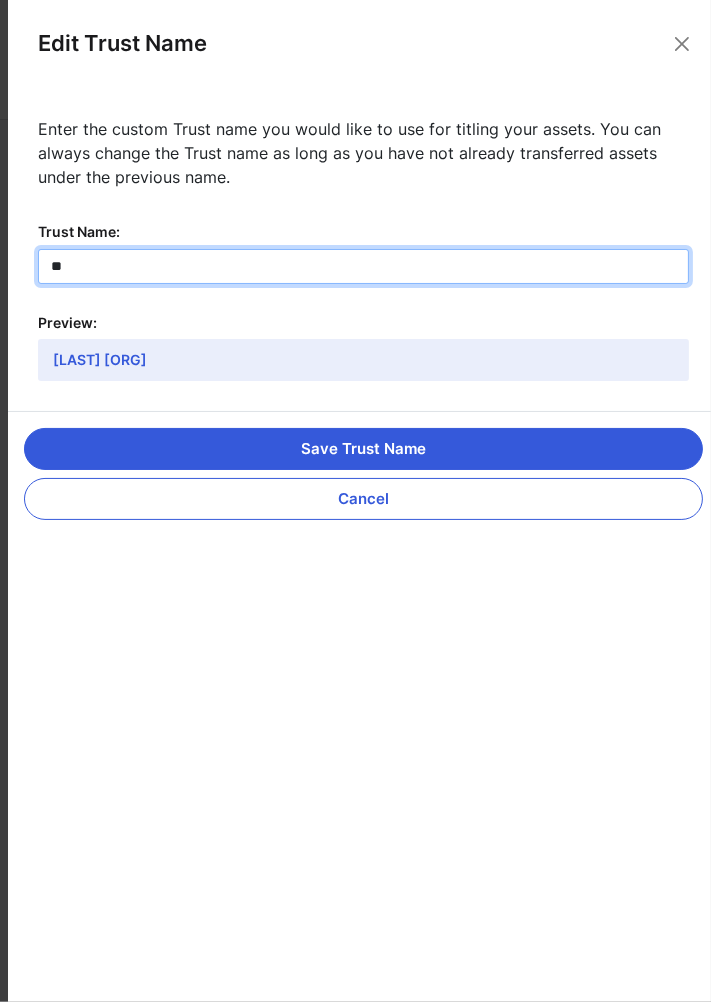 type on "**" 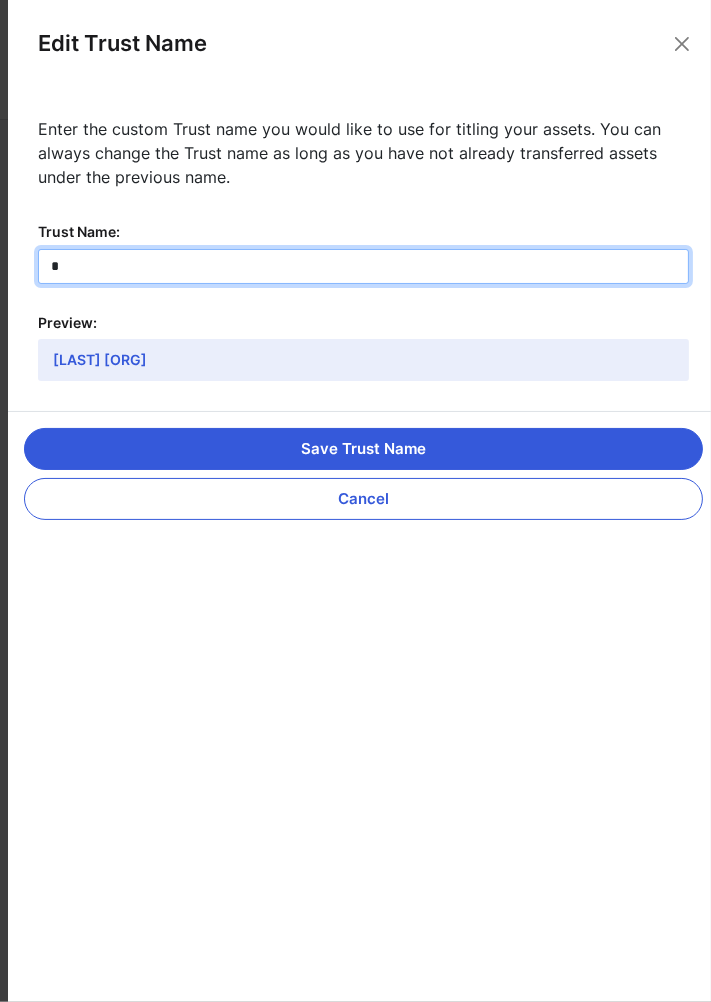 type on "*" 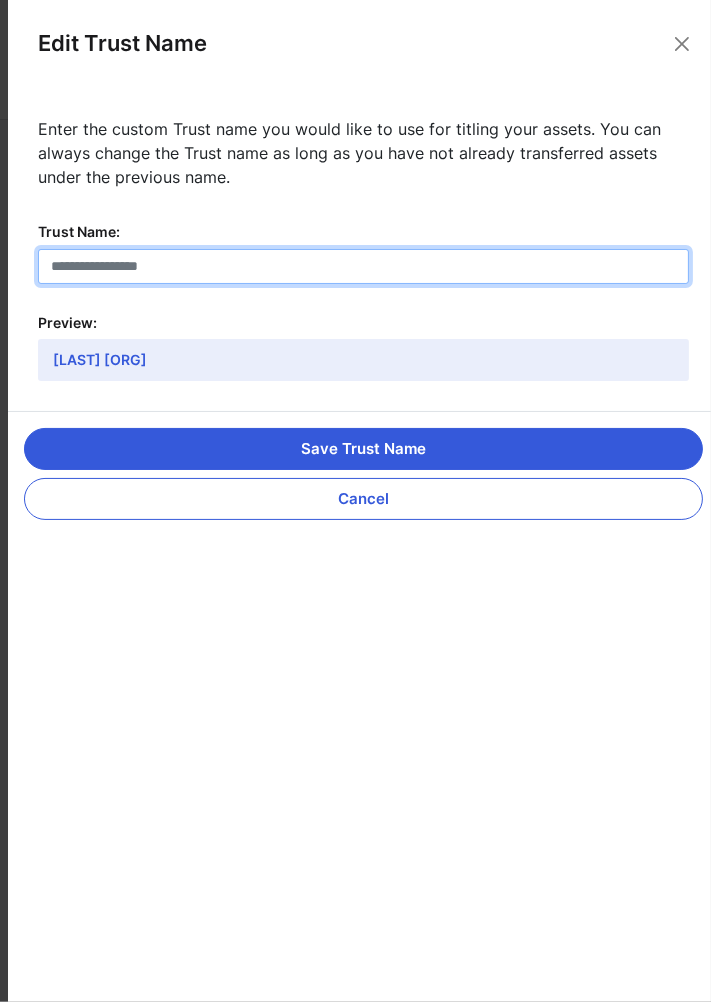 type 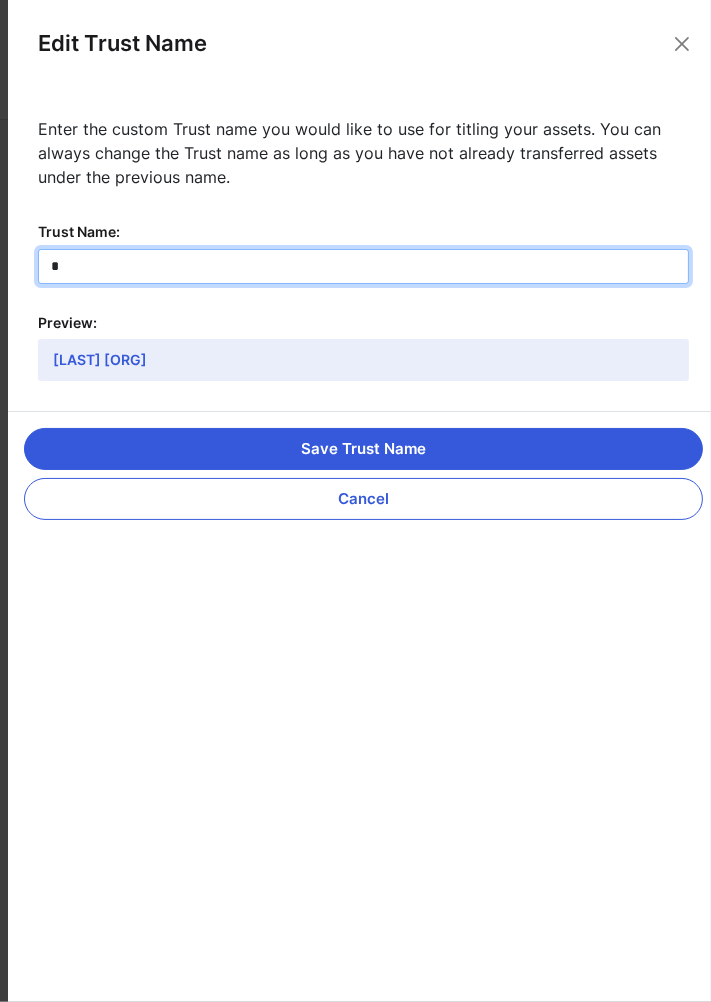 type on "*" 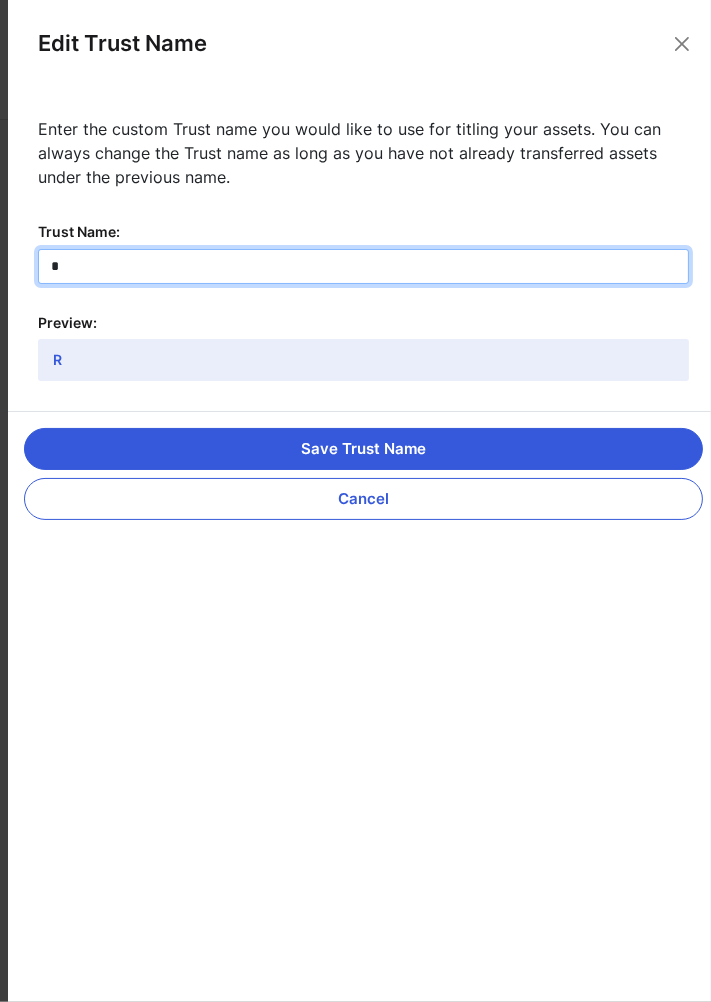 type on "**" 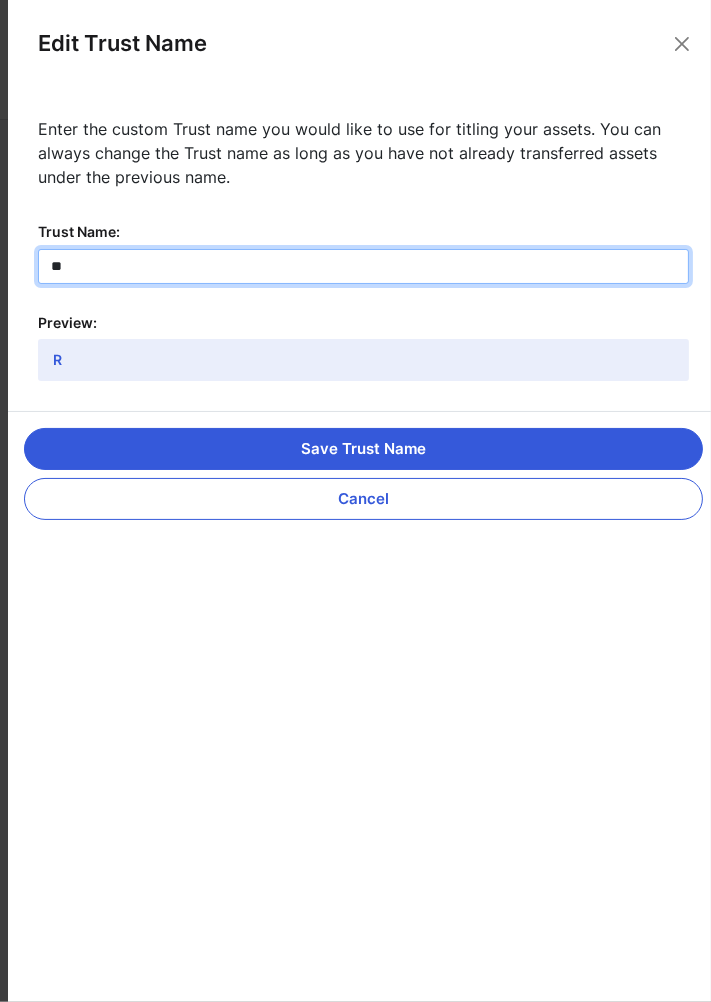 type on "**" 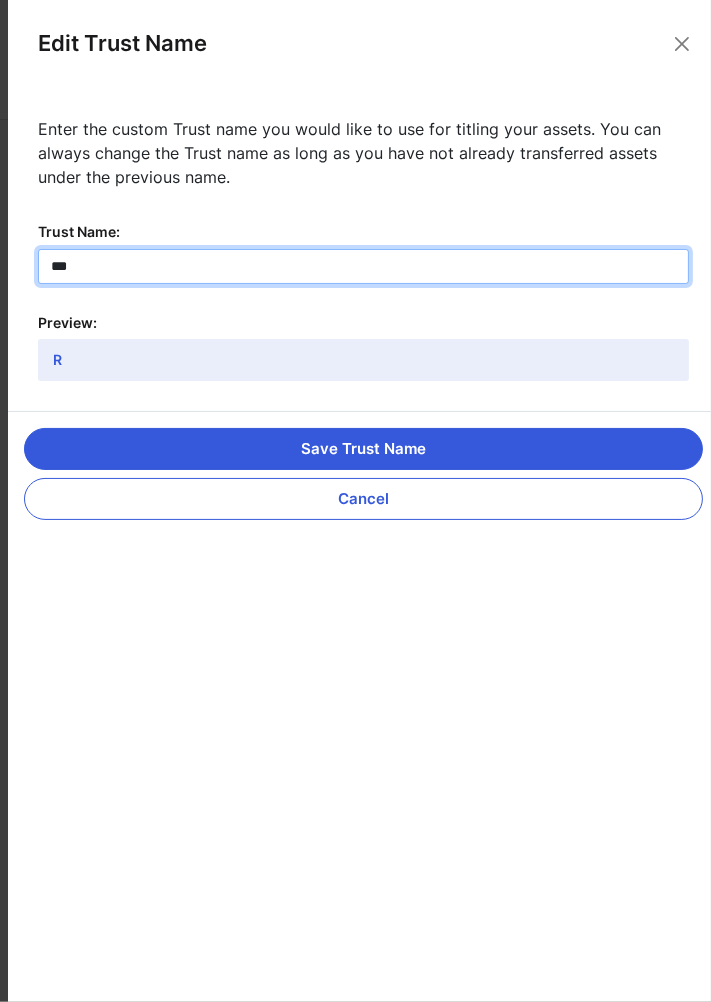 type on "***" 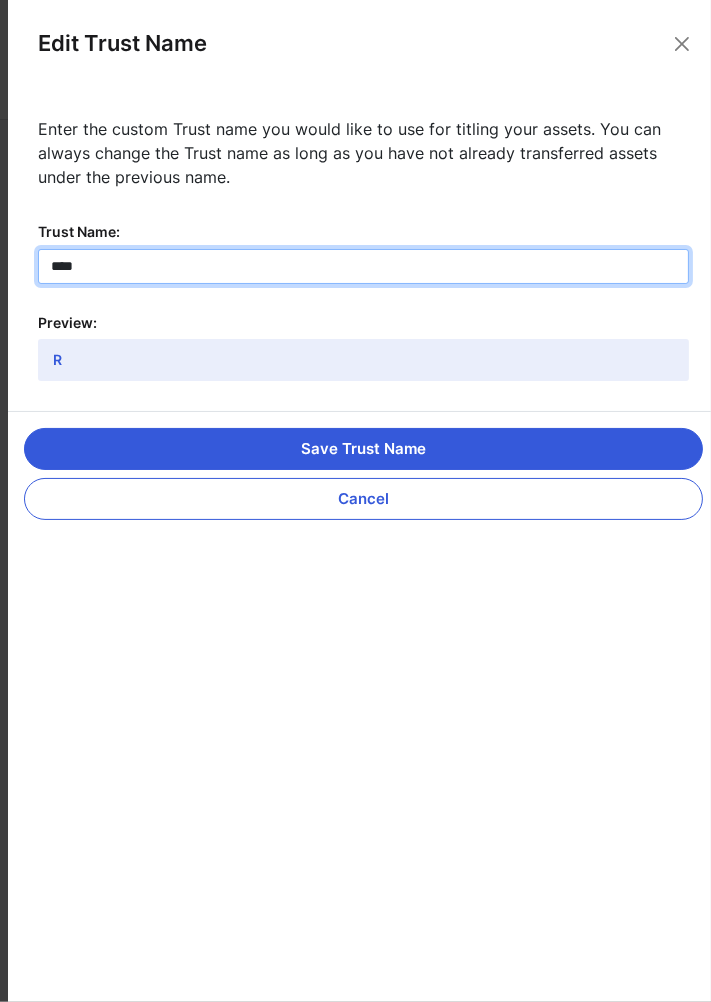type on "****" 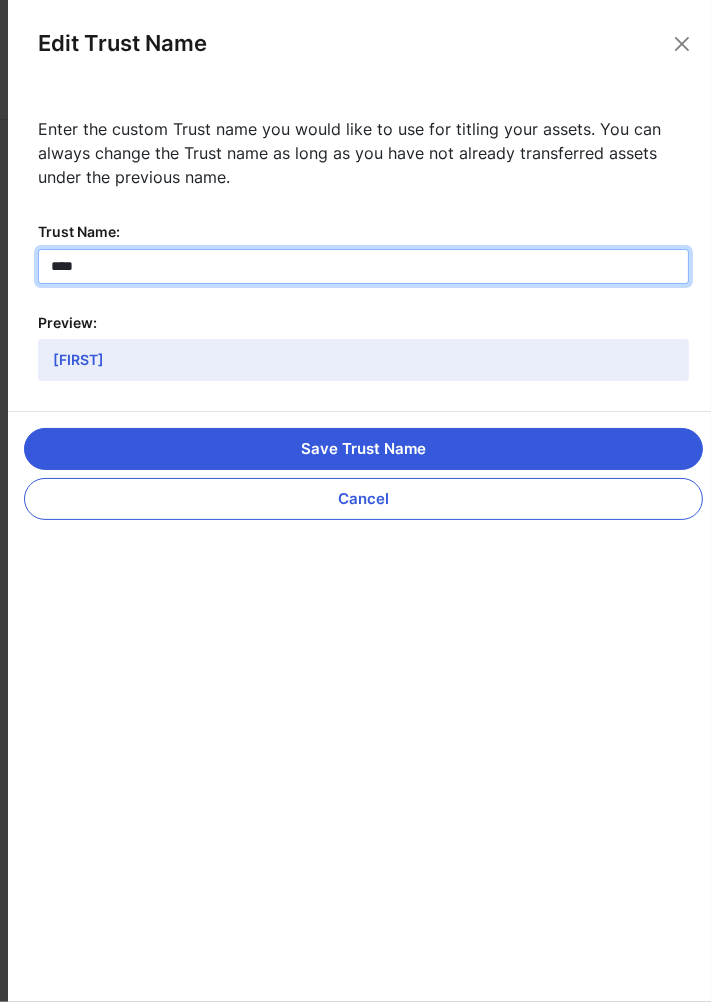 type on "*****" 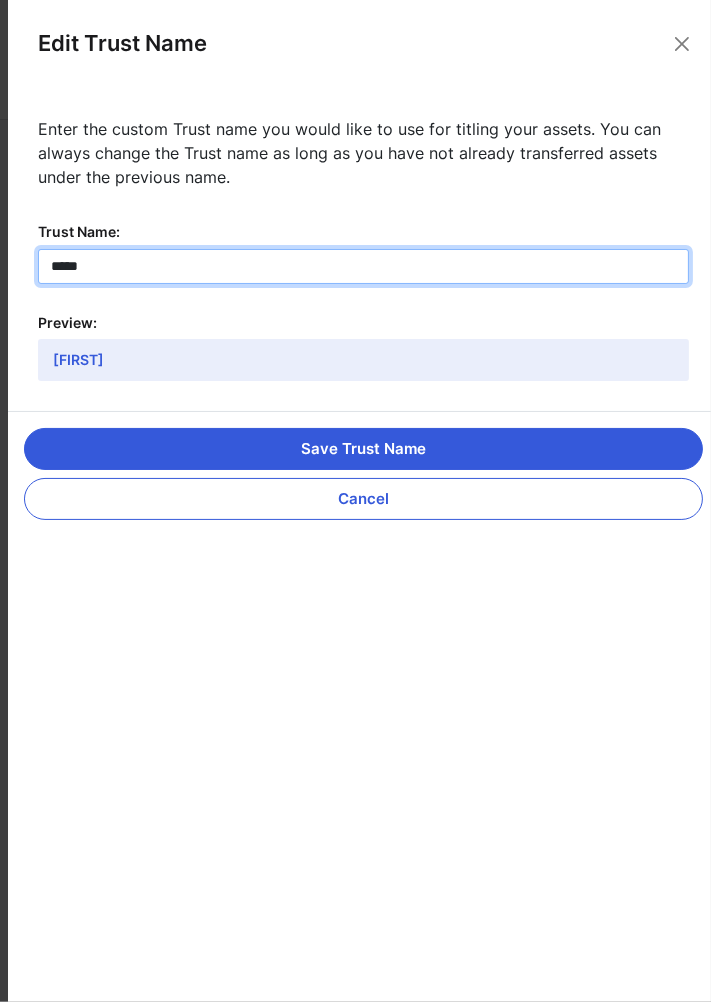 type on "*****" 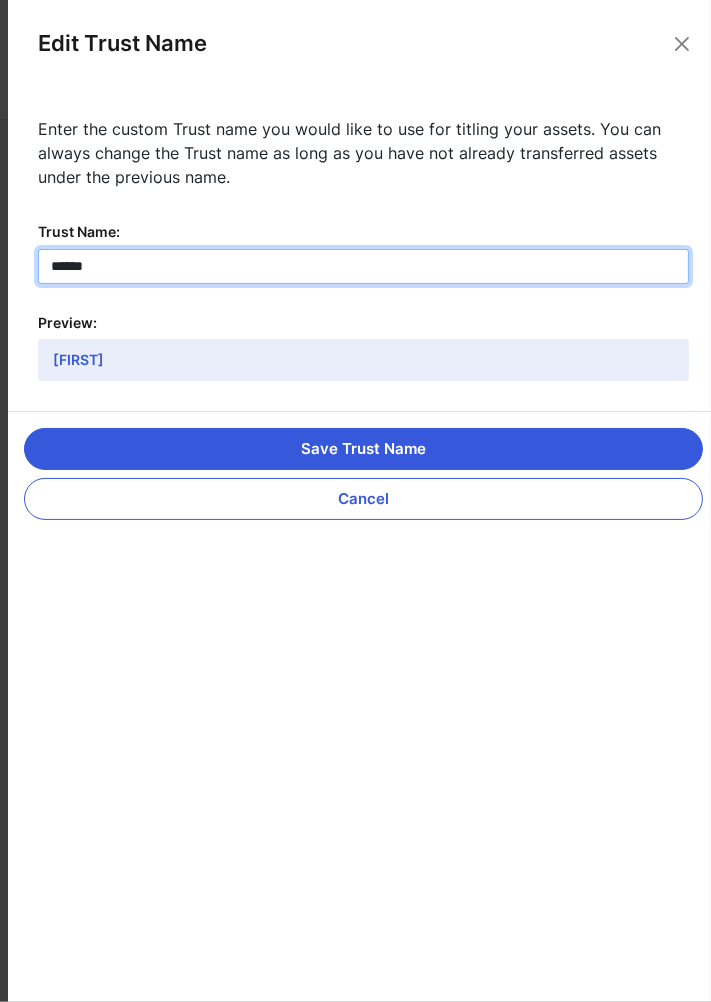 type on "*****" 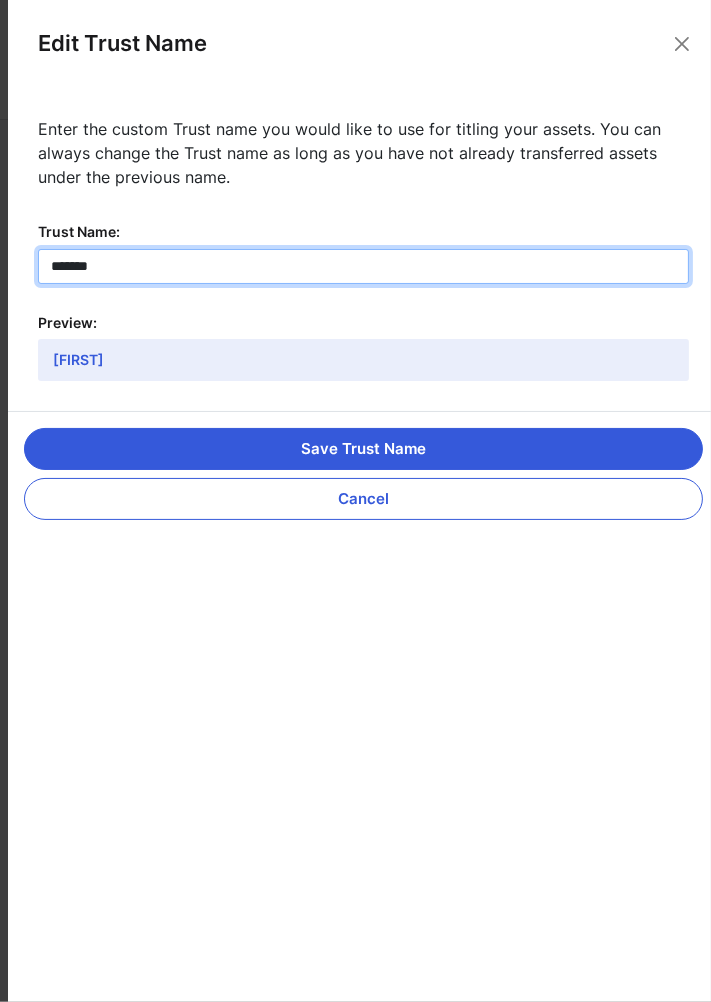 type on "*******" 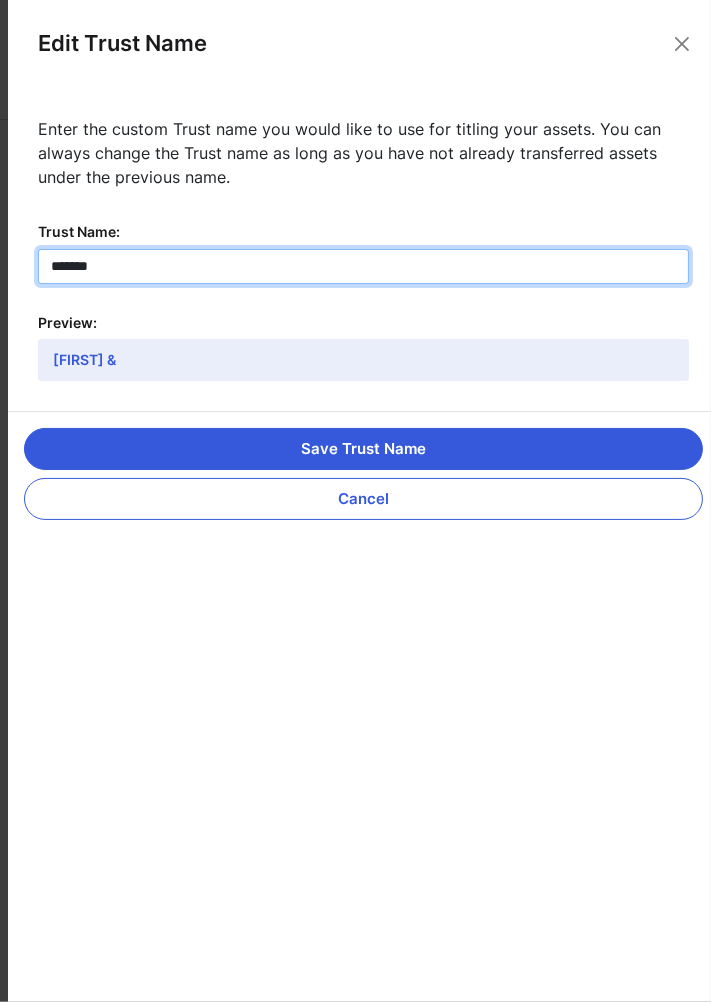 type on "*******" 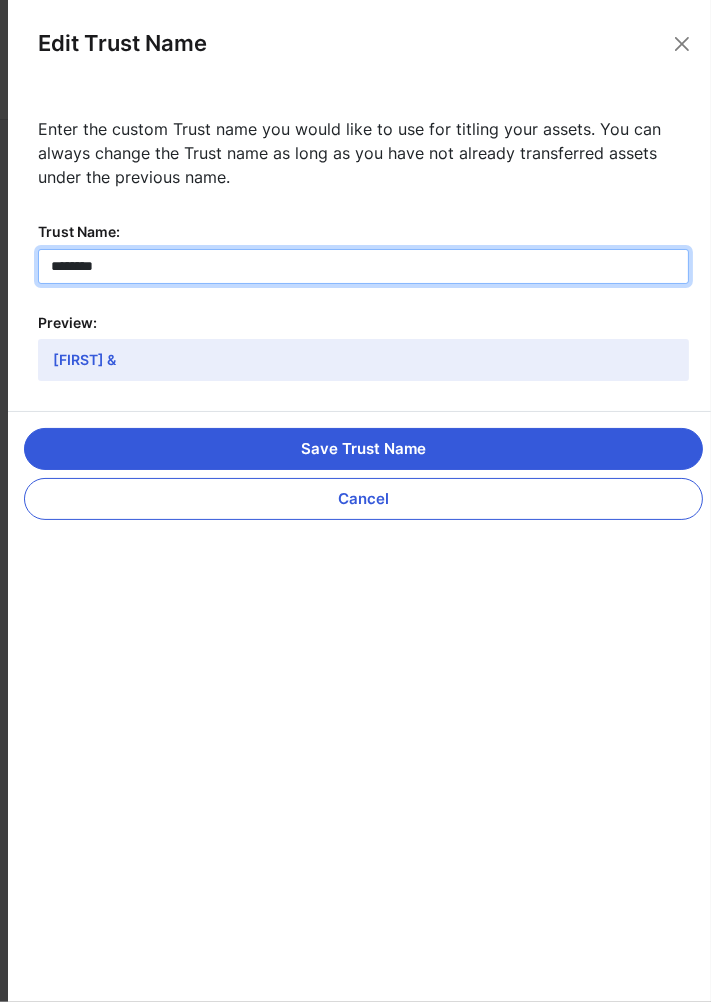 type on "*******" 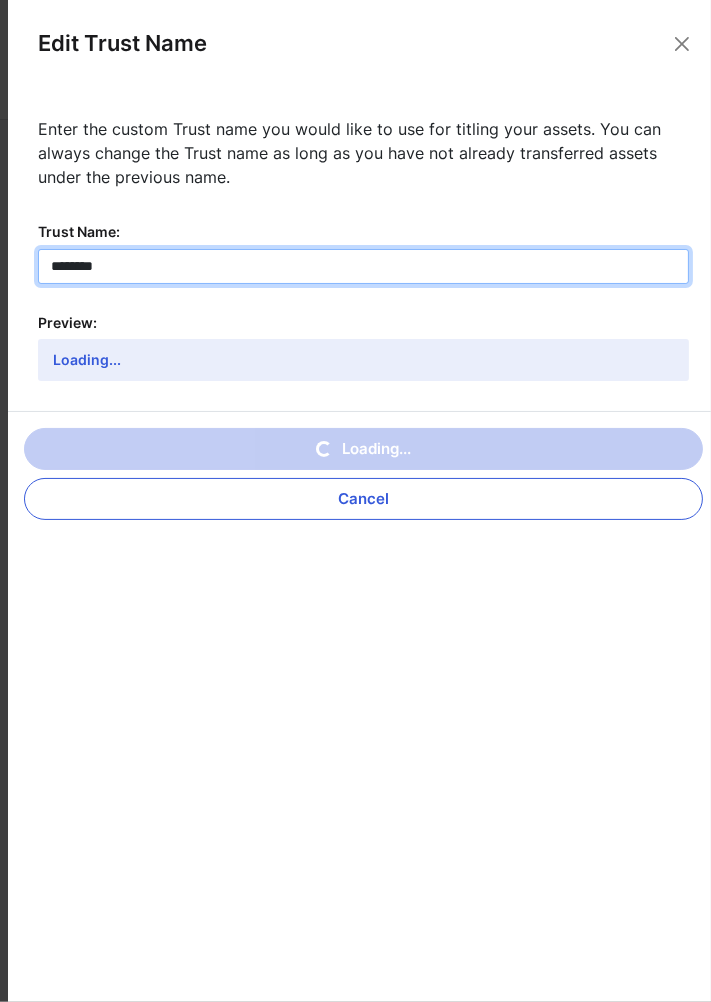 type on "*********" 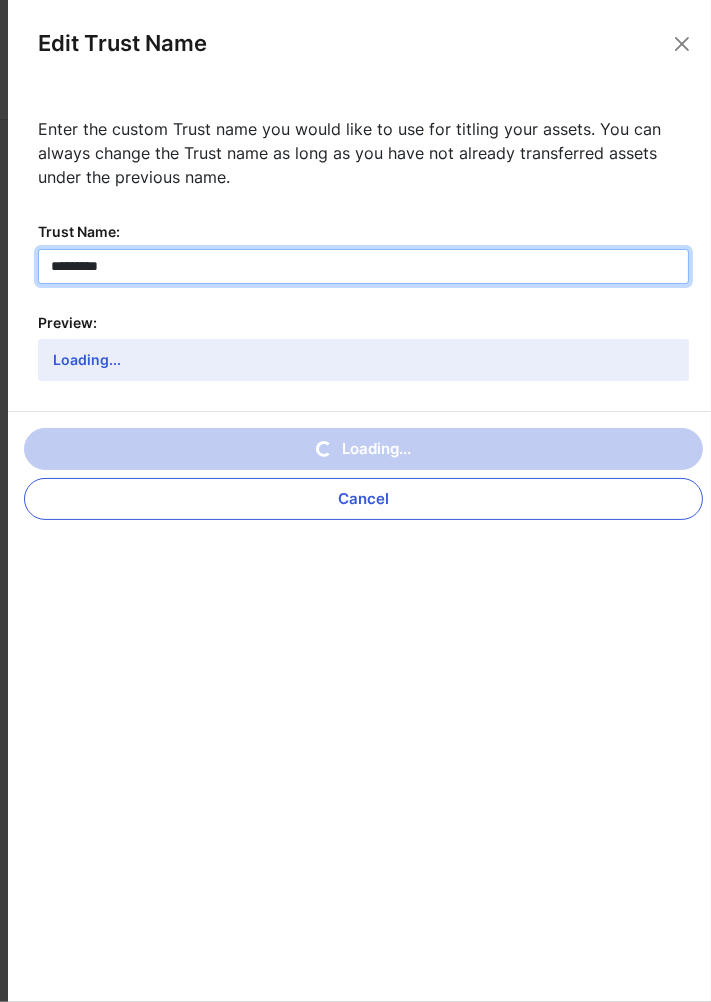 type 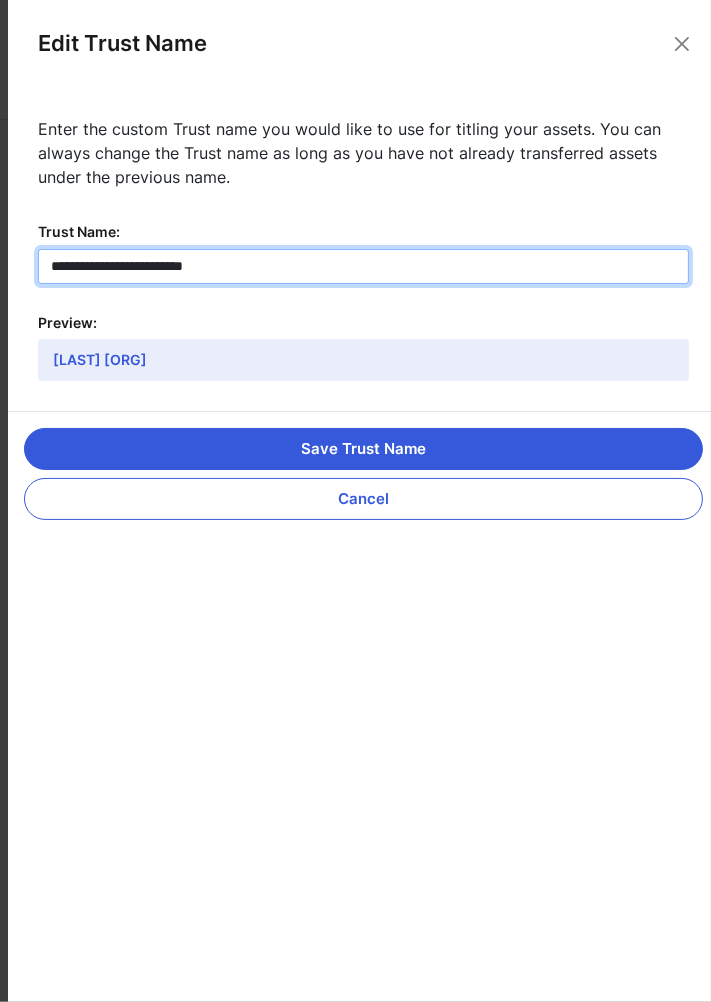 click on "**********" at bounding box center [363, 266] 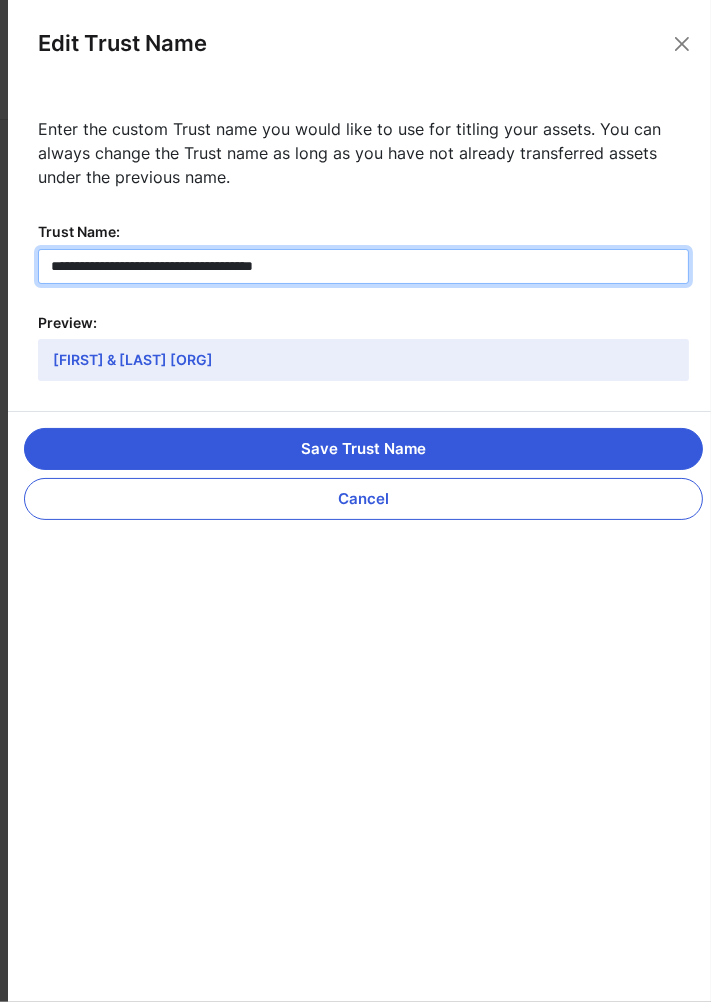 click on "**********" at bounding box center (363, 266) 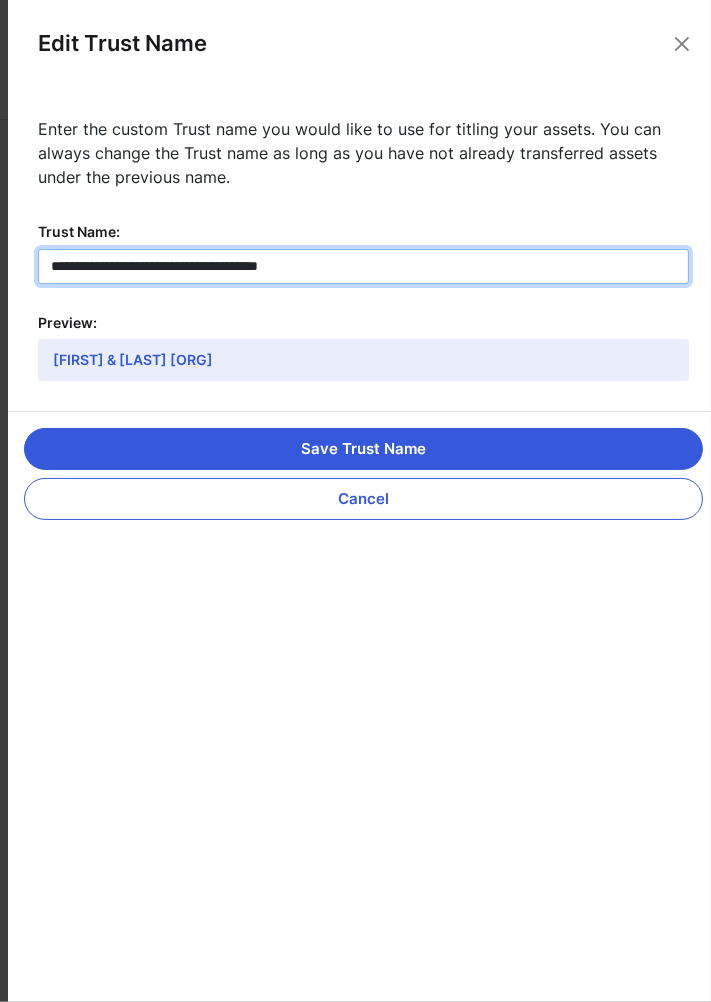 click on "**********" at bounding box center (363, 266) 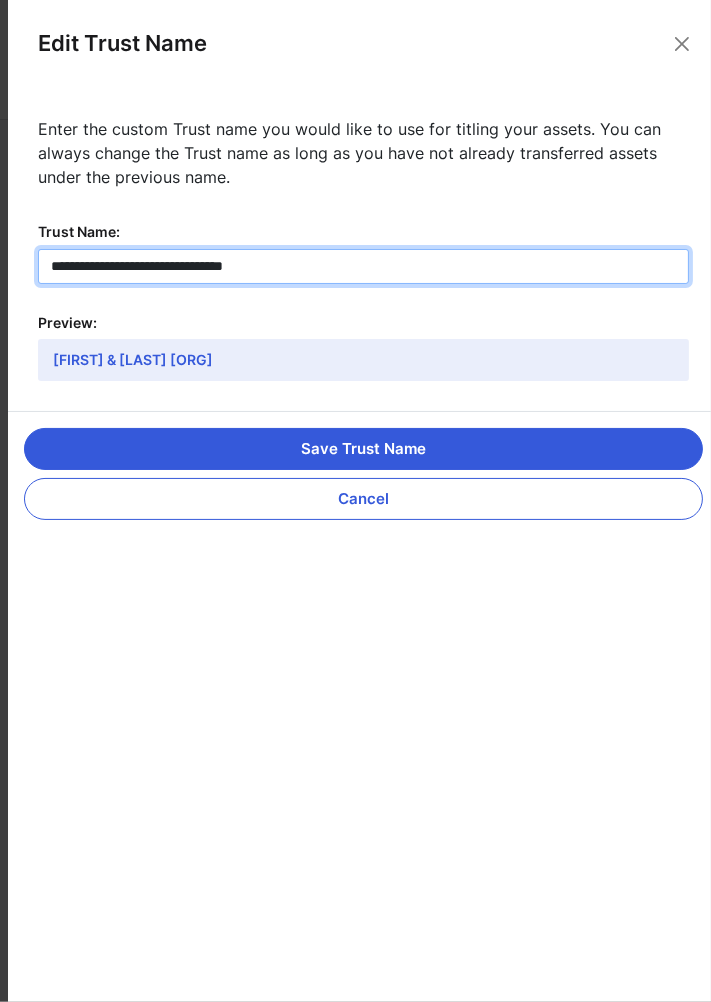 click on "**********" at bounding box center [363, 266] 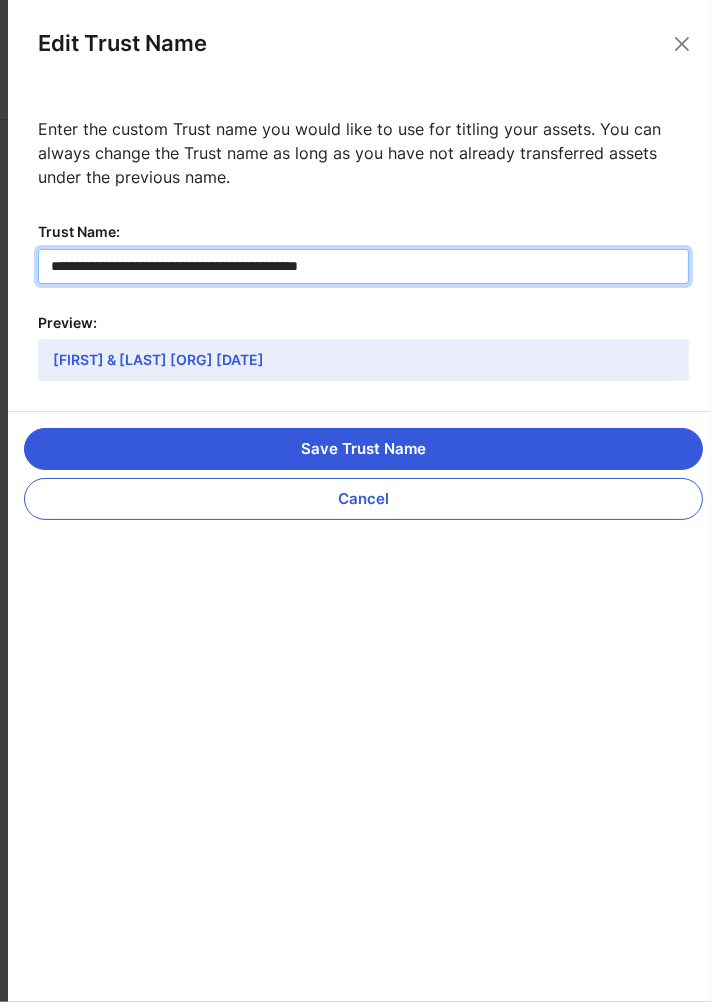 click on "**********" at bounding box center [363, 266] 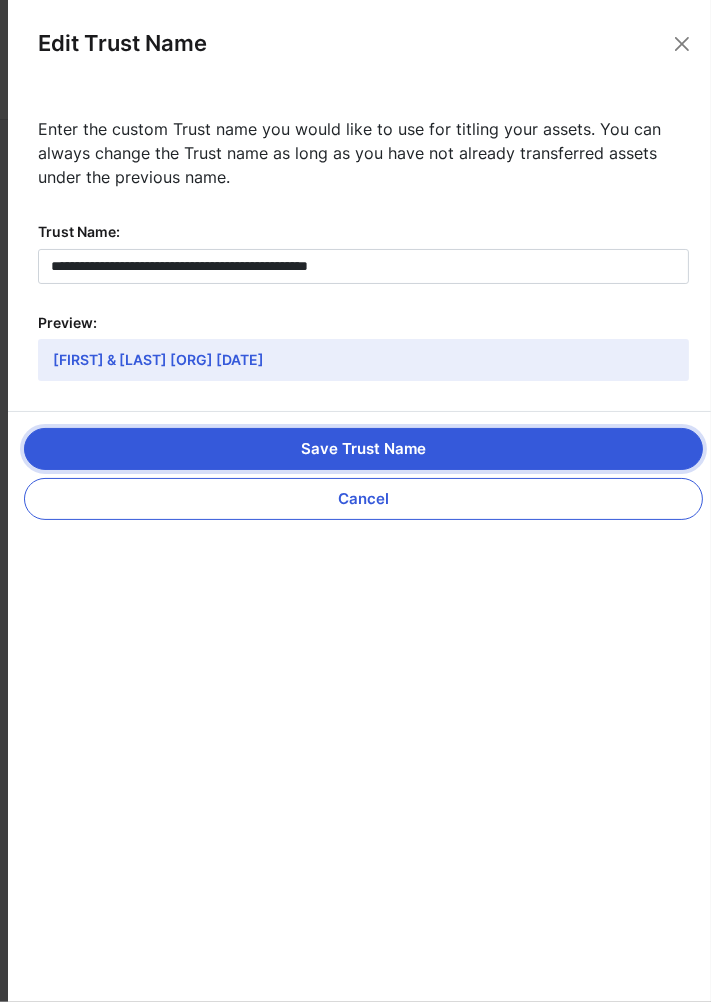 click on "Save Trust Name" at bounding box center (363, 449) 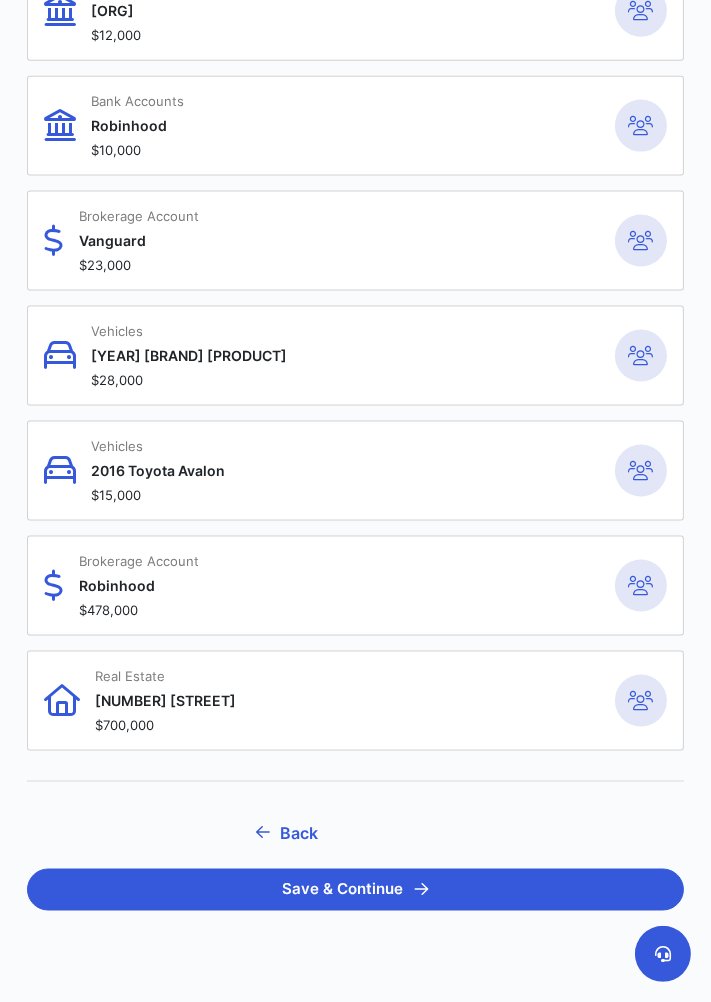scroll, scrollTop: 2333, scrollLeft: 0, axis: vertical 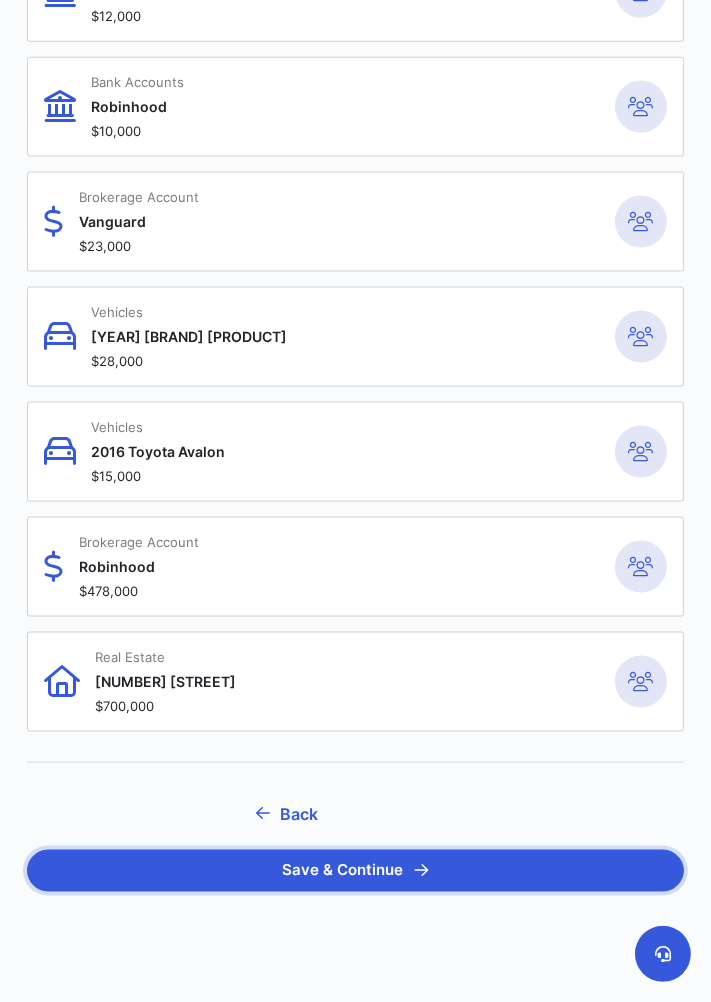 click on "Save & Continue" at bounding box center (355, 871) 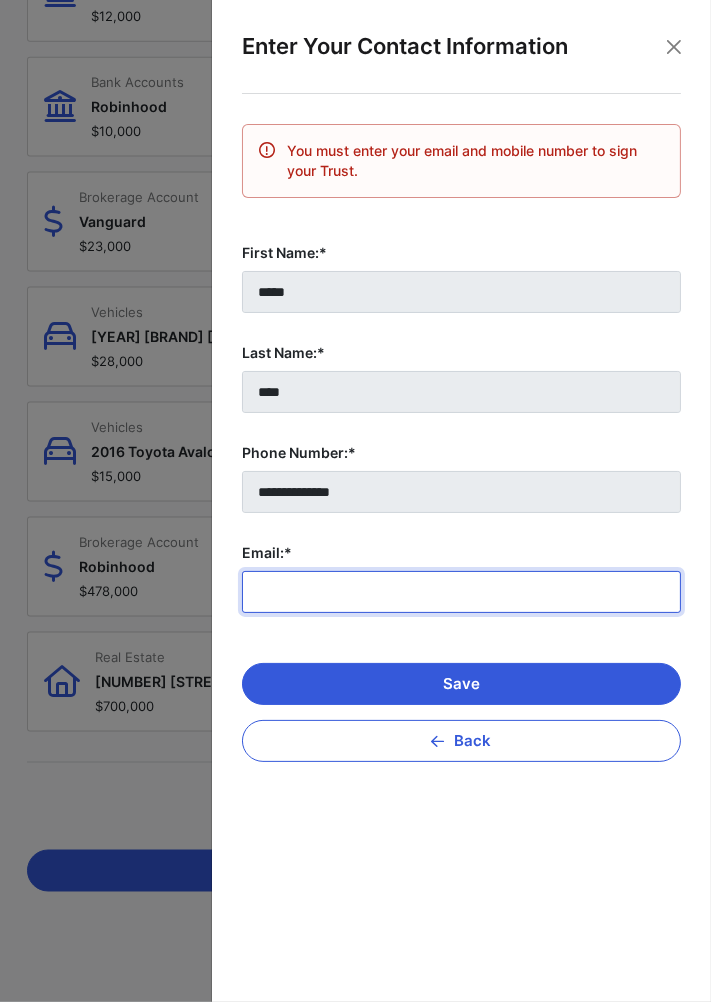 click on "Email:*" at bounding box center (461, 592) 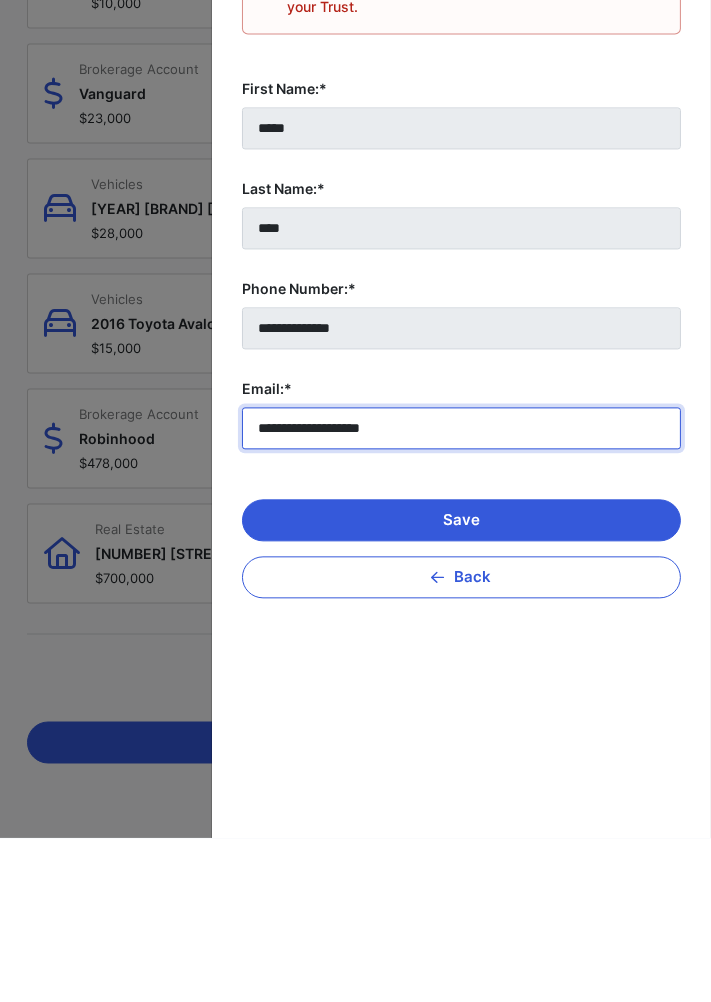 scroll, scrollTop: 2298, scrollLeft: 0, axis: vertical 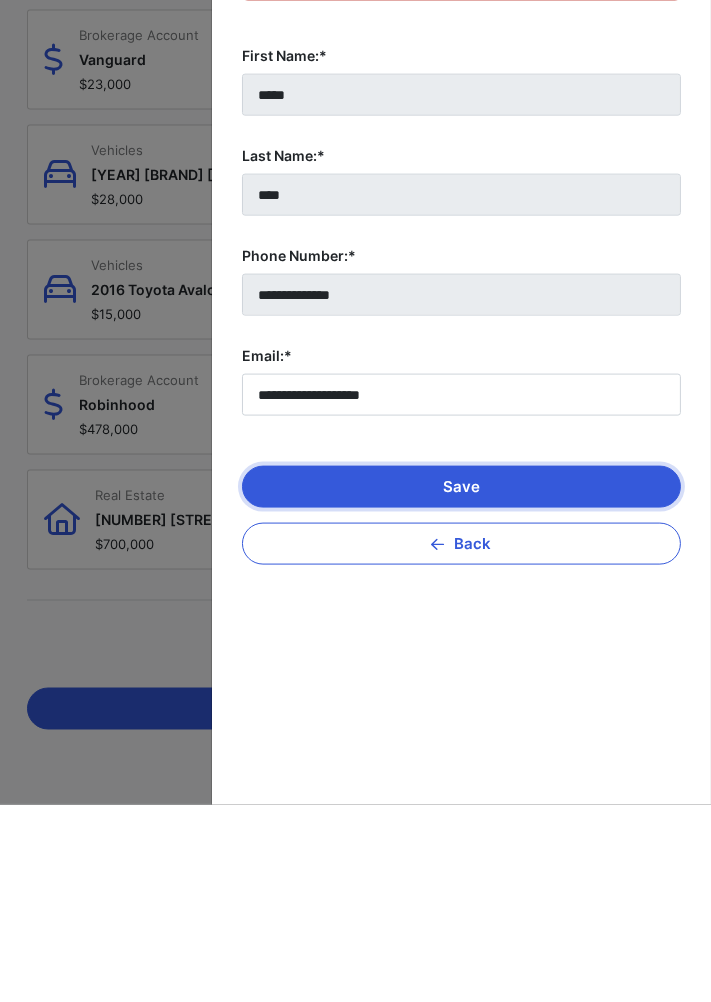 click on "Save" at bounding box center [461, 684] 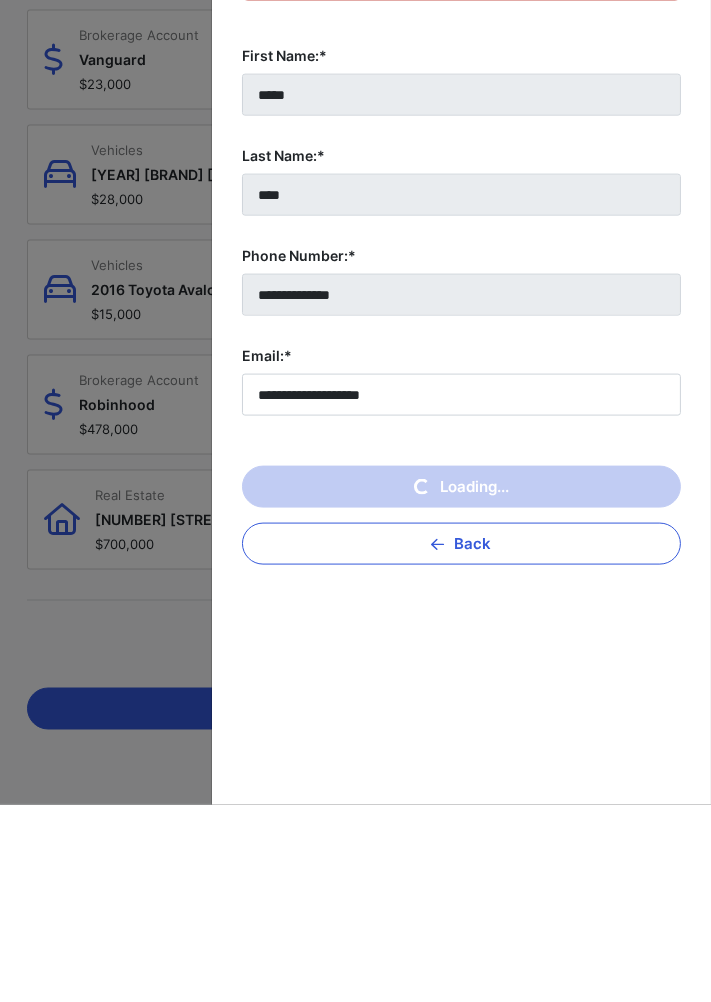 scroll, scrollTop: 2298, scrollLeft: 0, axis: vertical 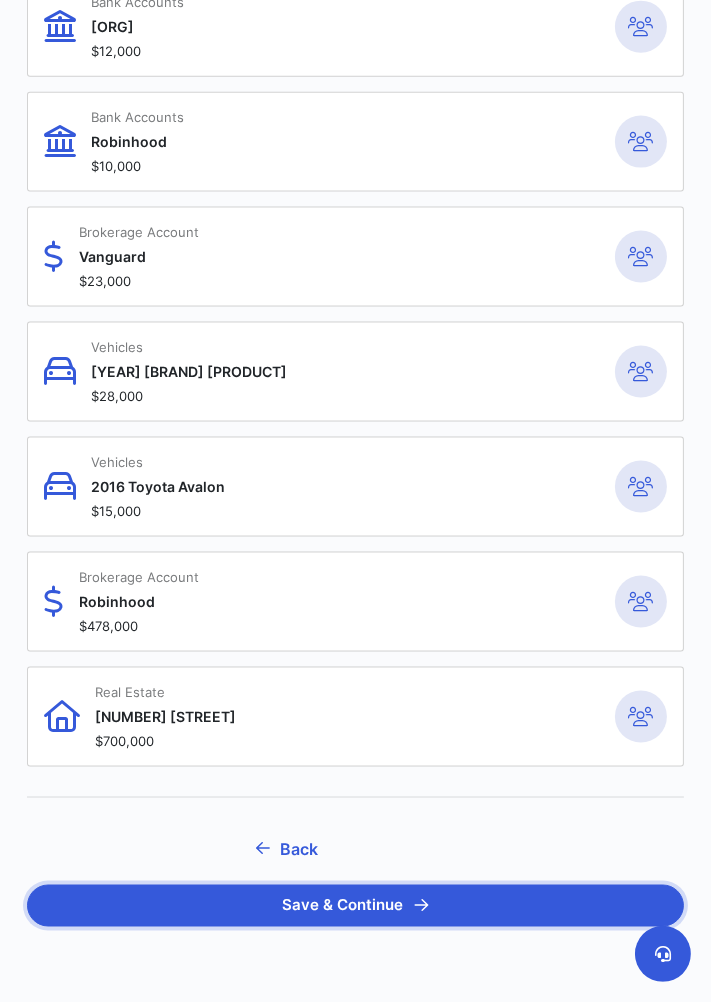 click on "Save & Continue" at bounding box center (355, 906) 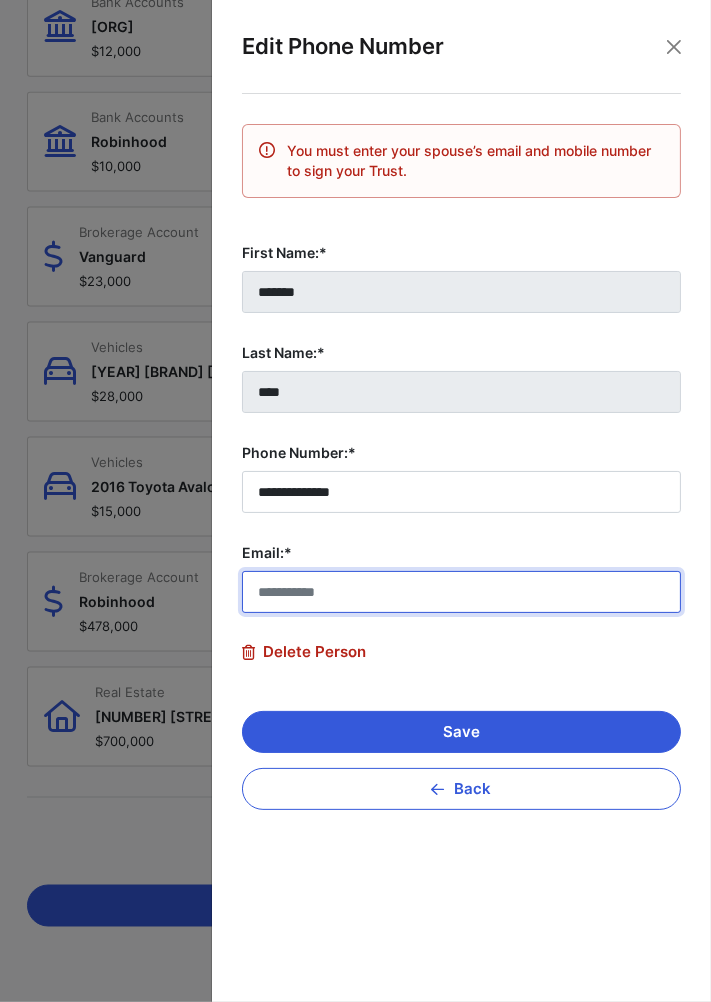 click on "Email:*" at bounding box center [461, 592] 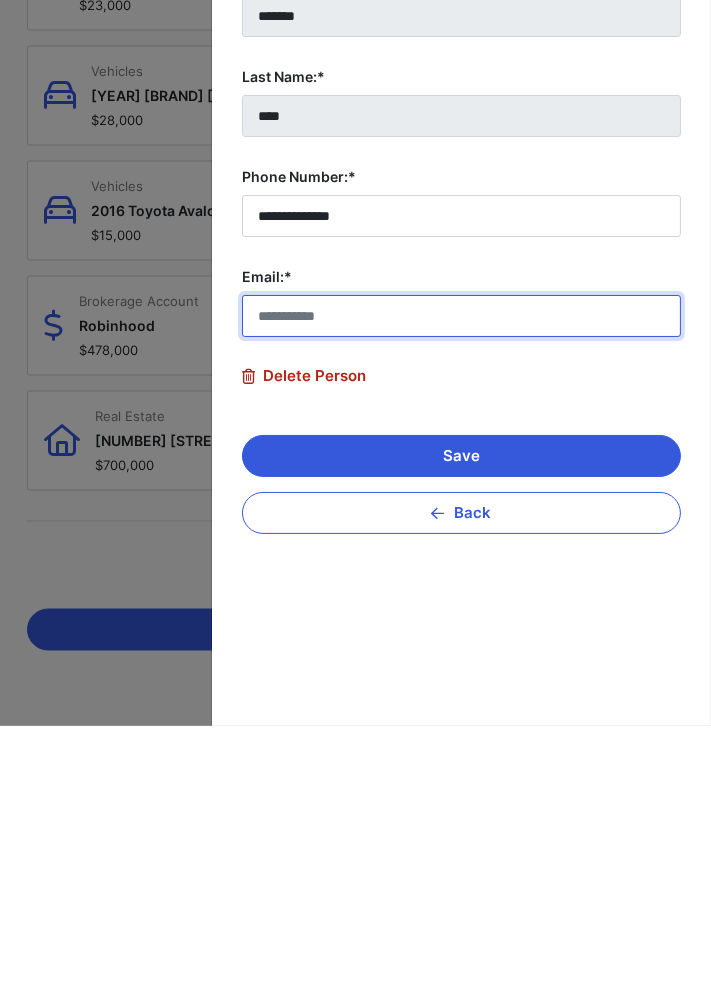 scroll, scrollTop: 2298, scrollLeft: 0, axis: vertical 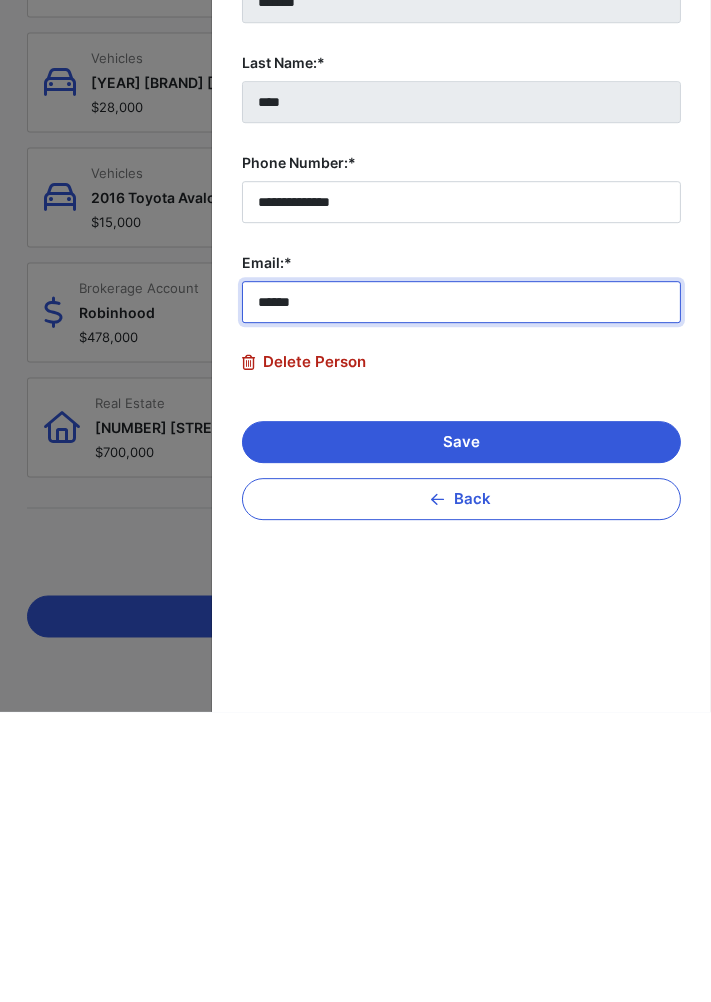 click on "******" at bounding box center [461, 592] 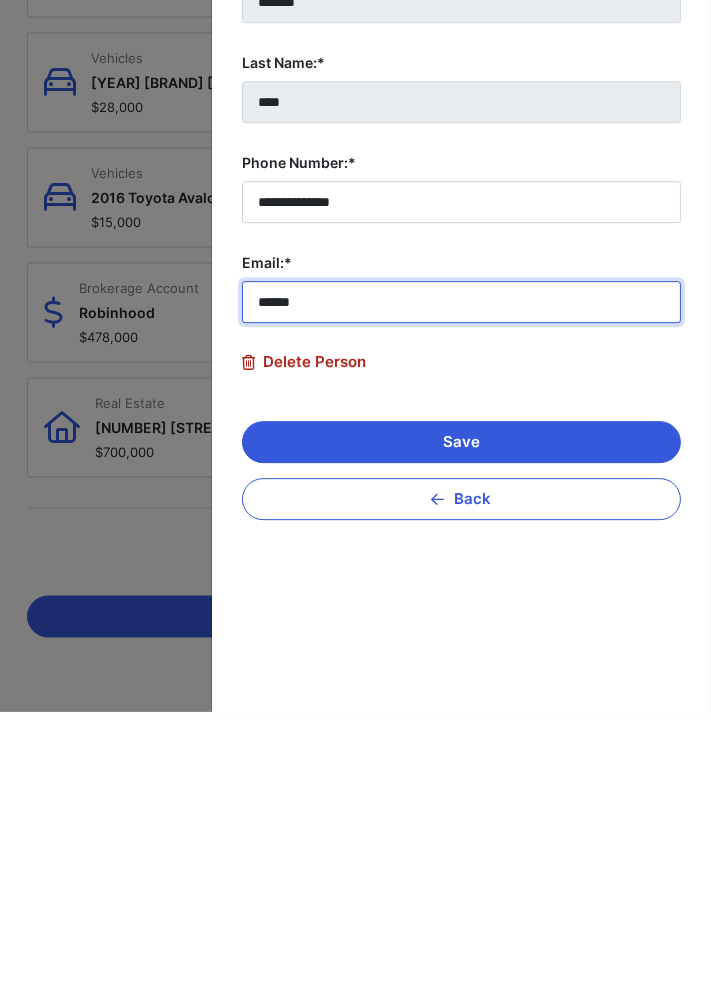 scroll, scrollTop: 2298, scrollLeft: 0, axis: vertical 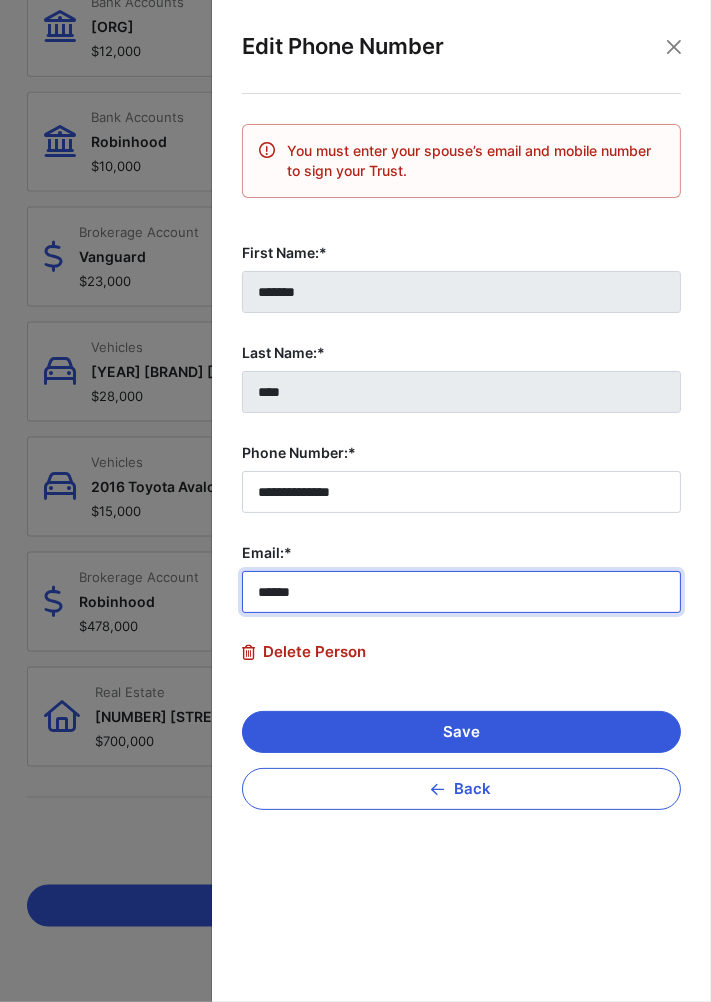 click on "******" at bounding box center (461, 592) 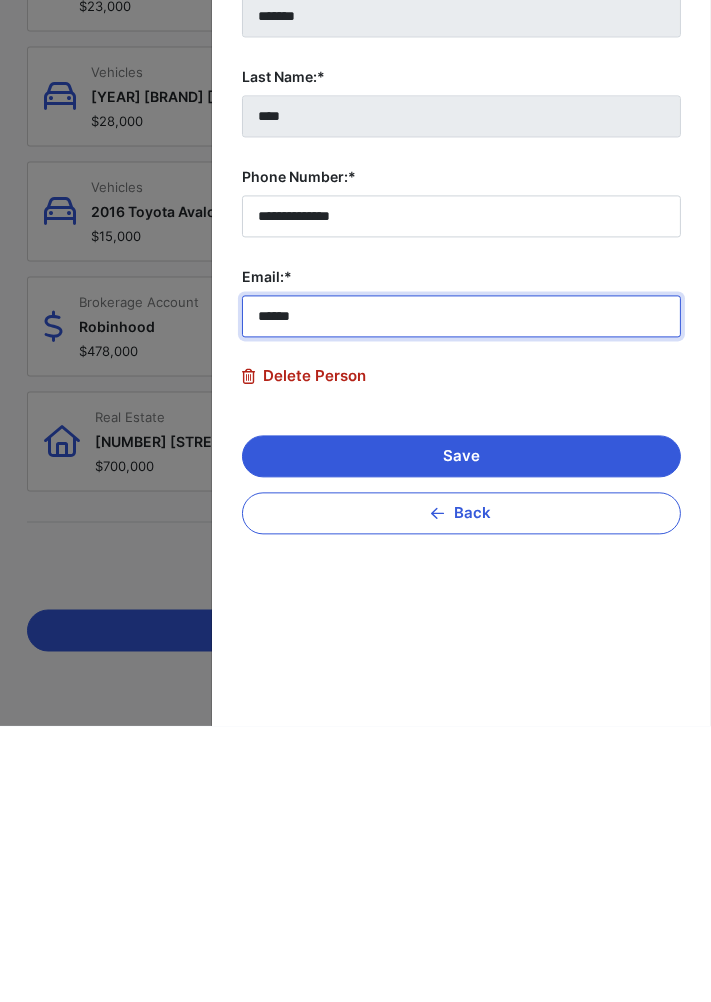 scroll, scrollTop: 2298, scrollLeft: 0, axis: vertical 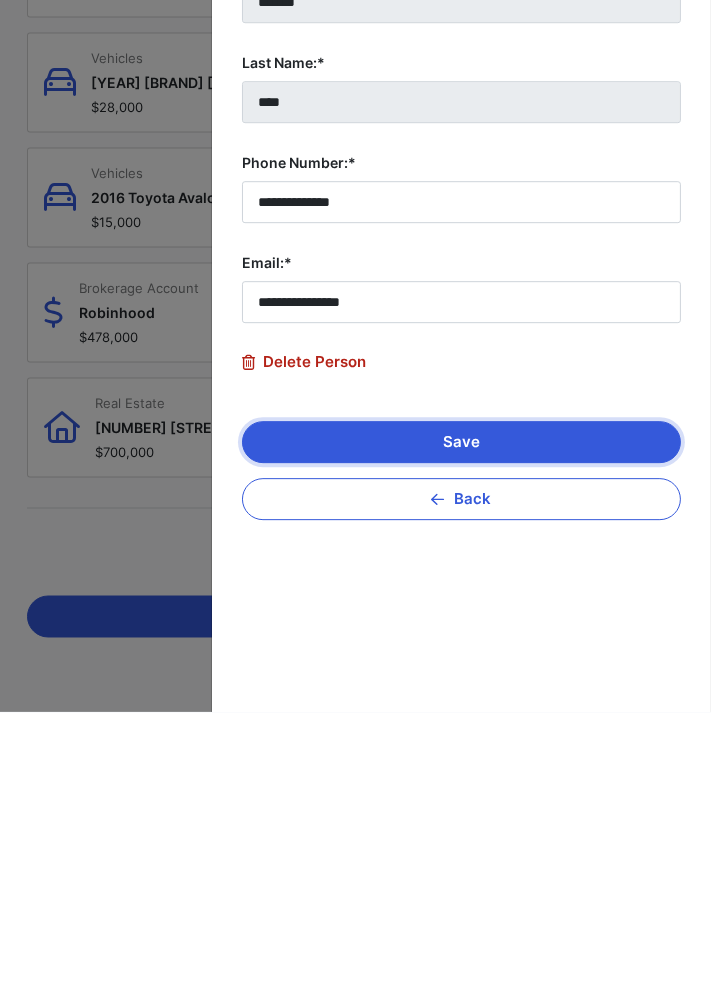 click on "Save" at bounding box center (461, 732) 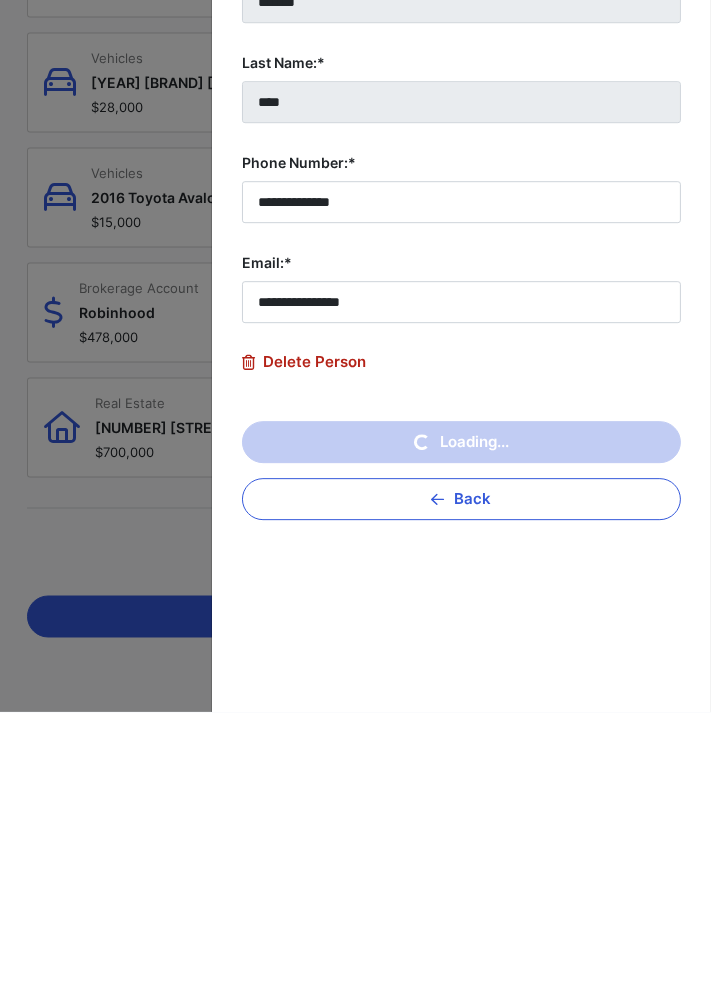 scroll, scrollTop: 2298, scrollLeft: 0, axis: vertical 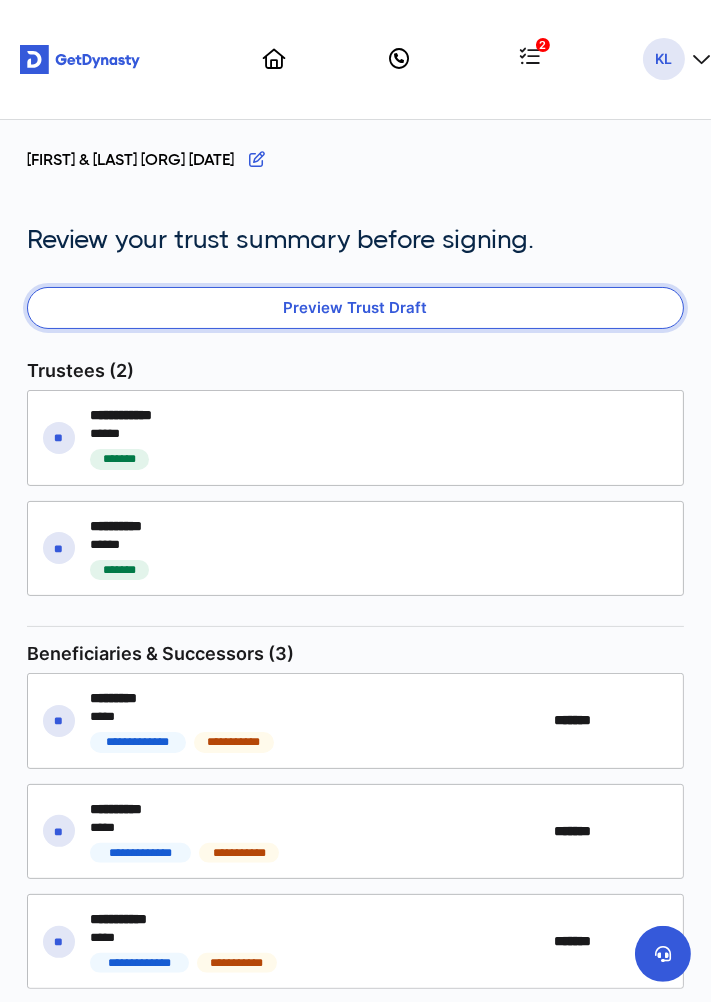 click on "Preview Trust Draft" at bounding box center (355, 308) 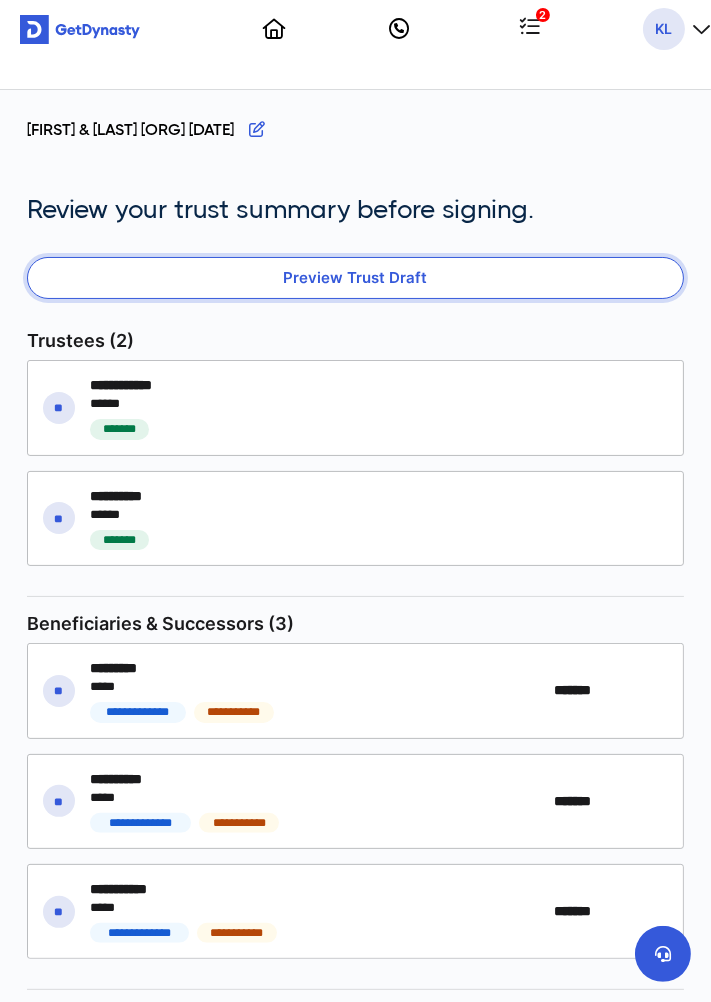 scroll, scrollTop: 31, scrollLeft: 0, axis: vertical 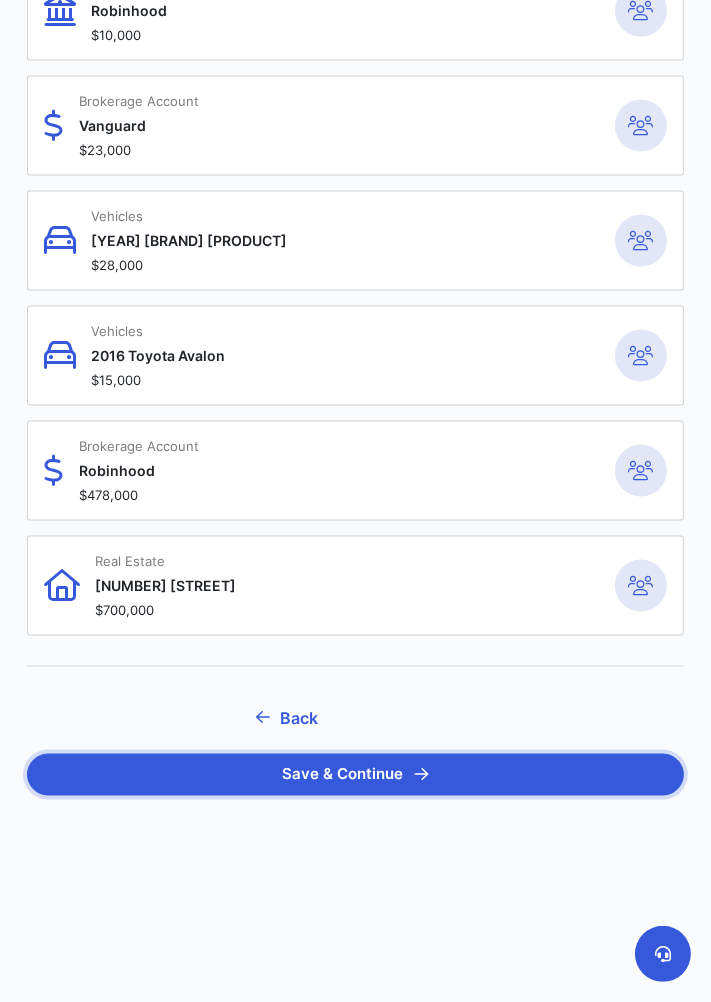 click on "Save & Continue" at bounding box center (355, 775) 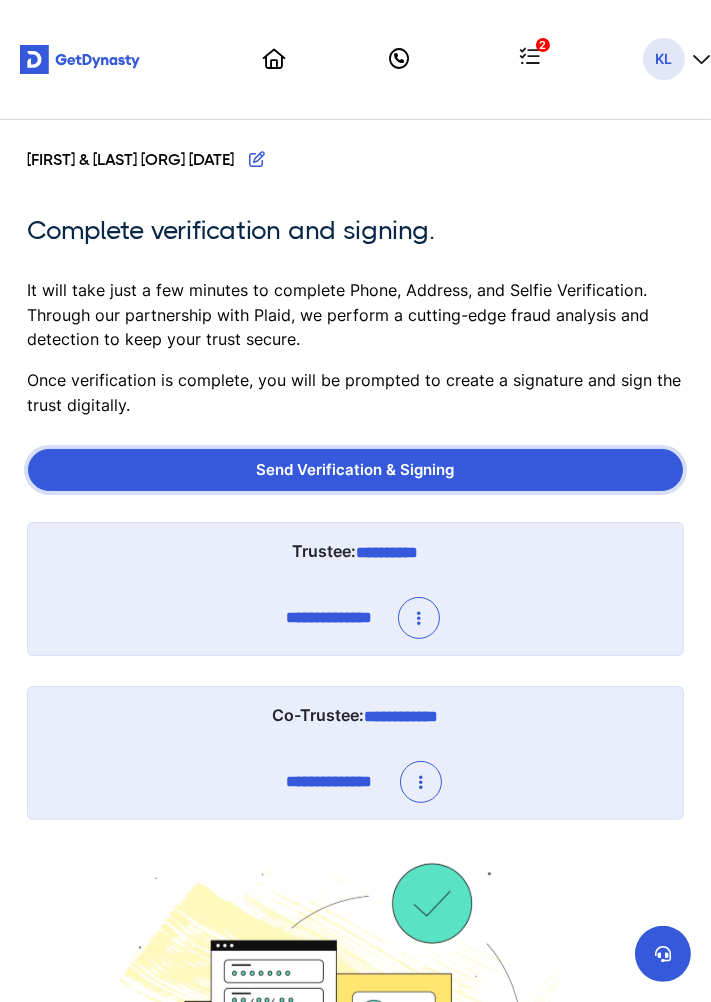 click on "Send Verification & Signing" at bounding box center [355, 470] 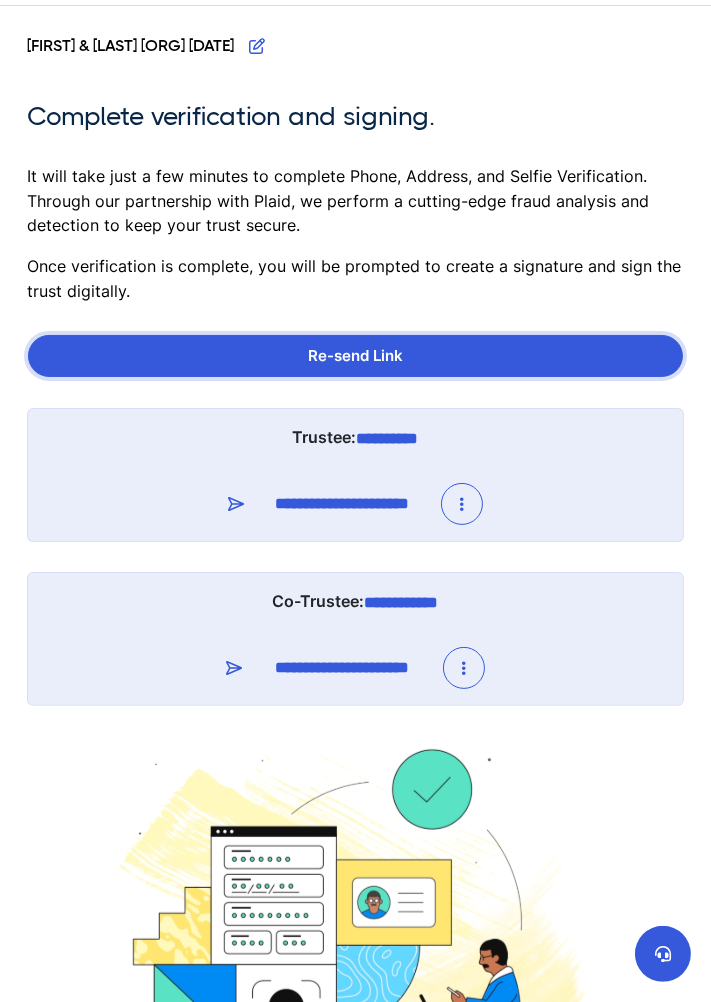 scroll, scrollTop: 92, scrollLeft: 0, axis: vertical 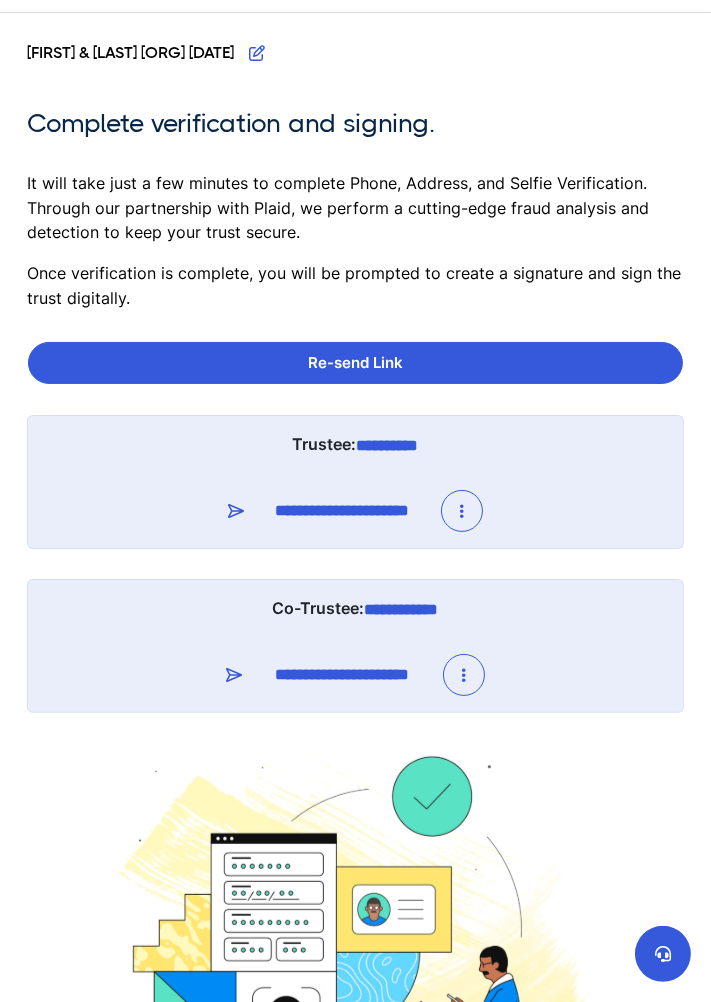 click at bounding box center (462, 511) 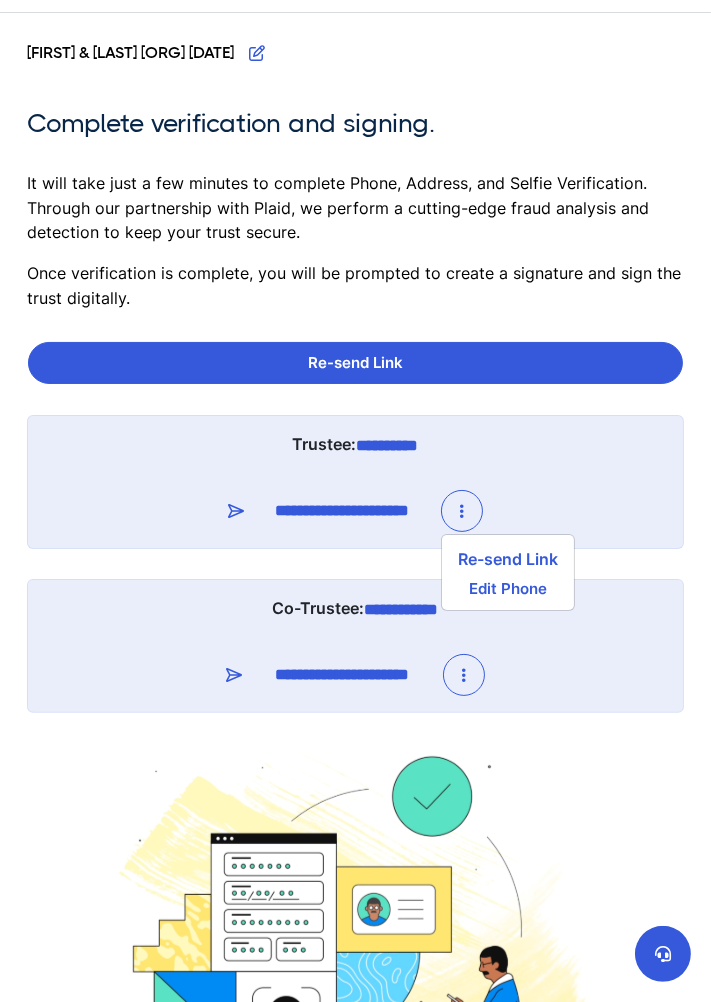 click on "**********" at bounding box center (355, 482) 